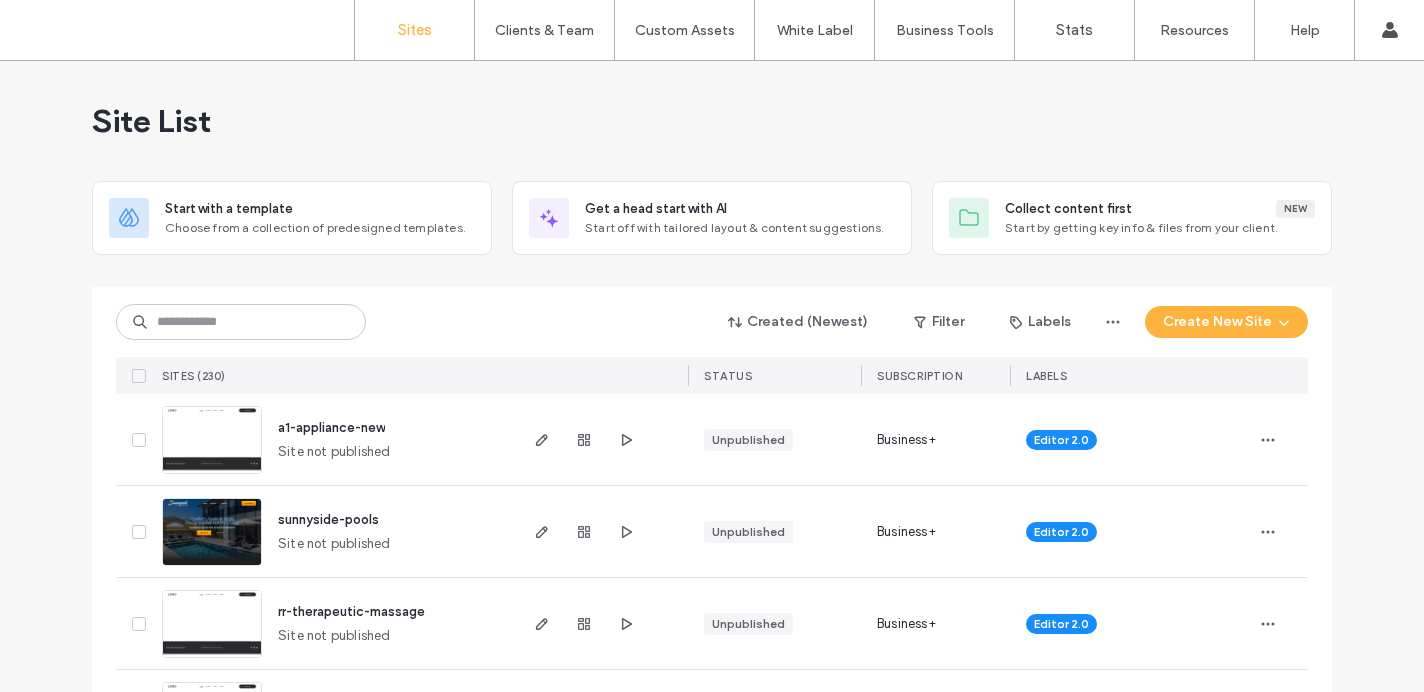 scroll, scrollTop: 0, scrollLeft: 0, axis: both 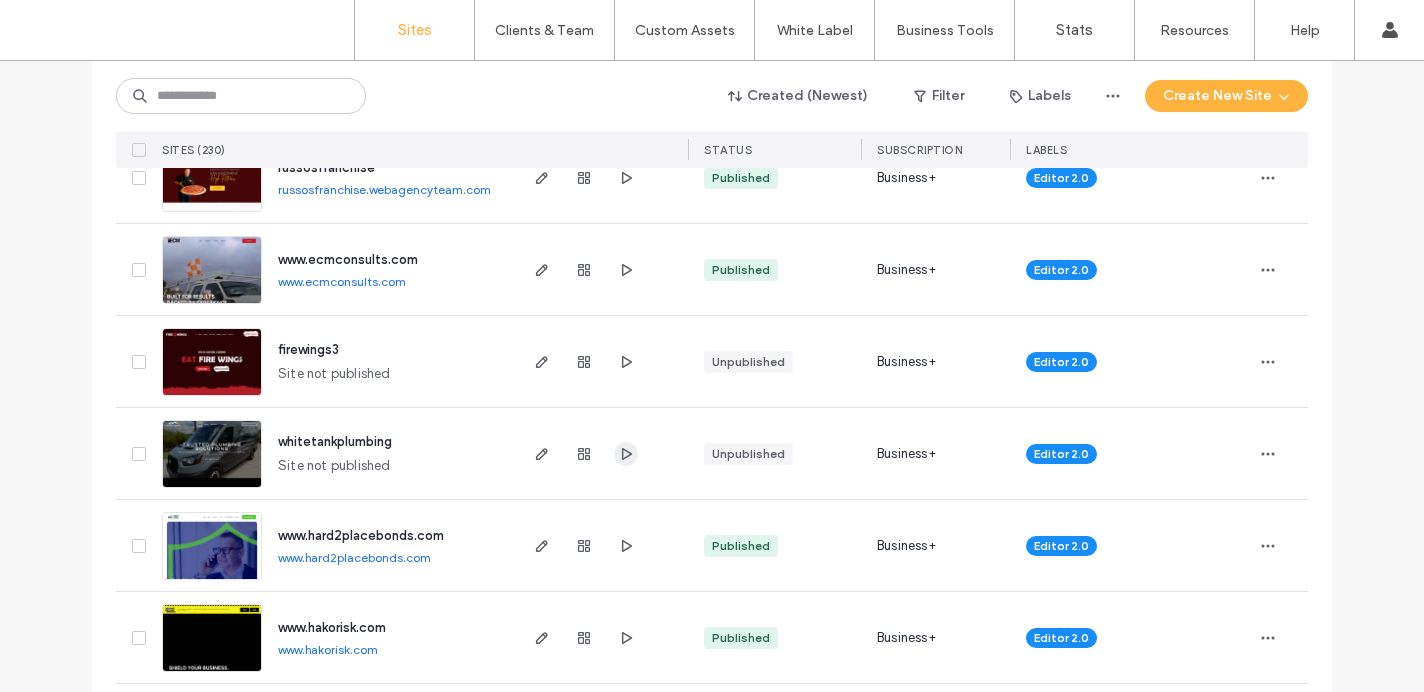 click 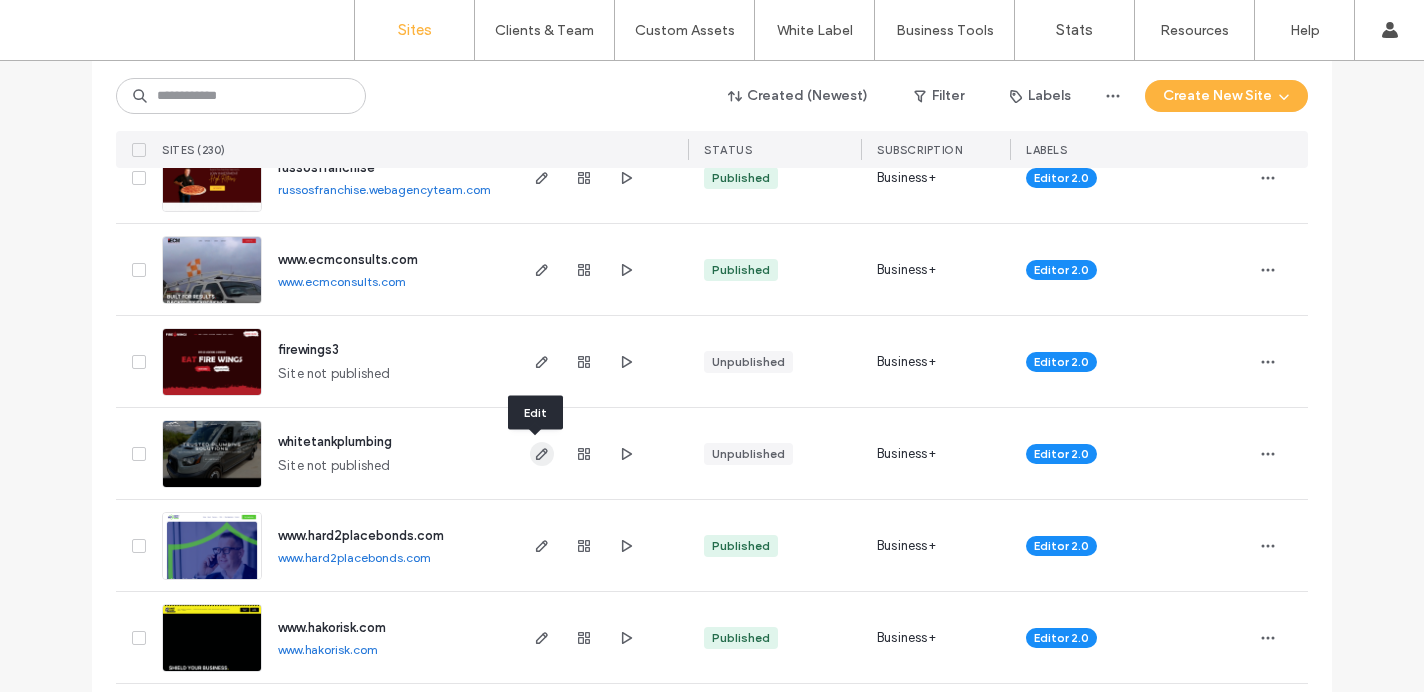 click at bounding box center [542, 454] 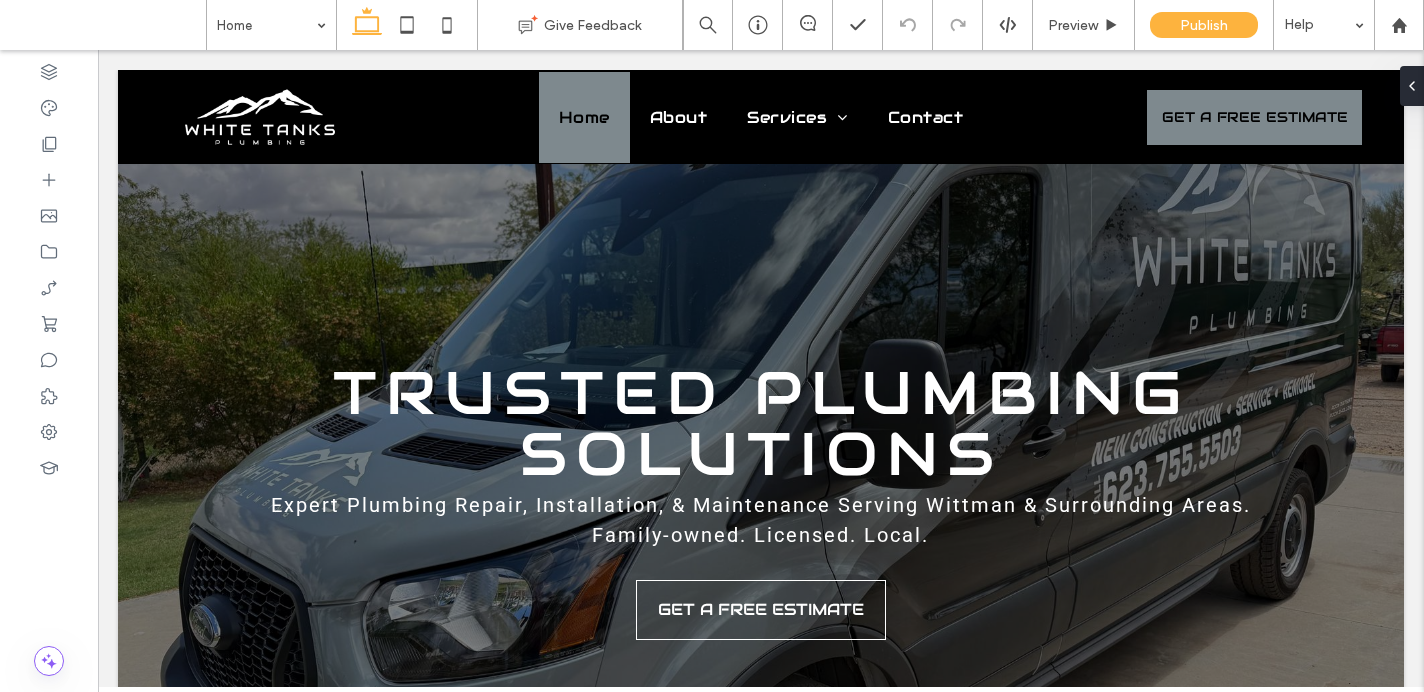 scroll, scrollTop: 1537, scrollLeft: 0, axis: vertical 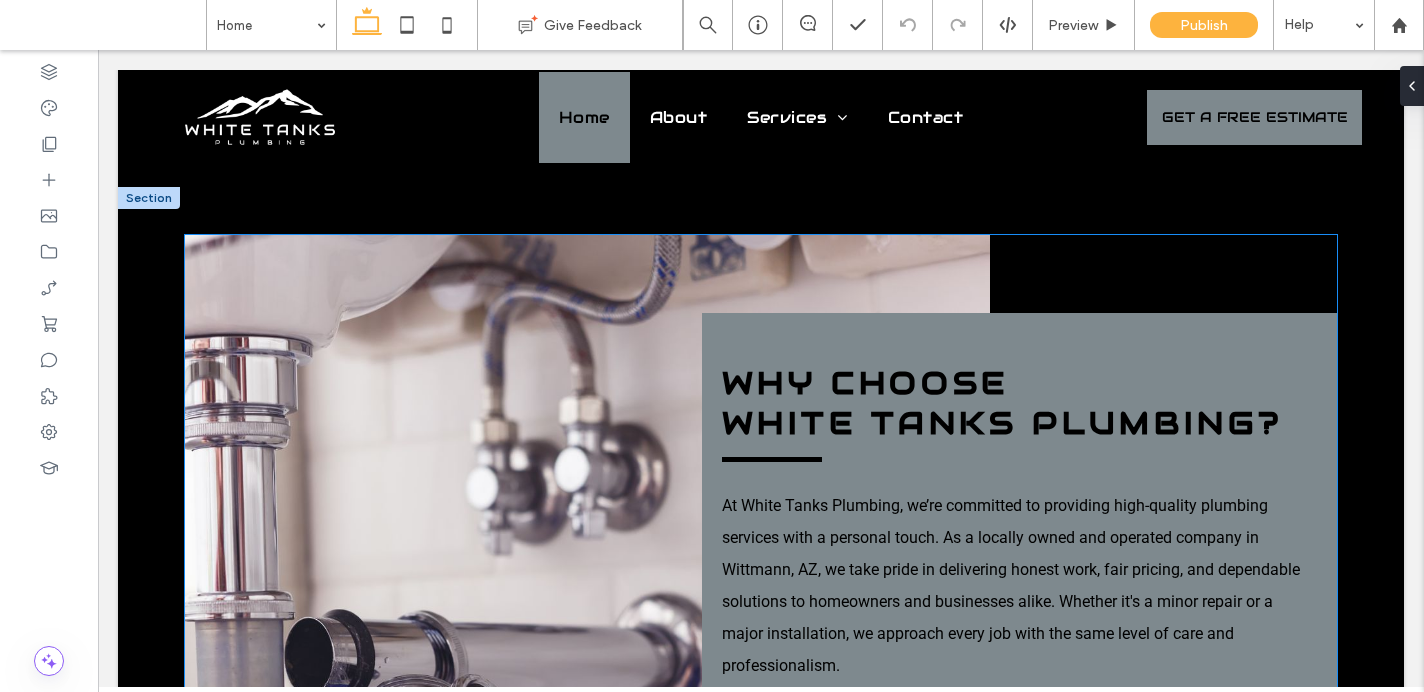 click on "Why Choose" at bounding box center (866, 383) 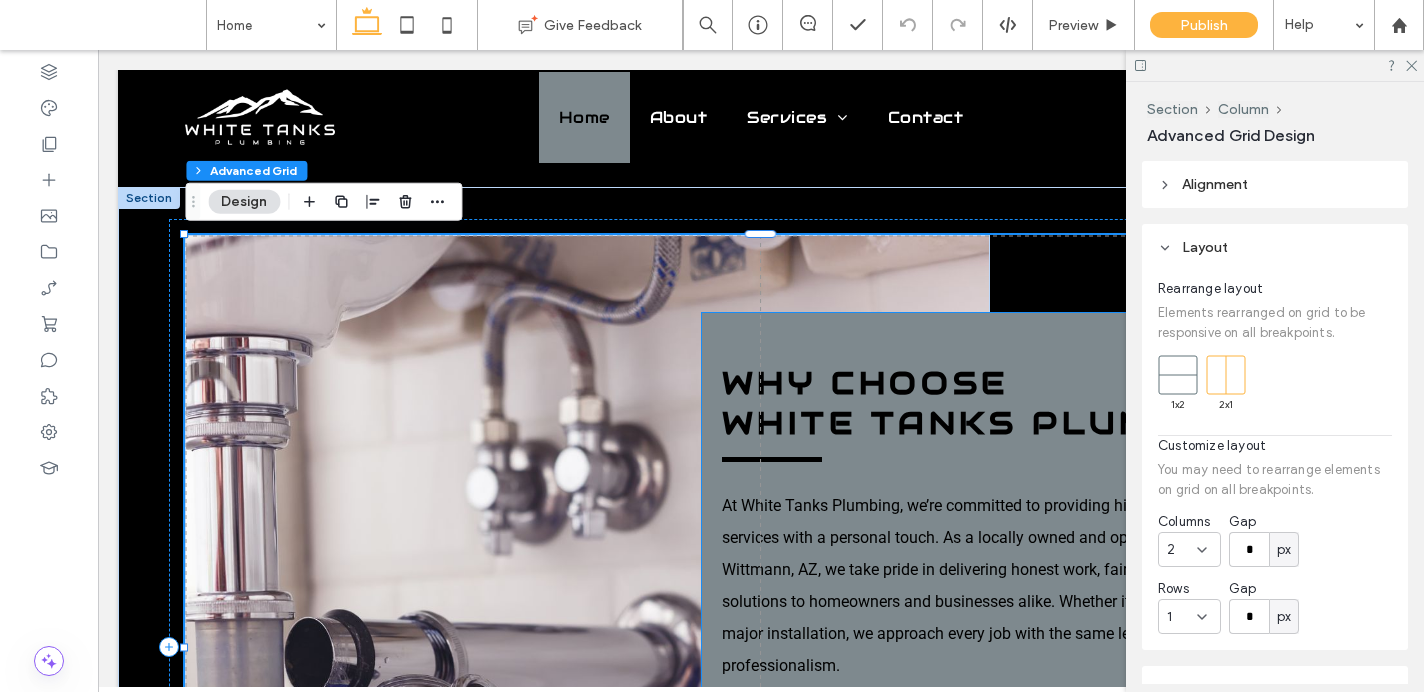 click on "Why Choose
White Tanks Plumbing?
At White Tanks Plumbing, we’re committed to providing high-quality plumbing services with a personal touch. As a locally owned and operated company in Wittmann, AZ, we take pride in delivering honest work, fair pricing, and dependable solutions to homeowners and businesses alike. Whether it's a minor repair or a major installation, we approach every job with the same level of care and professionalism. With years of hands-on experience, our licensed technicians are equipped to handle everything from routine maintenance to complex plumbing emergencies. We value our community and treat every client like a neighbor—because they are. Trust White Tanks Plumbing to keep your water flowing and your systems running smoothly.
SCHEDULE SERVICES" at bounding box center [1019, 647] 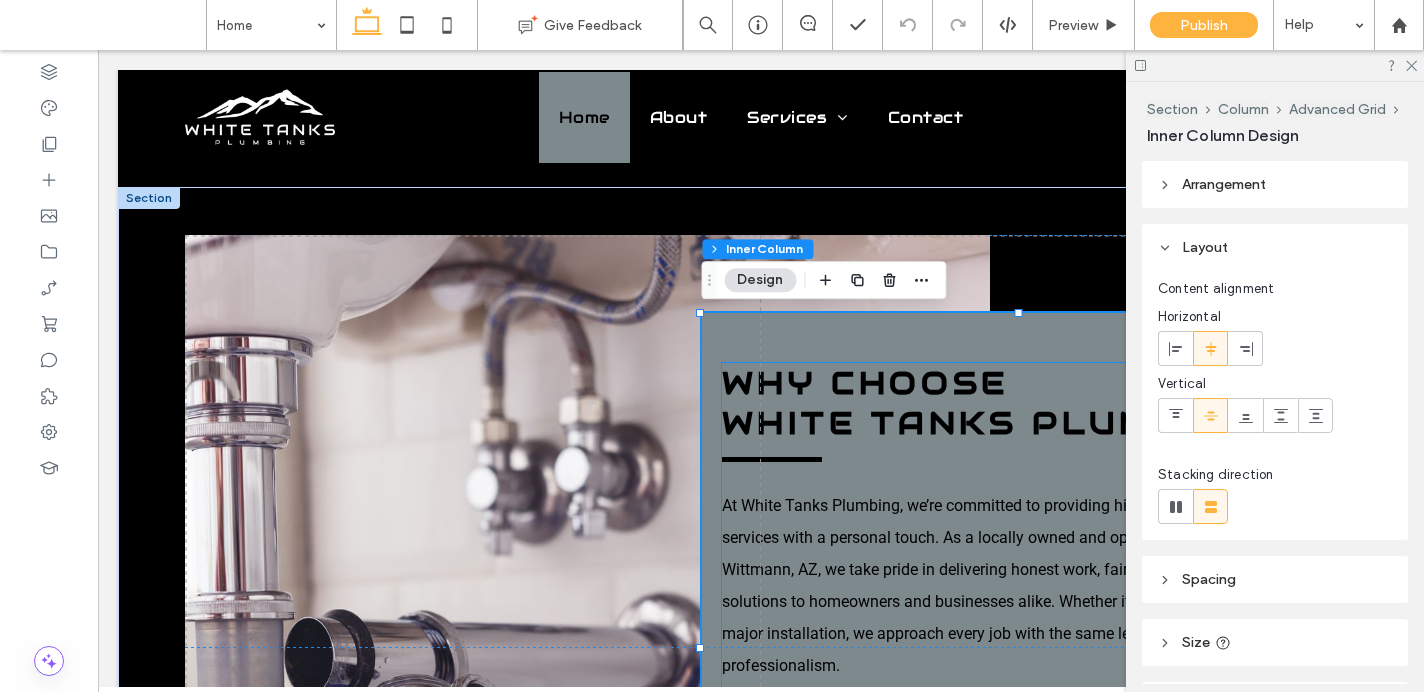 click on "Why Choose
White Tanks Plumbing?
At White Tanks Plumbing, we’re committed to providing high-quality plumbing services with a personal touch. As a locally owned and operated company in Wittmann, AZ, we take pride in delivering honest work, fair pricing, and dependable solutions to homeowners and businesses alike. Whether it's a minor repair or a major installation, we approach every job with the same level of care and professionalism. With years of hands-on experience, our licensed technicians are equipped to handle everything from routine maintenance to complex plumbing emergencies. We value our community and treat every client like a neighbor—because they are. Trust White Tanks Plumbing to keep your water flowing and your systems running smoothly.
SCHEDULE SERVICES" at bounding box center (1019, 647) 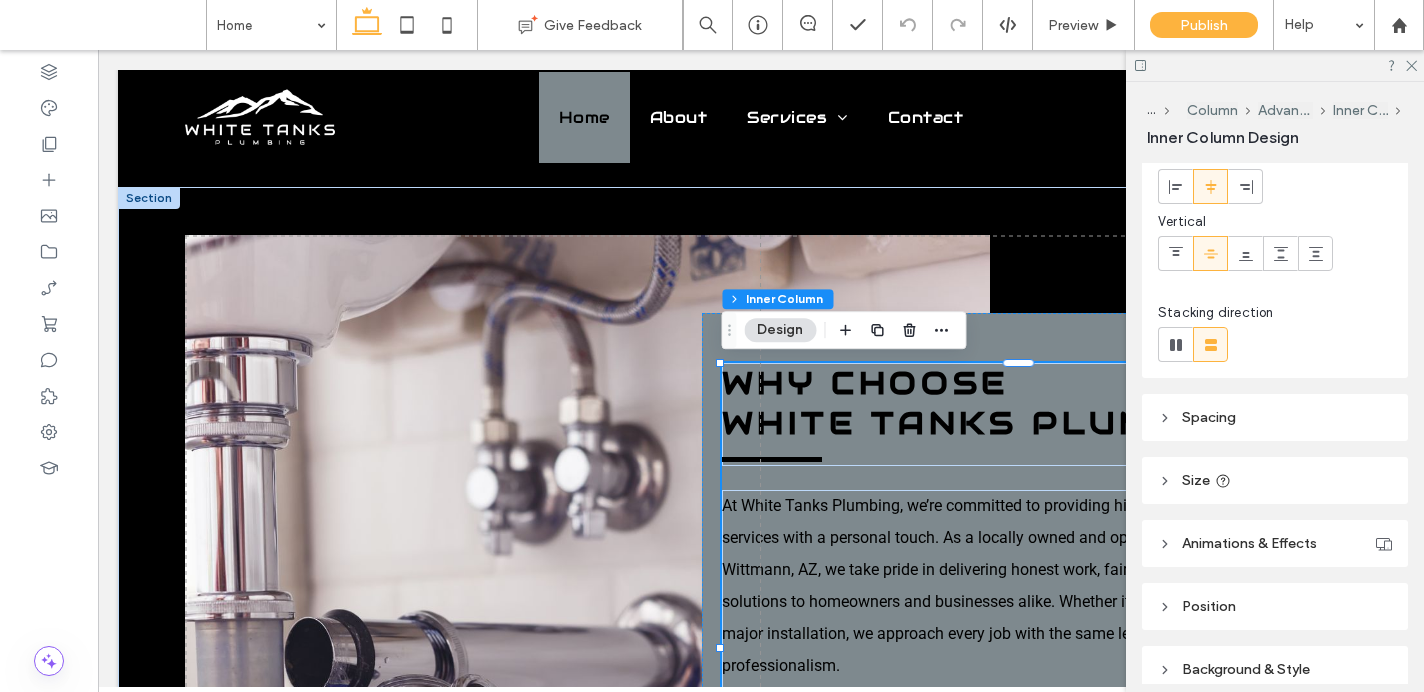 scroll, scrollTop: 174, scrollLeft: 0, axis: vertical 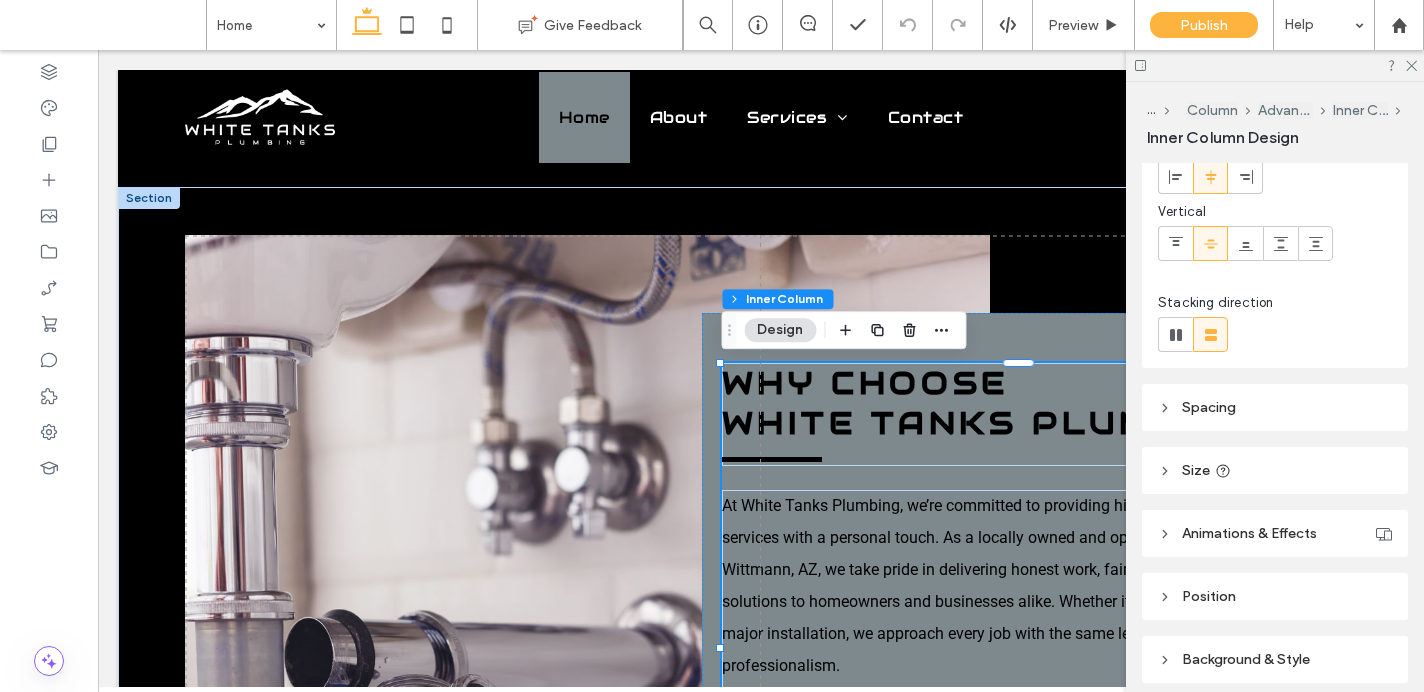 click on "Position" at bounding box center [1209, 596] 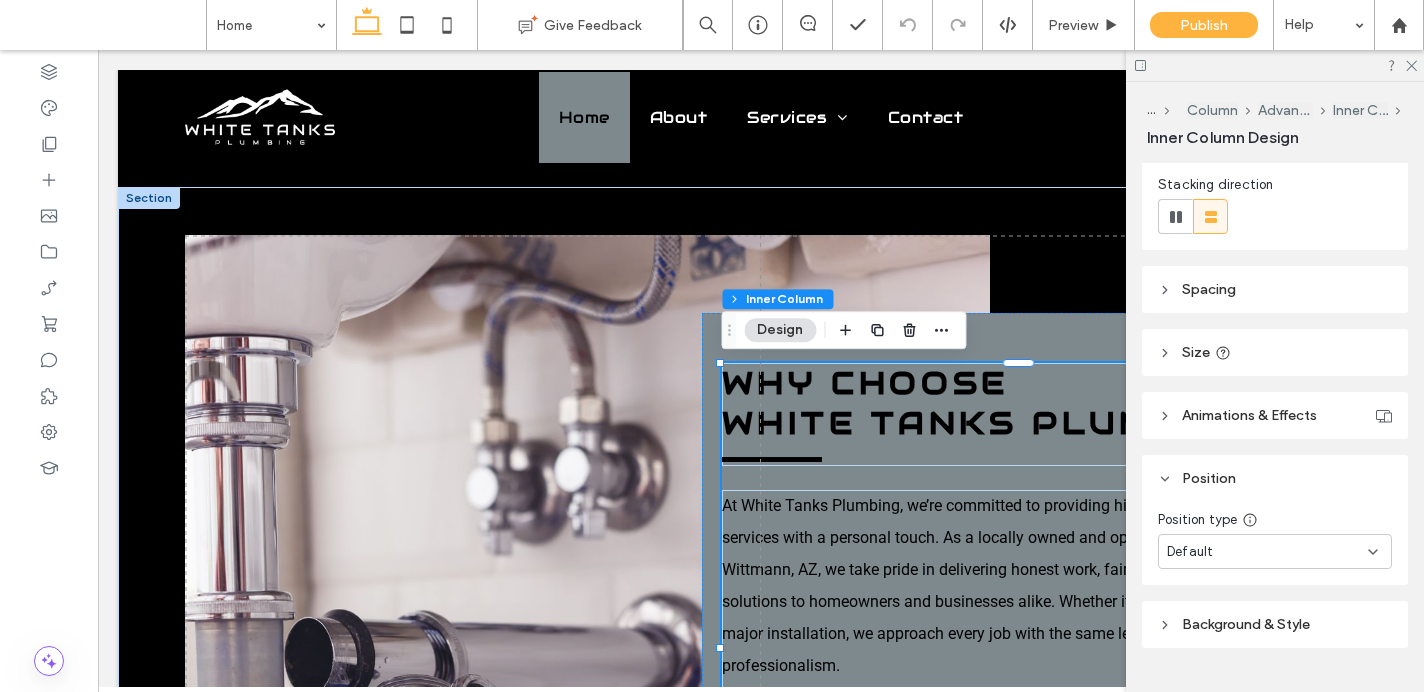 scroll, scrollTop: 336, scrollLeft: 0, axis: vertical 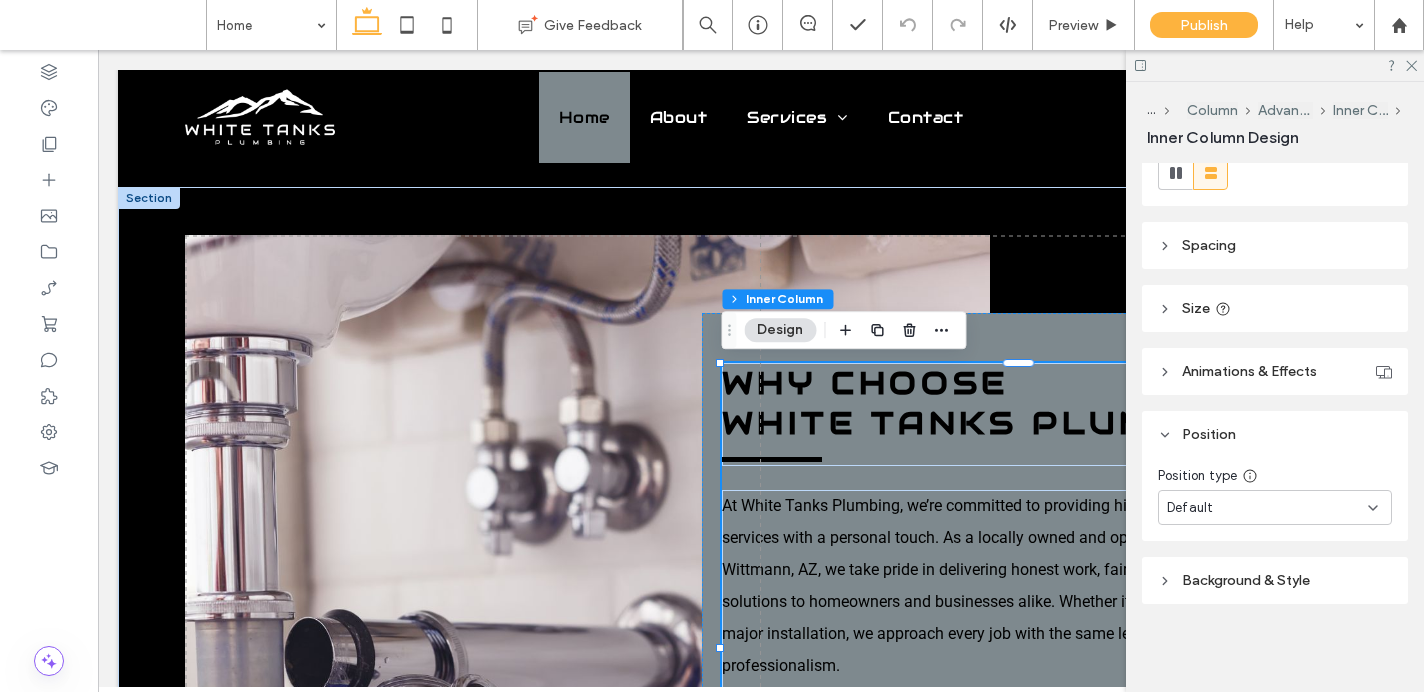 click on "Animations & Effects" at bounding box center (1249, 371) 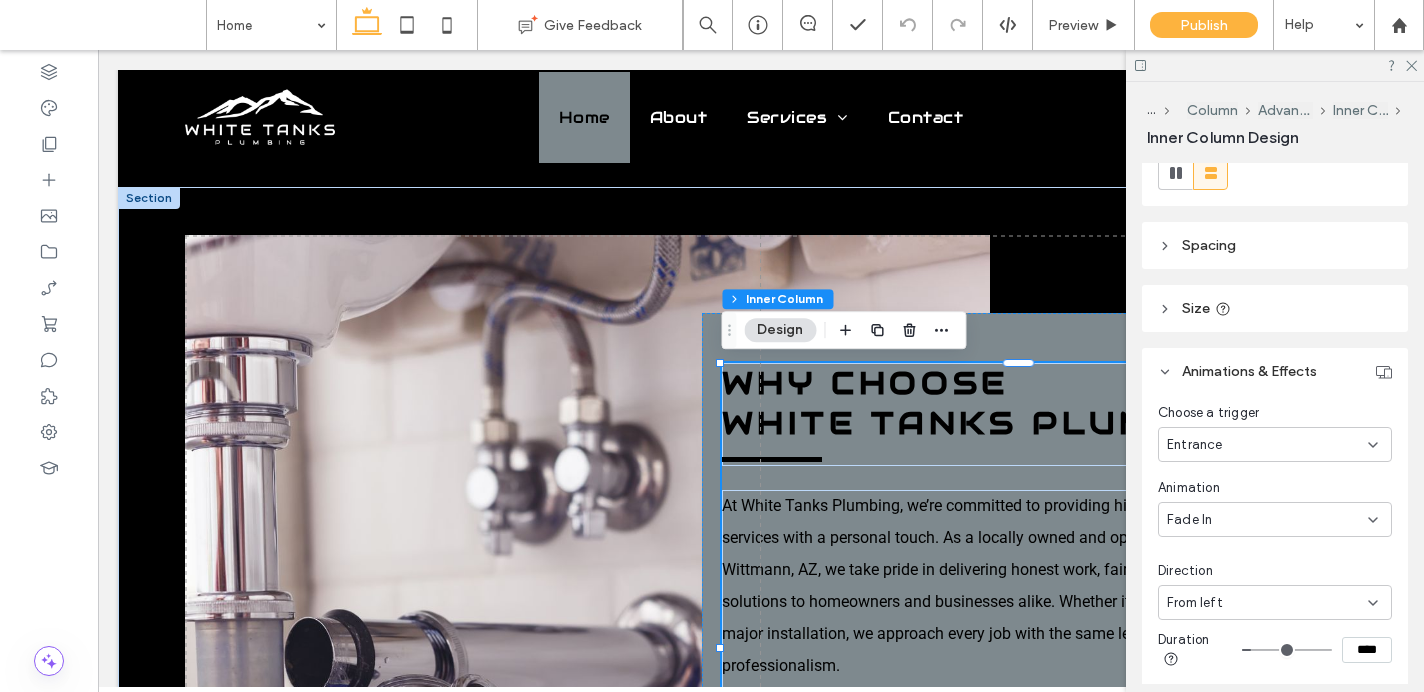 click on "From left" at bounding box center [1195, 603] 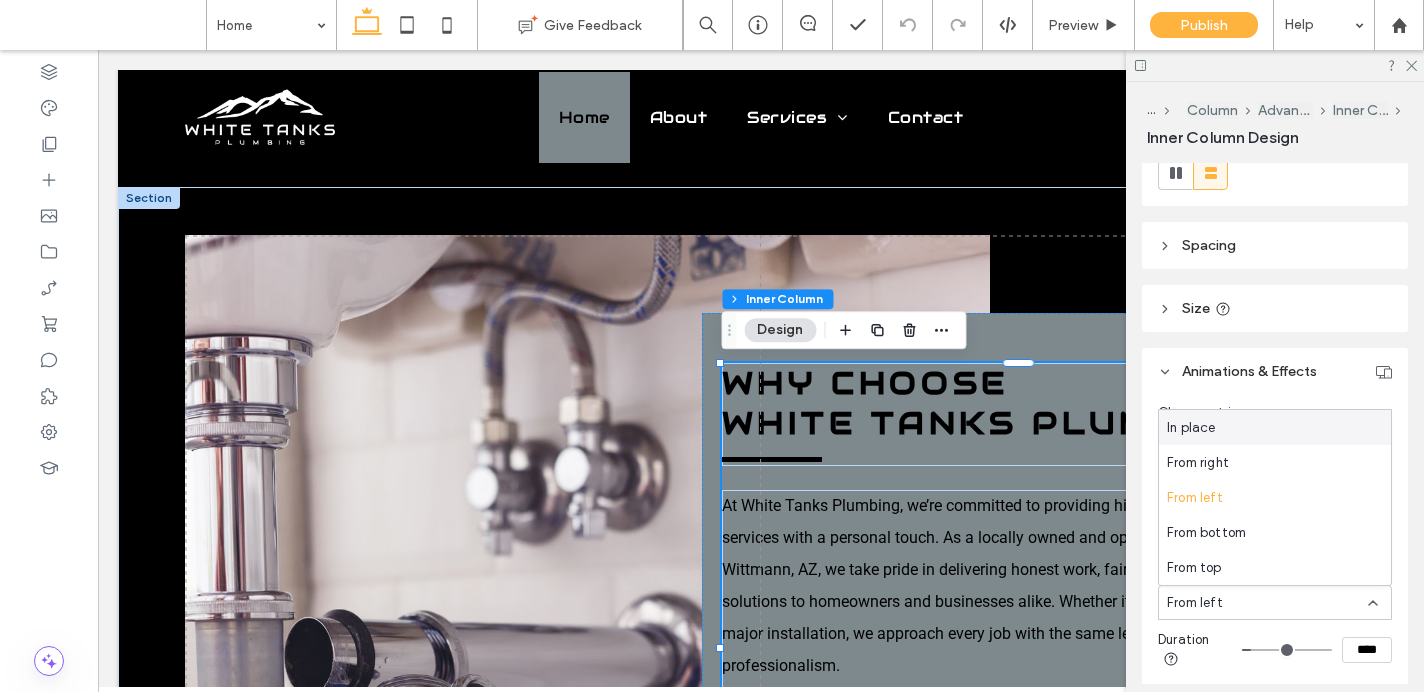 click on "In place" at bounding box center [1275, 427] 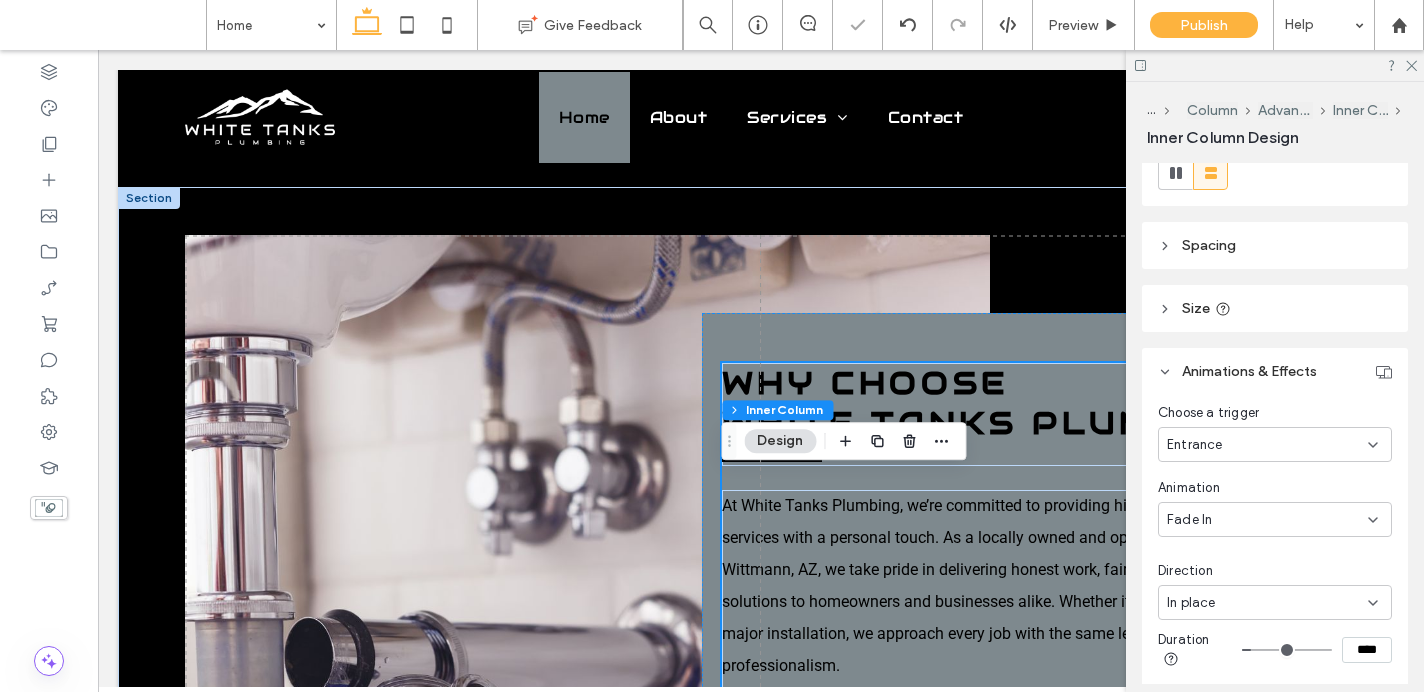 scroll, scrollTop: 1417, scrollLeft: 0, axis: vertical 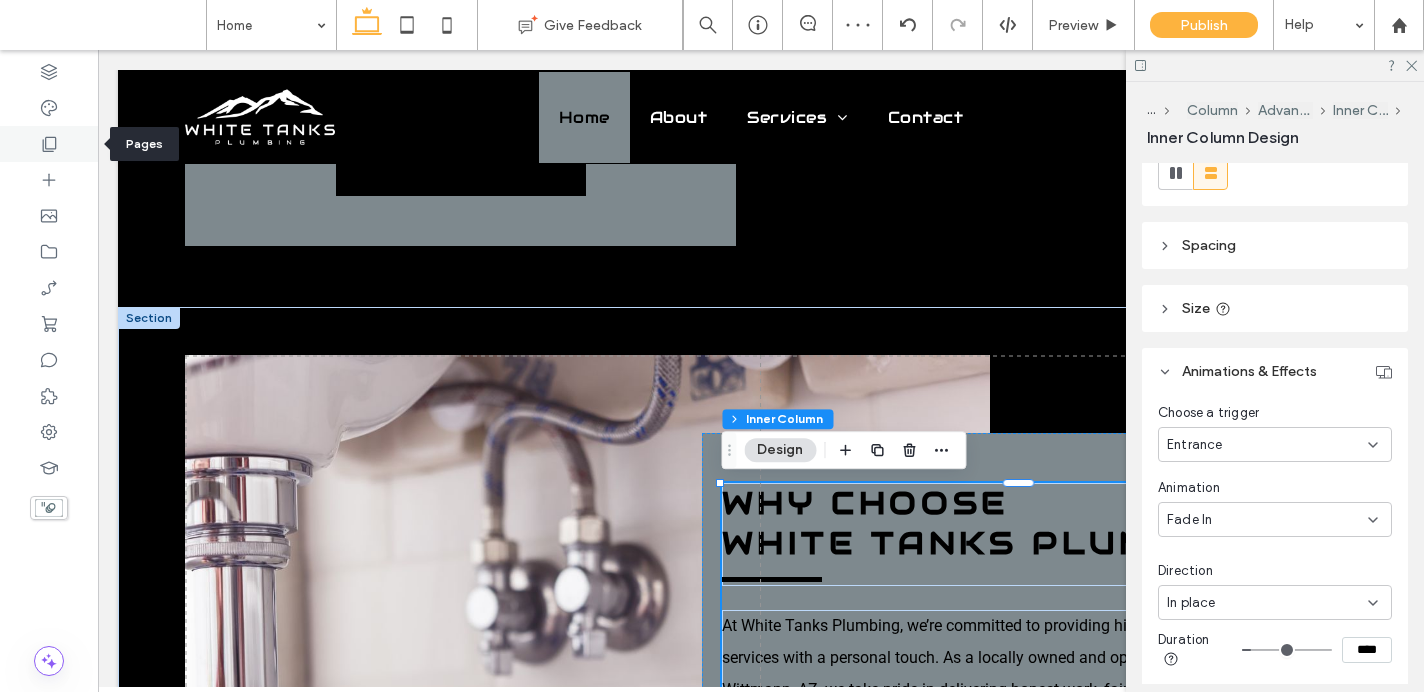 click 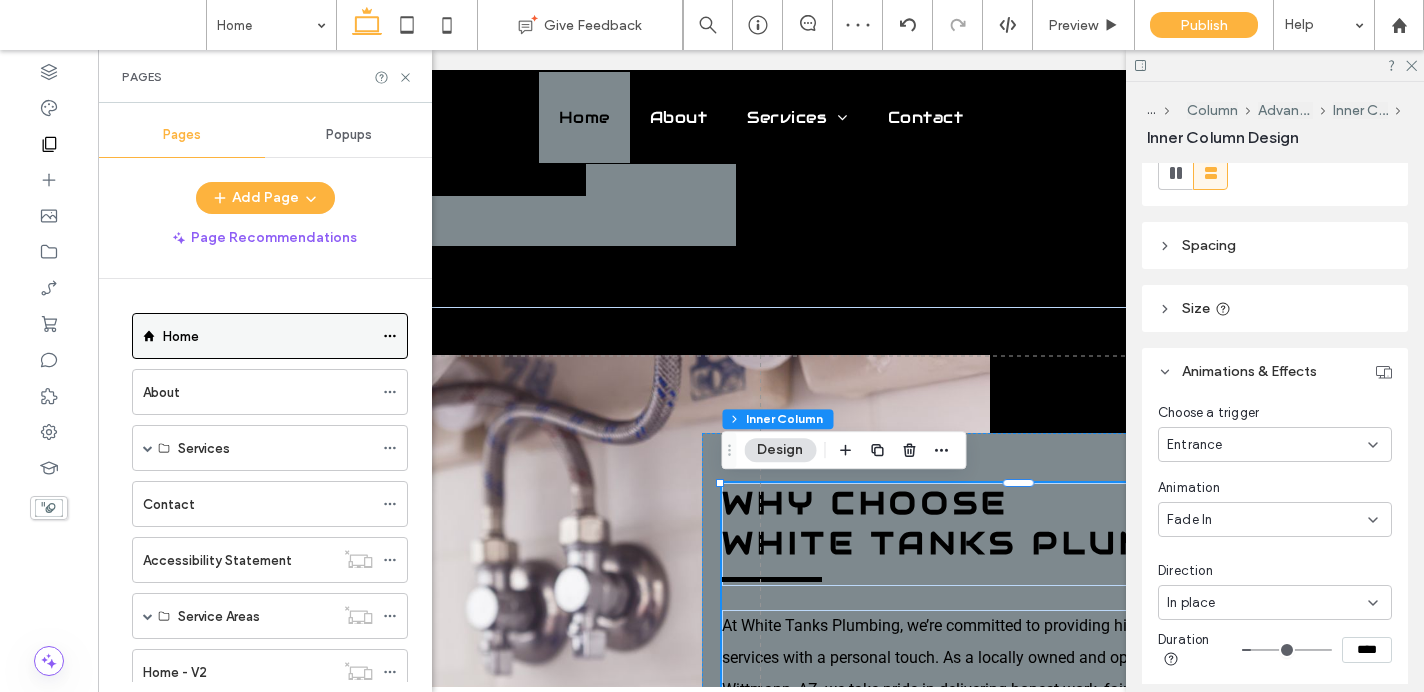 click on "Home" at bounding box center (181, 336) 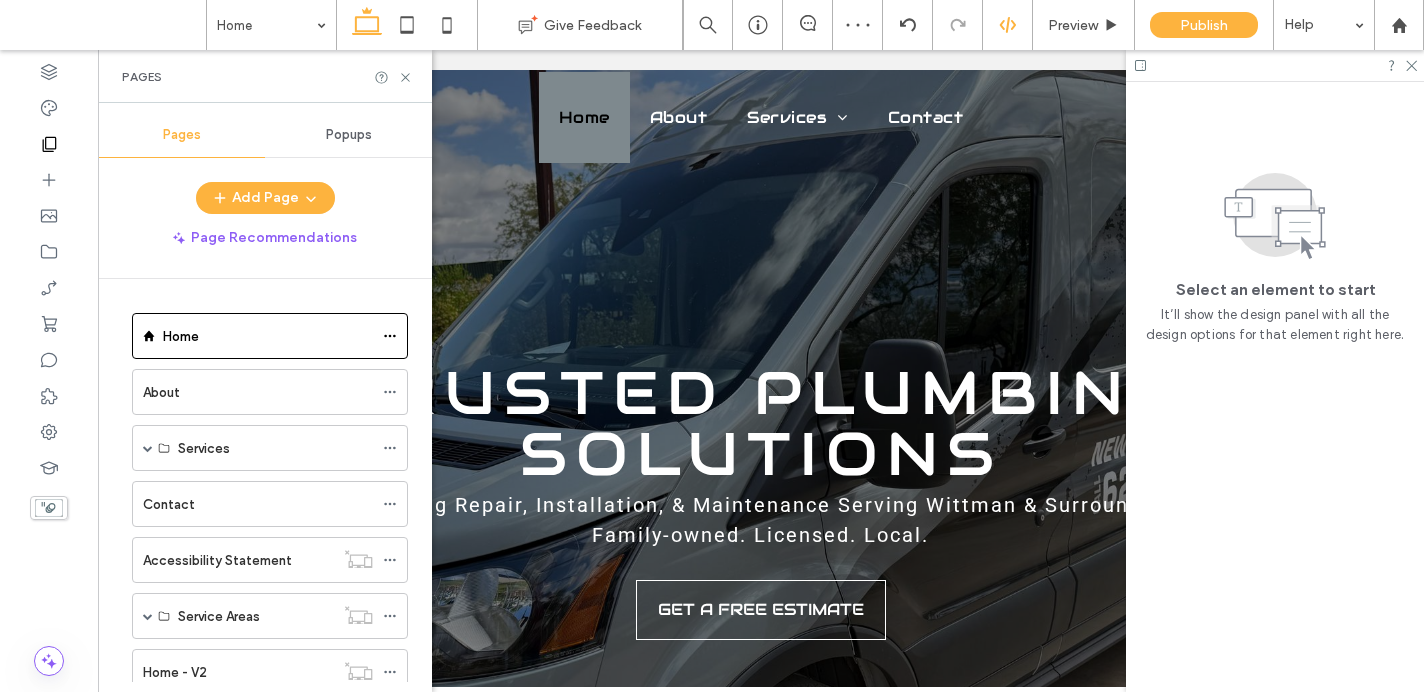 scroll, scrollTop: 0, scrollLeft: 0, axis: both 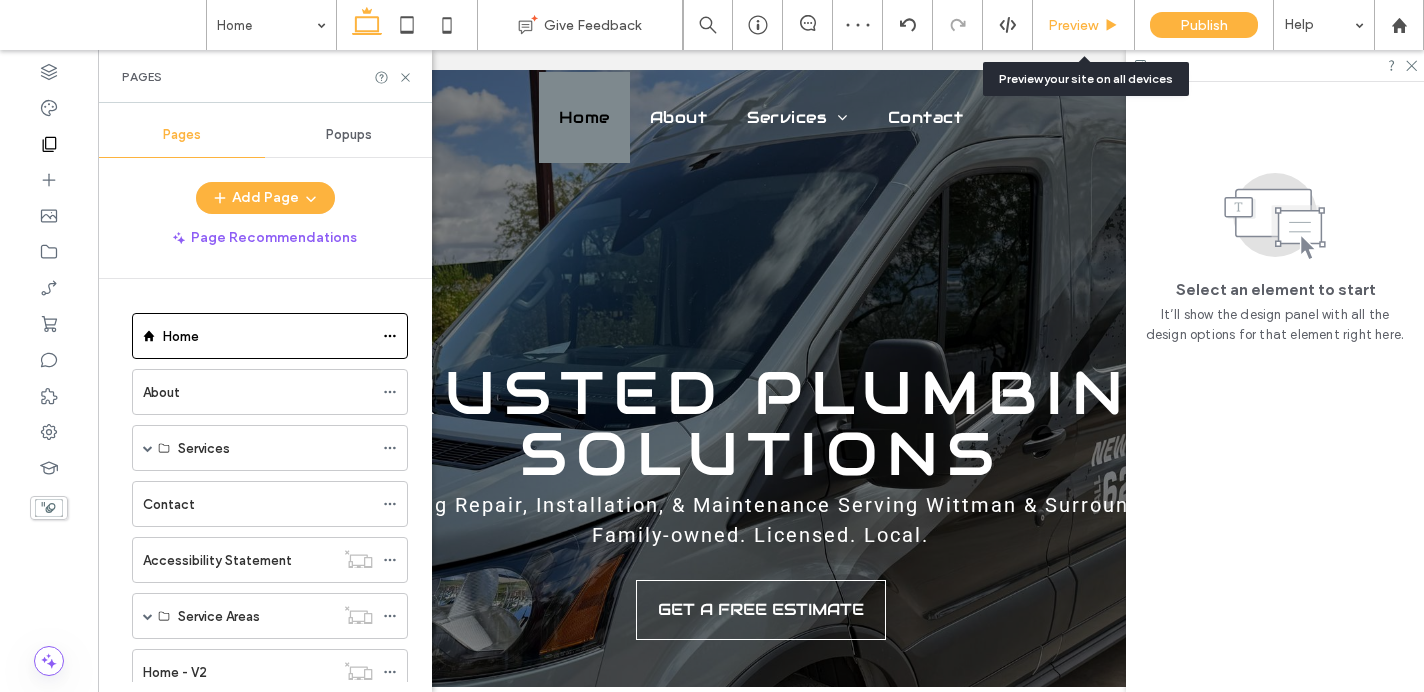 click on "Preview" at bounding box center (1073, 25) 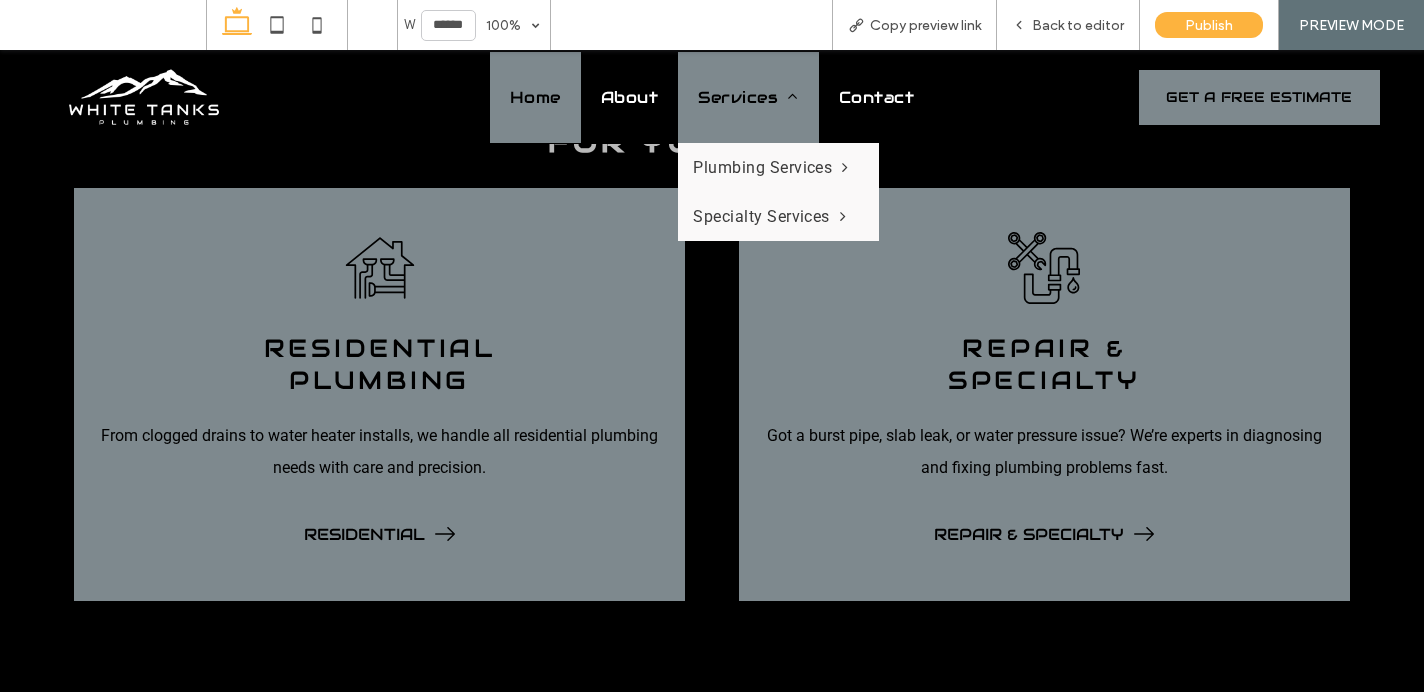 scroll, scrollTop: 2732, scrollLeft: 0, axis: vertical 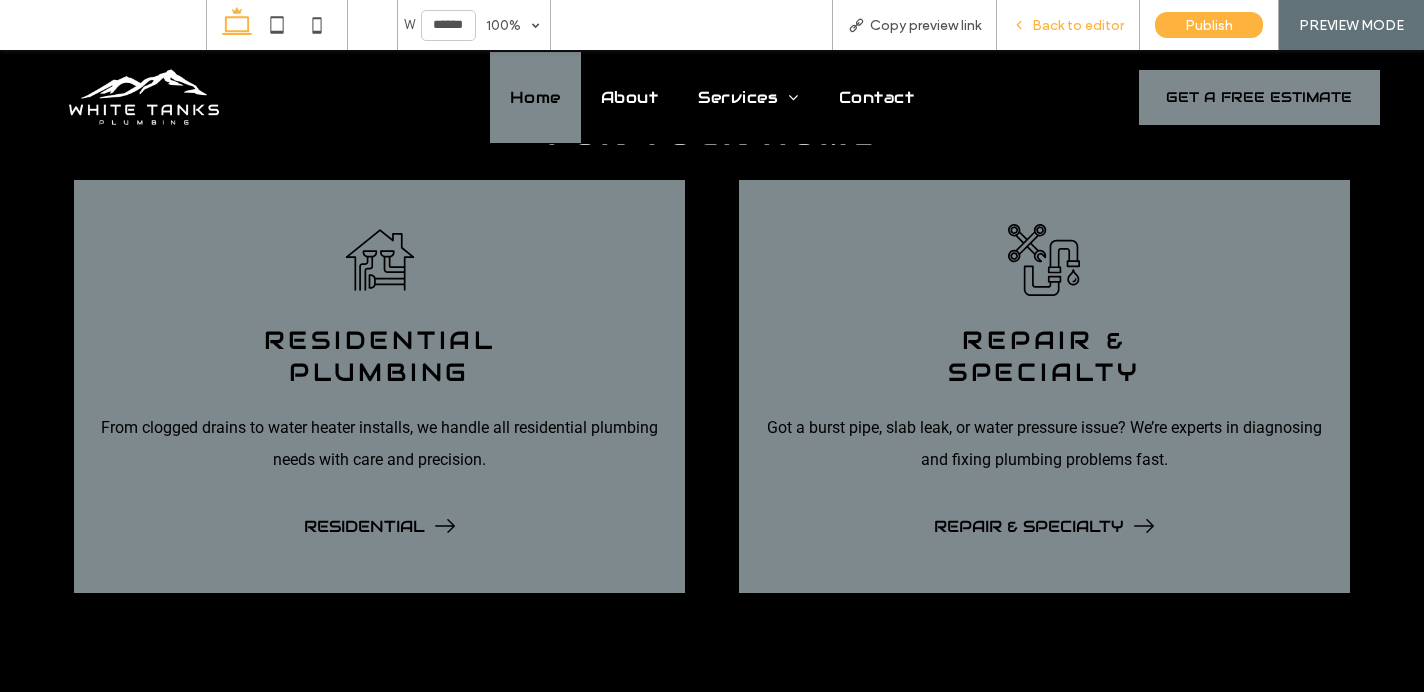 click on "Back to editor" at bounding box center (1078, 25) 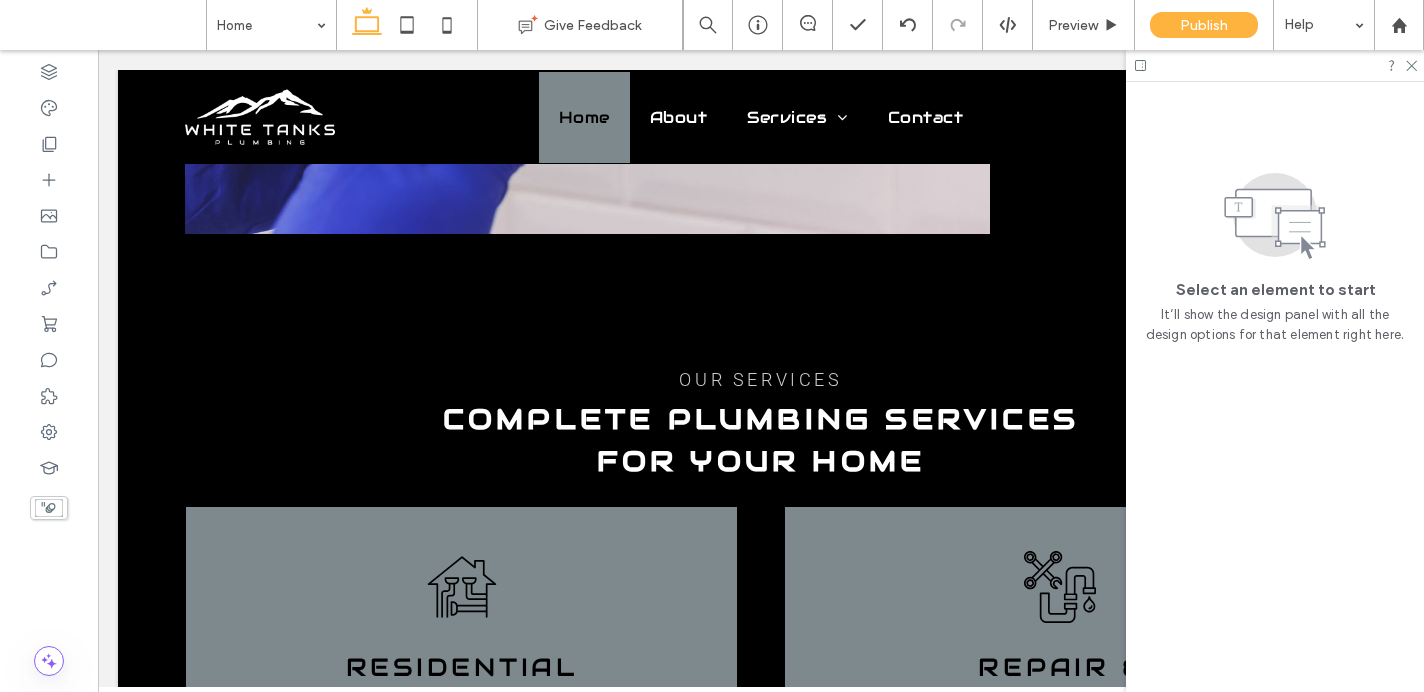 scroll, scrollTop: 0, scrollLeft: 0, axis: both 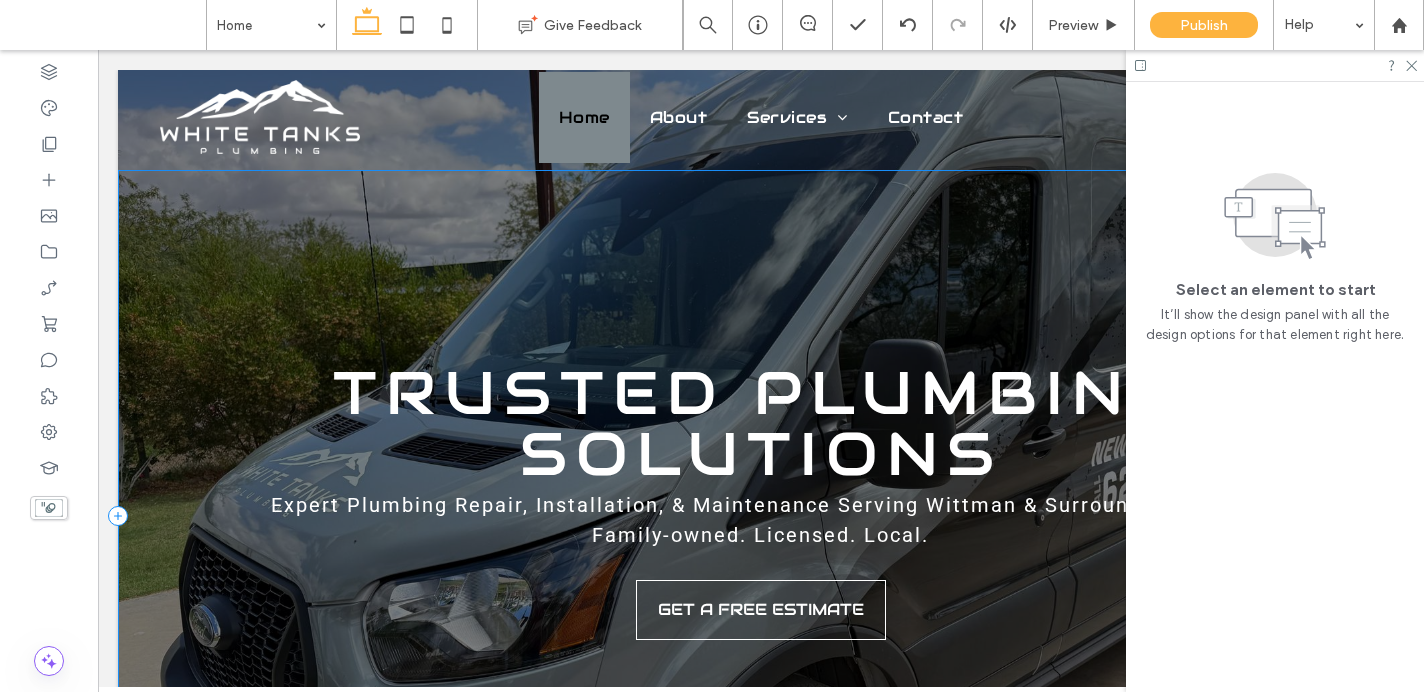 click on "Trusted Plumbing Solutions
Expert Plumbing Repair, Installation, & Maintenance Serving Wittman & Surrounding Areas. Family-owned. Licensed. Local.
GET A FREE ESTIMATE" at bounding box center (761, 516) 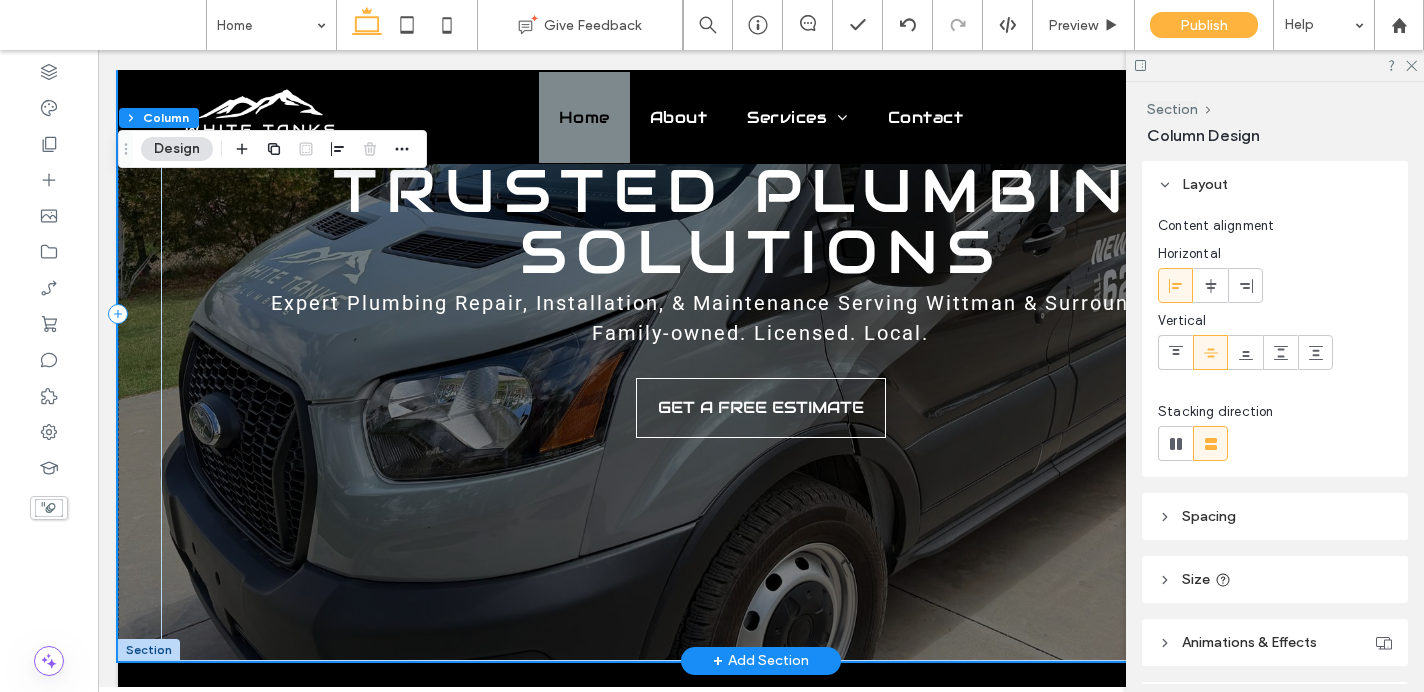 scroll, scrollTop: 254, scrollLeft: 0, axis: vertical 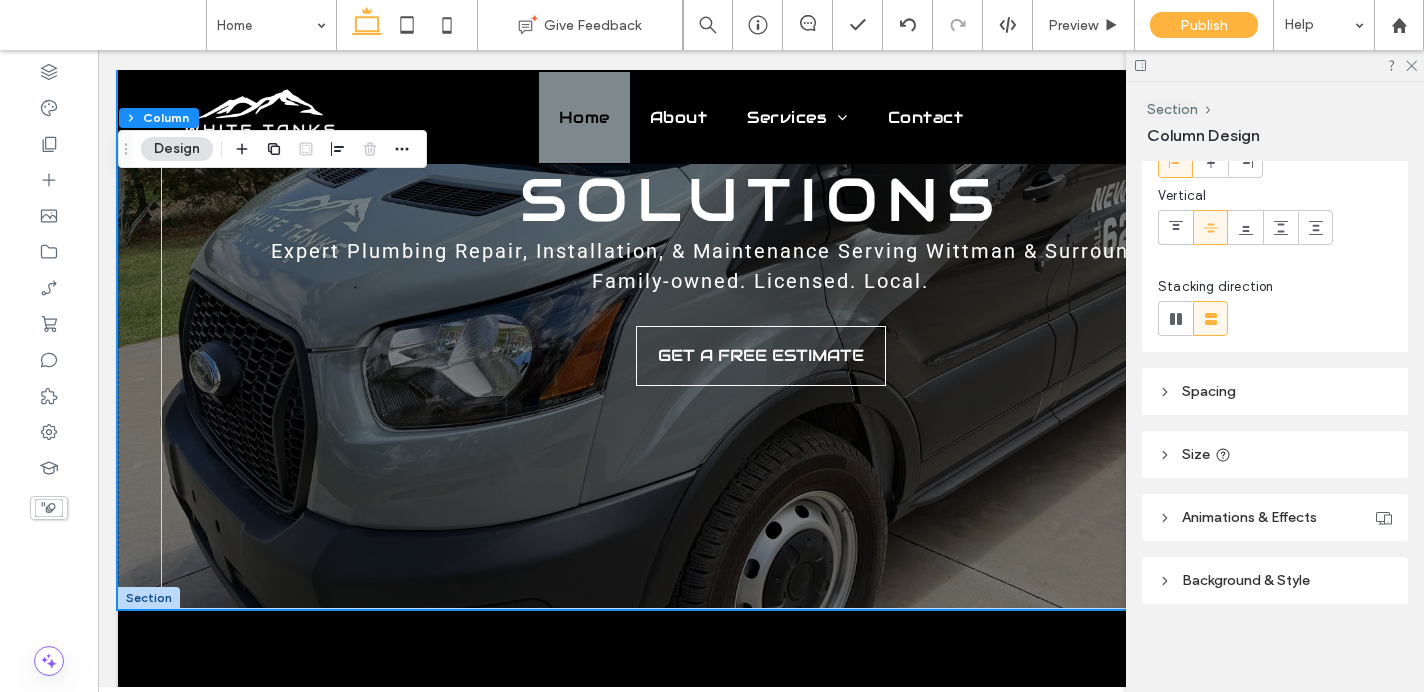 click on "Background & Style" at bounding box center (1246, 580) 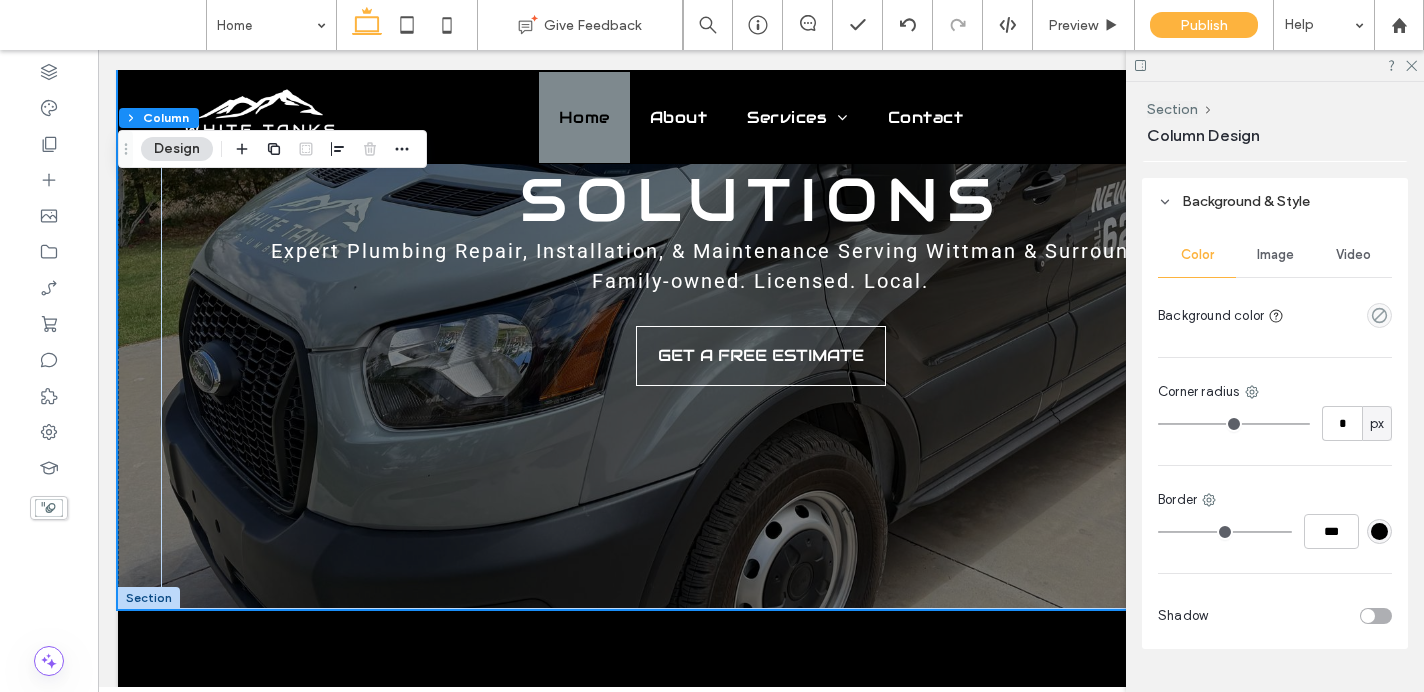 scroll, scrollTop: 523, scrollLeft: 0, axis: vertical 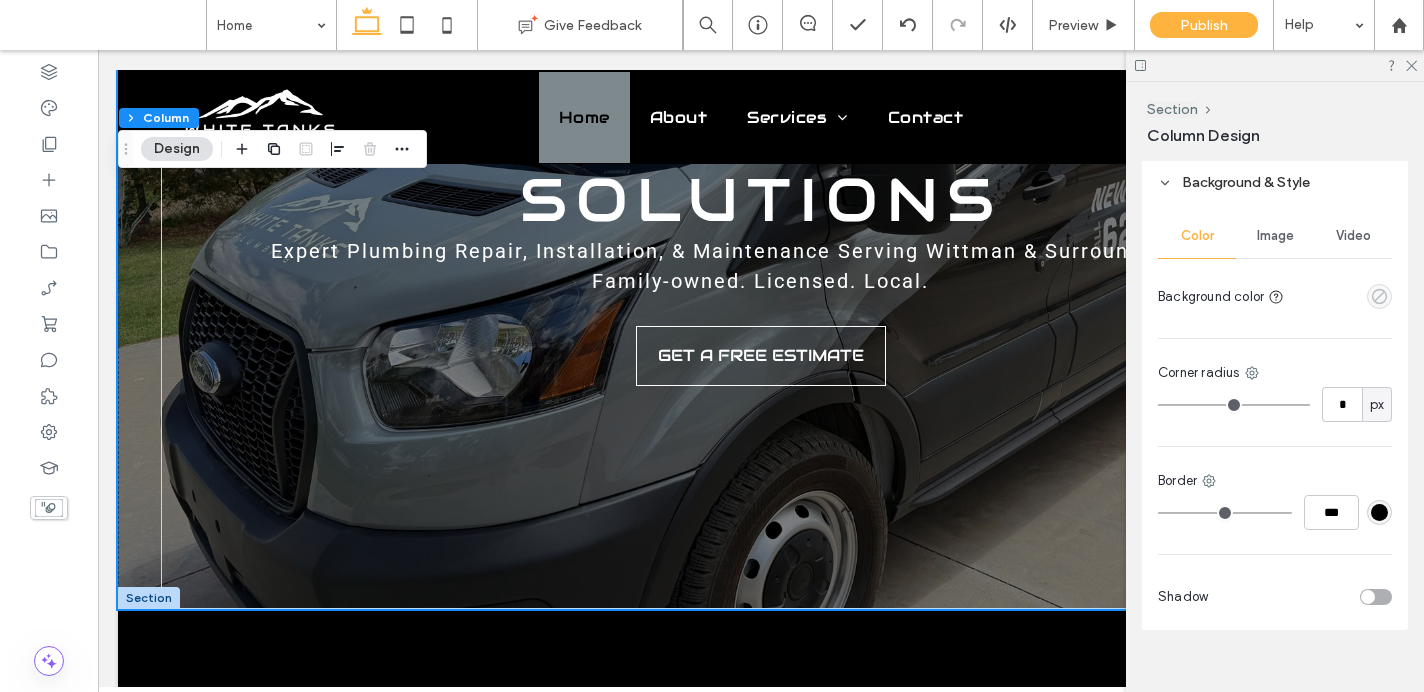 click 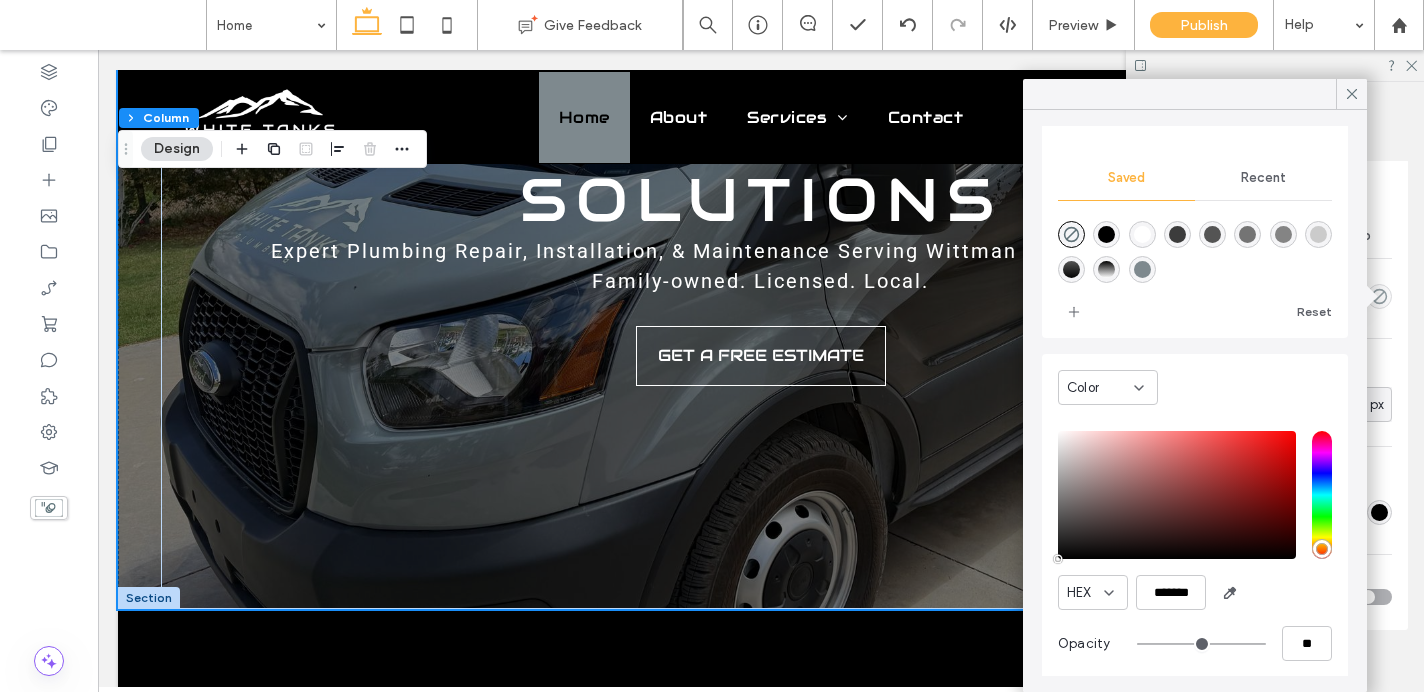scroll, scrollTop: 151, scrollLeft: 0, axis: vertical 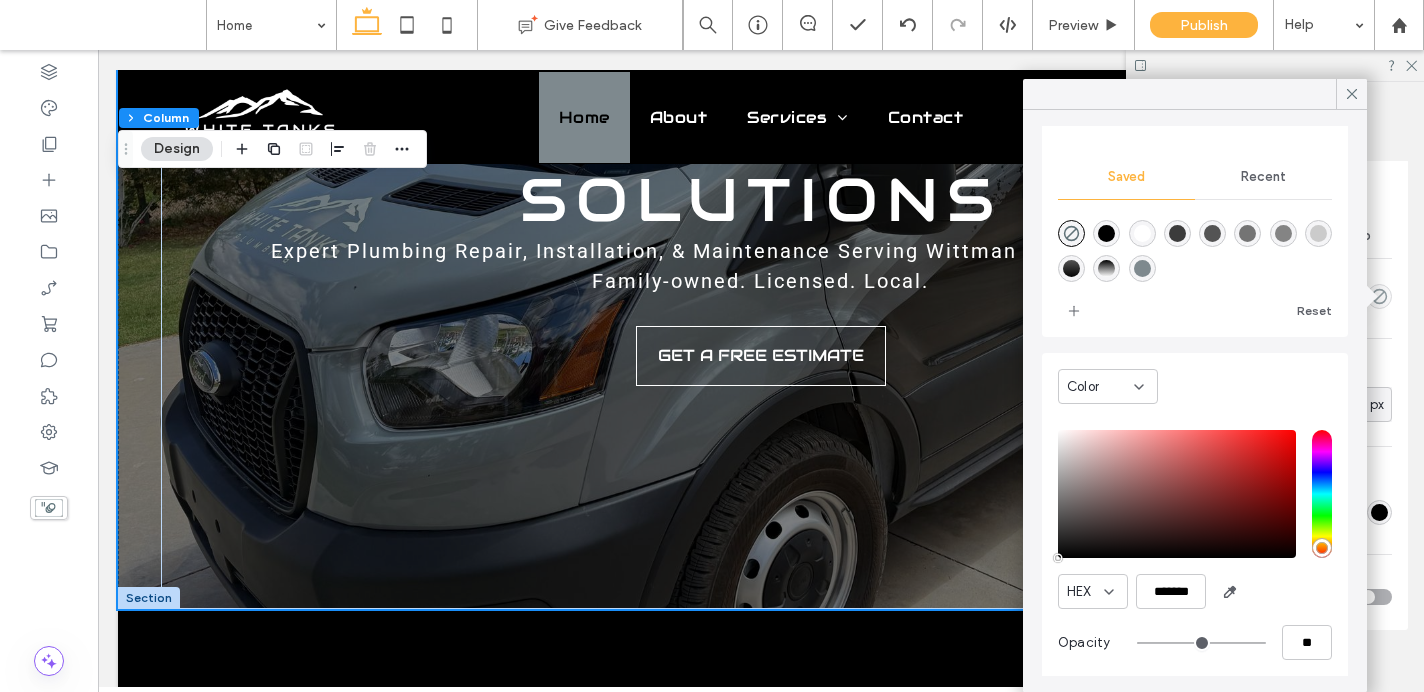 click on "Color" at bounding box center (1108, 386) 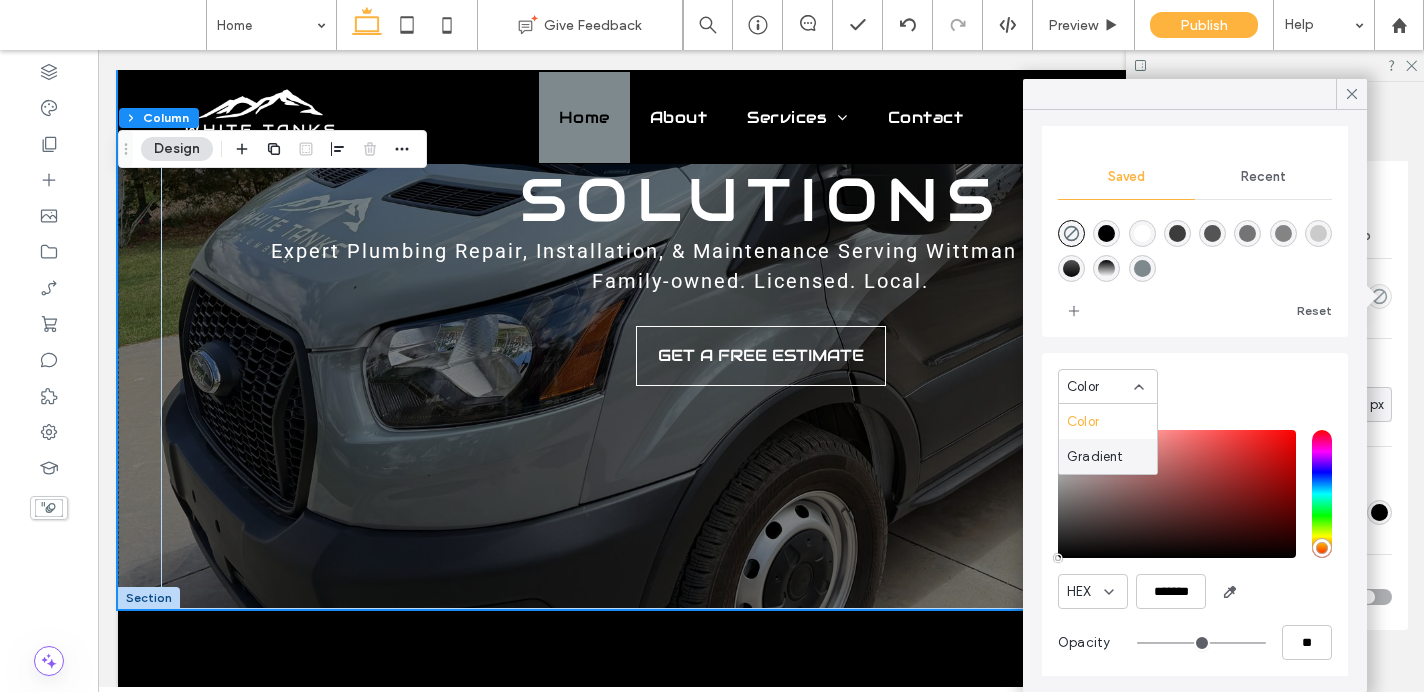 click on "Gradient" at bounding box center (1095, 457) 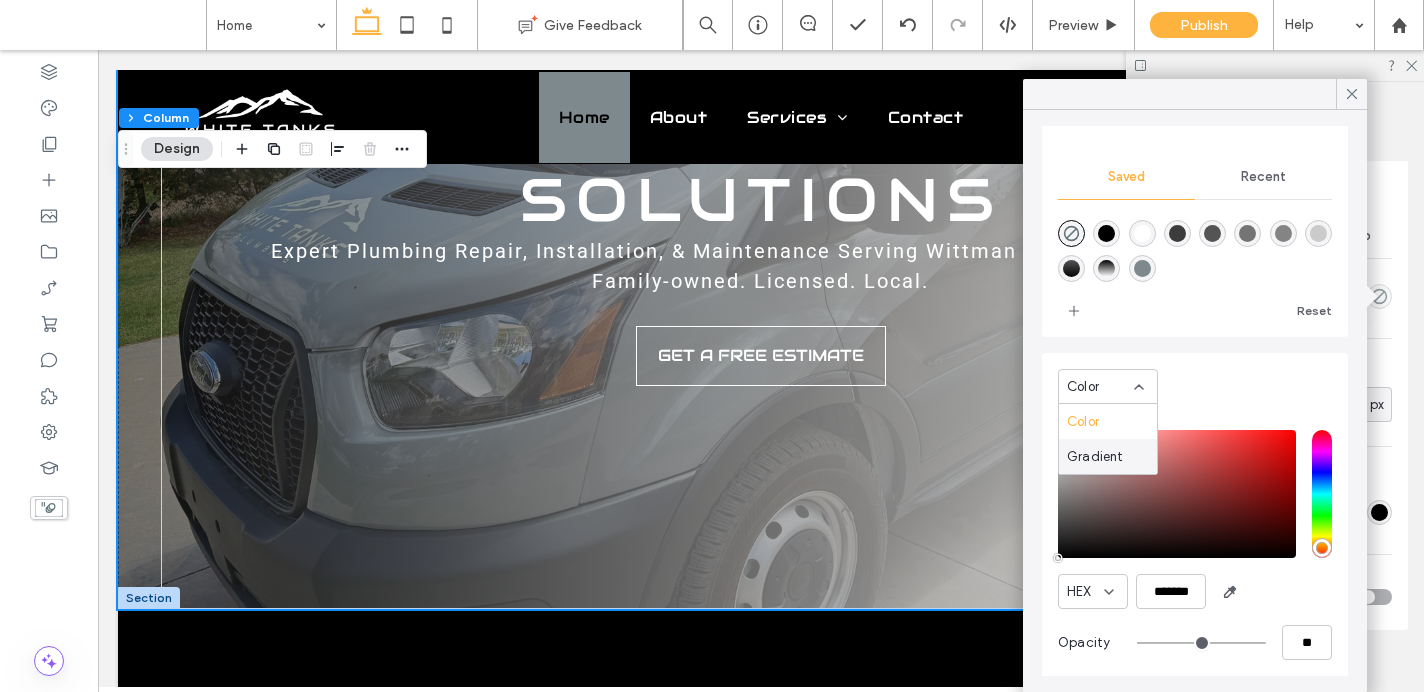 scroll, scrollTop: 0, scrollLeft: 0, axis: both 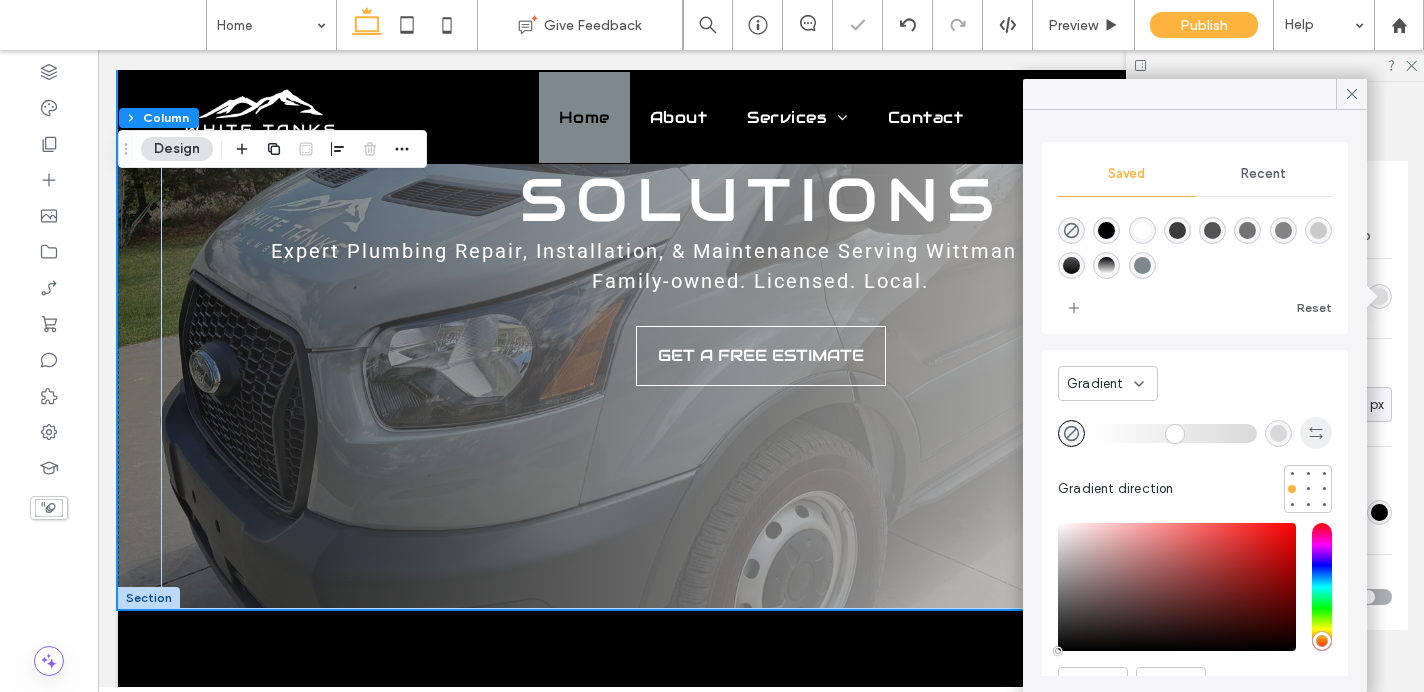 click 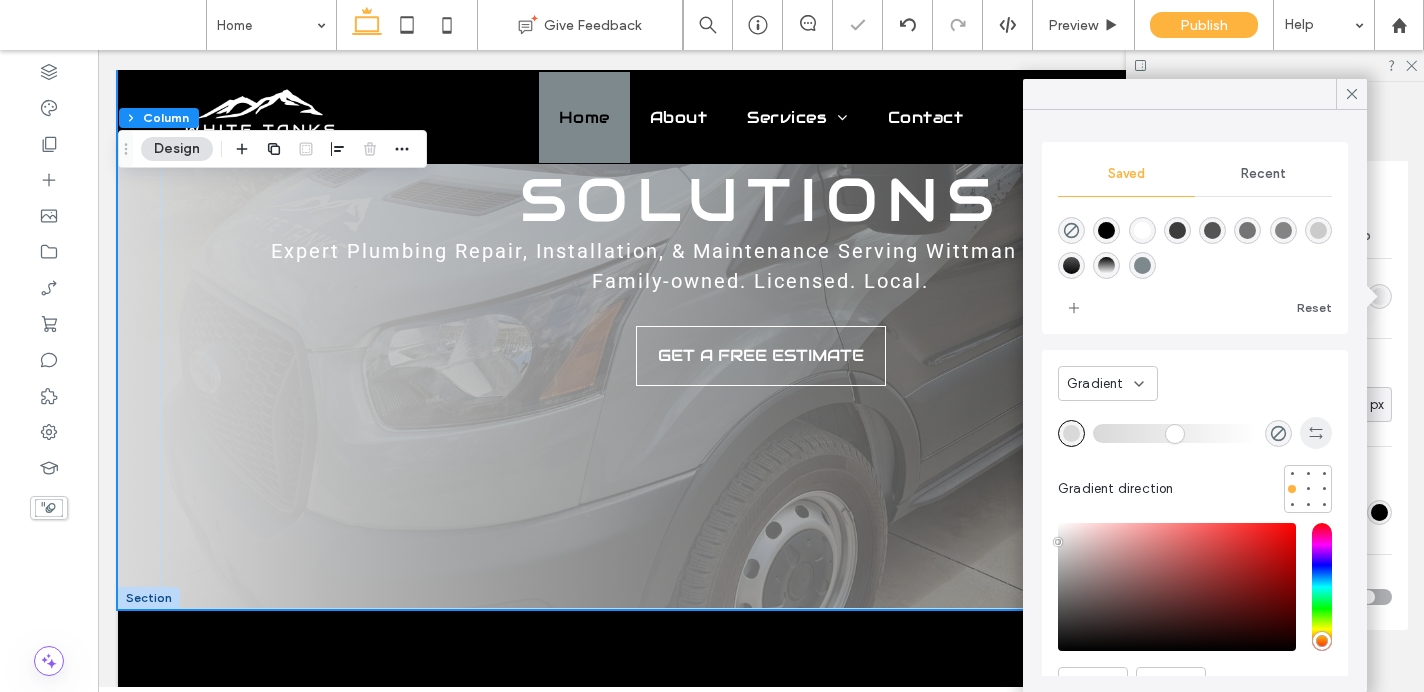 click 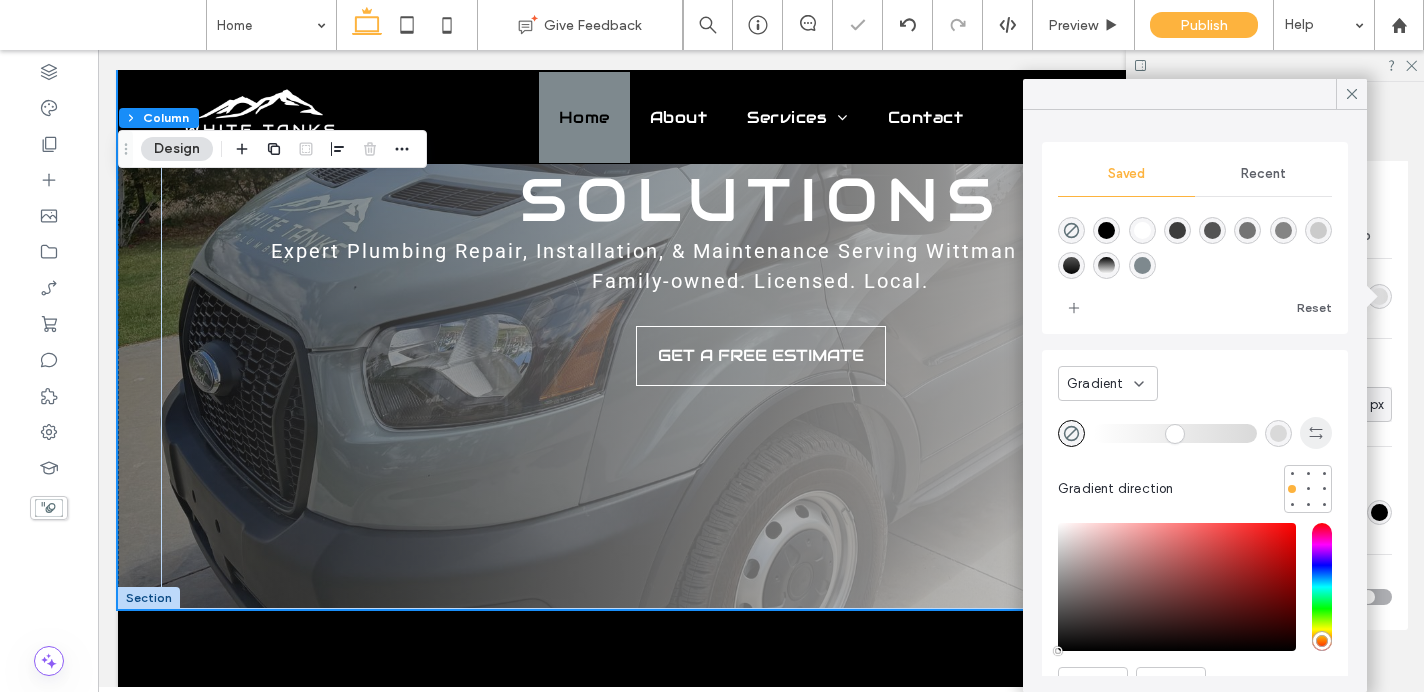 click 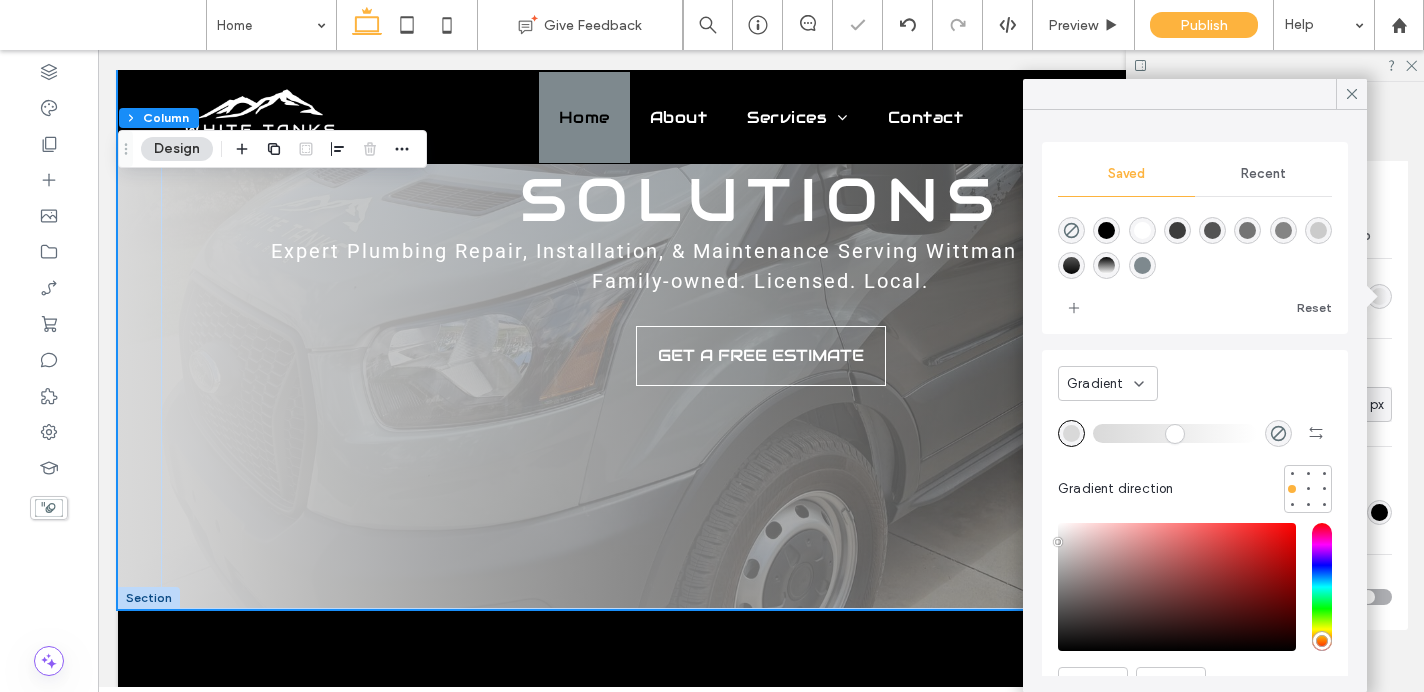 click at bounding box center [1308, 489] 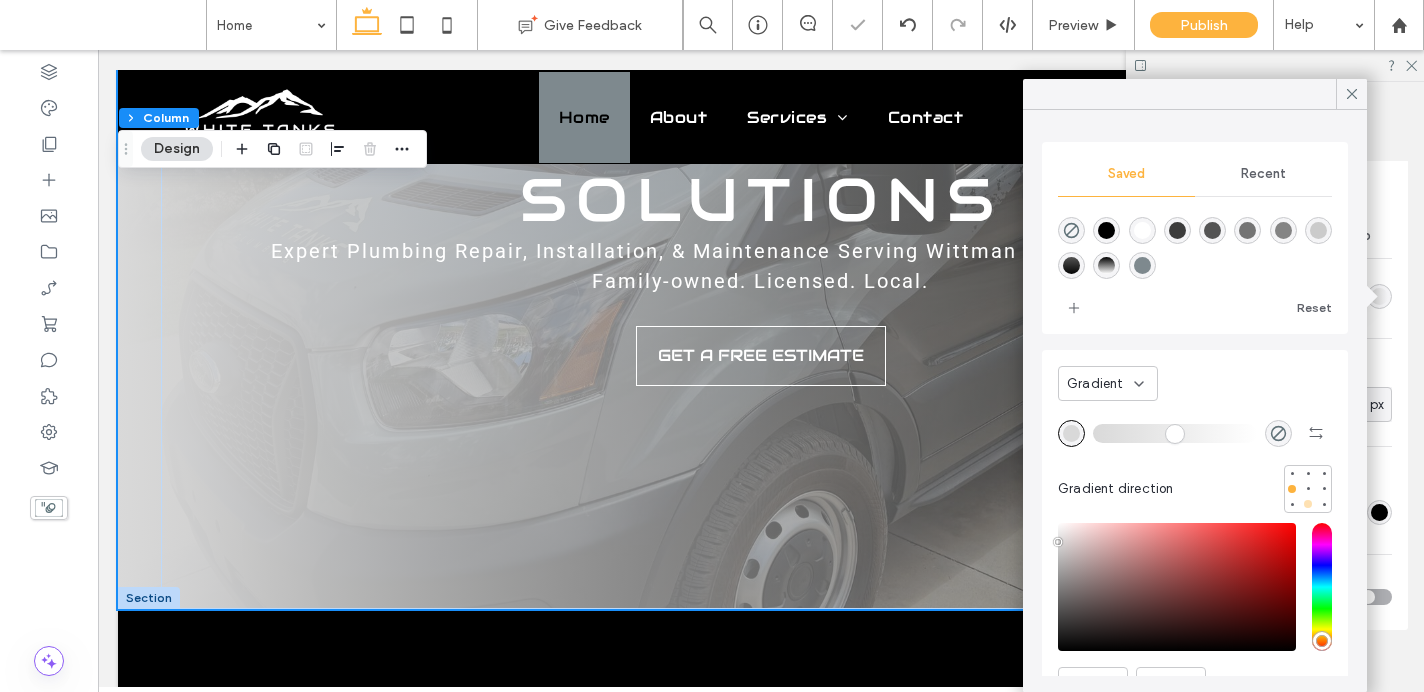 click at bounding box center [1308, 504] 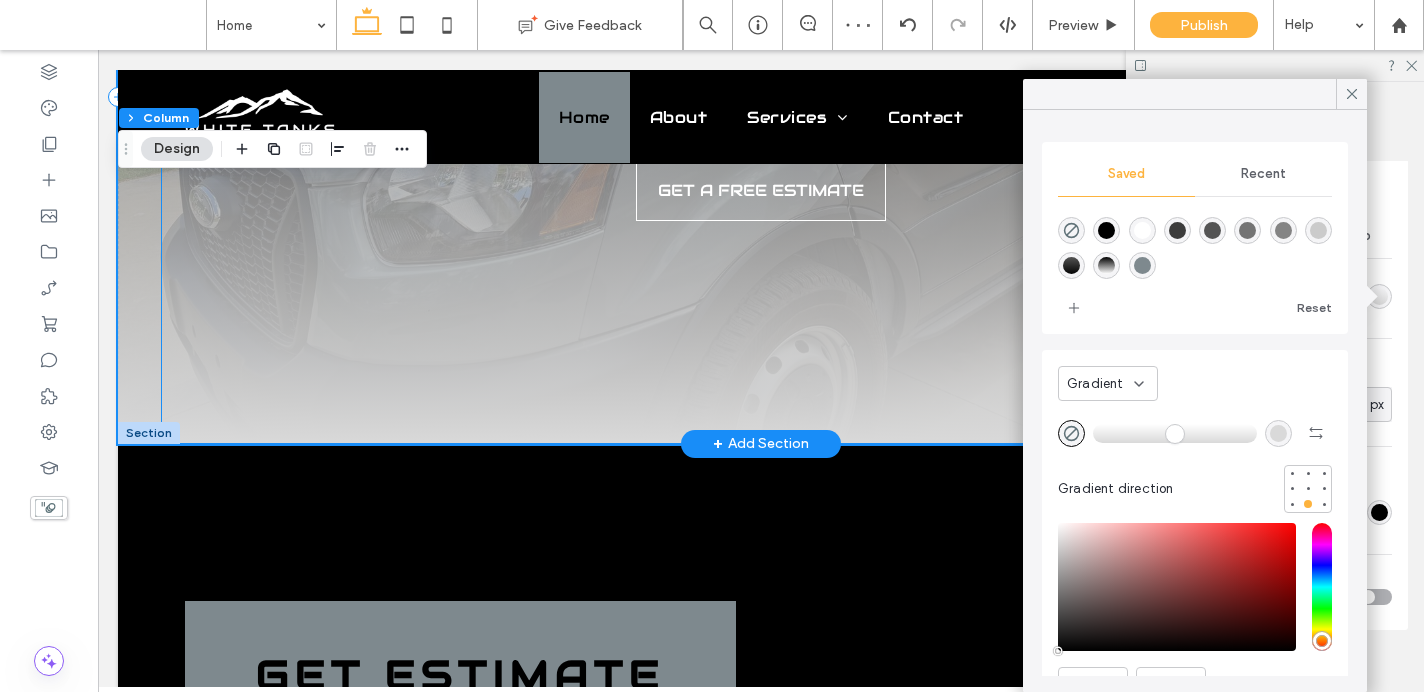 scroll, scrollTop: 446, scrollLeft: 0, axis: vertical 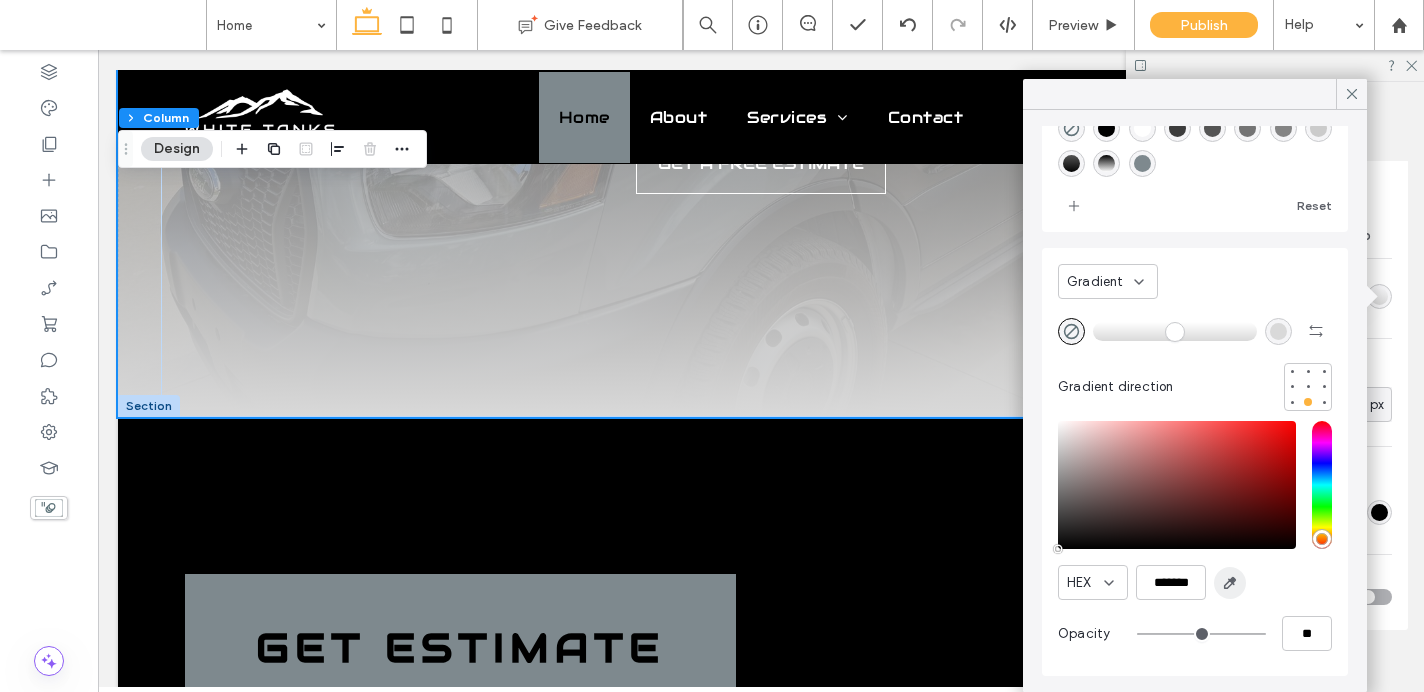 click at bounding box center [1230, 583] 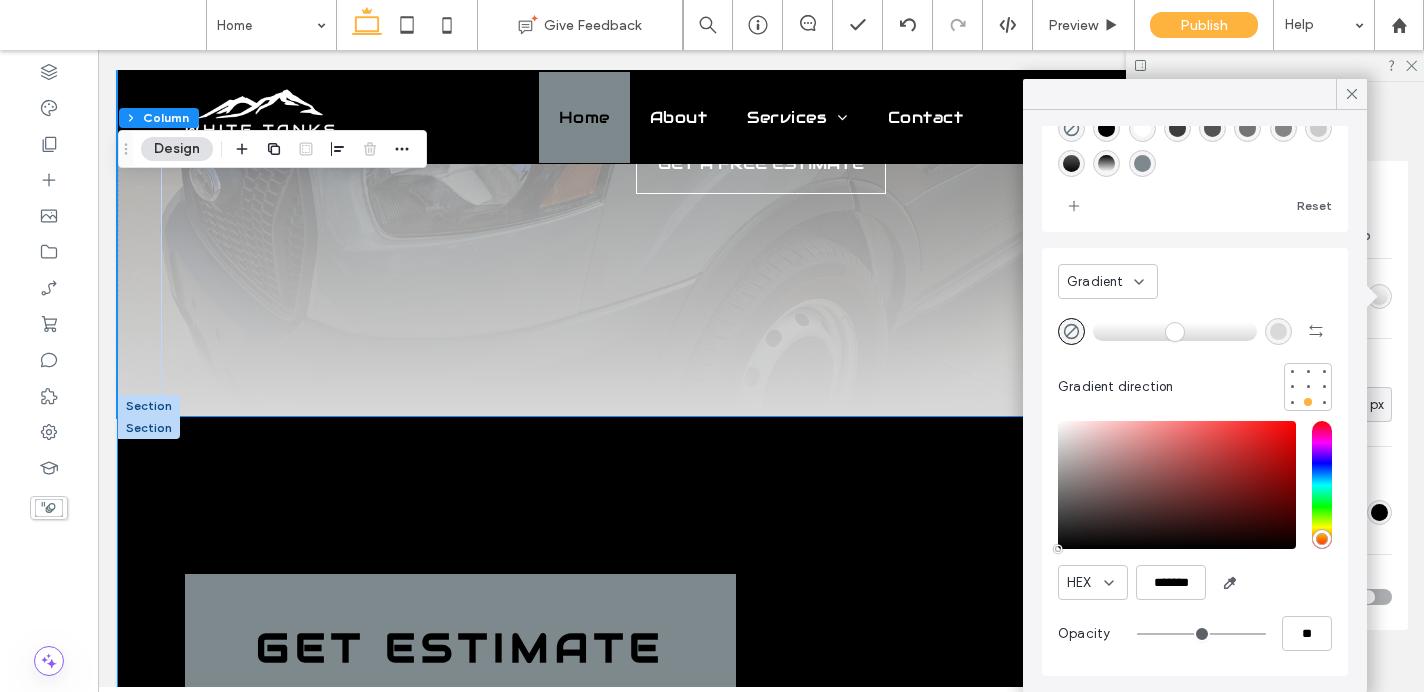click on "Get   Estimate
Name
Email
Phone
Address
Service(s) Needed
****
Thank you for contacting us. We will get back to you as soon as possible.
Oops, there was an error sending your message. Please try again later." at bounding box center (761, 847) 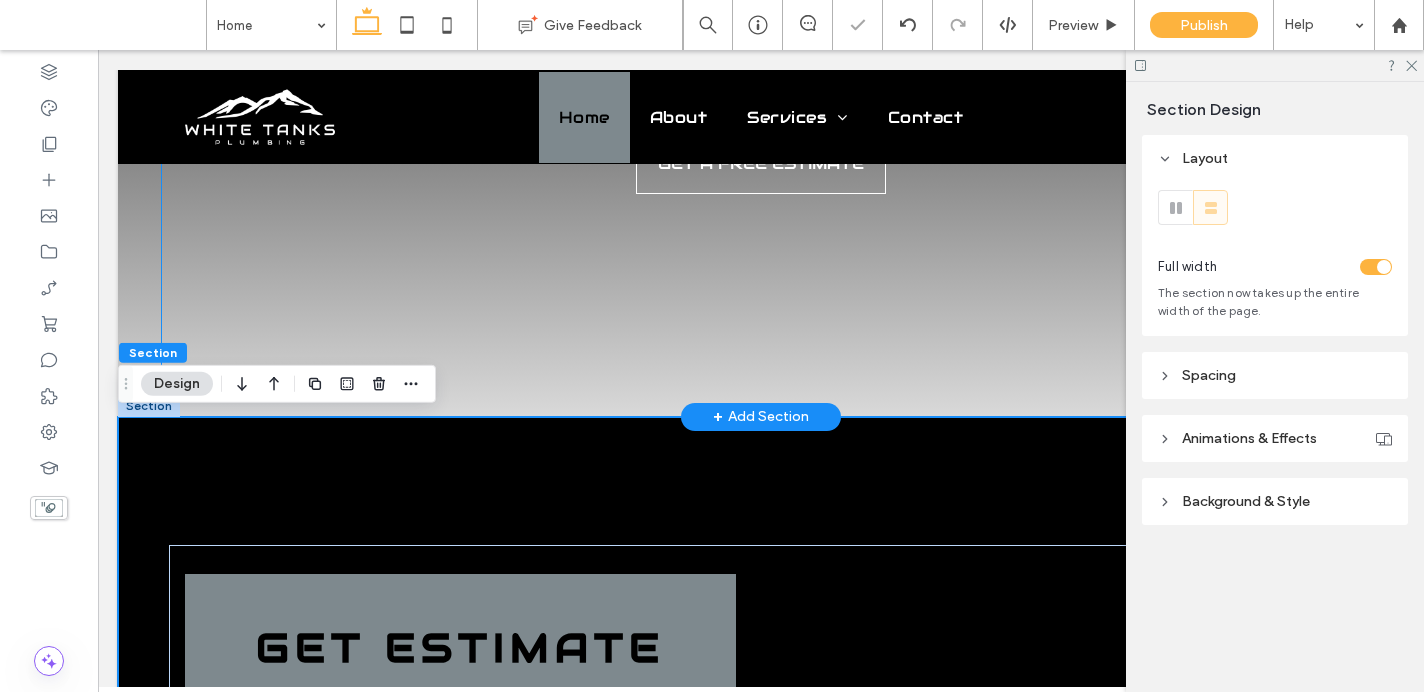 scroll, scrollTop: 288, scrollLeft: 0, axis: vertical 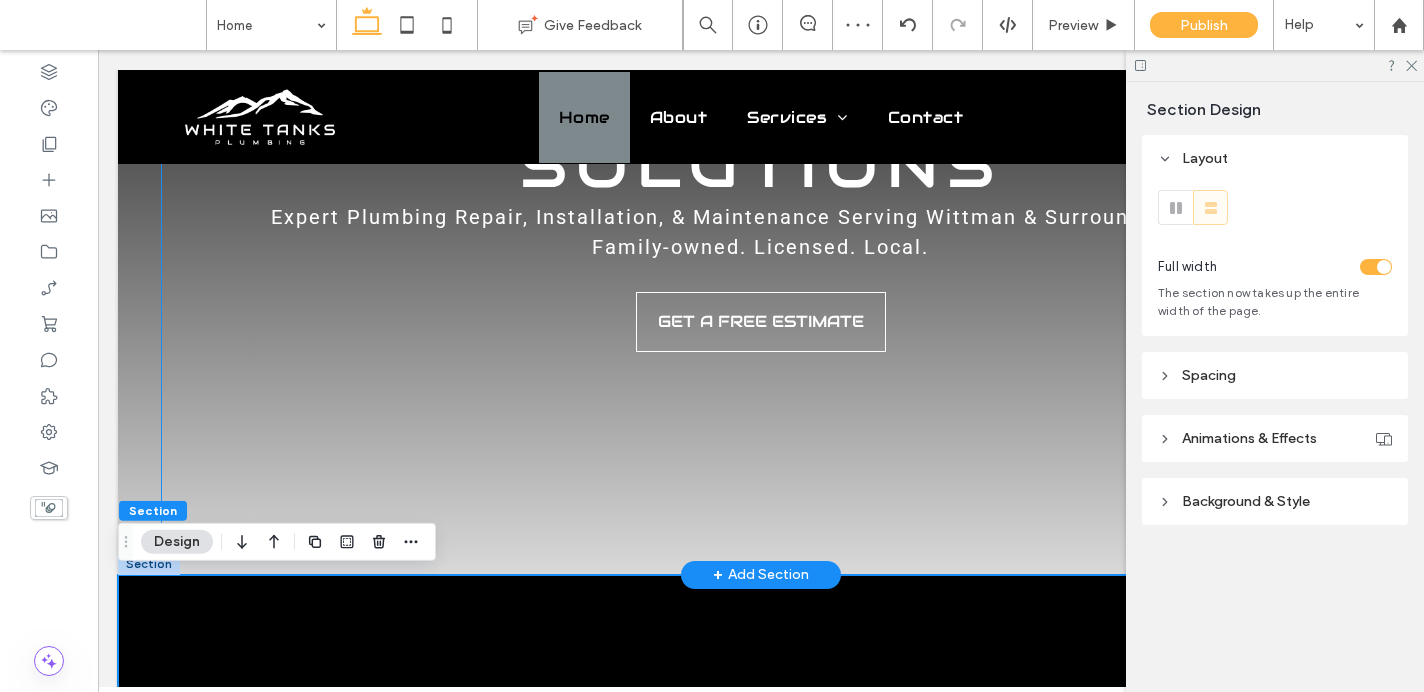 click on "Trusted Plumbing Solutions
Expert Plumbing Repair, Installation, & Maintenance Serving Wittman & Surrounding Areas. Family-owned. Licensed. Local.
GET A FREE ESTIMATE" at bounding box center [761, 228] 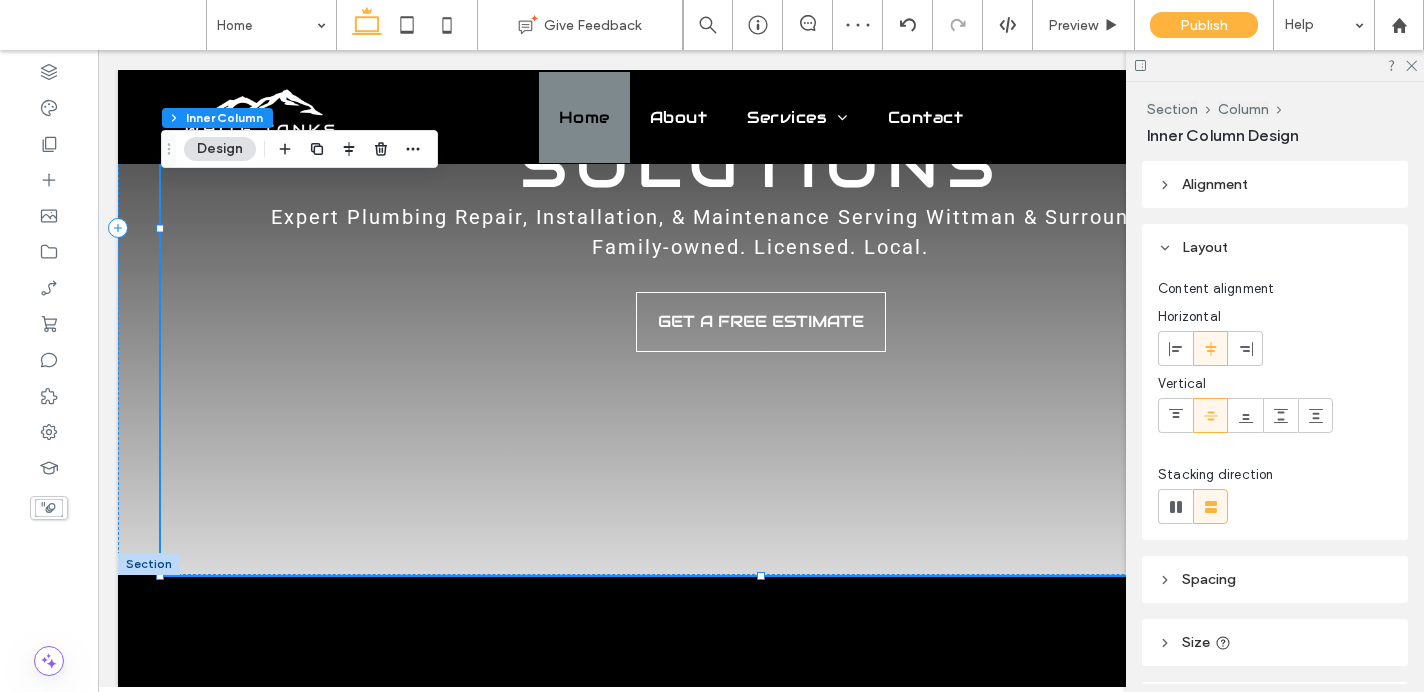 click on "Size" at bounding box center [1196, 642] 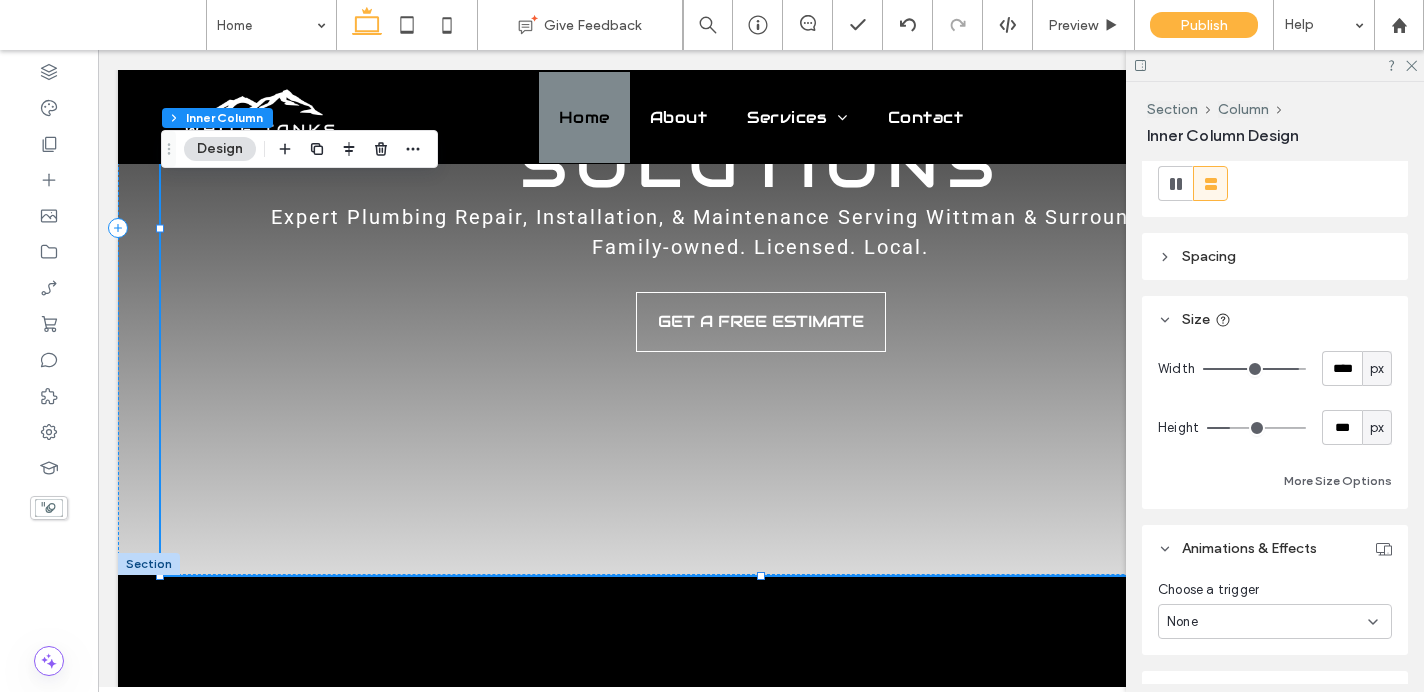 scroll, scrollTop: 583, scrollLeft: 0, axis: vertical 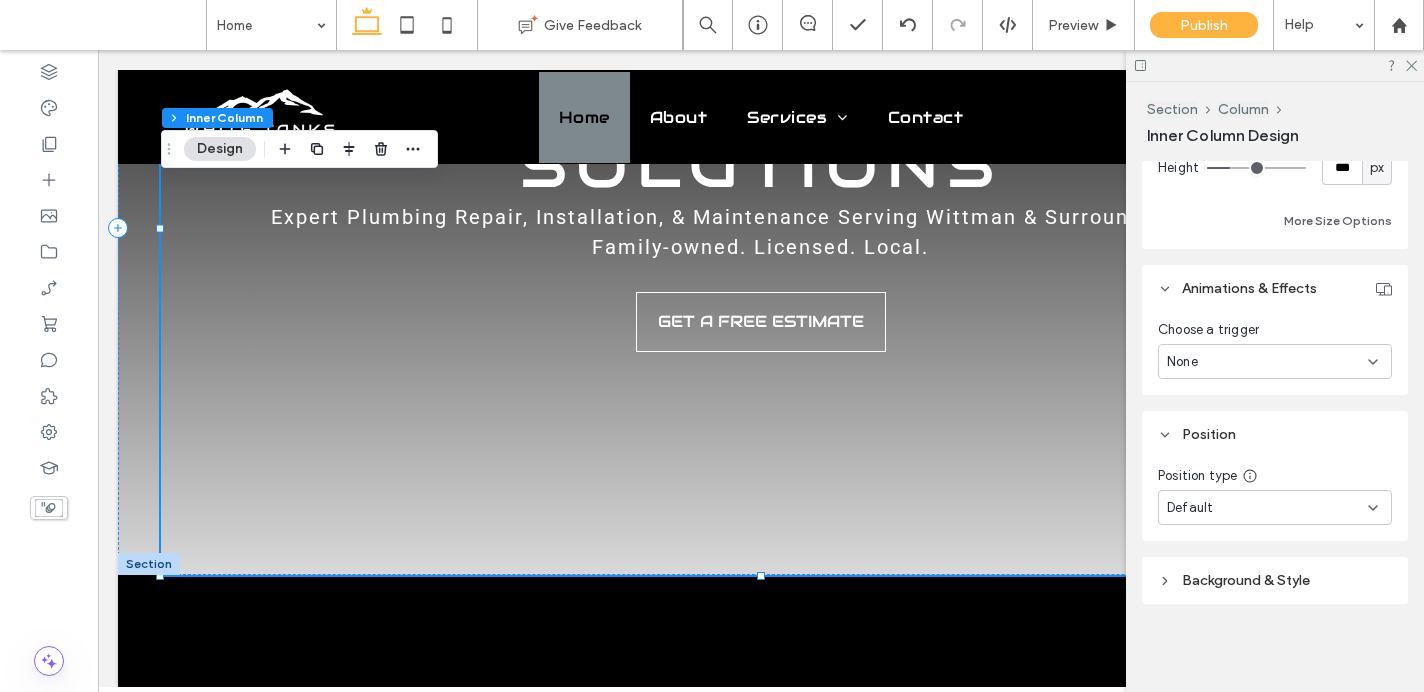 click on "Background & Style" at bounding box center (1246, 580) 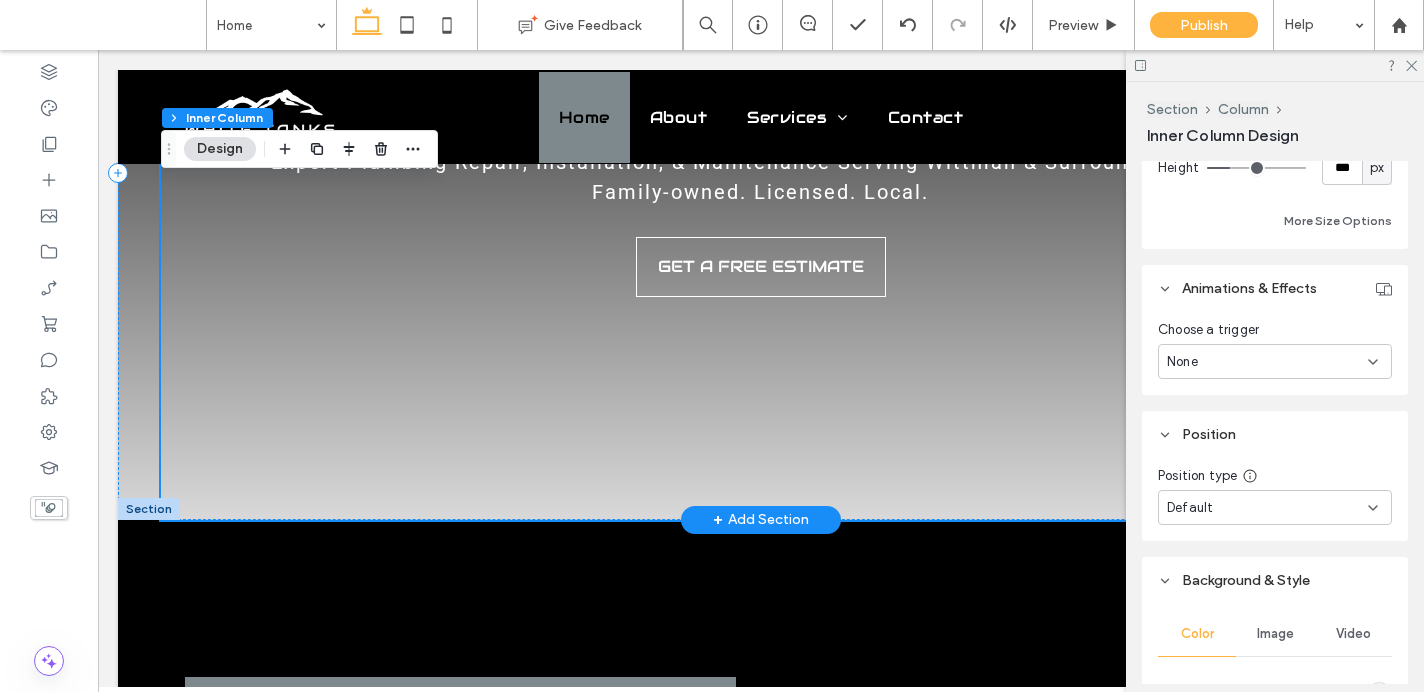 scroll, scrollTop: 356, scrollLeft: 0, axis: vertical 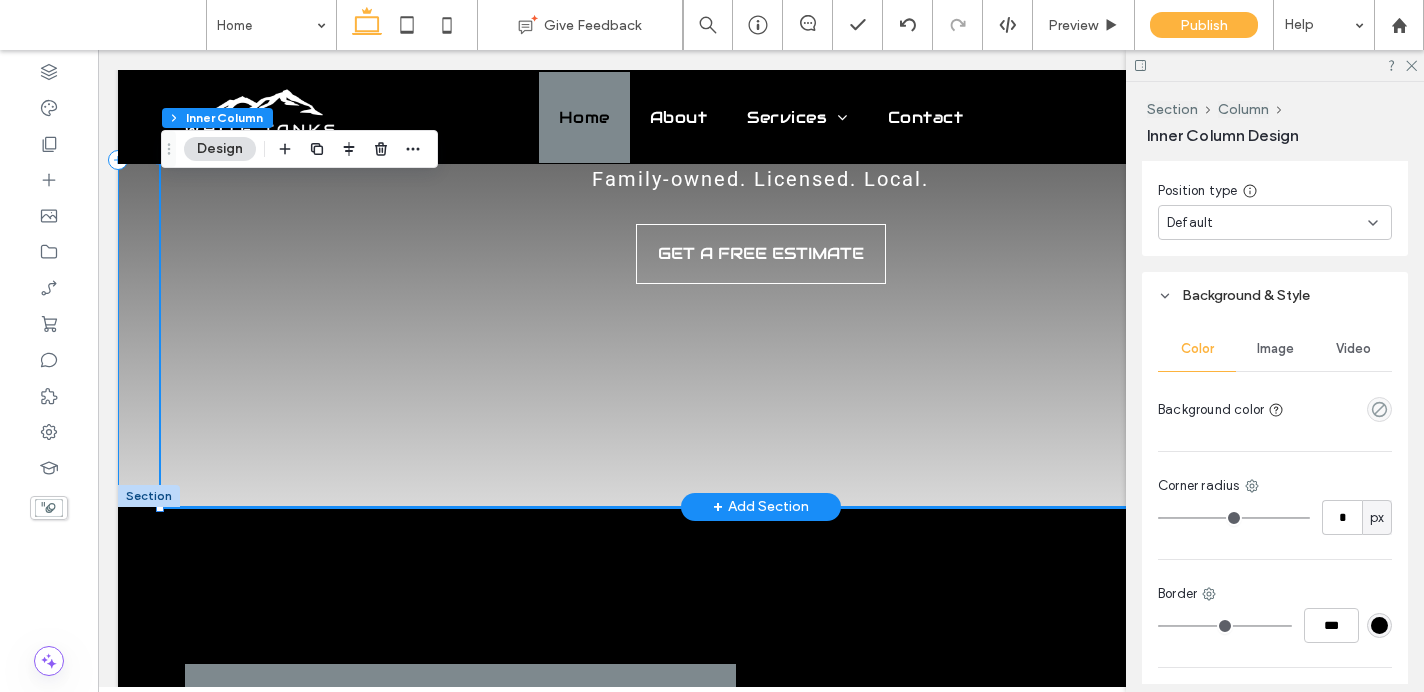 click on "Trusted Plumbing Solutions
Expert Plumbing Repair, Installation, & Maintenance Serving Wittman & Surrounding Areas. Family-owned. Licensed. Local.
GET A FREE ESTIMATE" at bounding box center (761, 160) 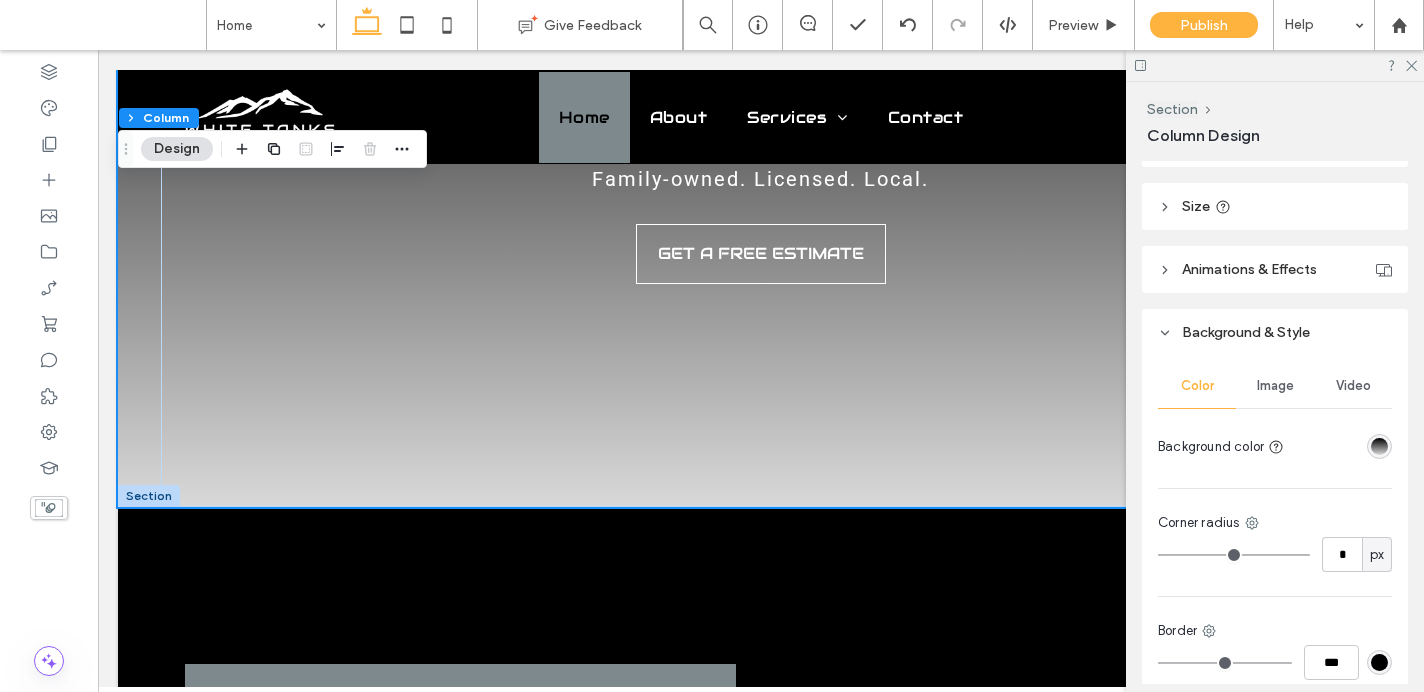 scroll, scrollTop: 377, scrollLeft: 0, axis: vertical 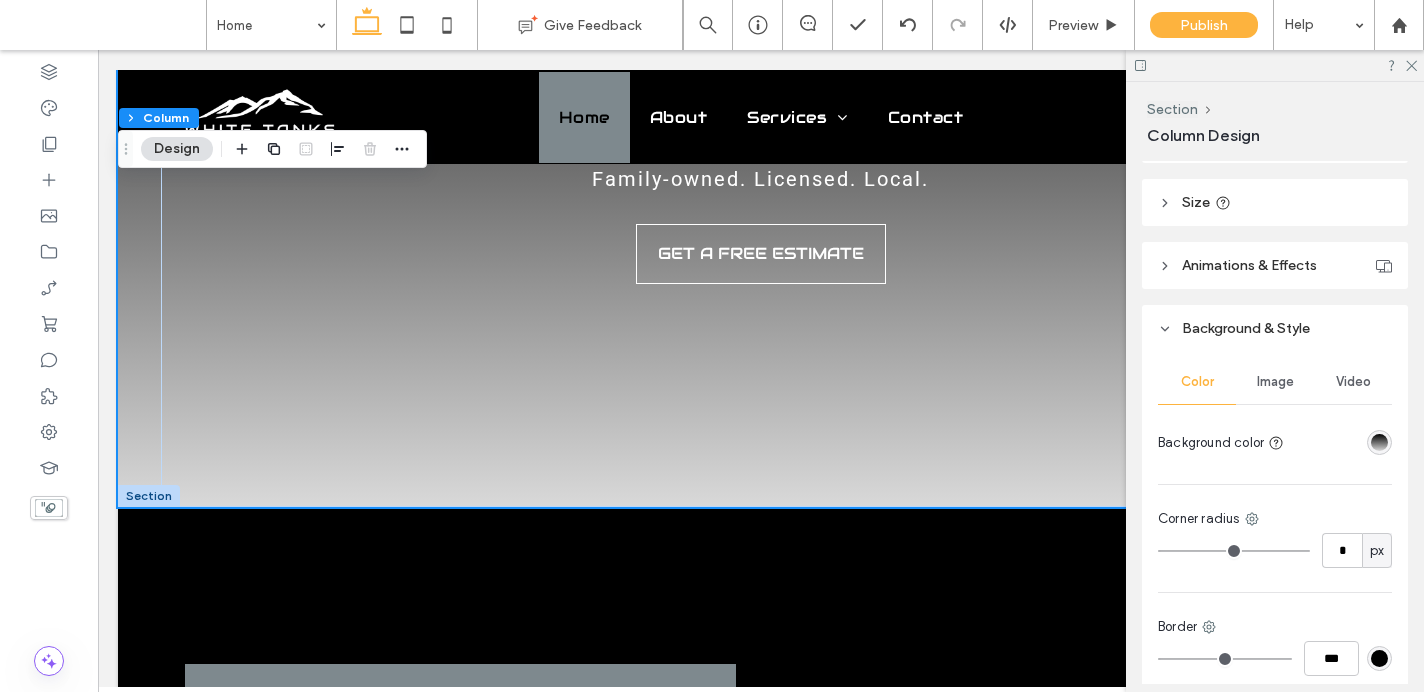 click at bounding box center [1379, 442] 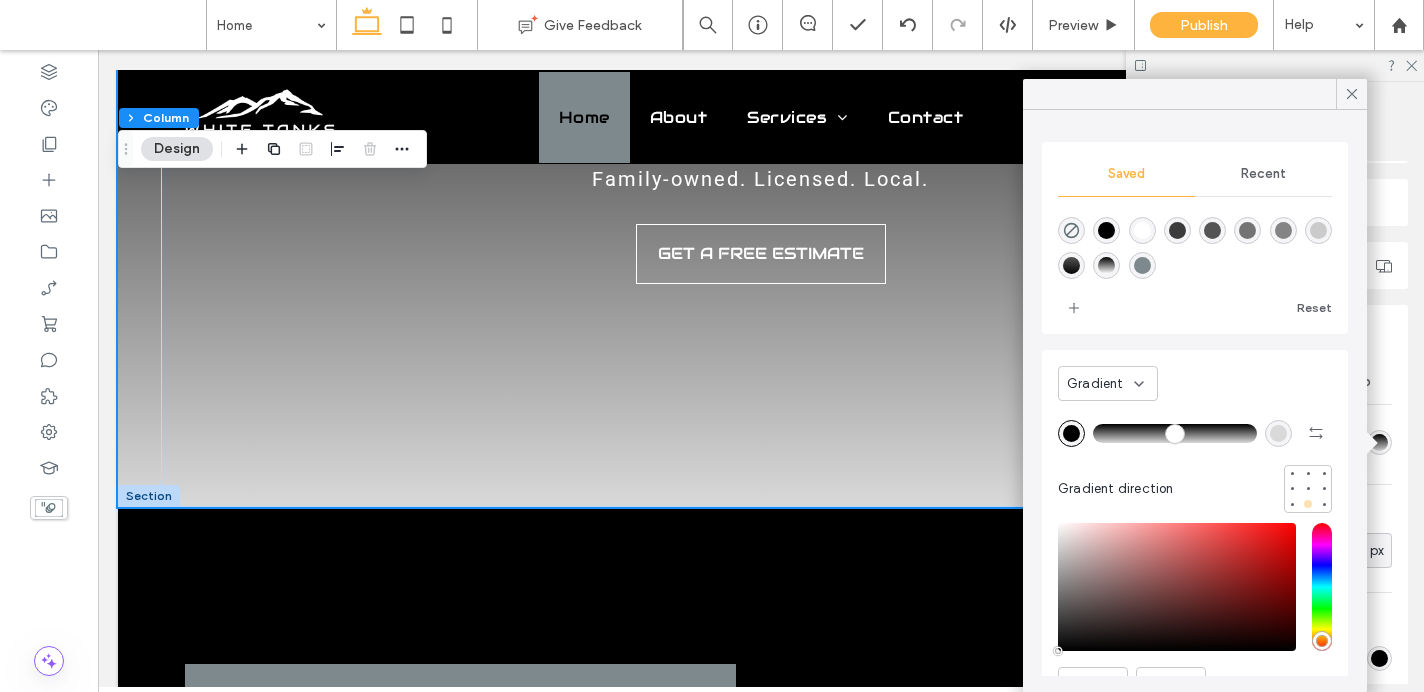 click at bounding box center (1308, 504) 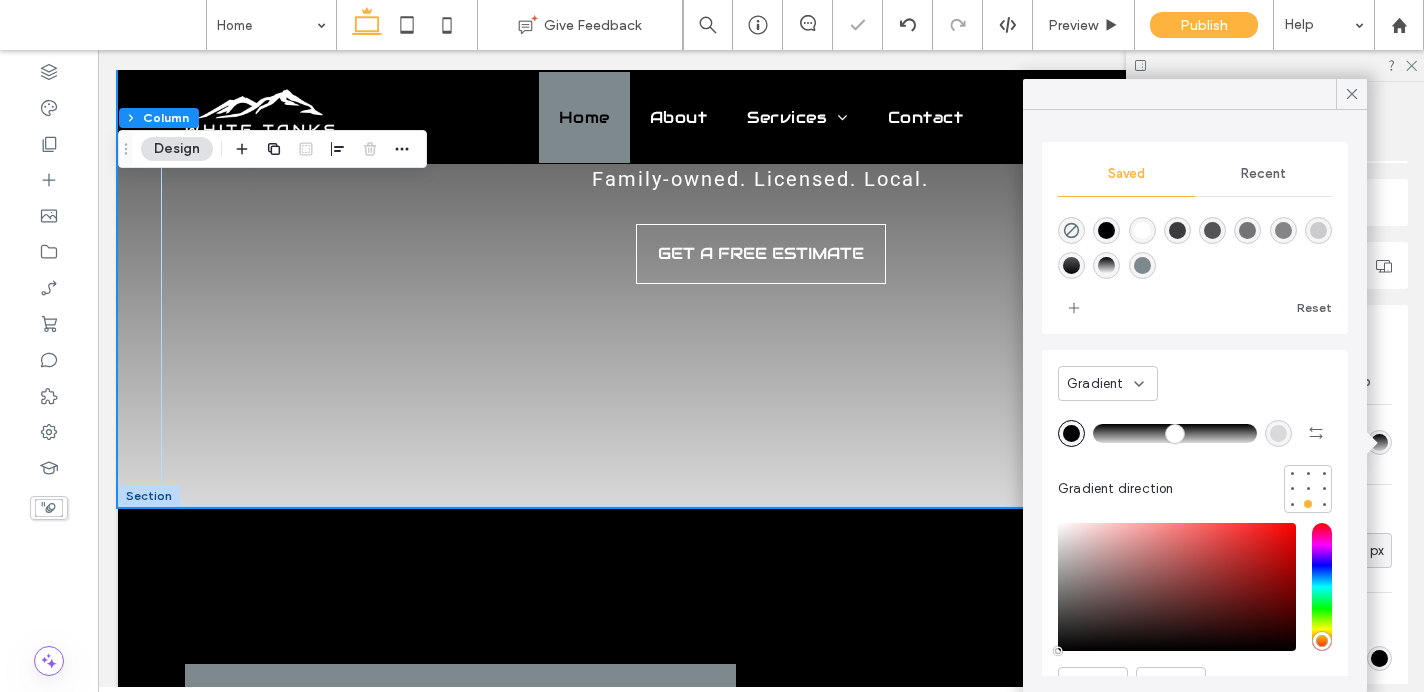 scroll, scrollTop: 102, scrollLeft: 0, axis: vertical 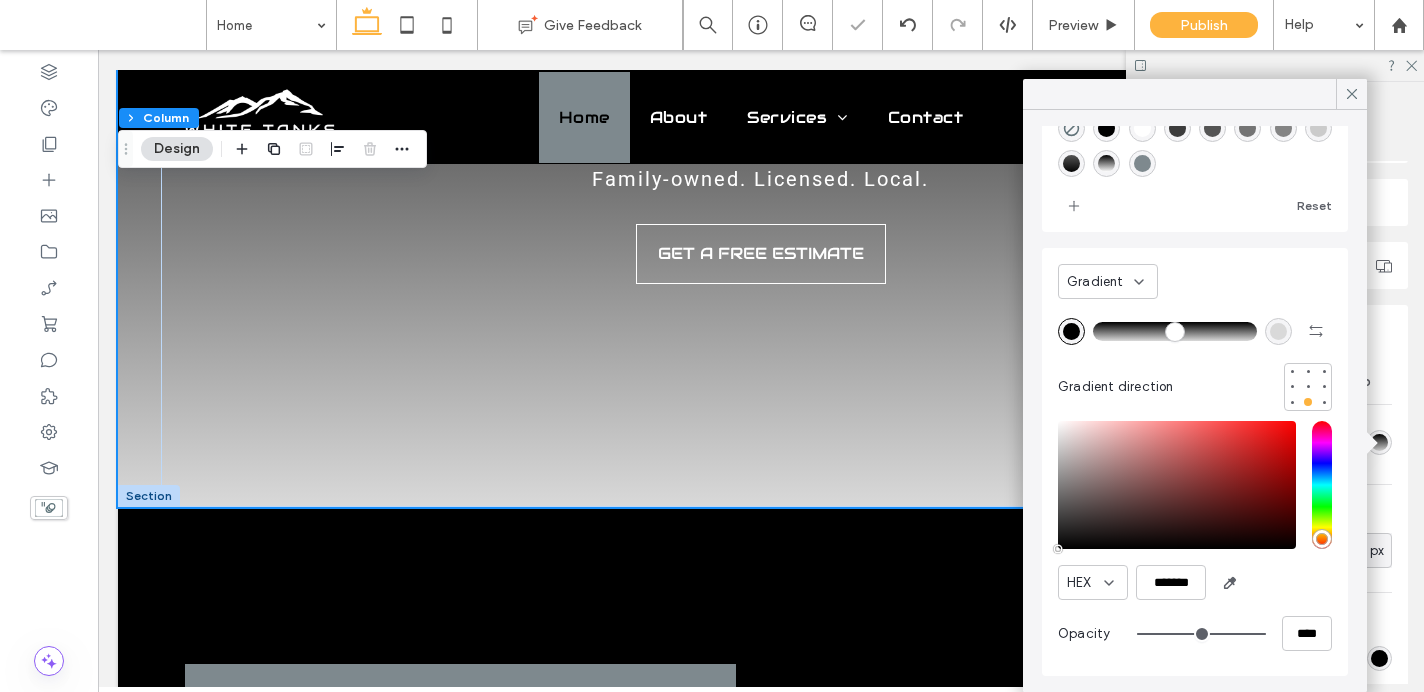 type on "**" 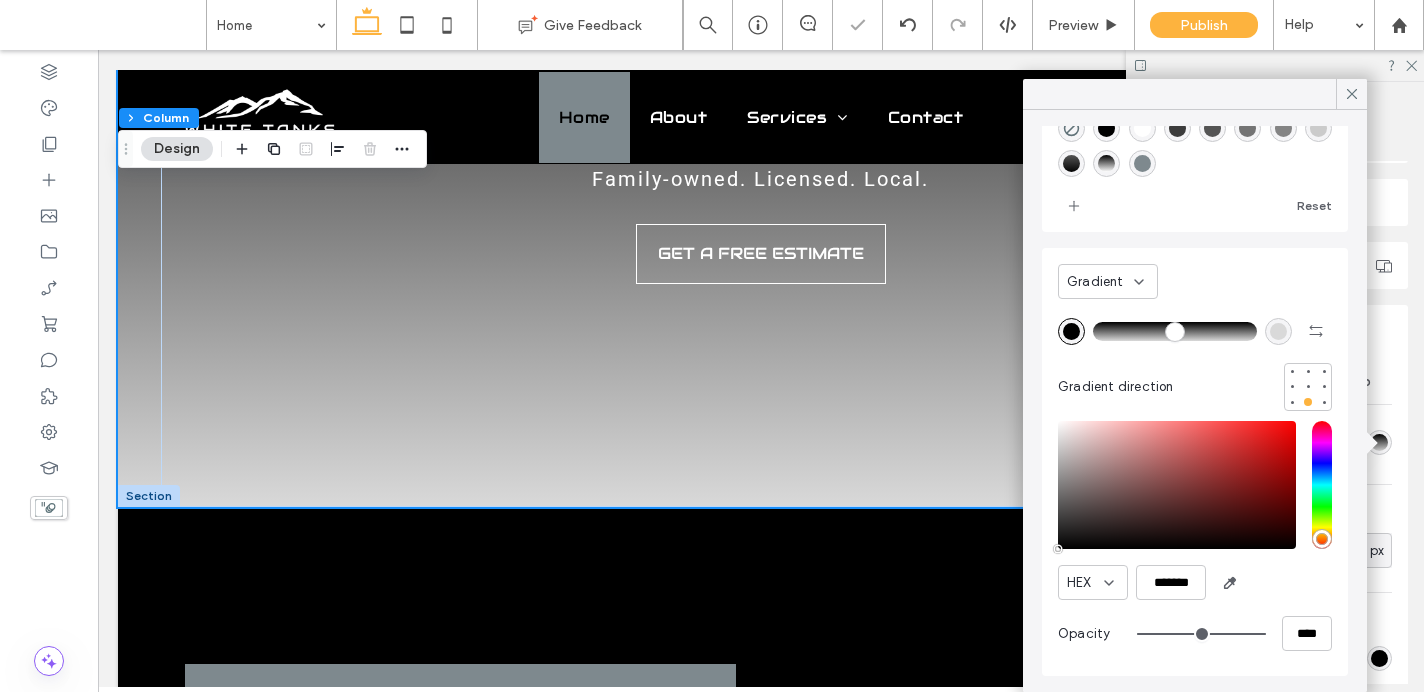 type on "***" 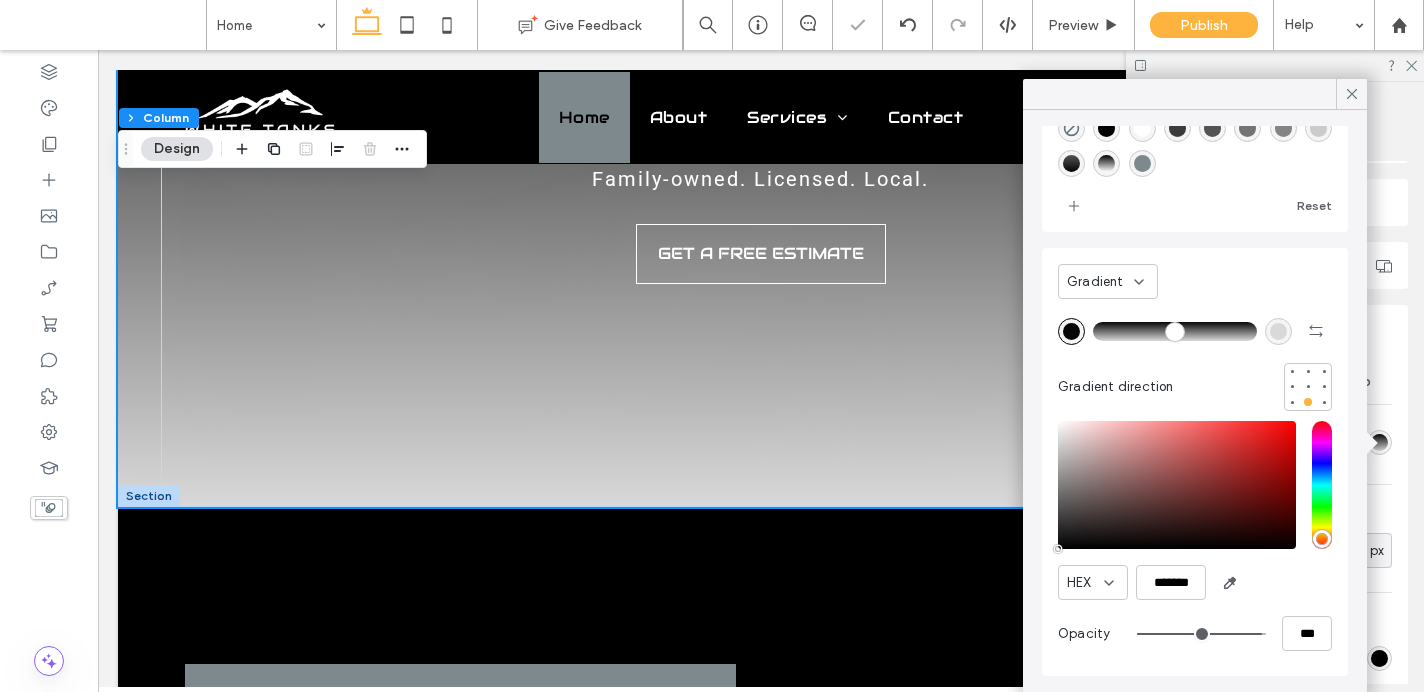 type on "**" 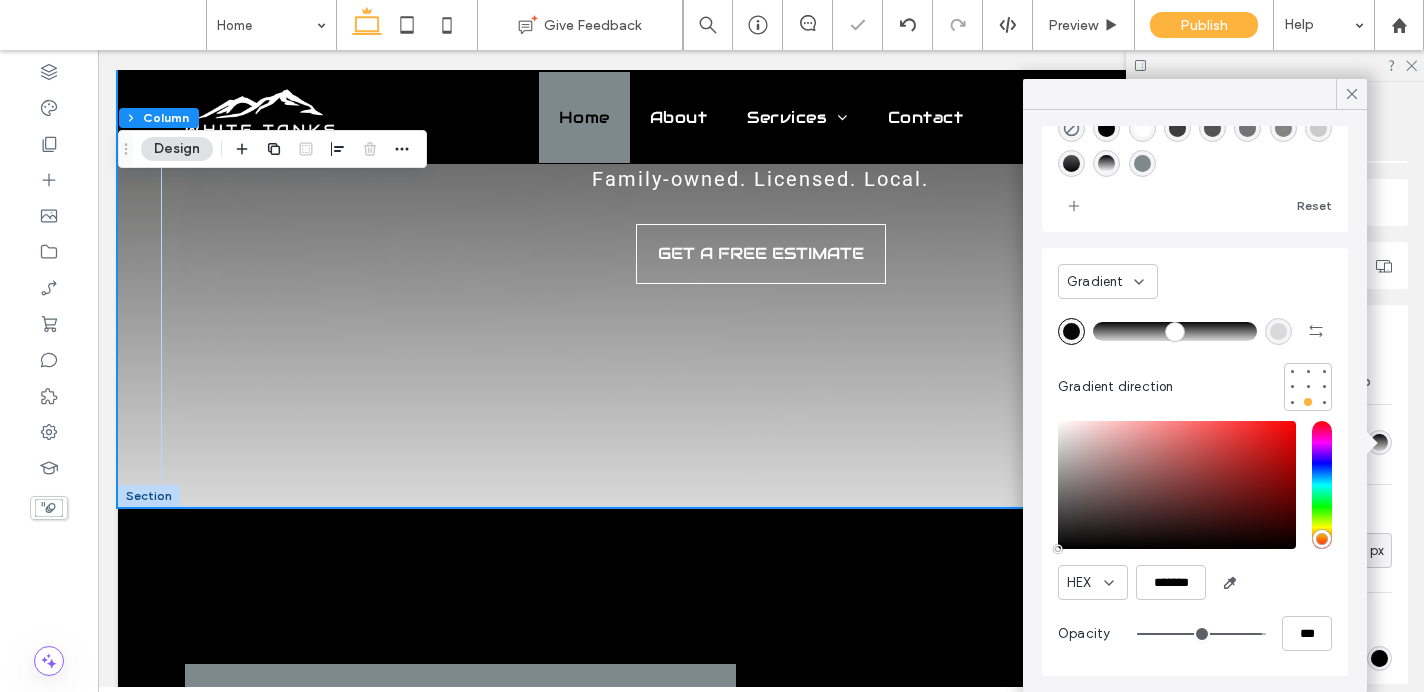 type on "***" 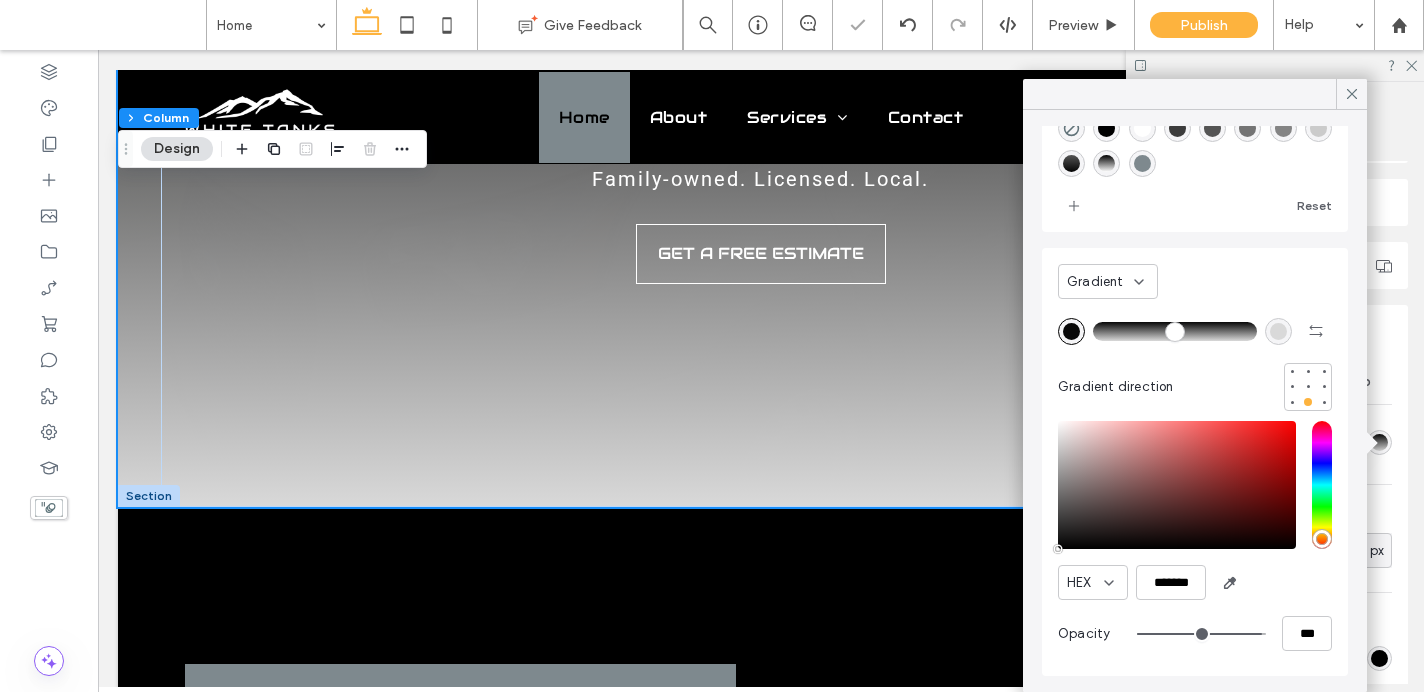type on "****" 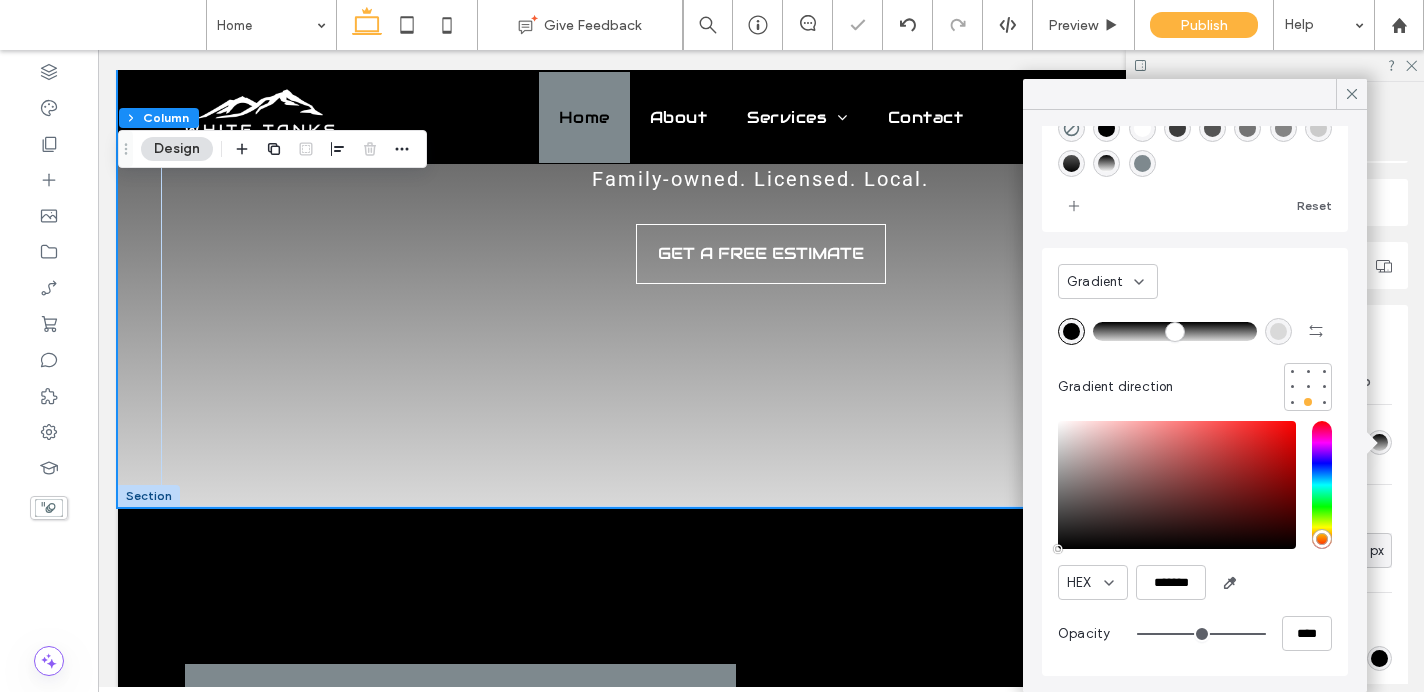 drag, startPoint x: 1254, startPoint y: 629, endPoint x: 1301, endPoint y: 620, distance: 47.853943 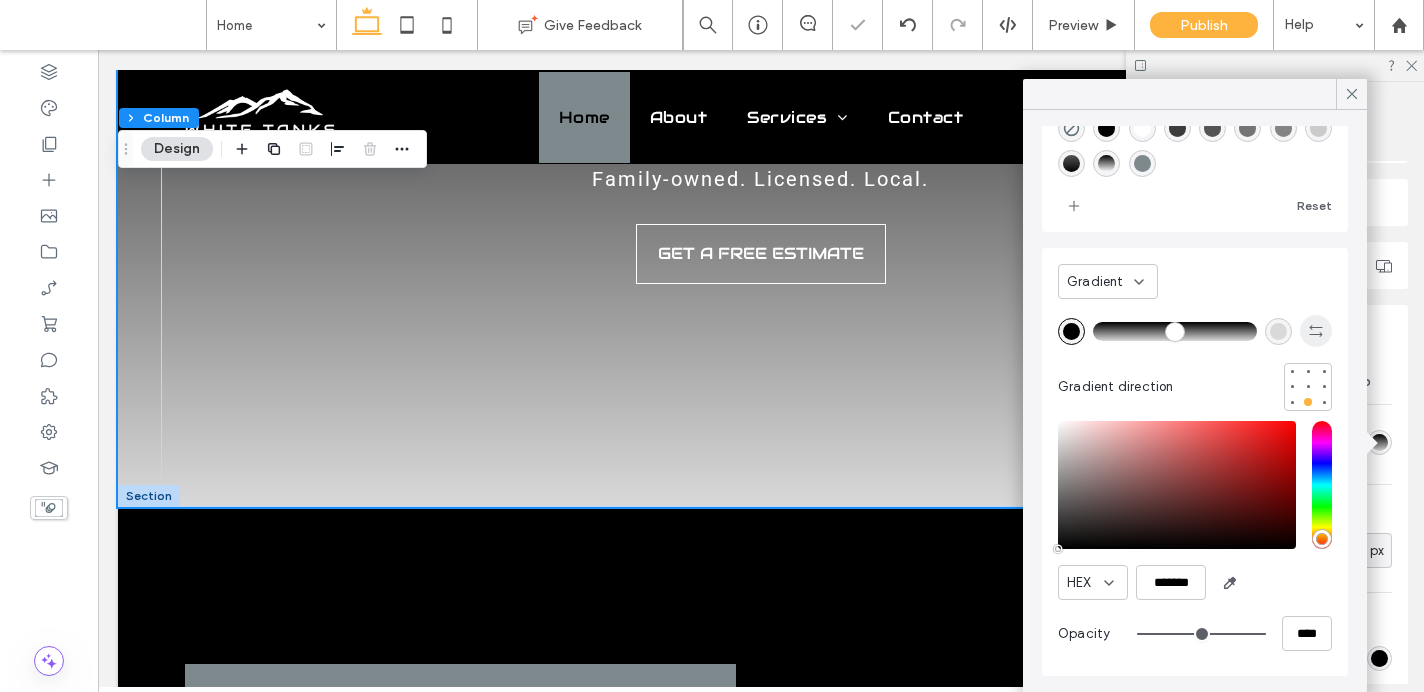 click at bounding box center (1316, 331) 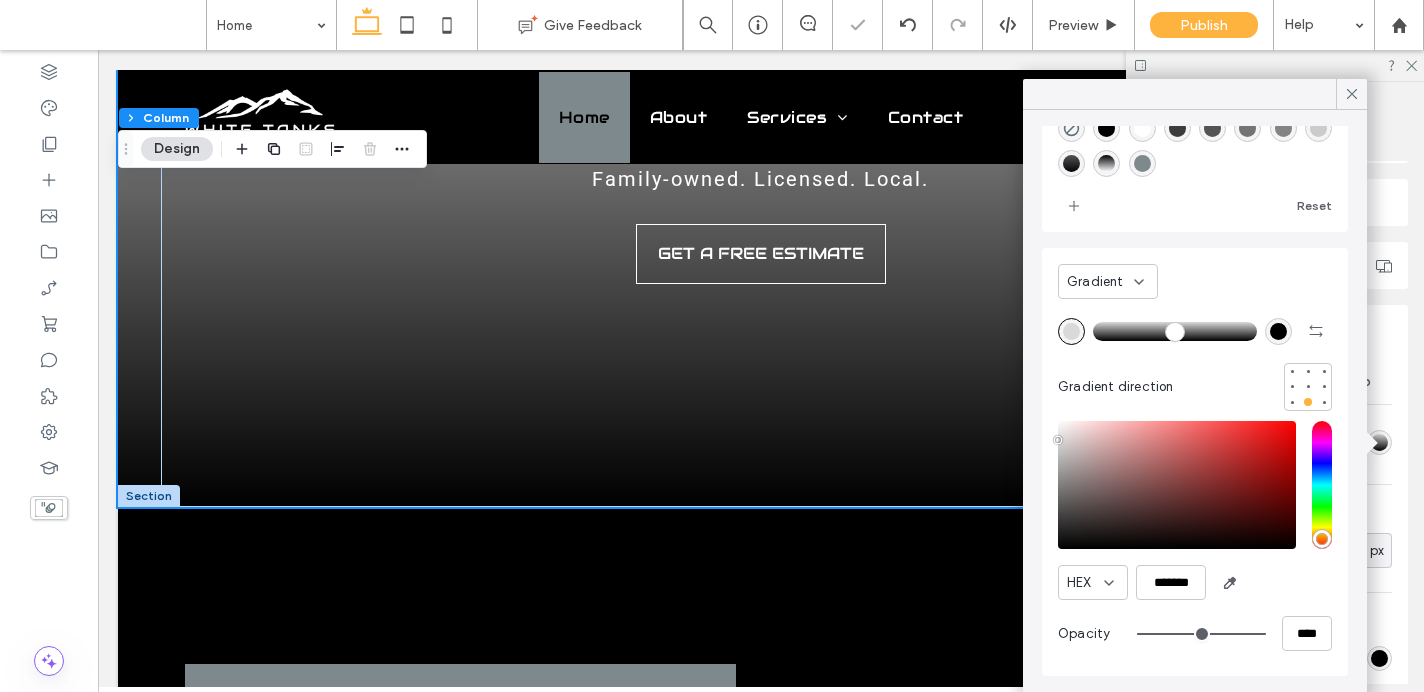 scroll, scrollTop: 65, scrollLeft: 0, axis: vertical 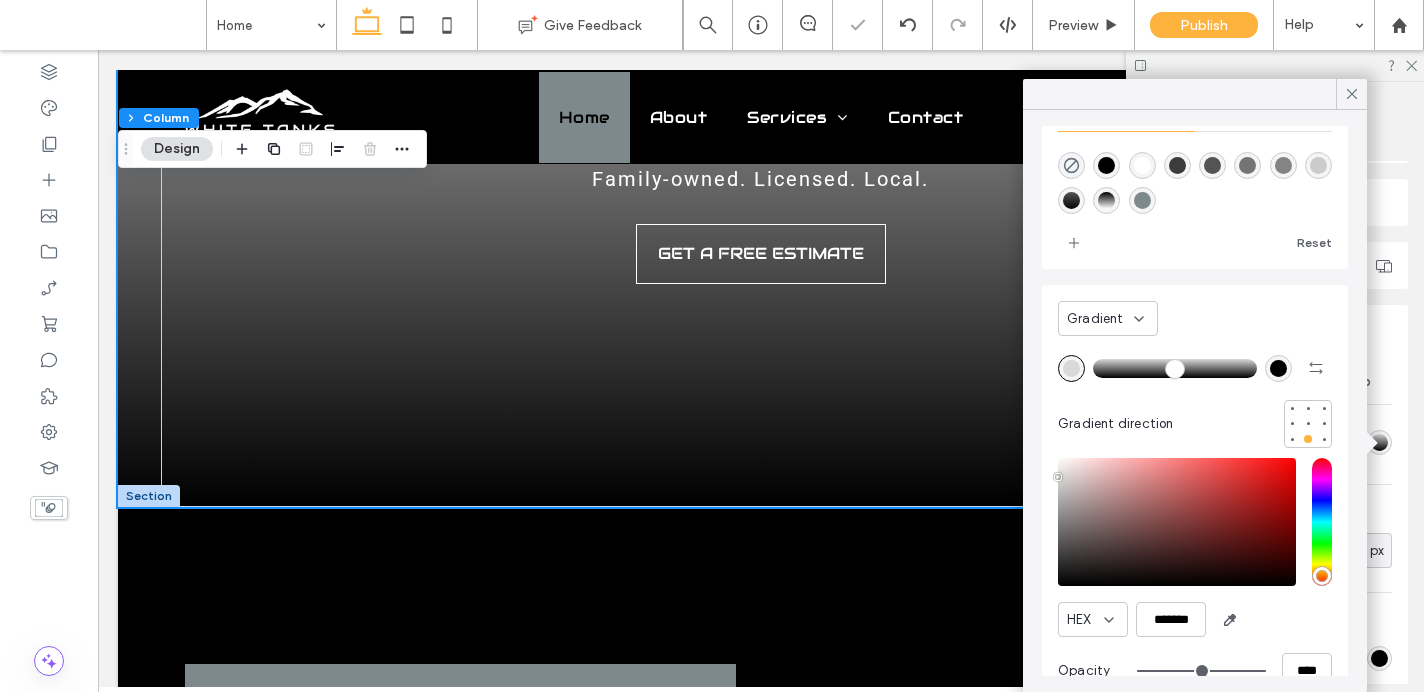 click at bounding box center (1071, 368) 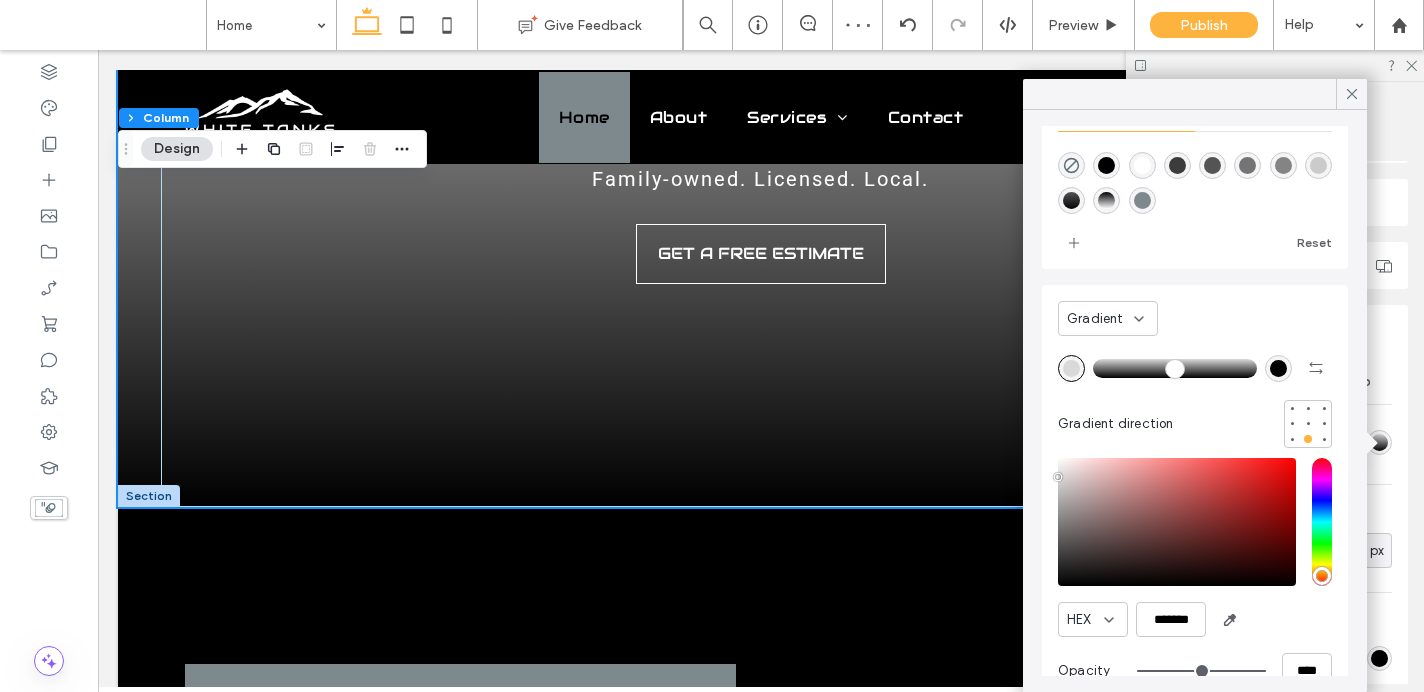 click at bounding box center [1071, 165] 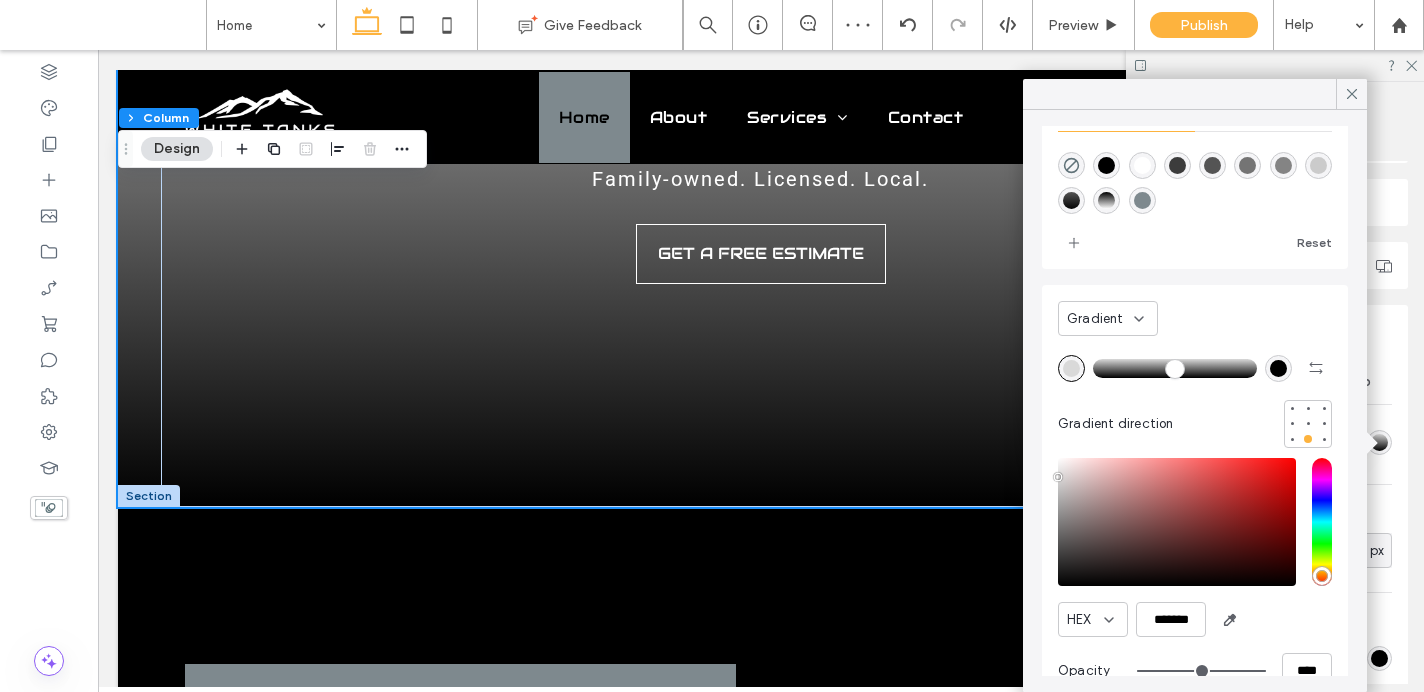 type on "*******" 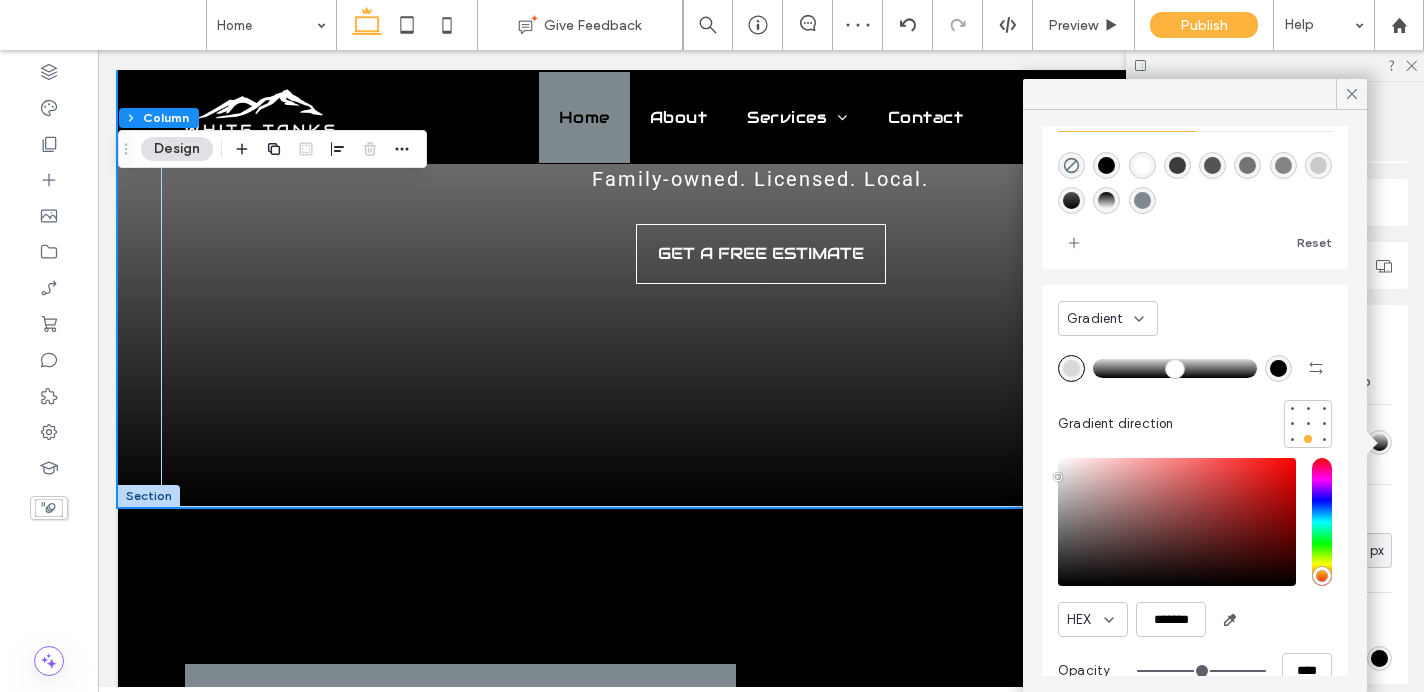 type on "*" 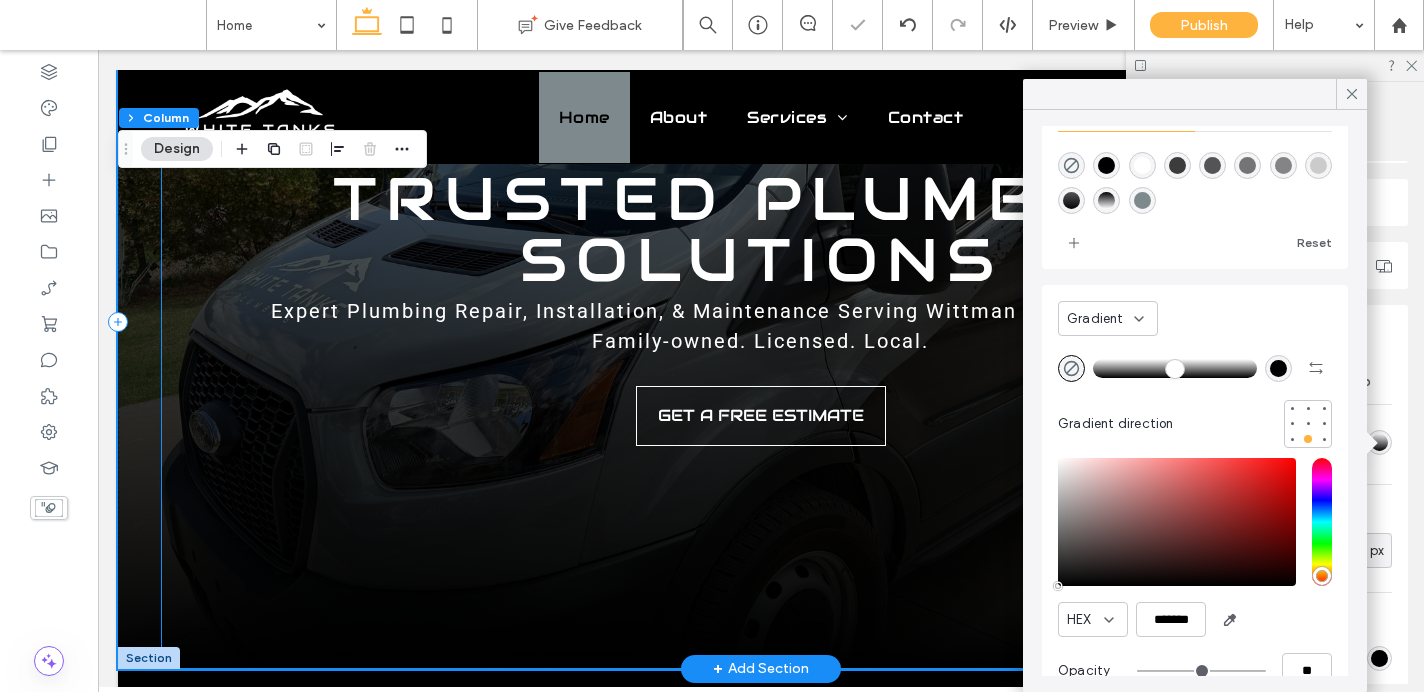 scroll, scrollTop: 183, scrollLeft: 0, axis: vertical 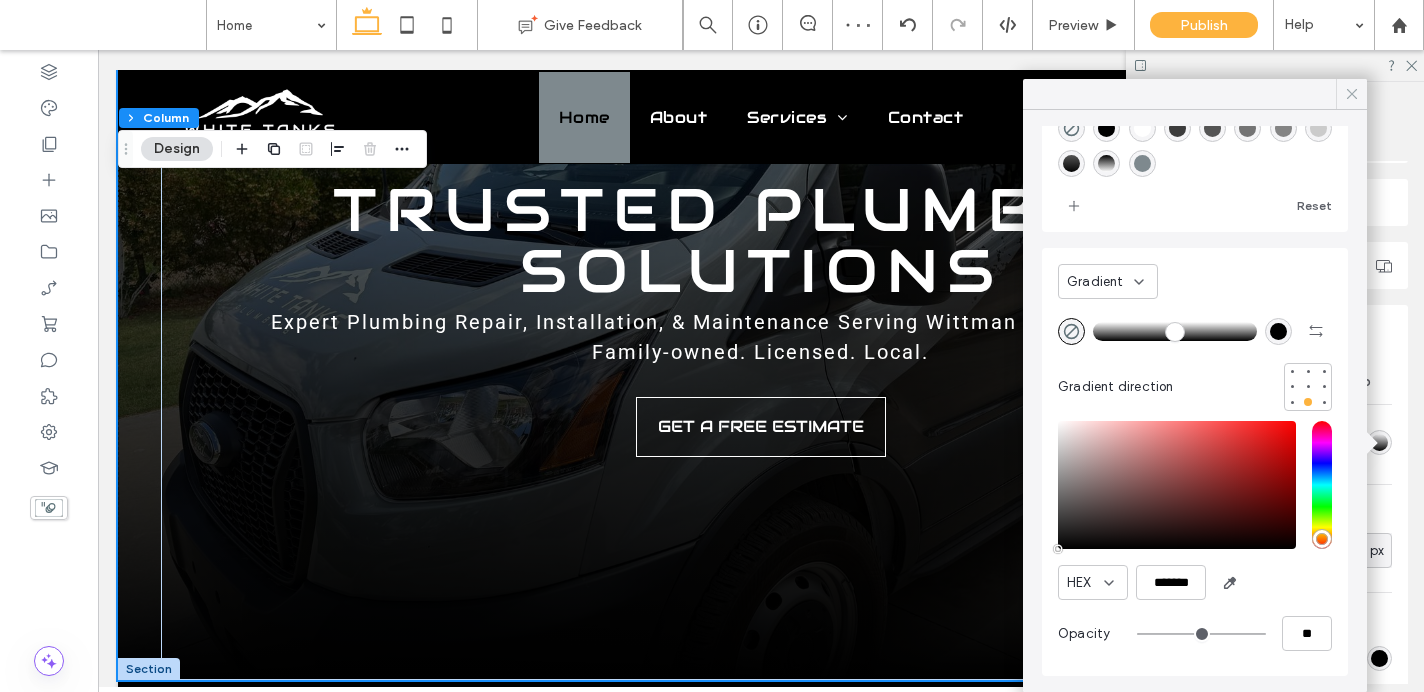 click 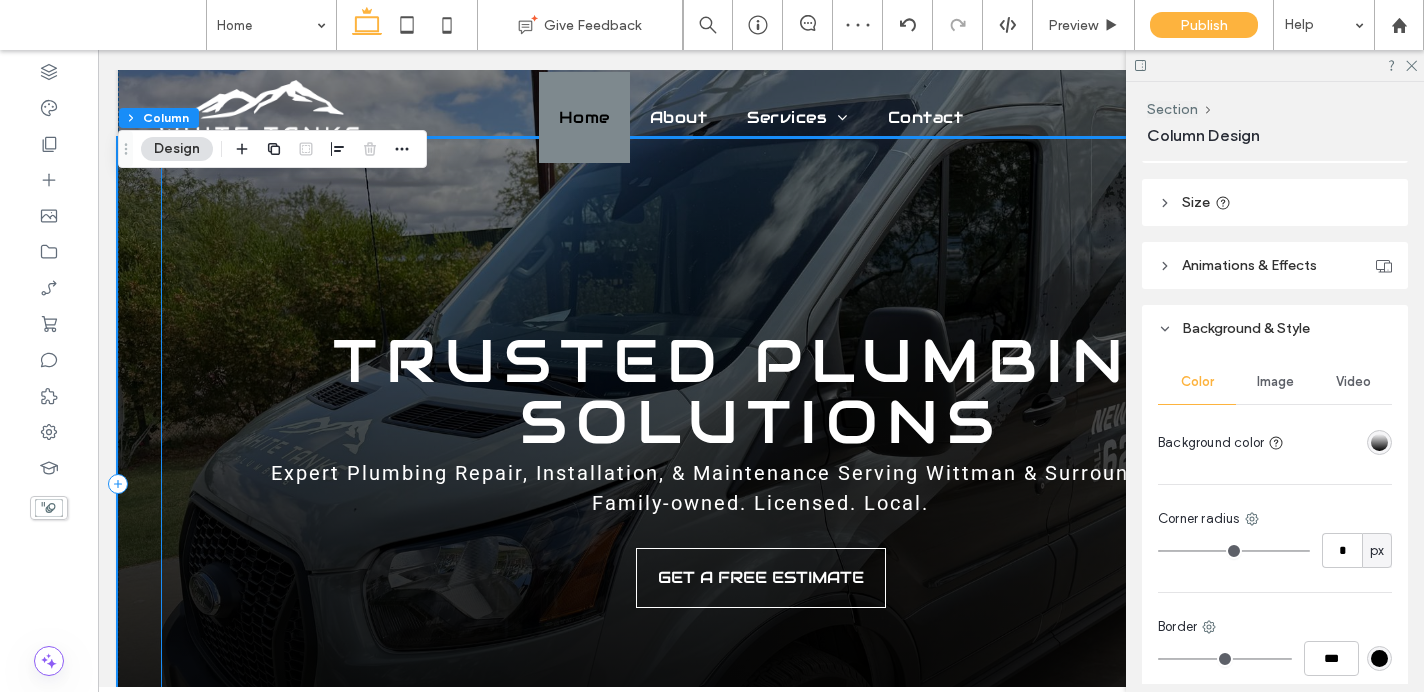 scroll, scrollTop: 0, scrollLeft: 0, axis: both 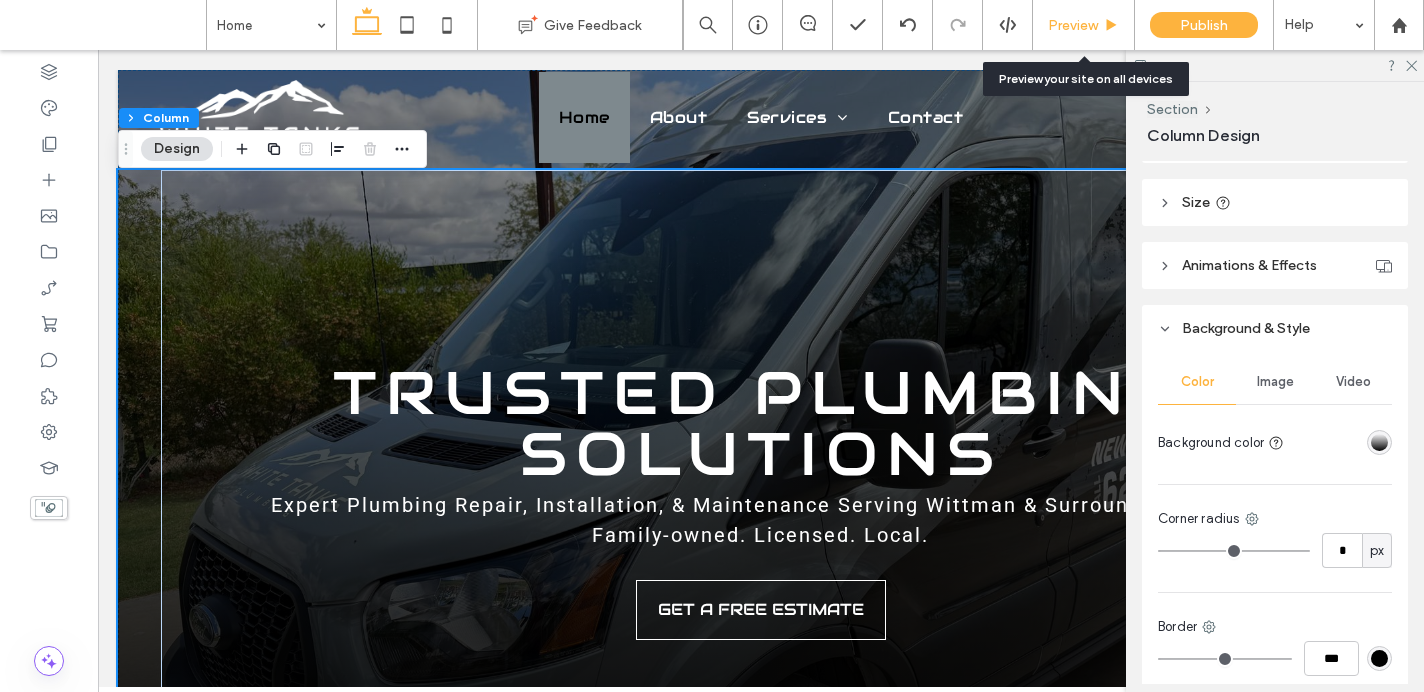 click on "Preview" at bounding box center [1084, 25] 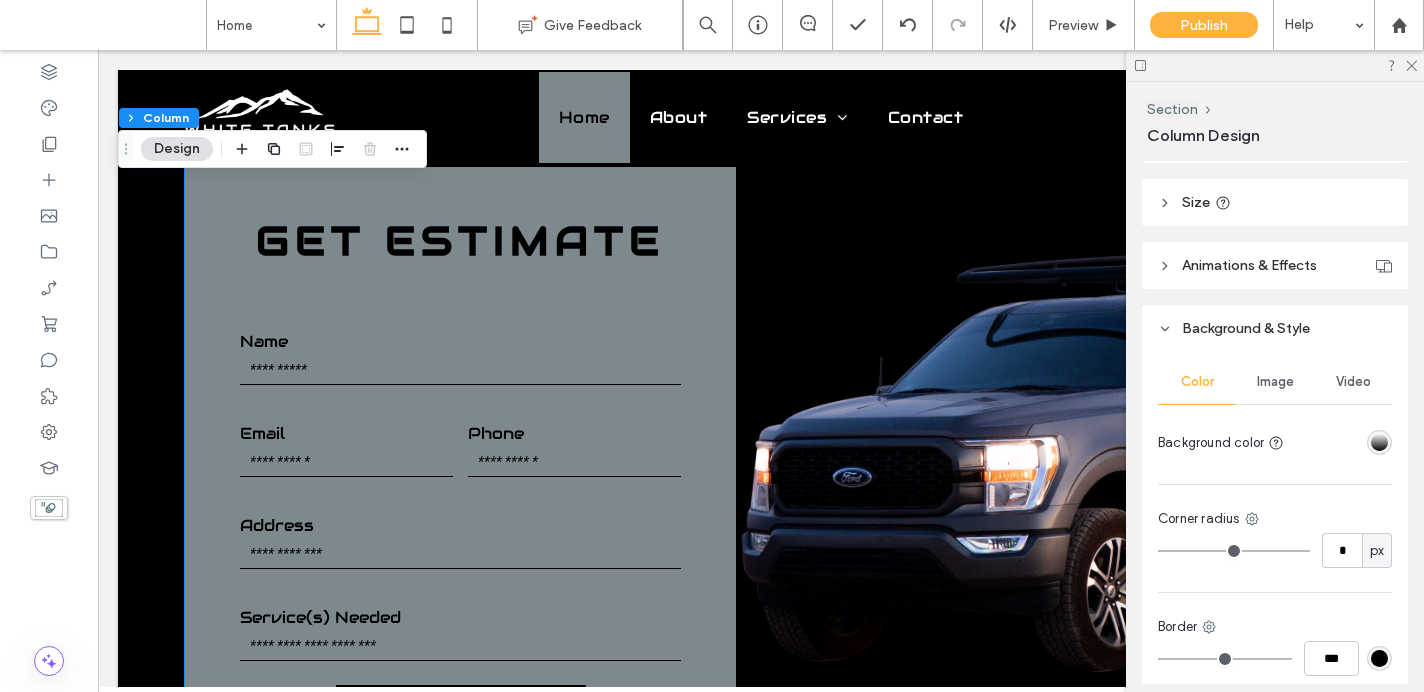 scroll, scrollTop: 816, scrollLeft: 0, axis: vertical 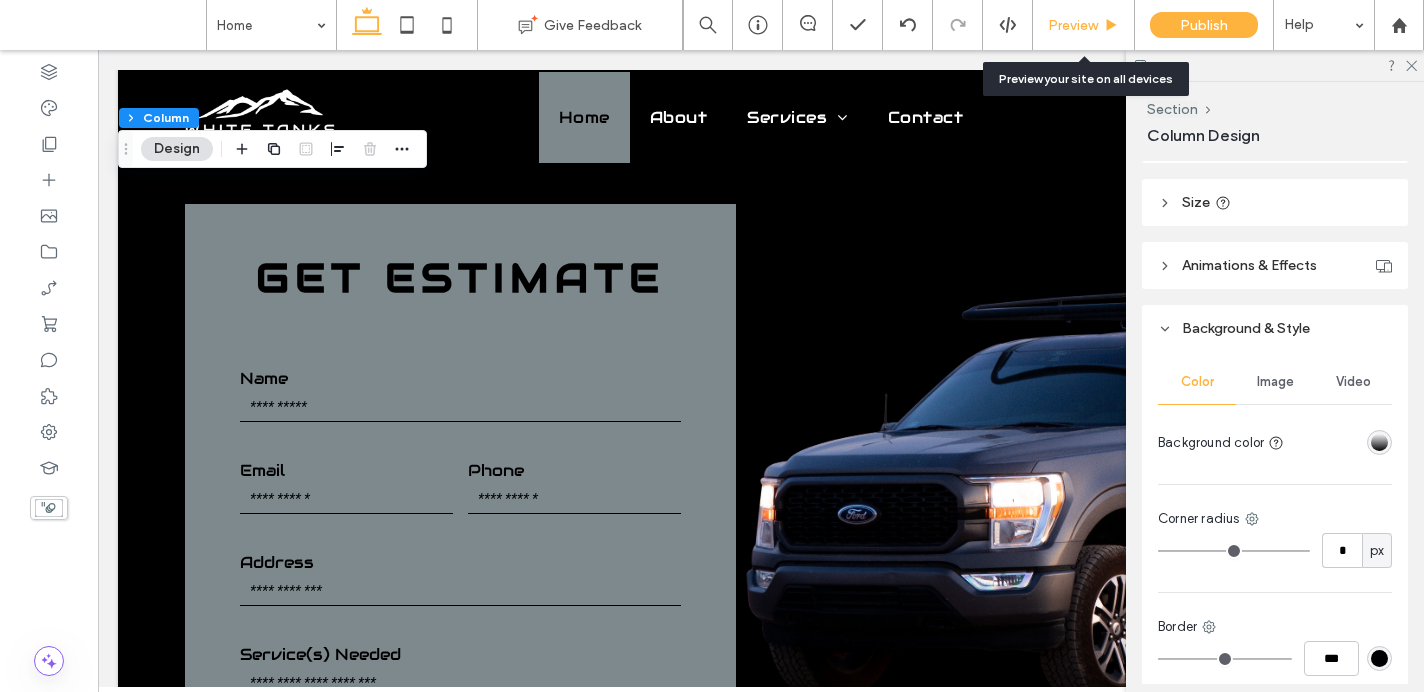 click on "Preview" at bounding box center (1083, 25) 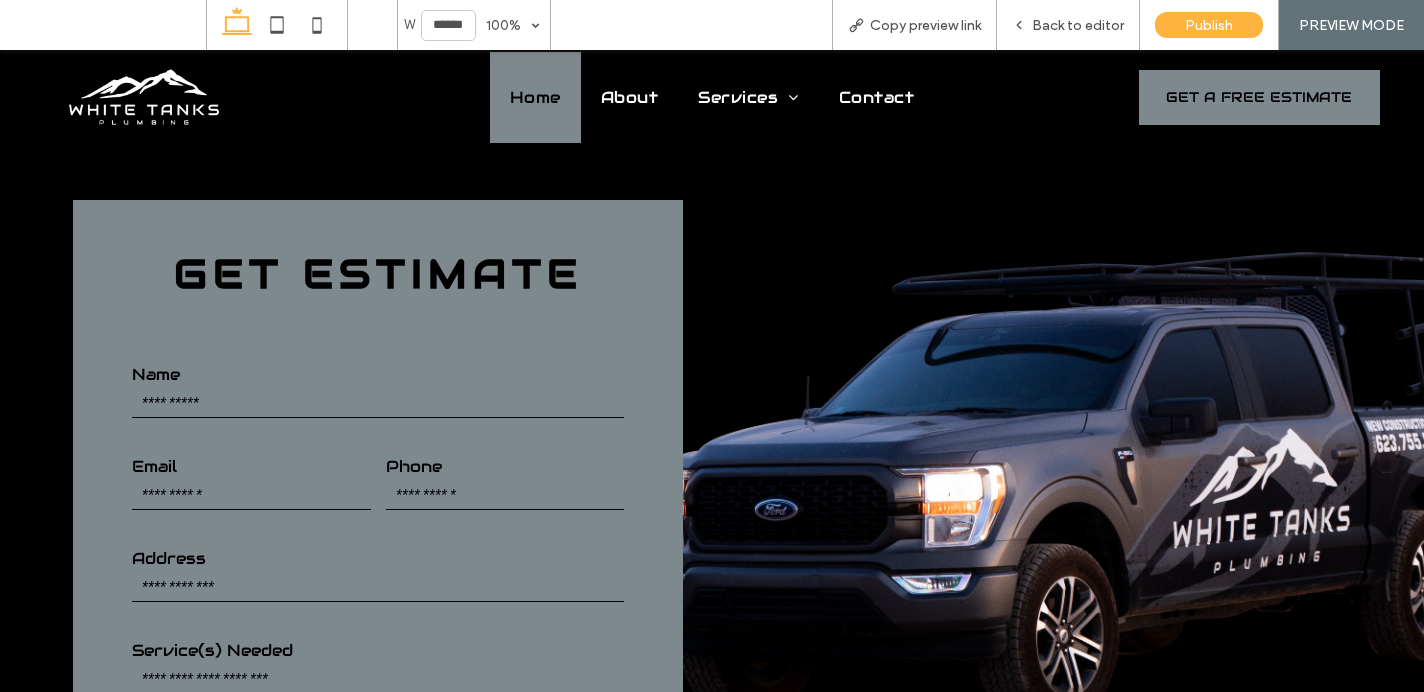 scroll, scrollTop: 837, scrollLeft: 0, axis: vertical 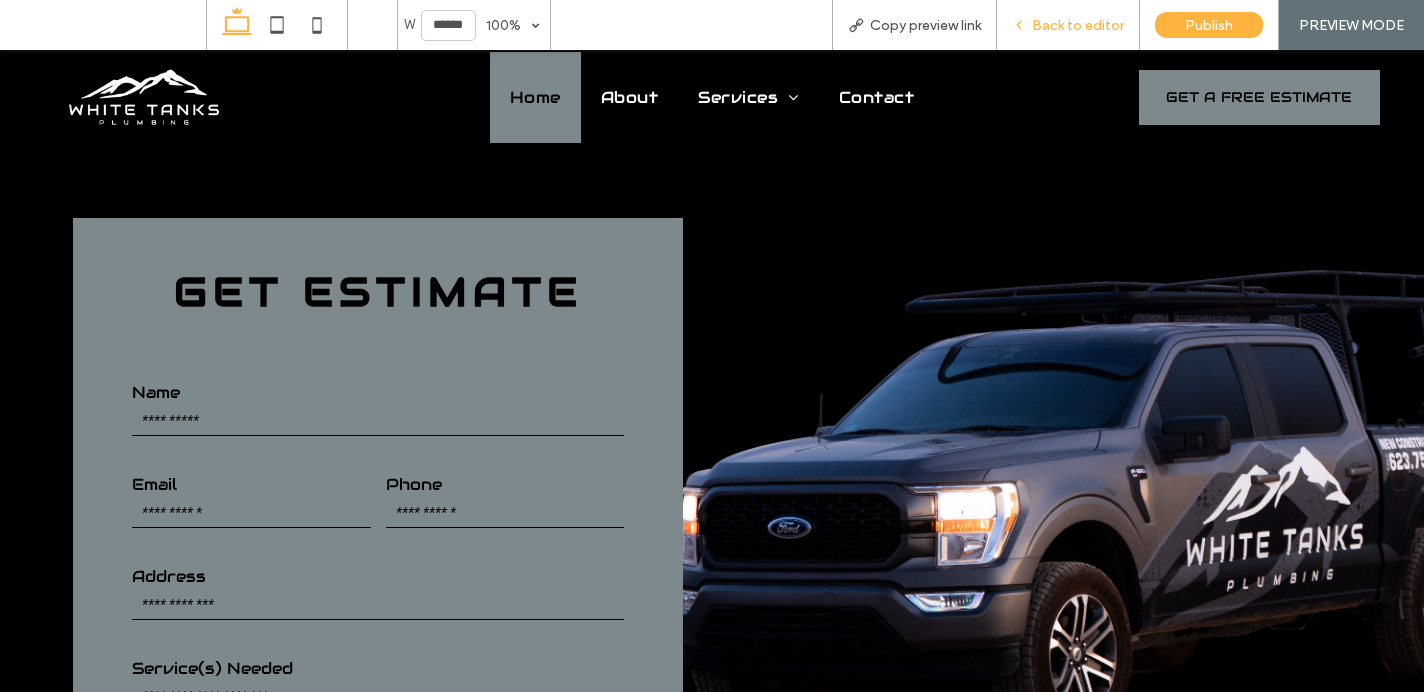 click on "Back to editor" at bounding box center (1068, 25) 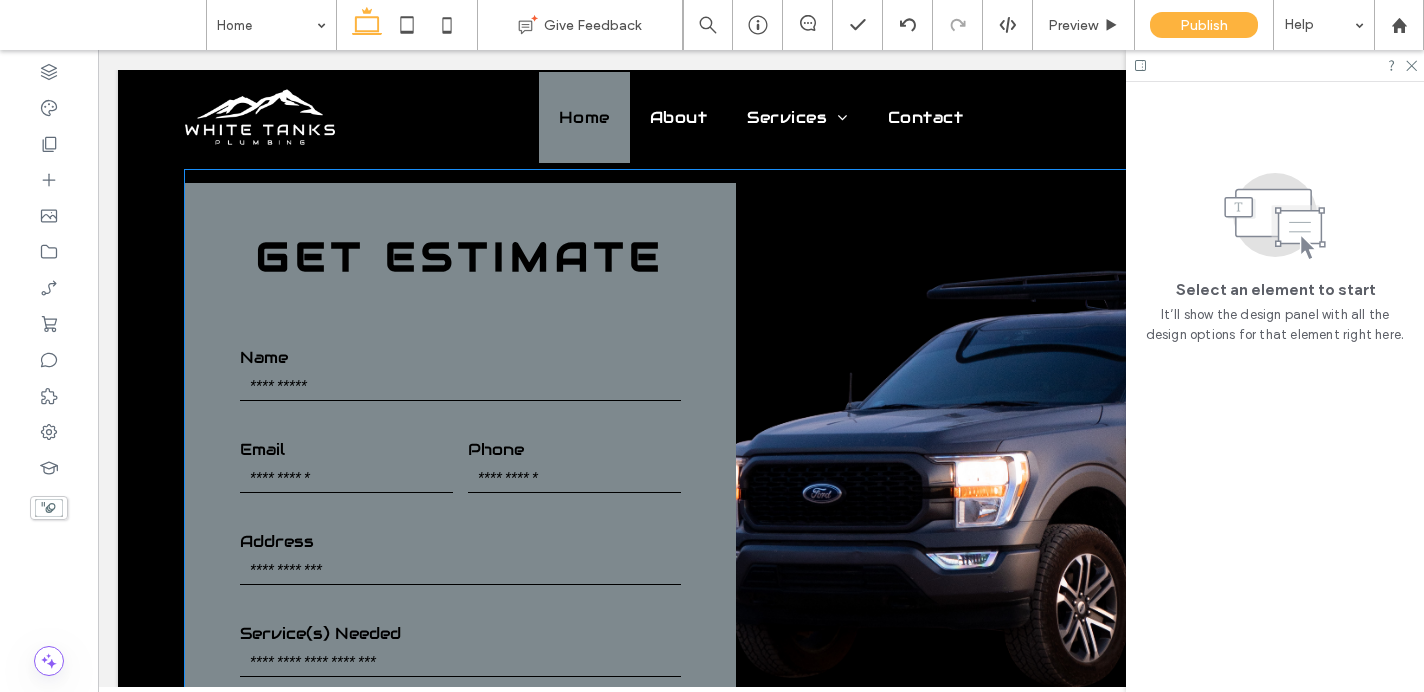 click at bounding box center (1039, 504) 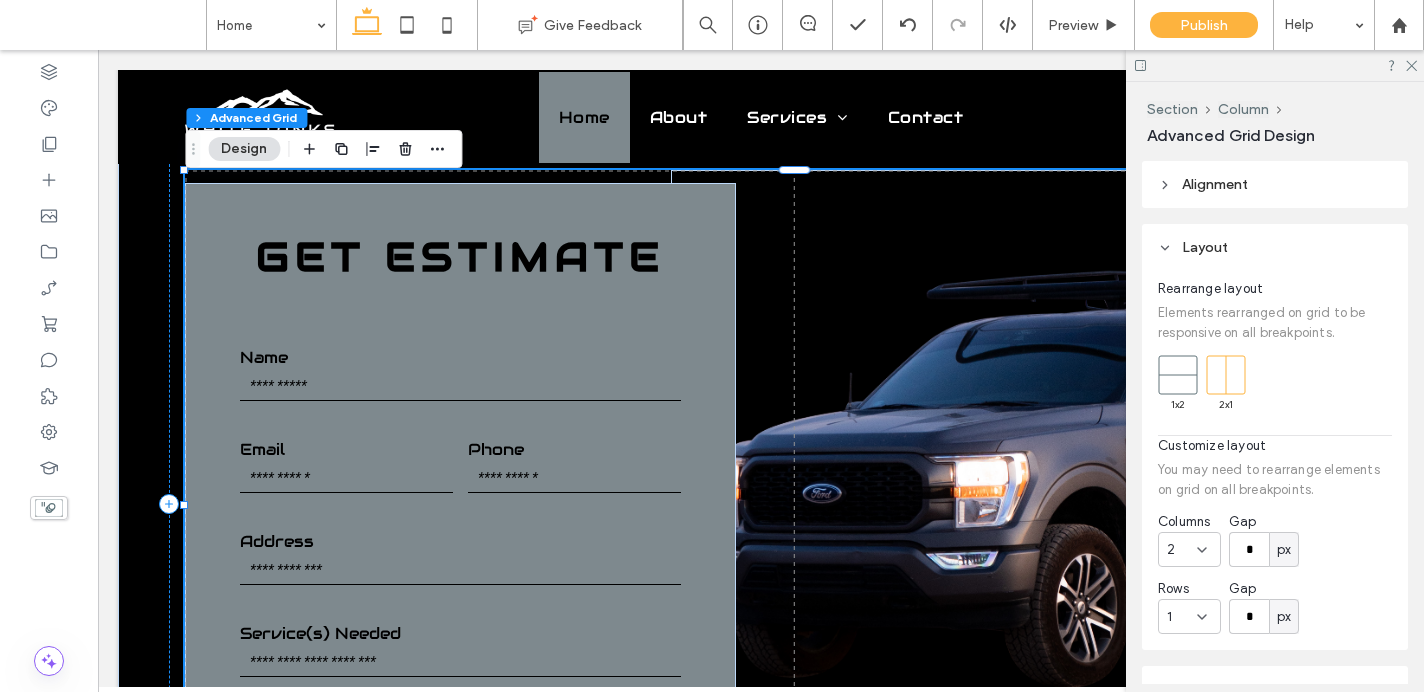 click at bounding box center [1039, 504] 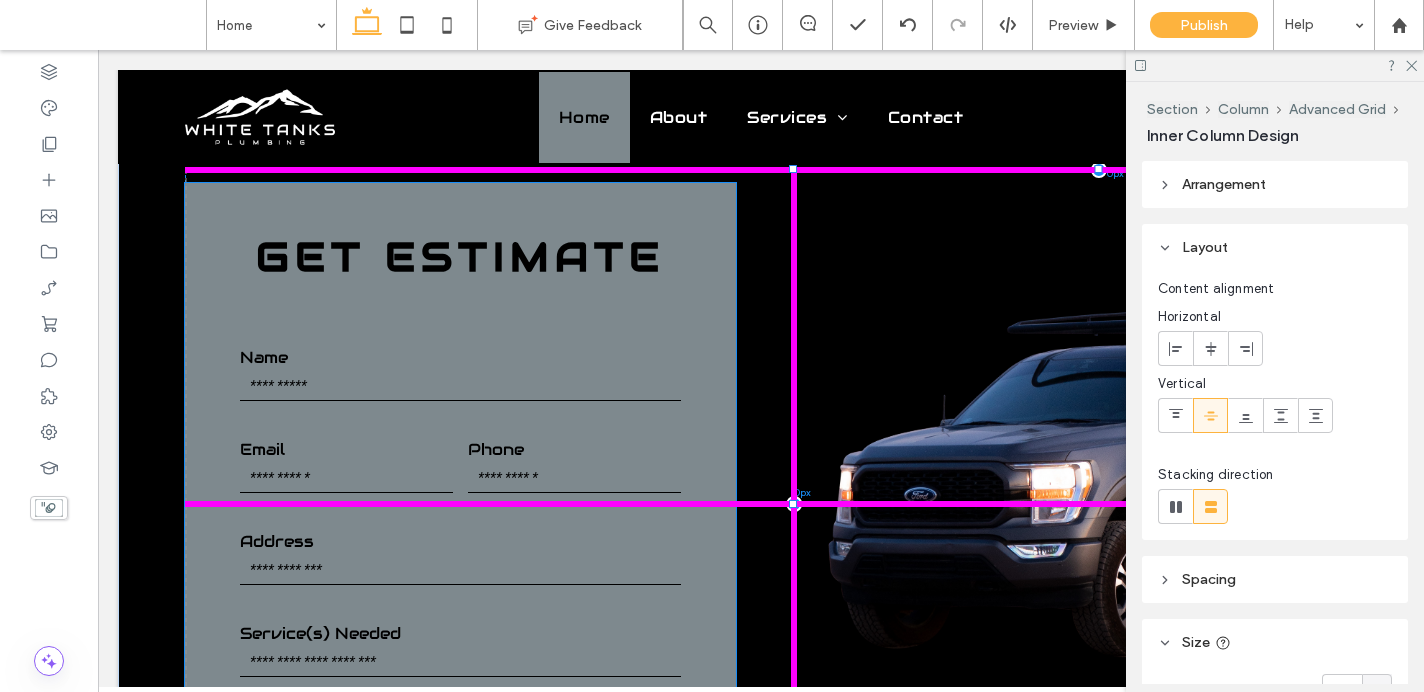 drag, startPoint x: 669, startPoint y: 503, endPoint x: 793, endPoint y: 494, distance: 124.32619 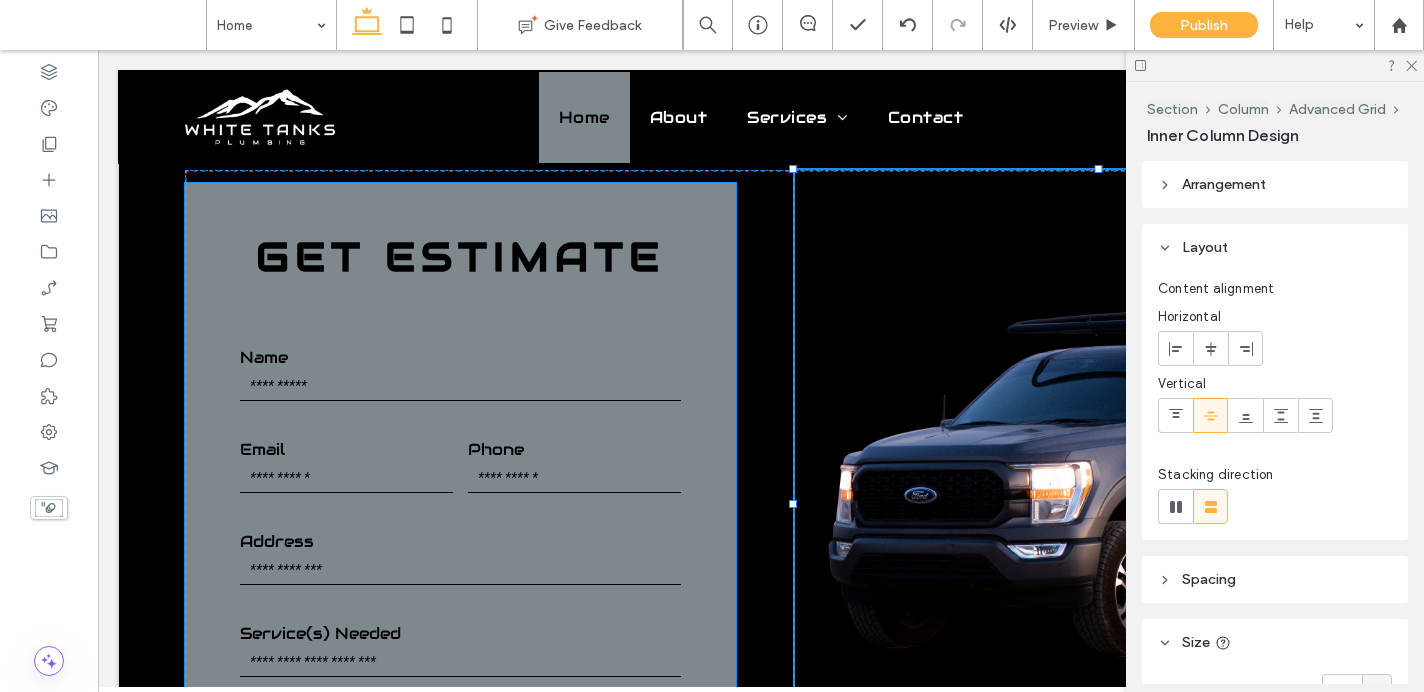 type on "***" 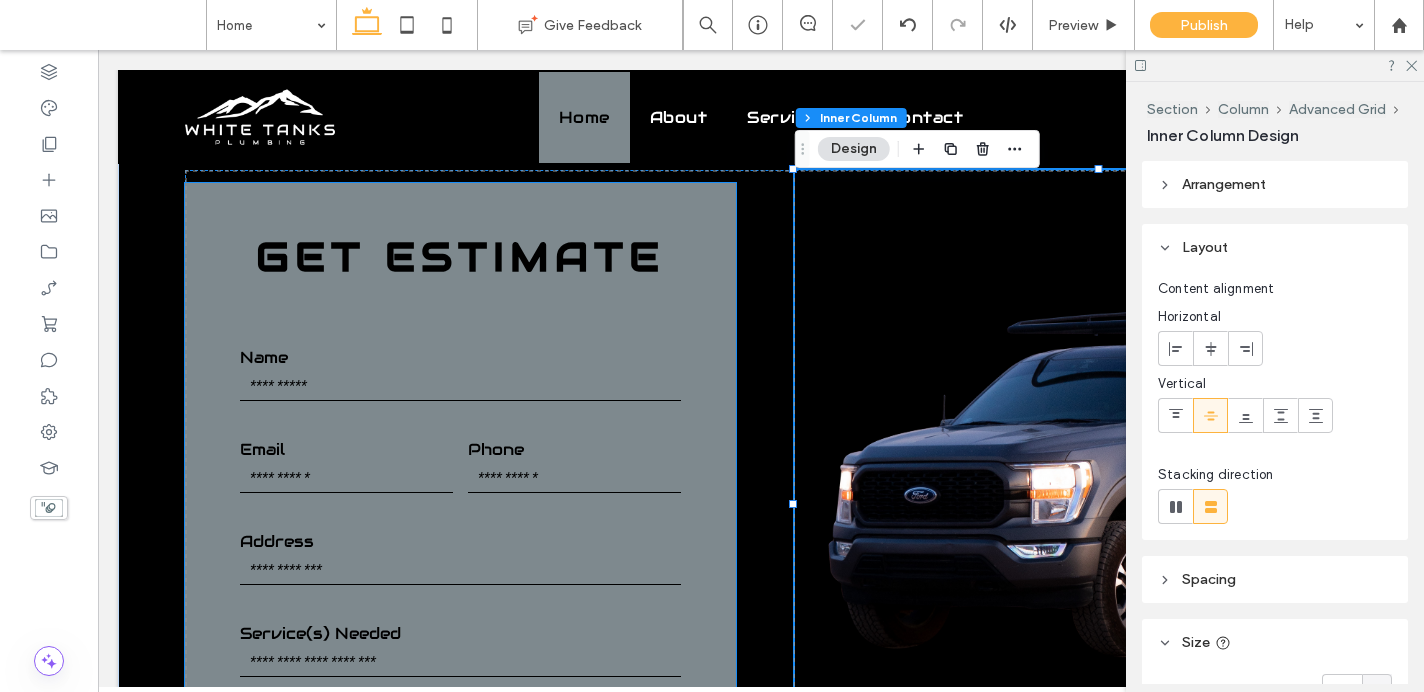 click on "Get   Estimate
Name
Email
Phone
Address
Service(s) Needed
****
Thank you for contacting us. We will get back to you as soon as possible.
Oops, there was an error sending your message. Please try again later." at bounding box center (460, 504) 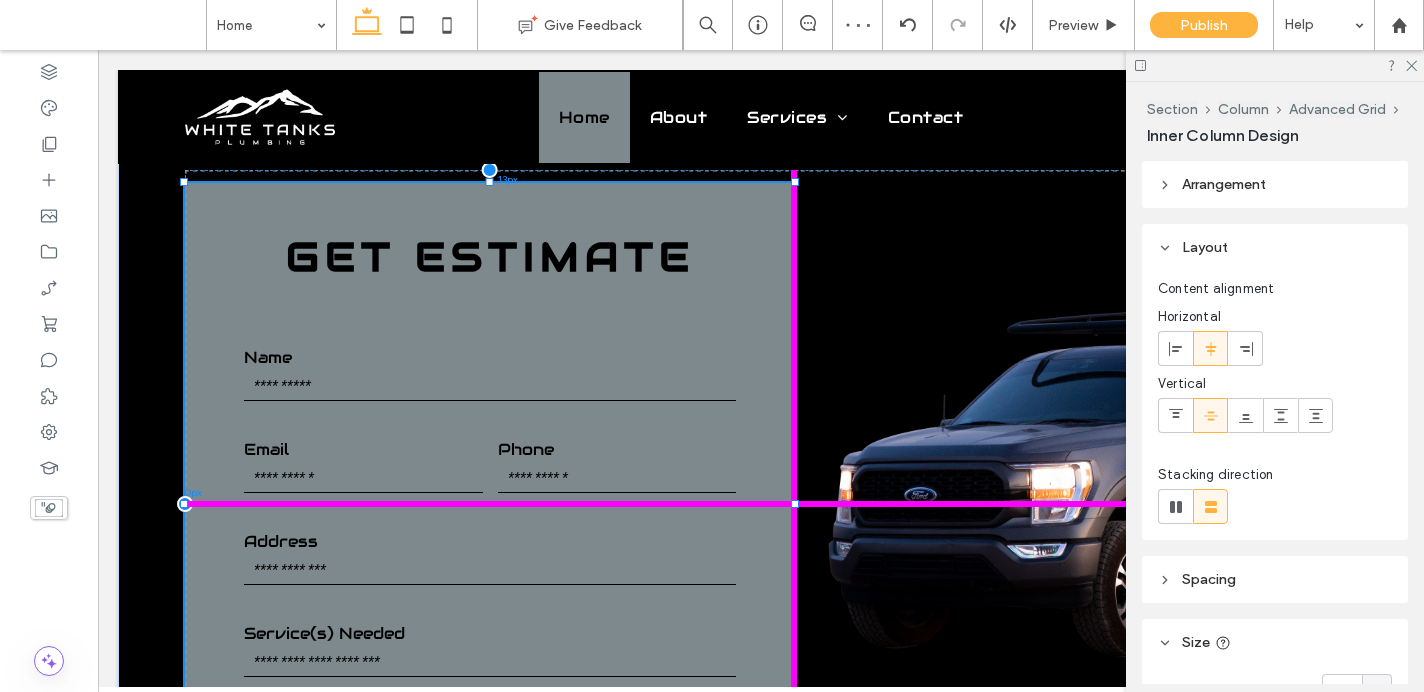 drag, startPoint x: 736, startPoint y: 505, endPoint x: 792, endPoint y: 502, distance: 56.0803 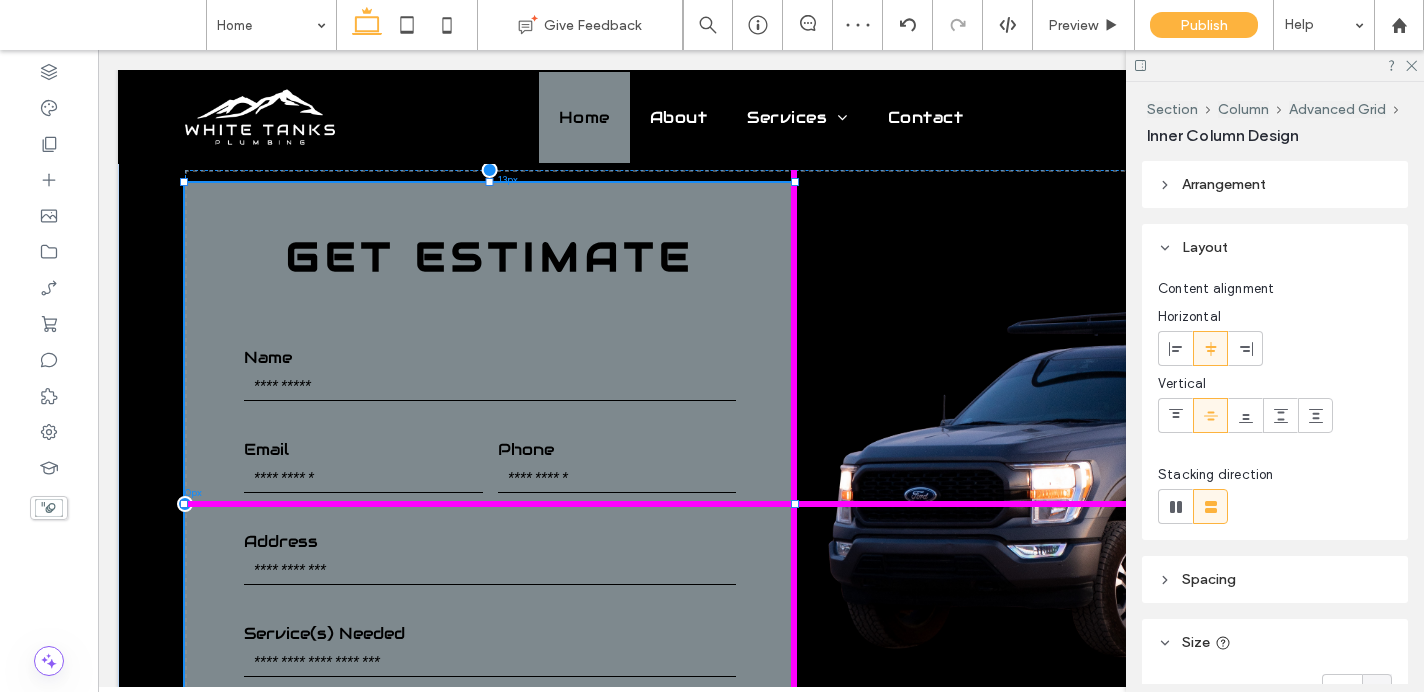 click at bounding box center (795, 504) 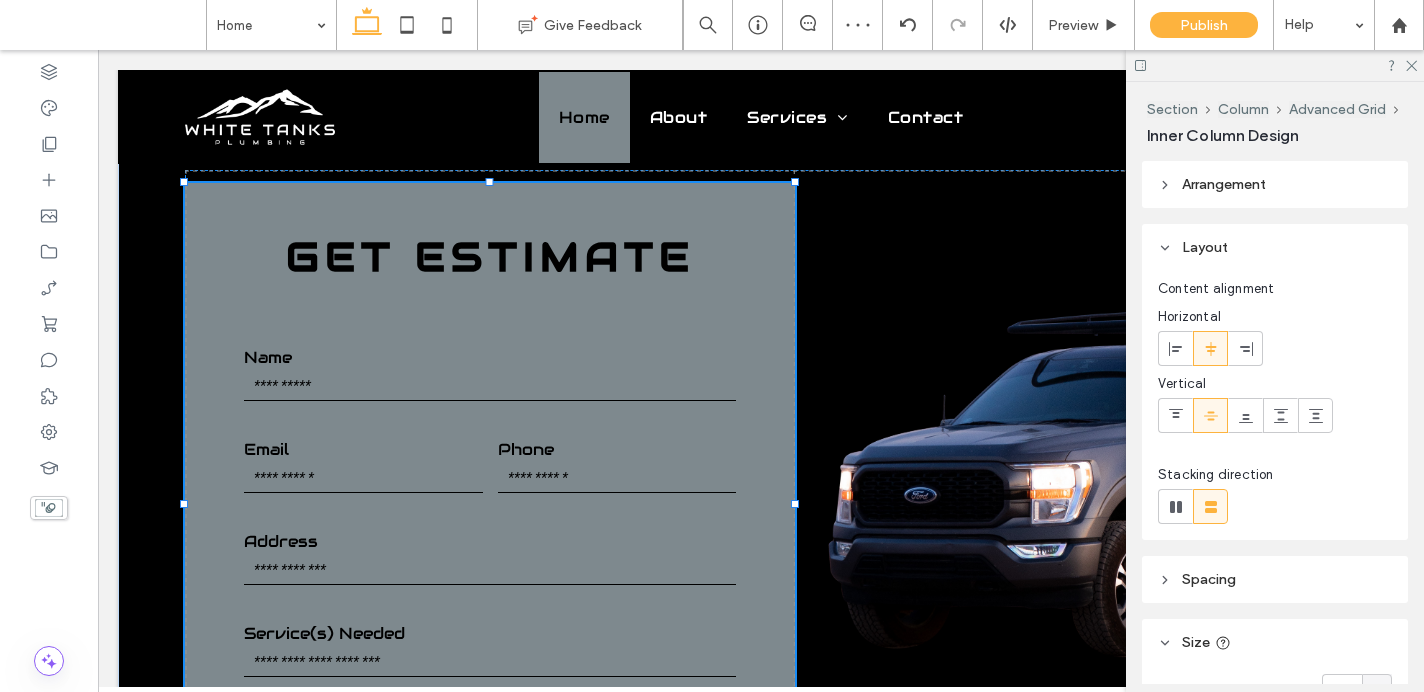type on "***" 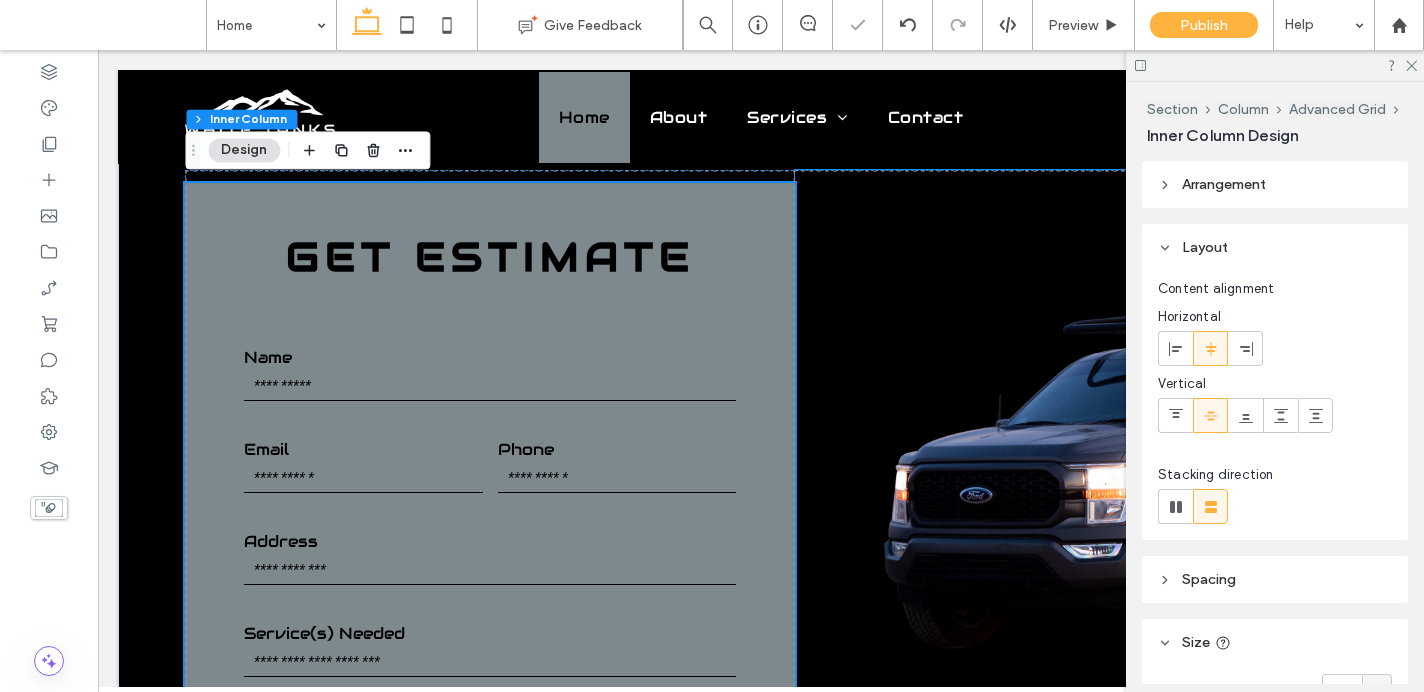 scroll, scrollTop: 972, scrollLeft: 0, axis: vertical 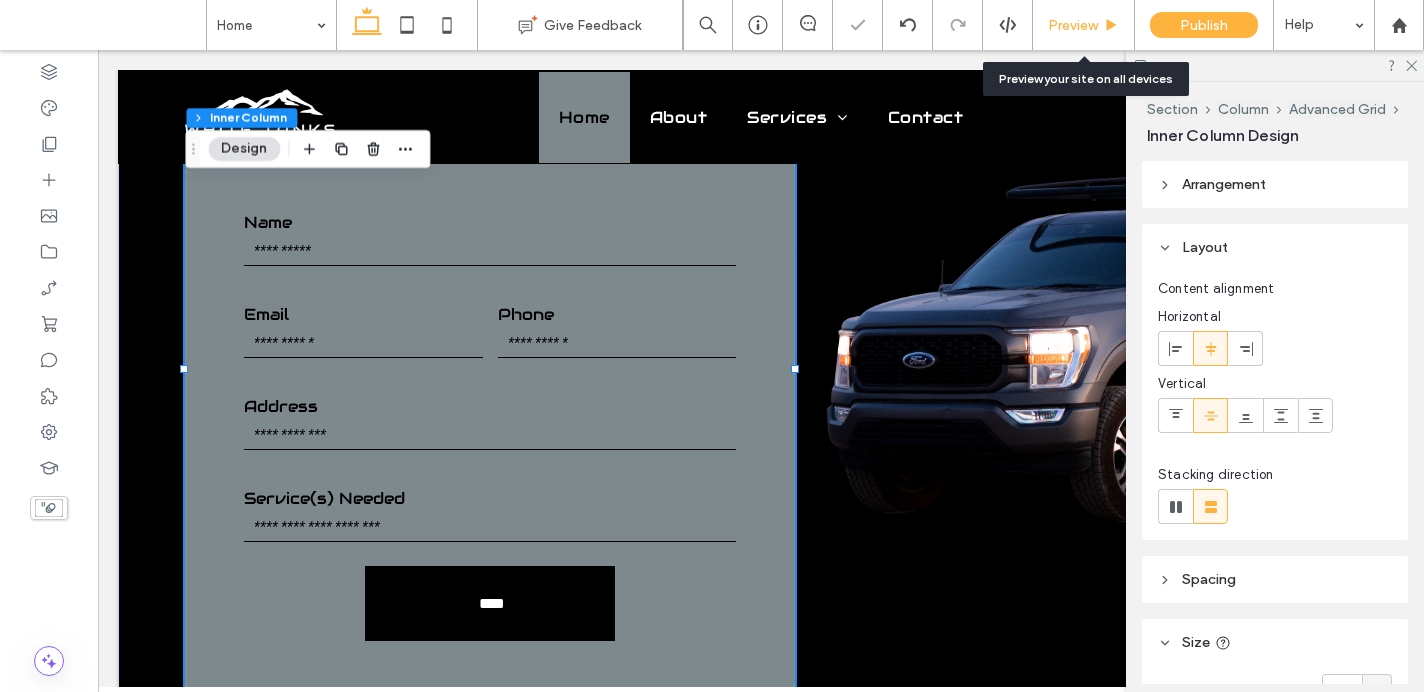 click on "Preview" at bounding box center (1073, 25) 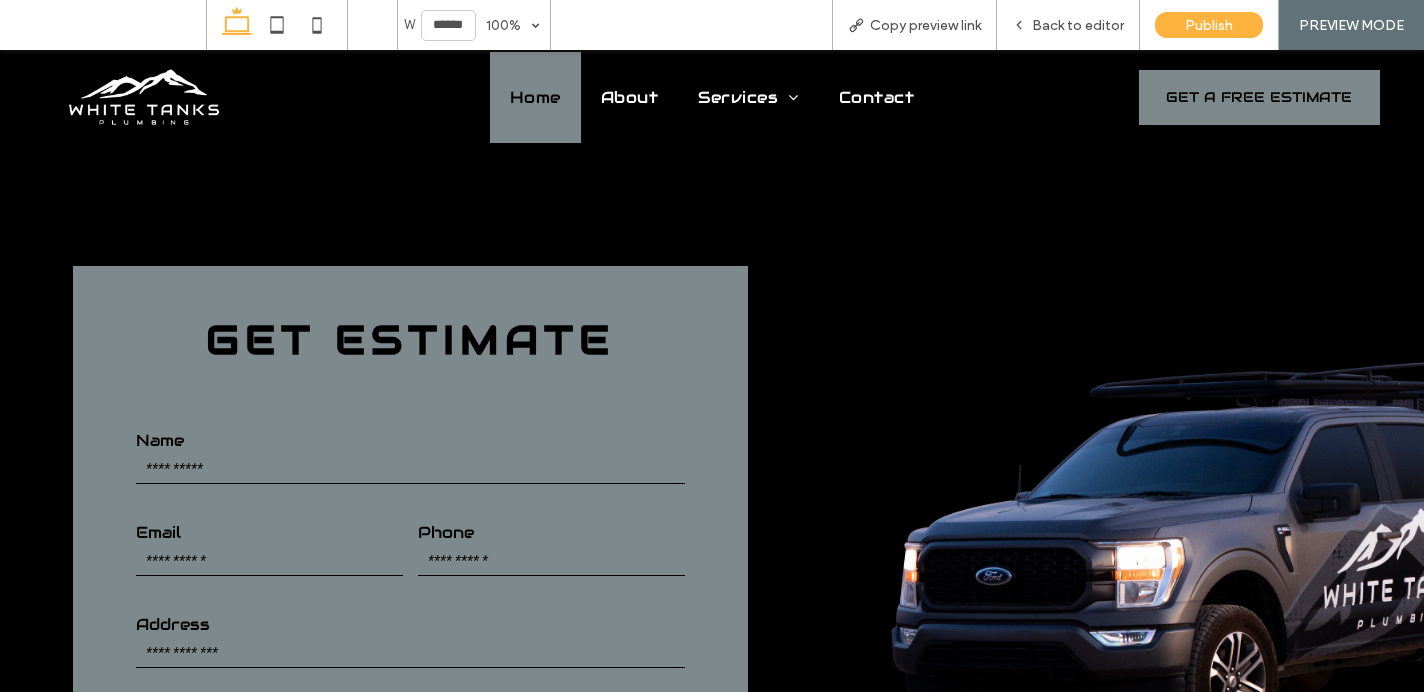 scroll, scrollTop: 759, scrollLeft: 0, axis: vertical 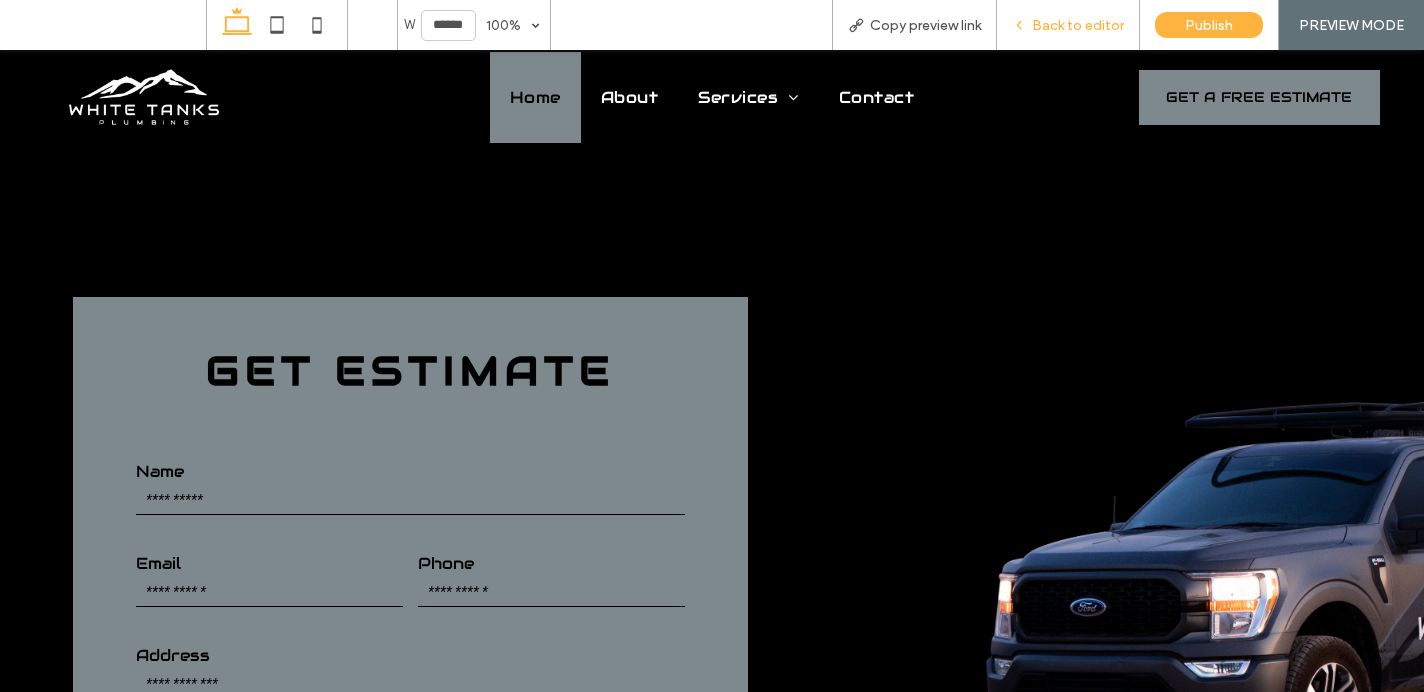 click on "Back to editor" at bounding box center (1078, 25) 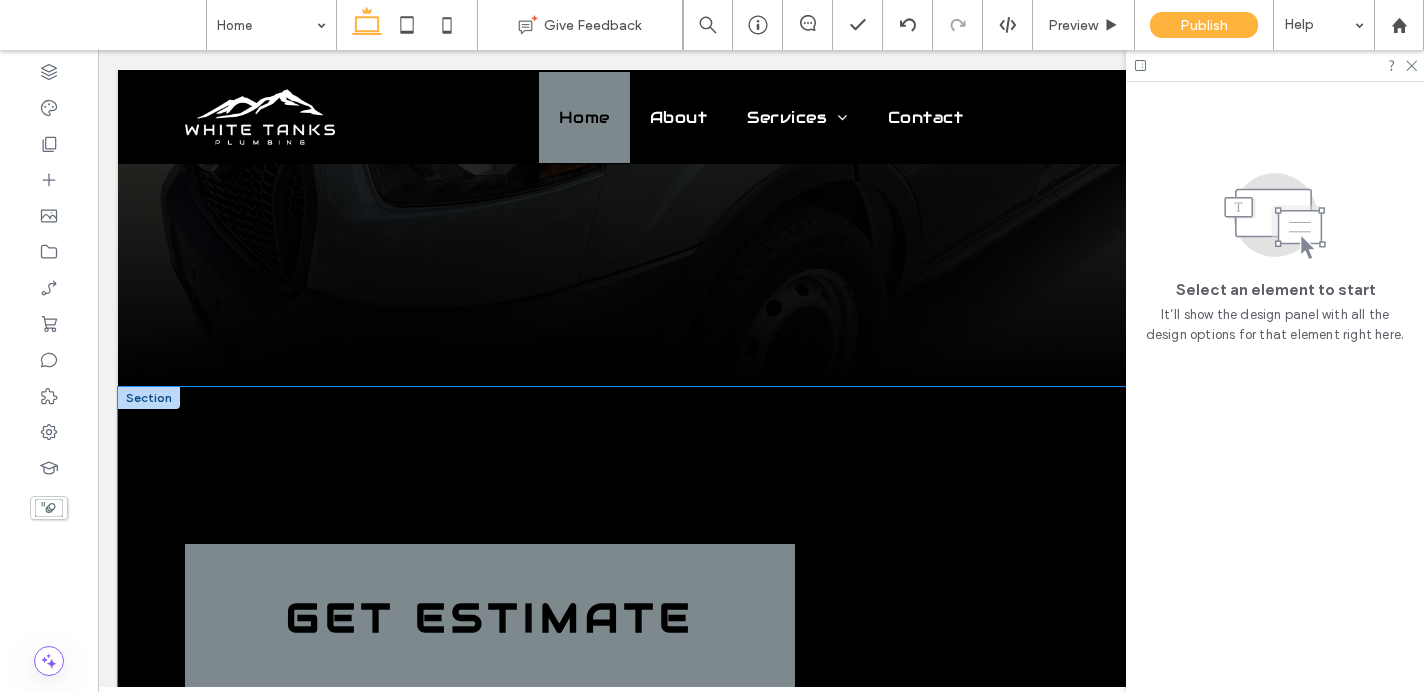 scroll, scrollTop: 460, scrollLeft: 0, axis: vertical 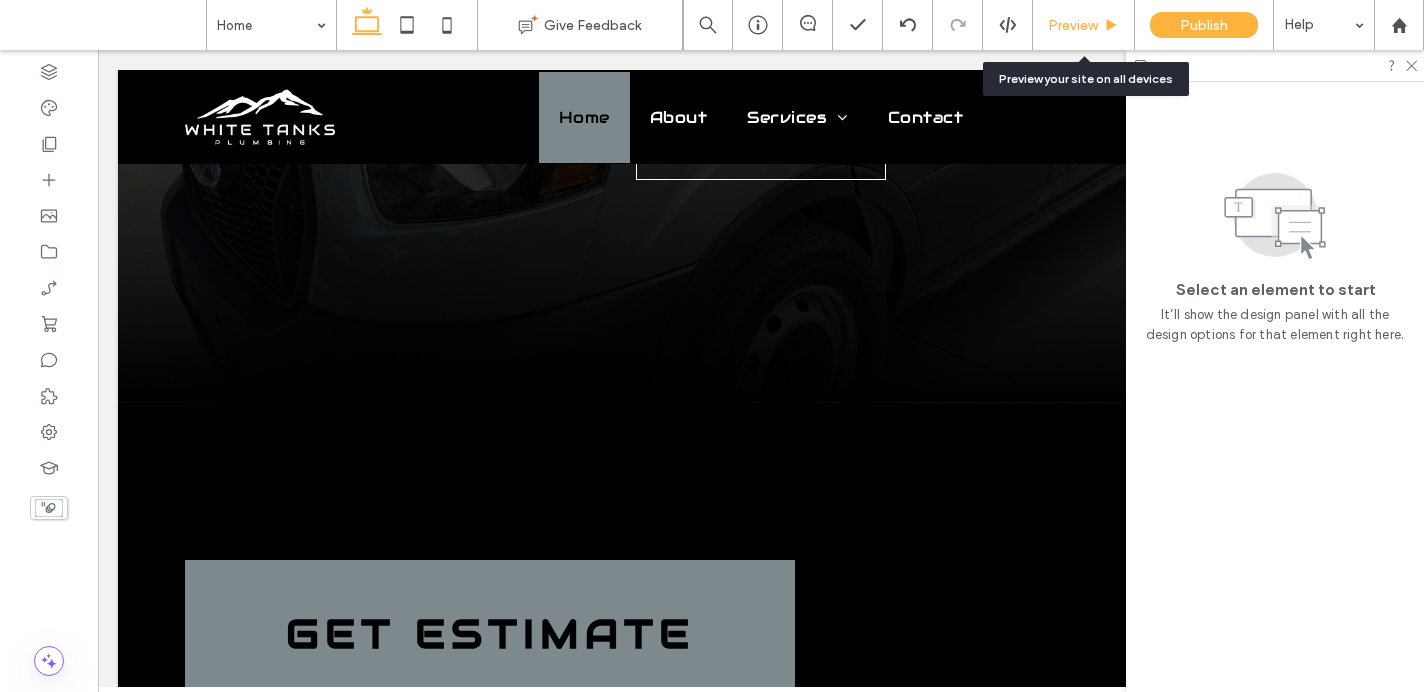 click on "Preview" at bounding box center (1084, 25) 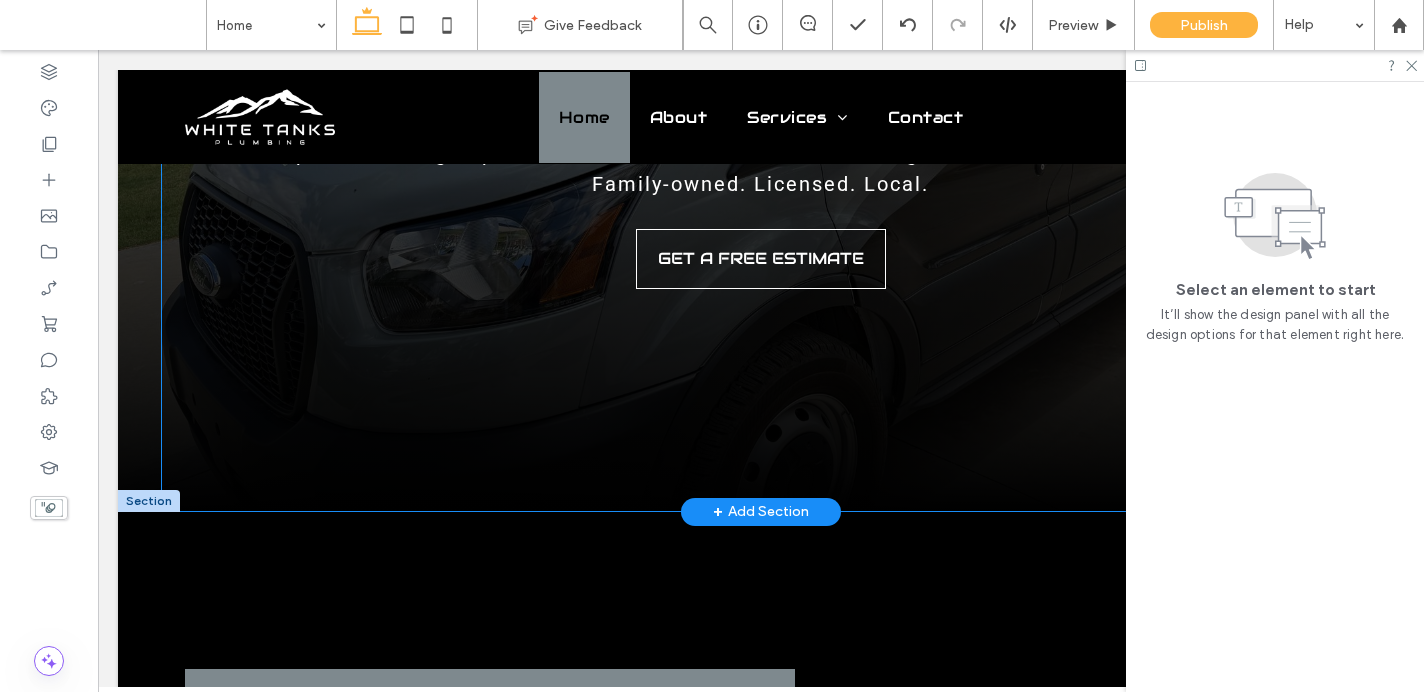 scroll, scrollTop: 350, scrollLeft: 0, axis: vertical 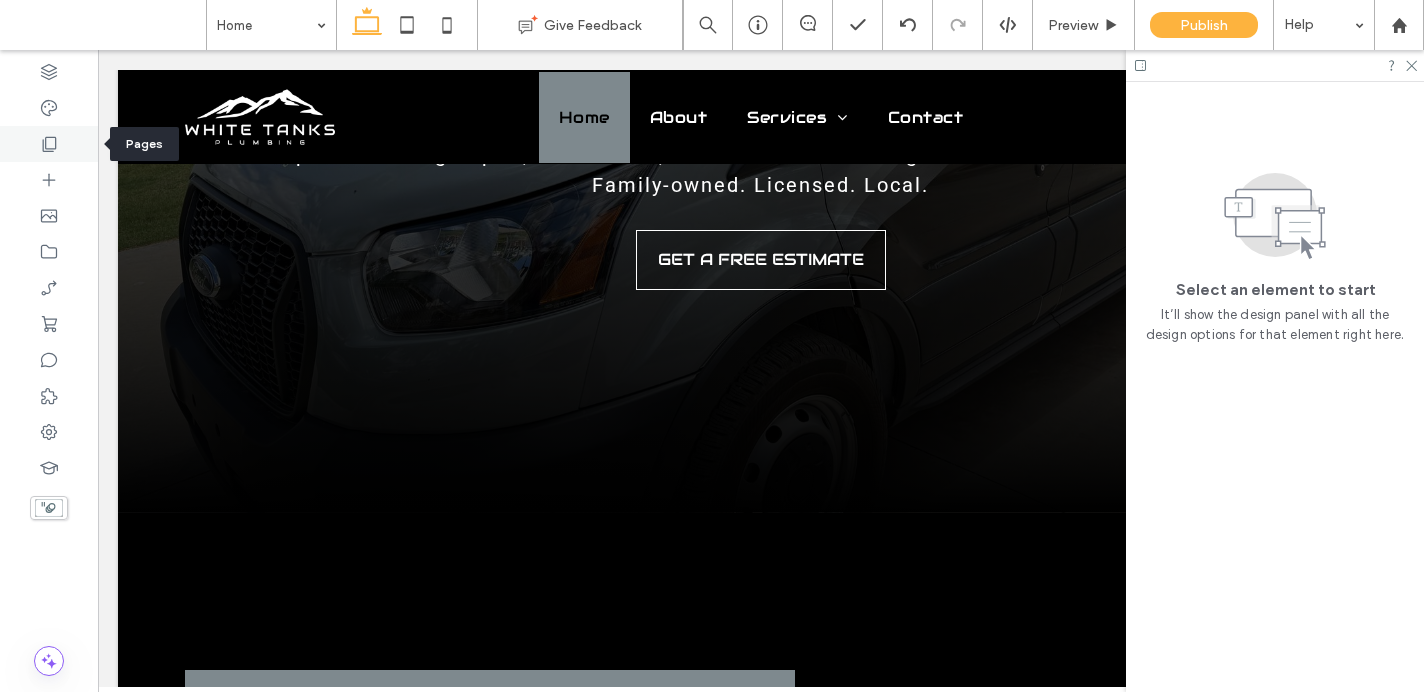 click at bounding box center (49, 144) 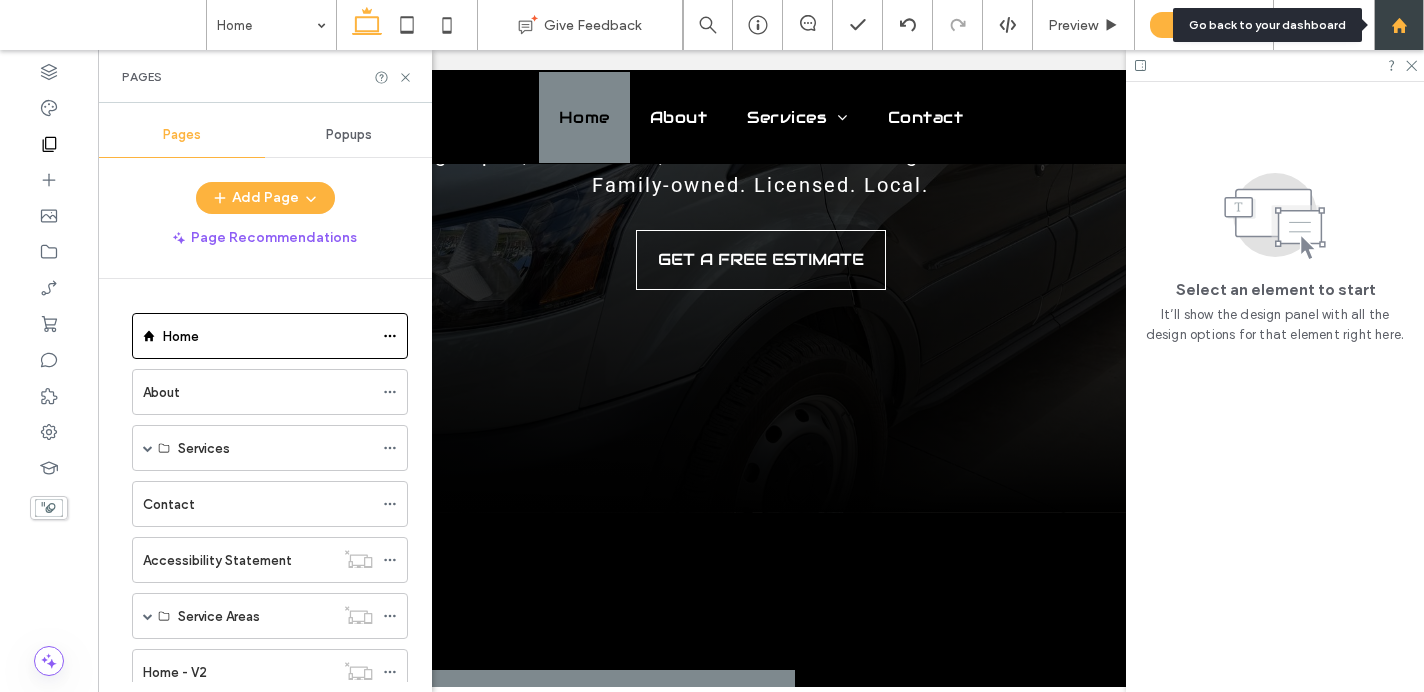 click at bounding box center [1399, 25] 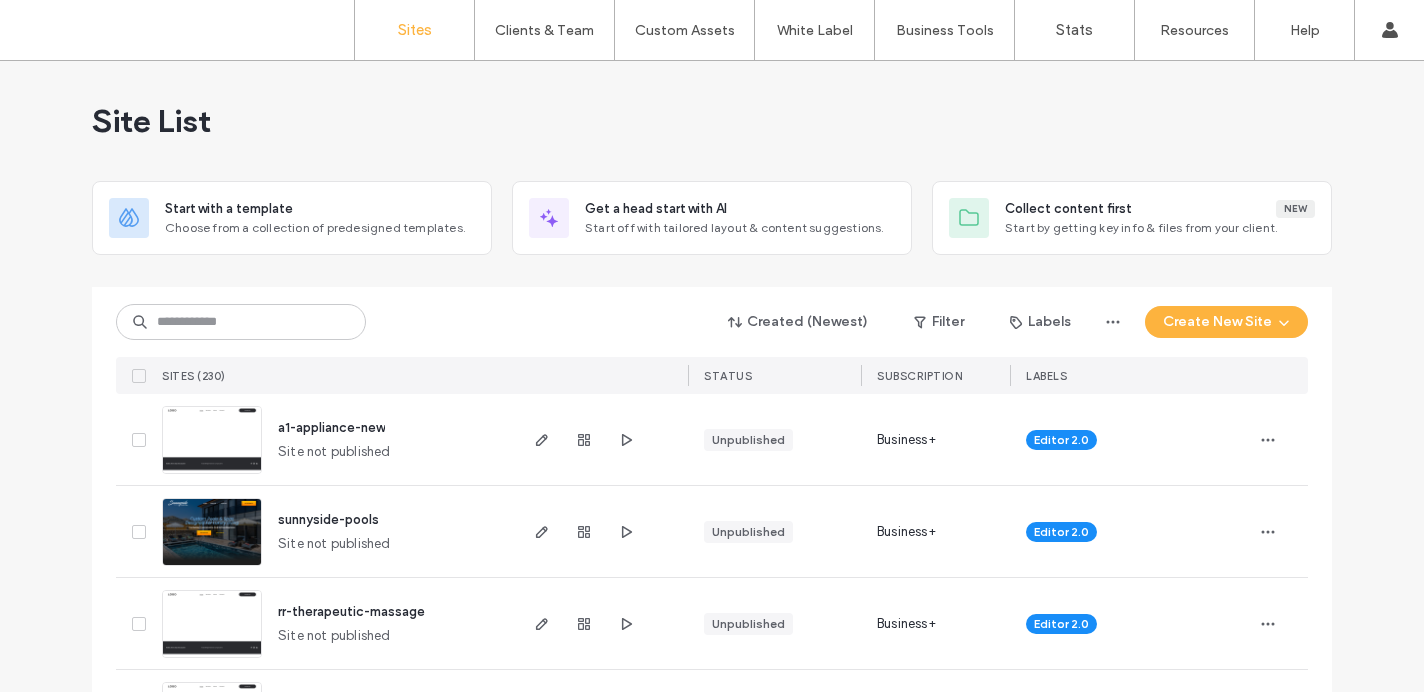 scroll, scrollTop: 0, scrollLeft: 0, axis: both 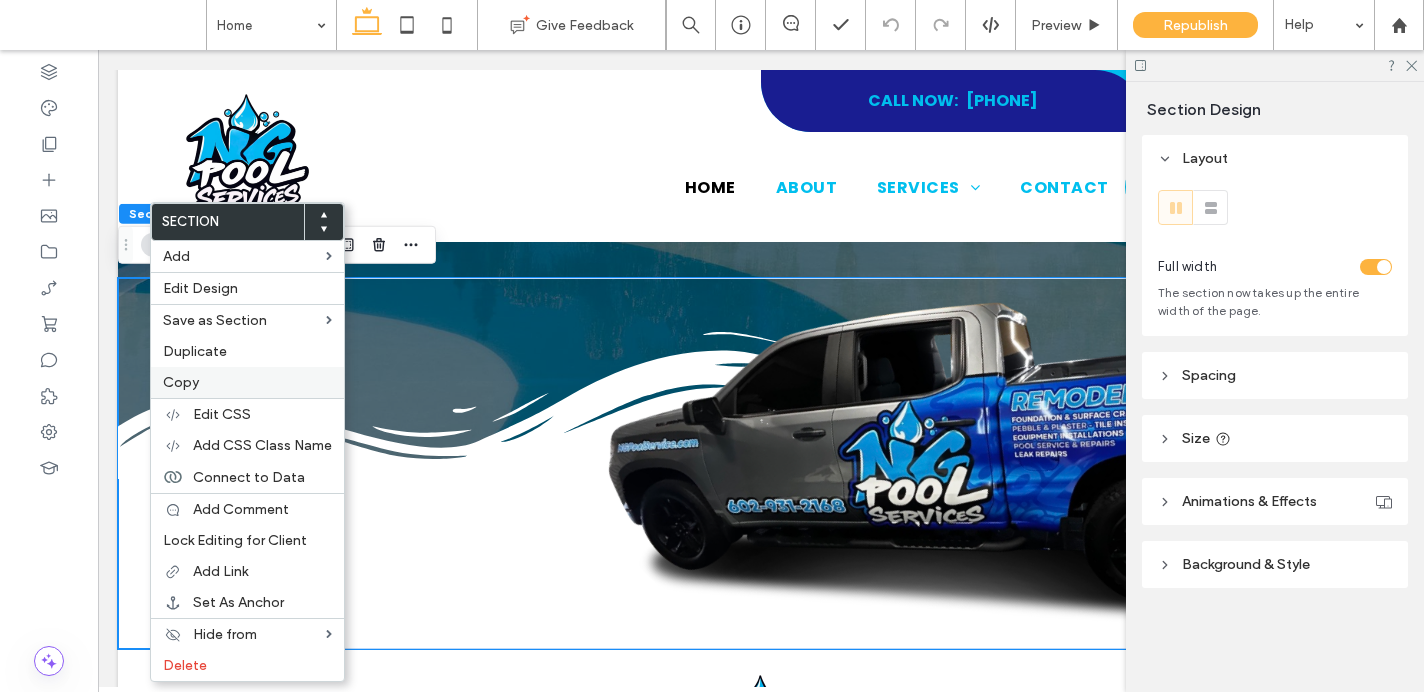 click on "Copy" at bounding box center [247, 382] 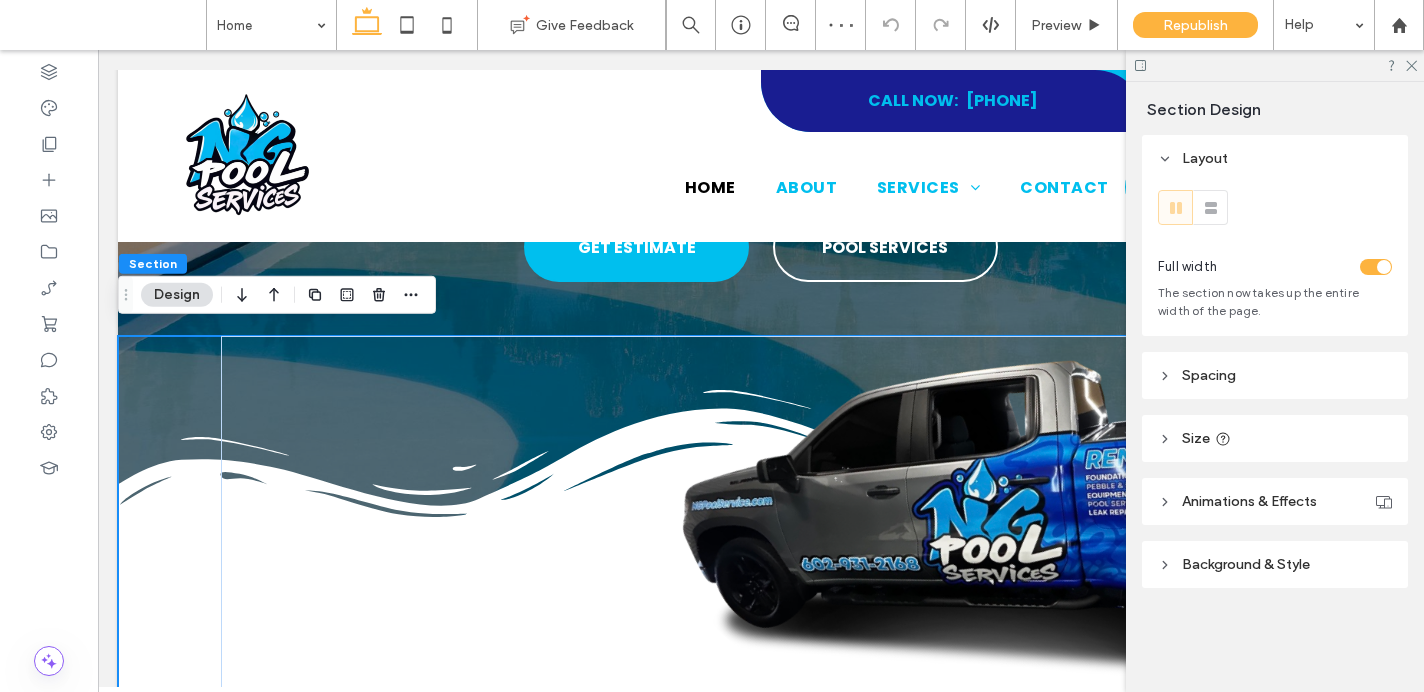 scroll, scrollTop: 303, scrollLeft: 0, axis: vertical 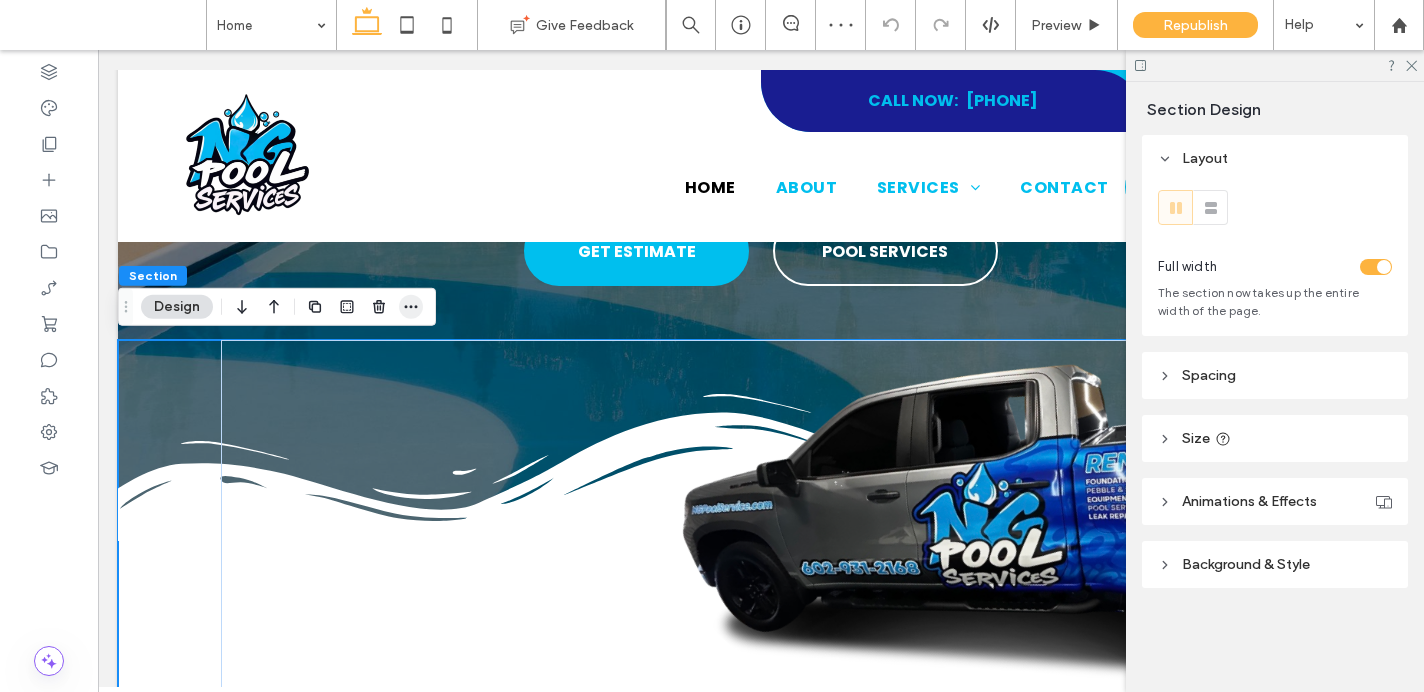 click 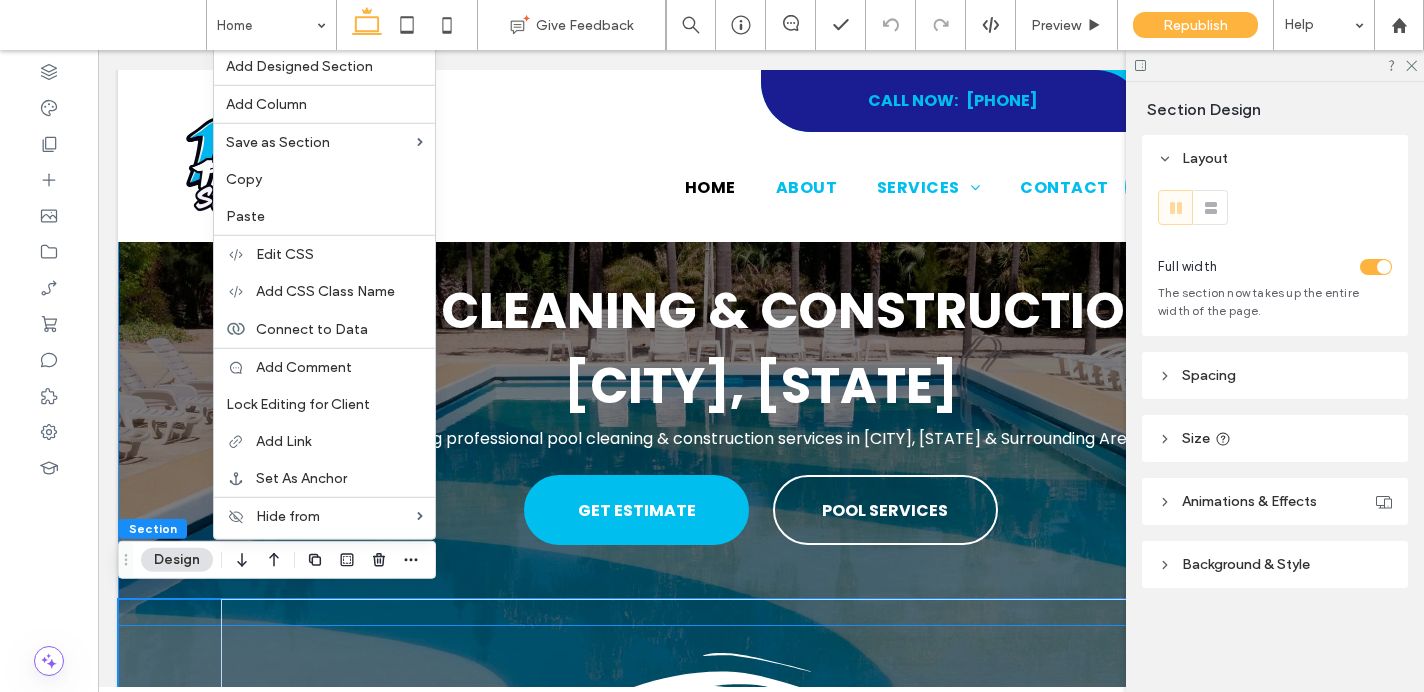 scroll, scrollTop: 31, scrollLeft: 0, axis: vertical 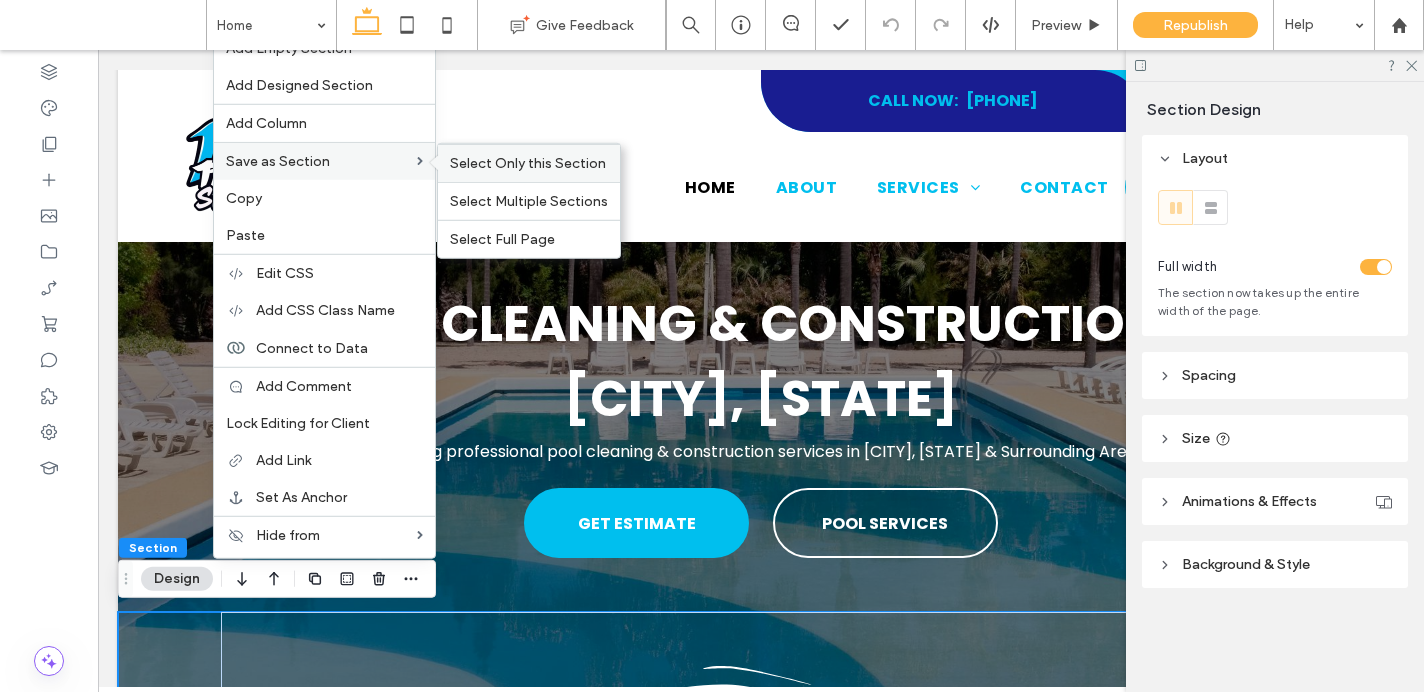 click on "Select Only this Section" at bounding box center [529, 163] 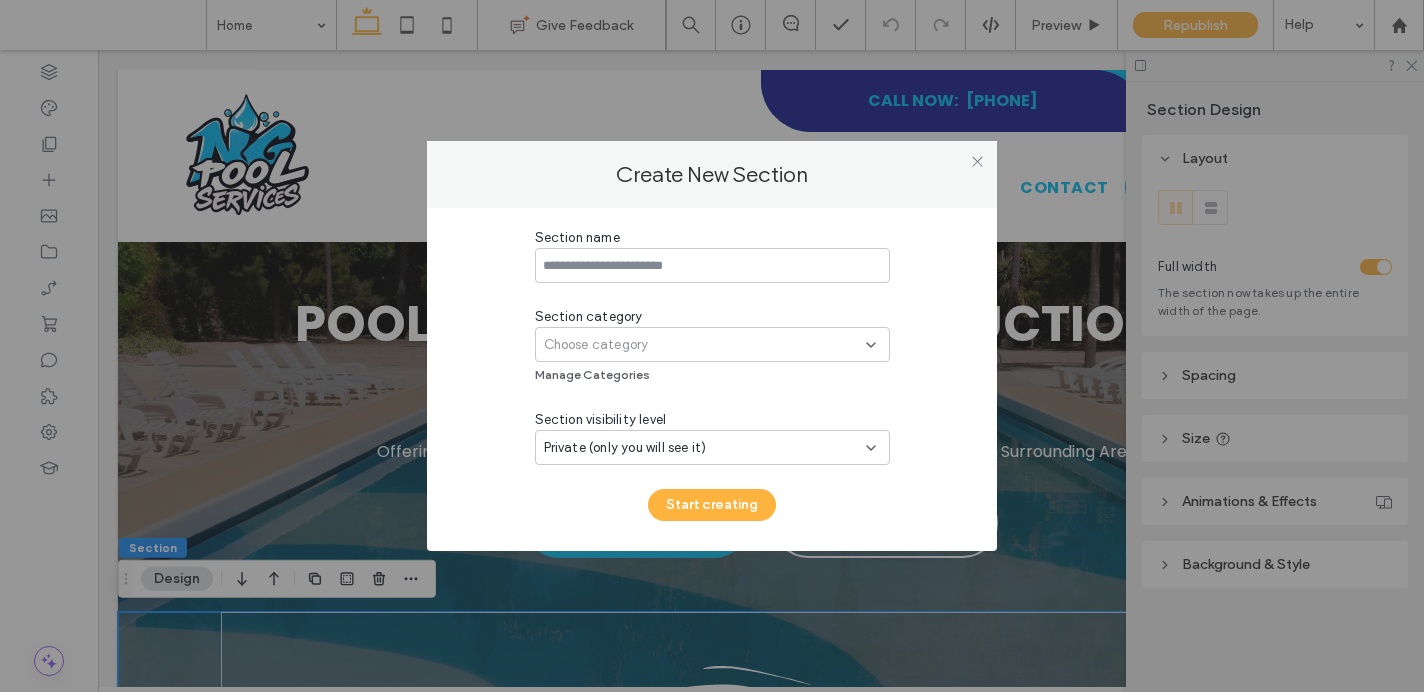 click on "Choose category" at bounding box center [596, 345] 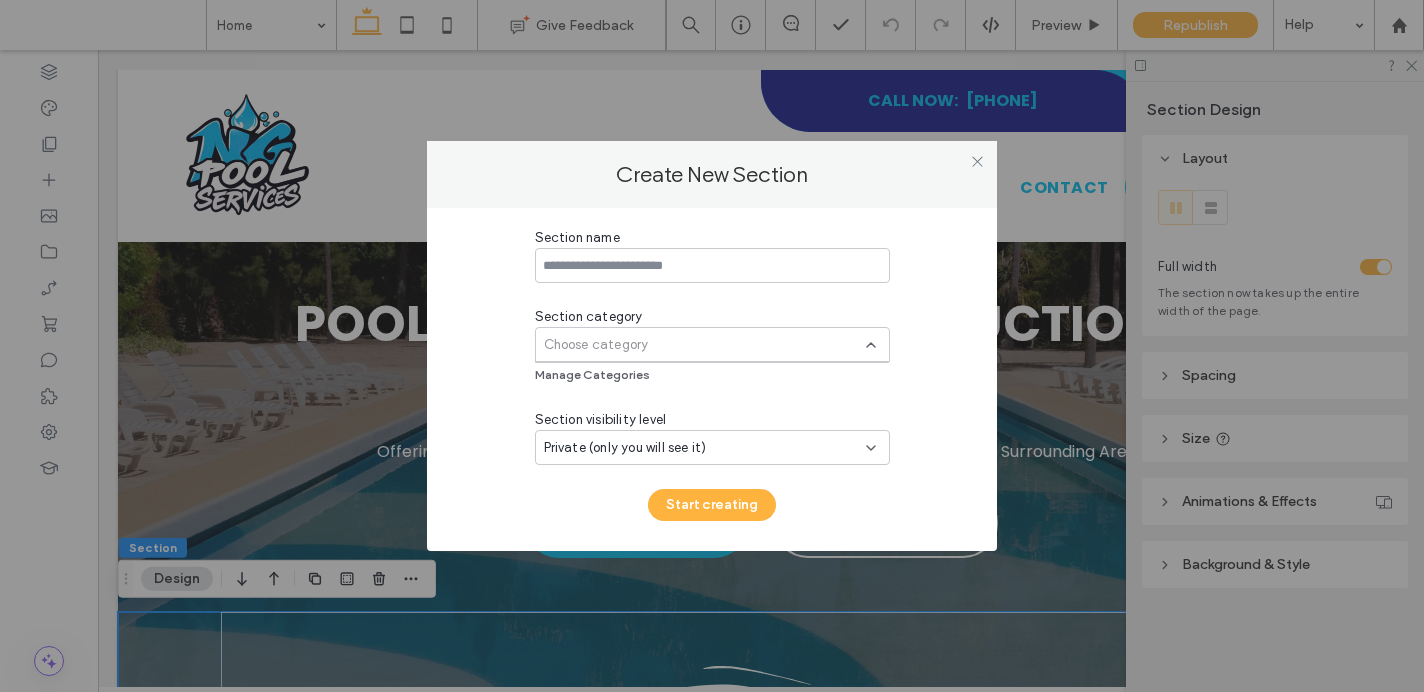 click on "Choose category" at bounding box center (596, 345) 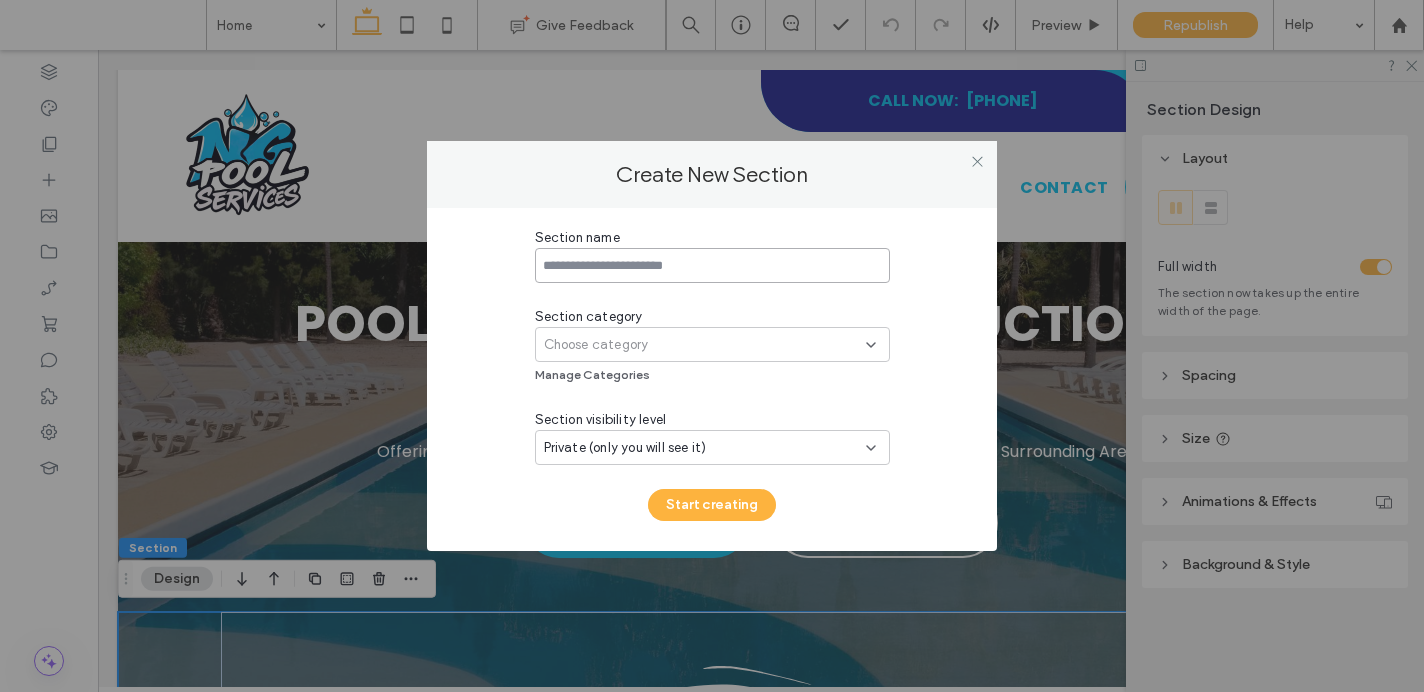 click at bounding box center [712, 265] 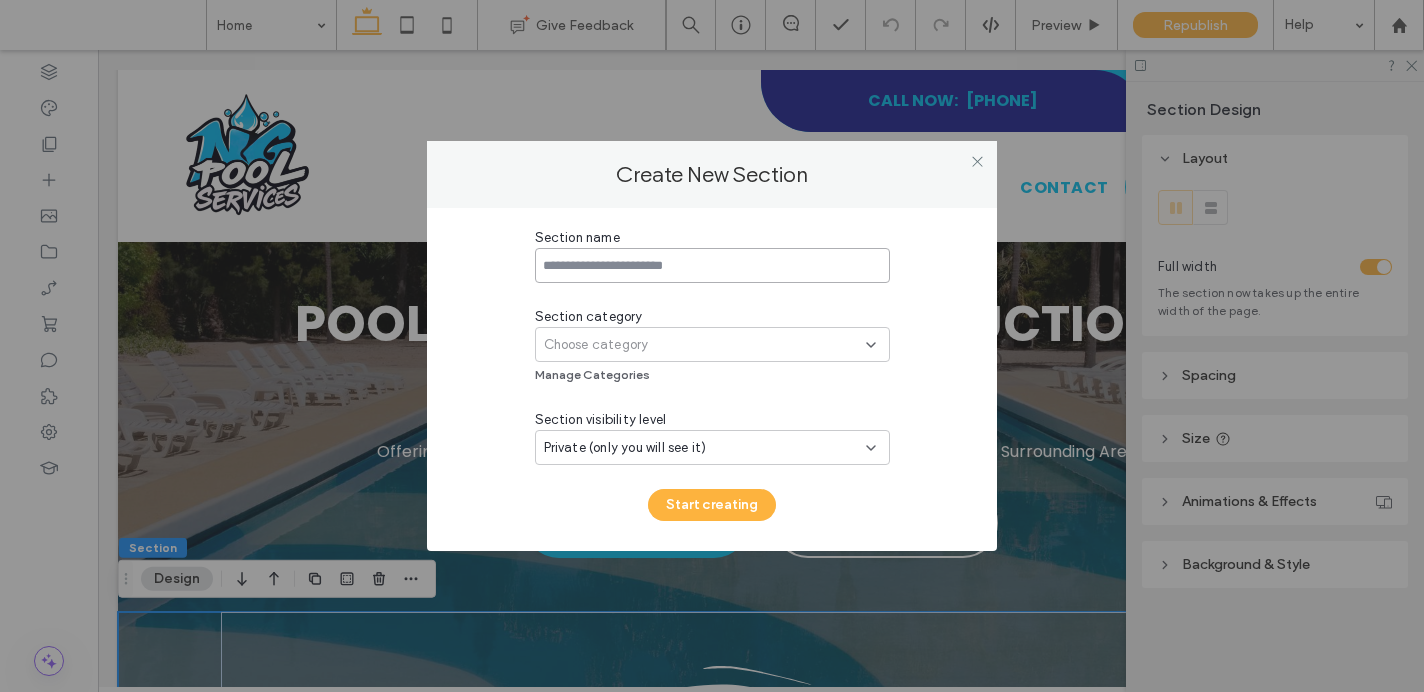 type on "*" 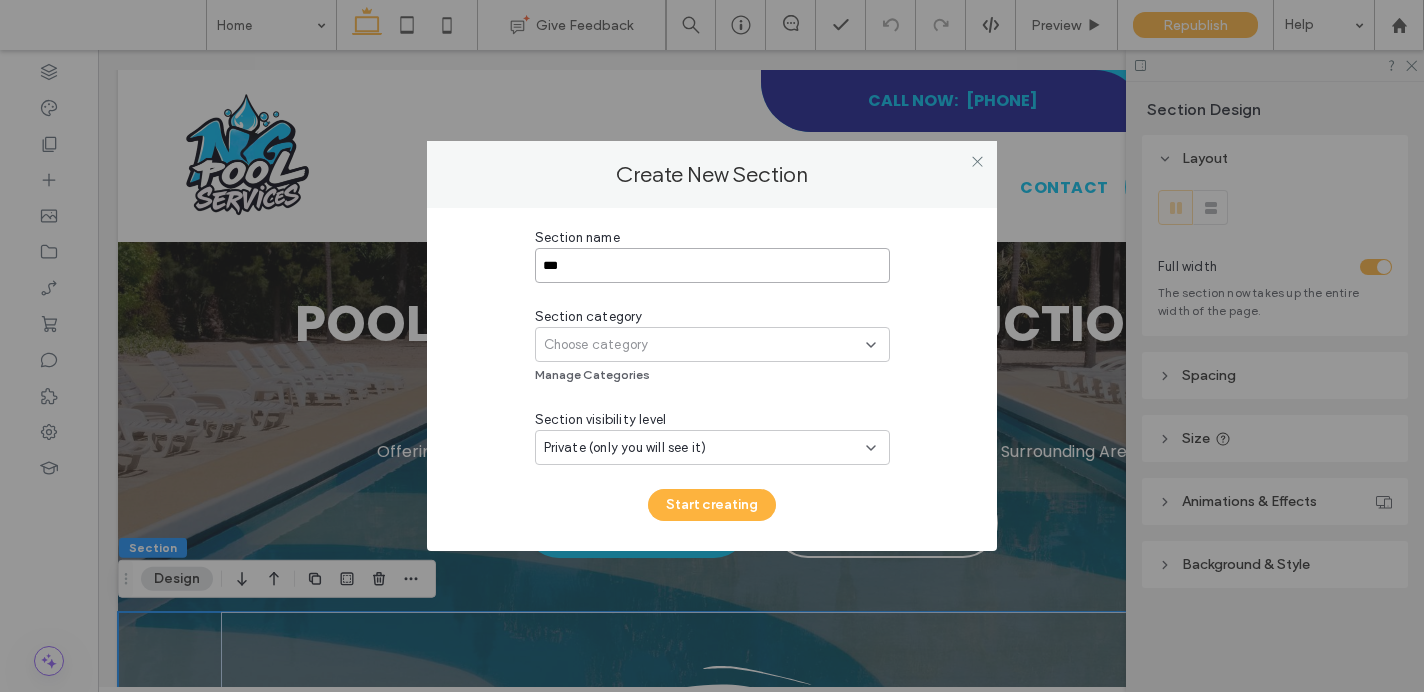 type on "***" 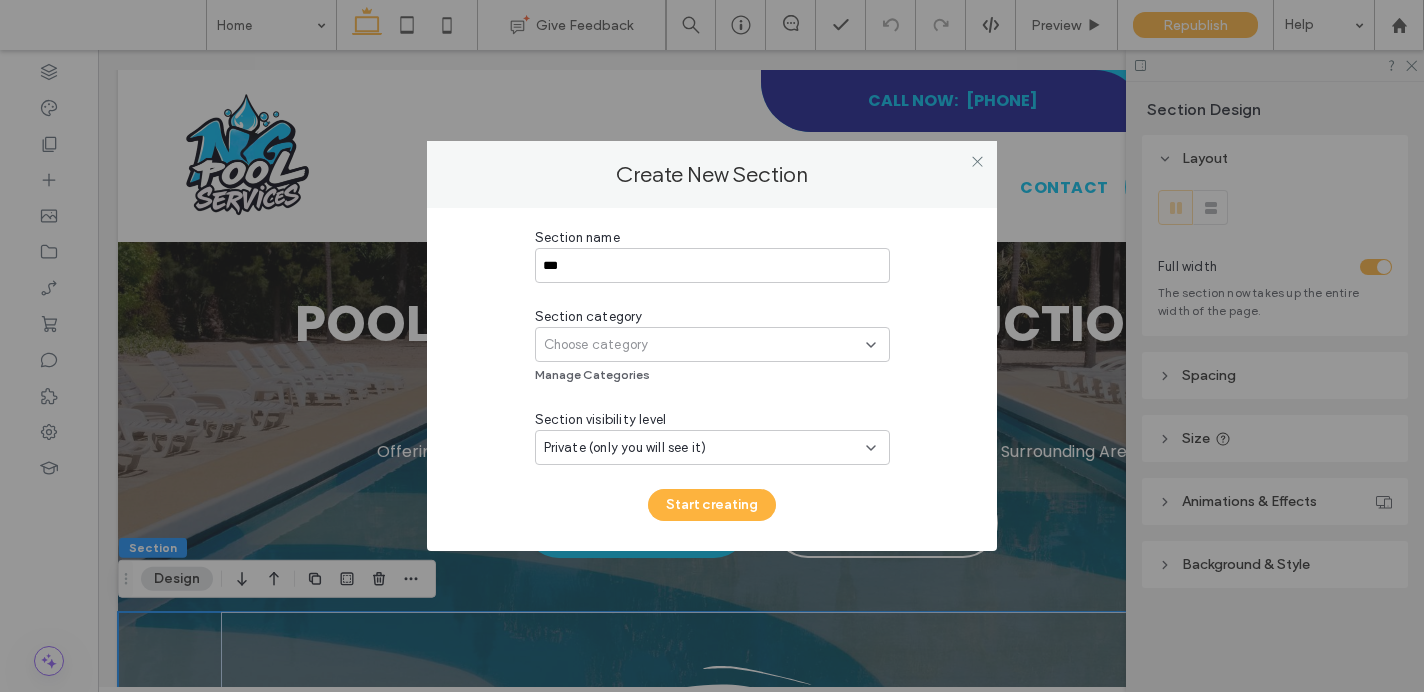click on "Choose category" at bounding box center (596, 345) 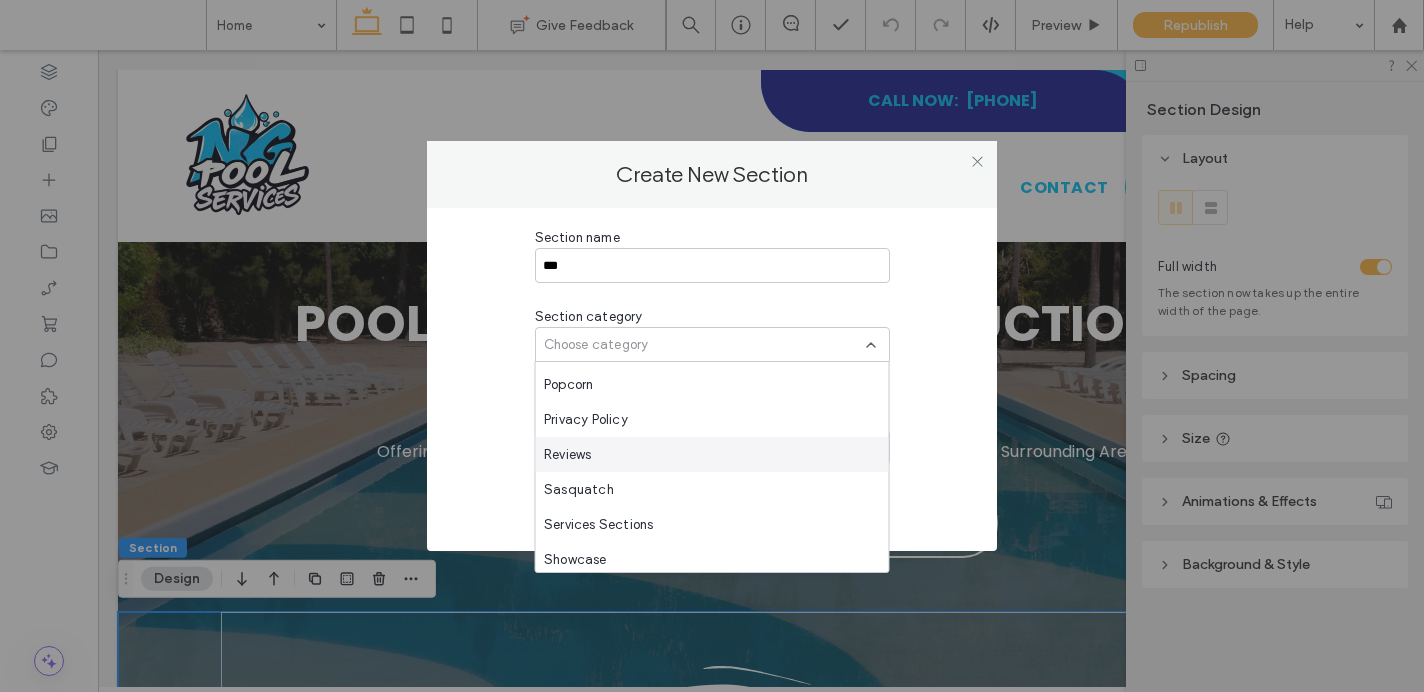scroll, scrollTop: 1295, scrollLeft: 0, axis: vertical 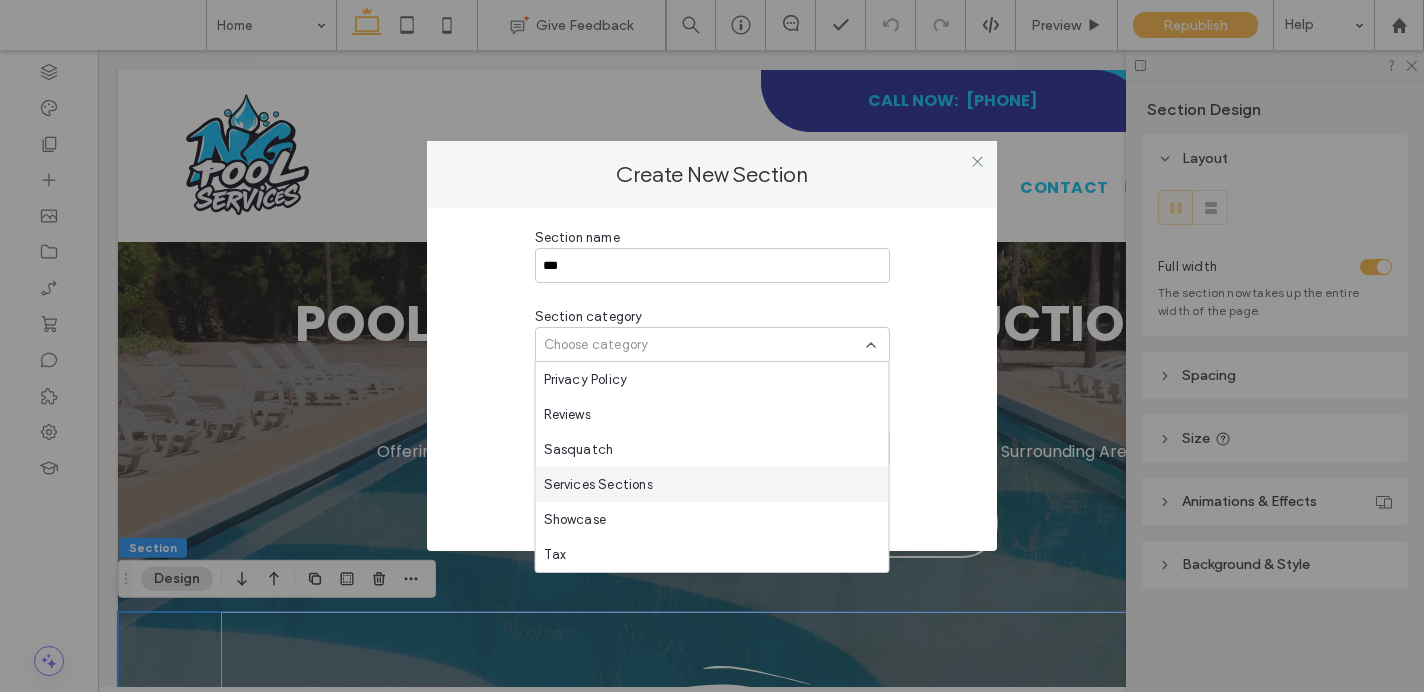 click on "Services Sections" at bounding box center [598, 485] 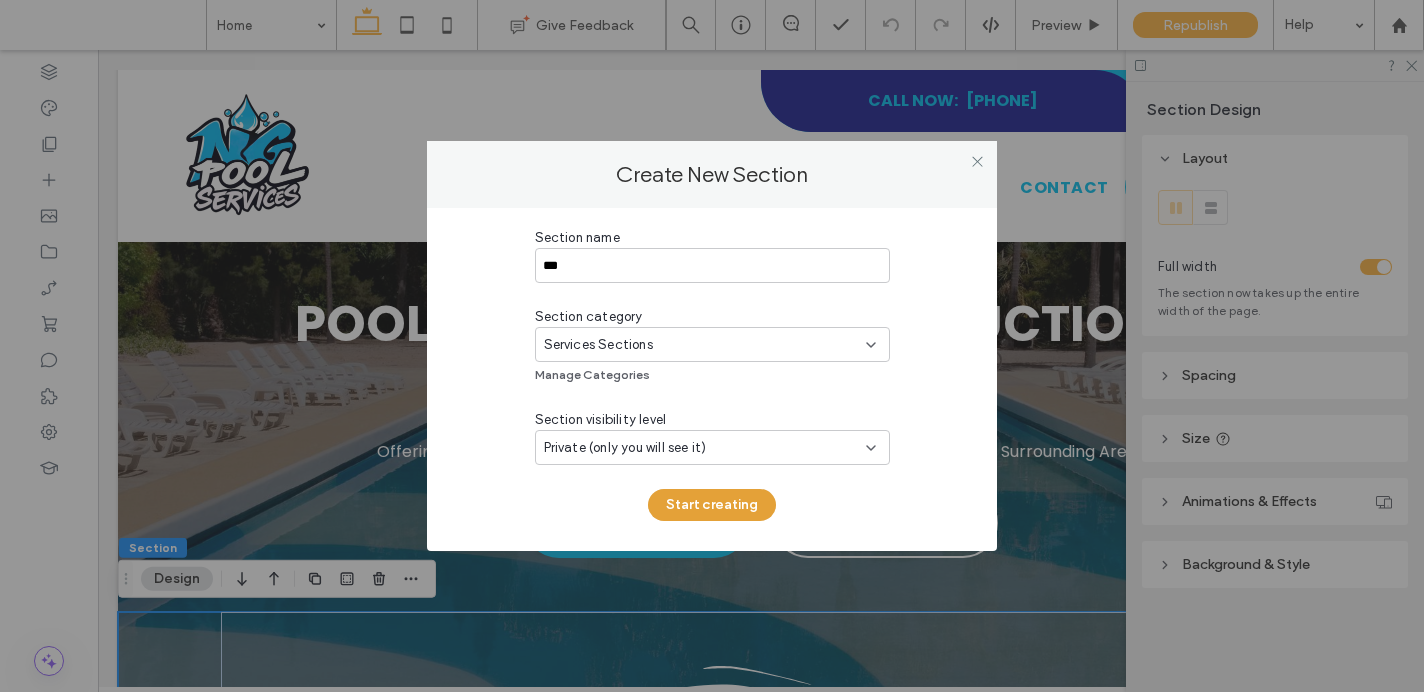 click on "Start creating" at bounding box center [712, 505] 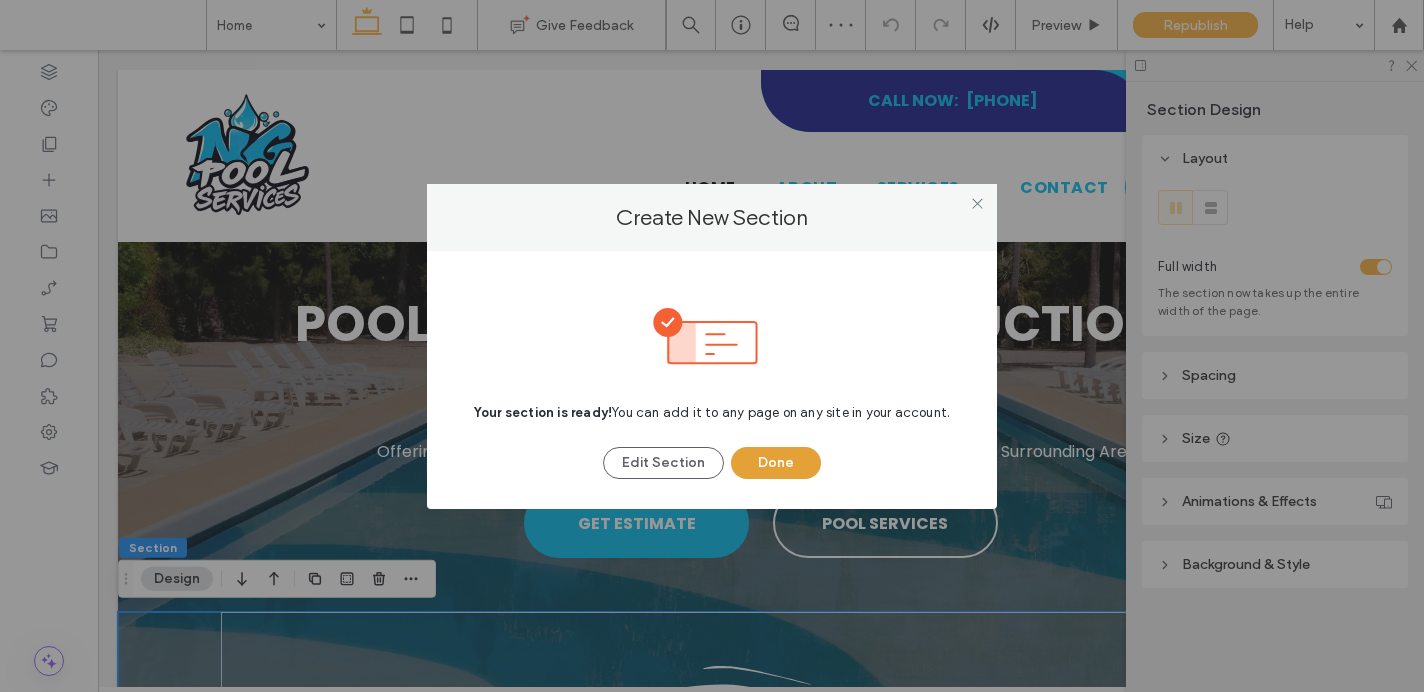 click on "Done" at bounding box center [776, 463] 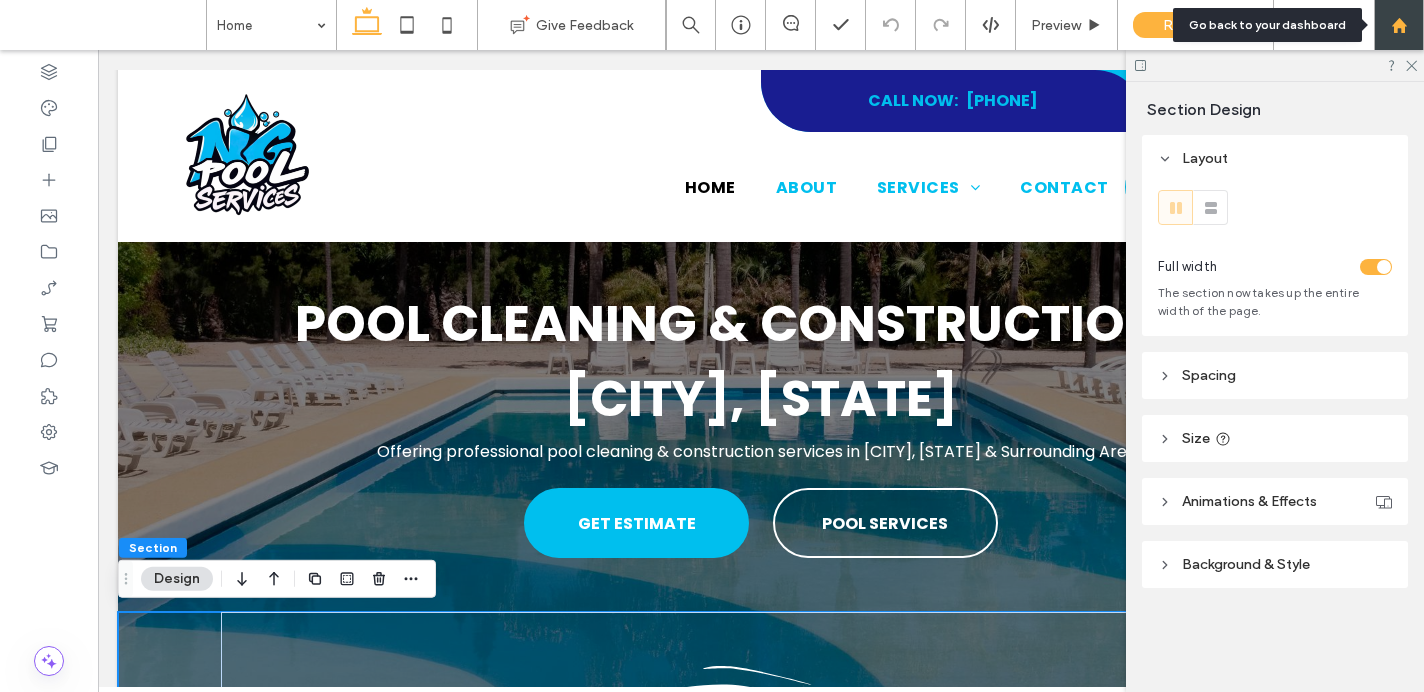 click 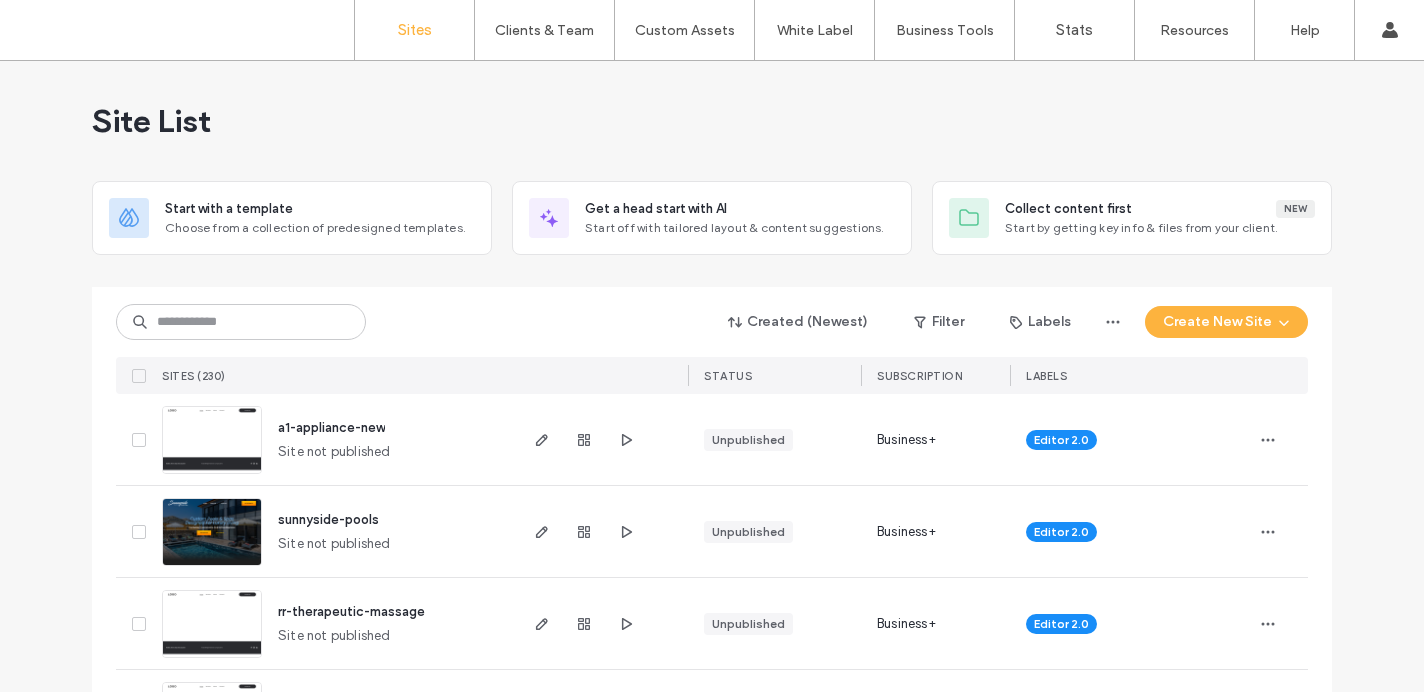 scroll, scrollTop: 0, scrollLeft: 0, axis: both 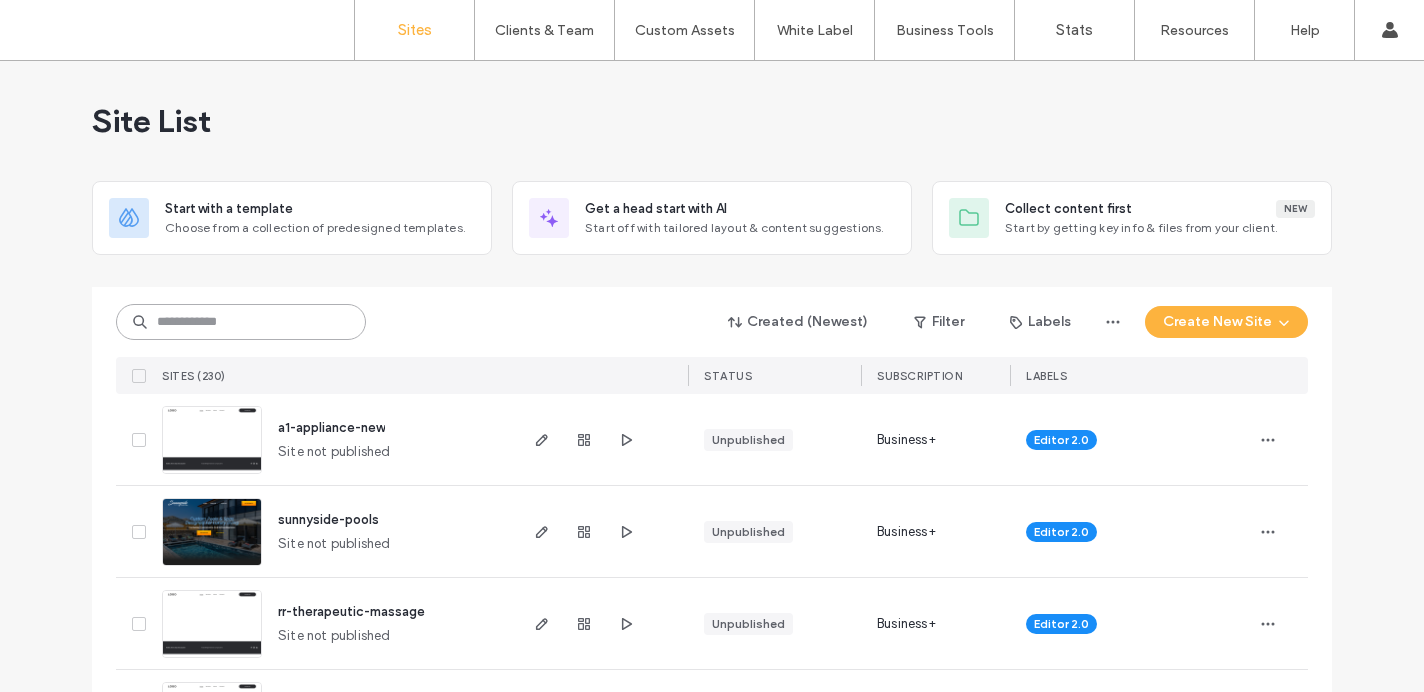 click at bounding box center (241, 322) 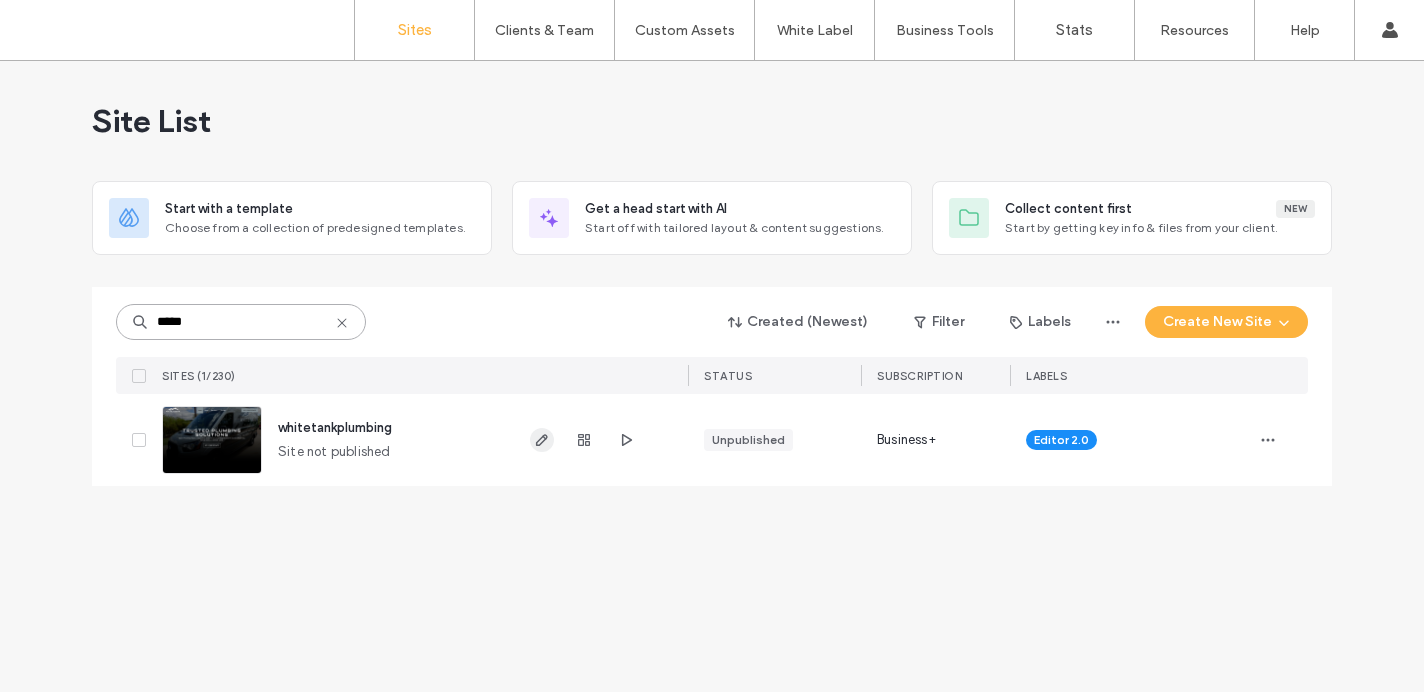 type on "*****" 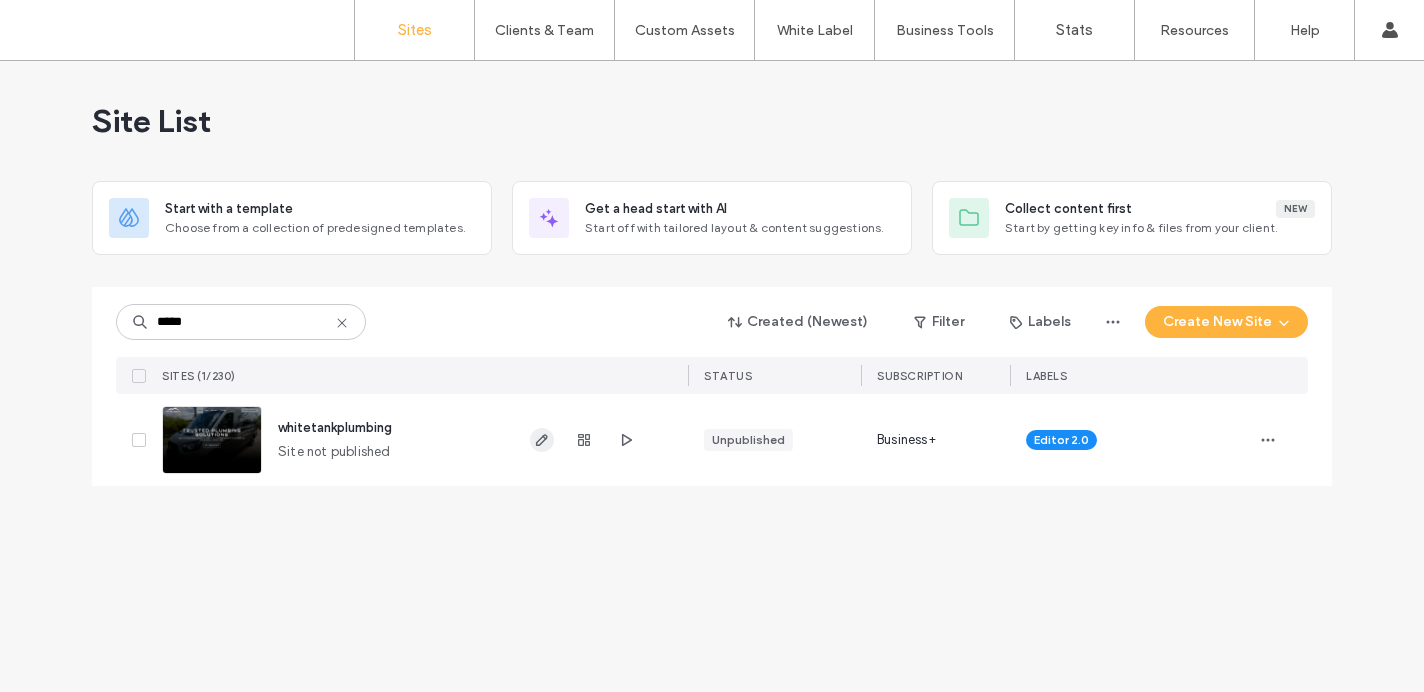 click at bounding box center (542, 440) 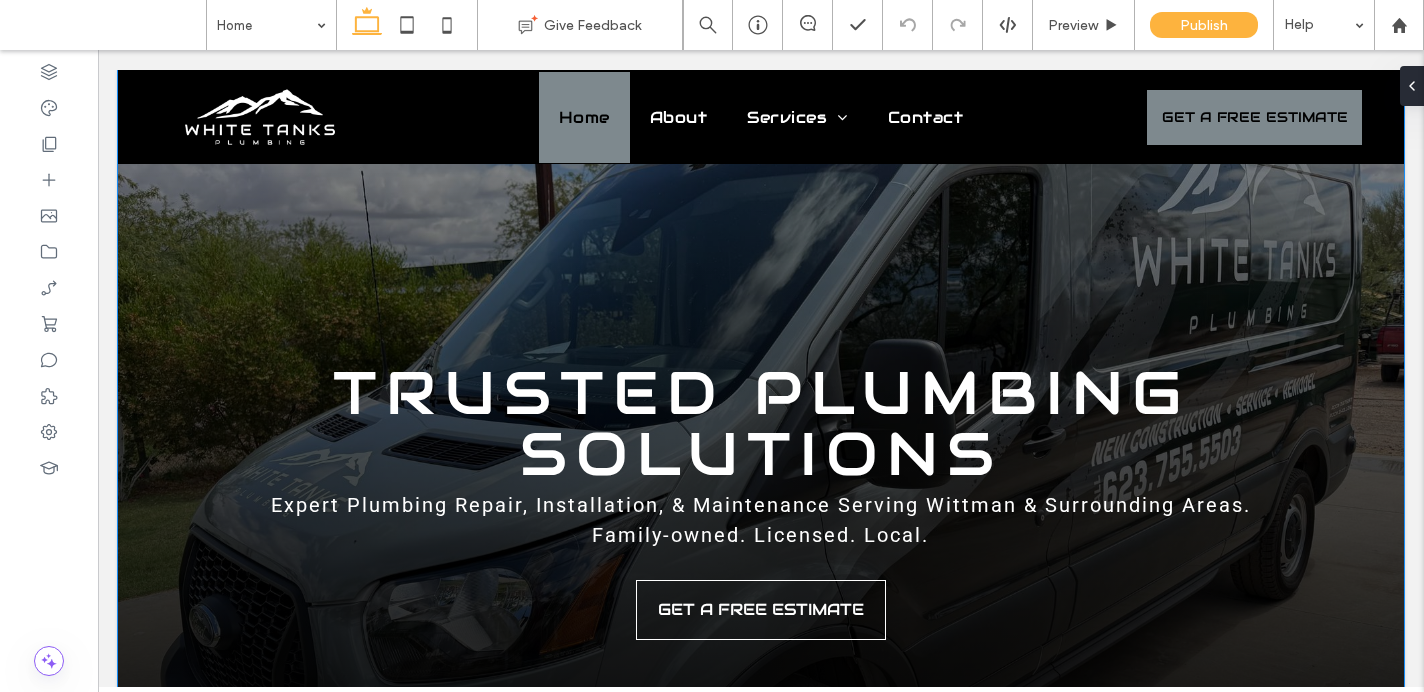 scroll, scrollTop: 262, scrollLeft: 0, axis: vertical 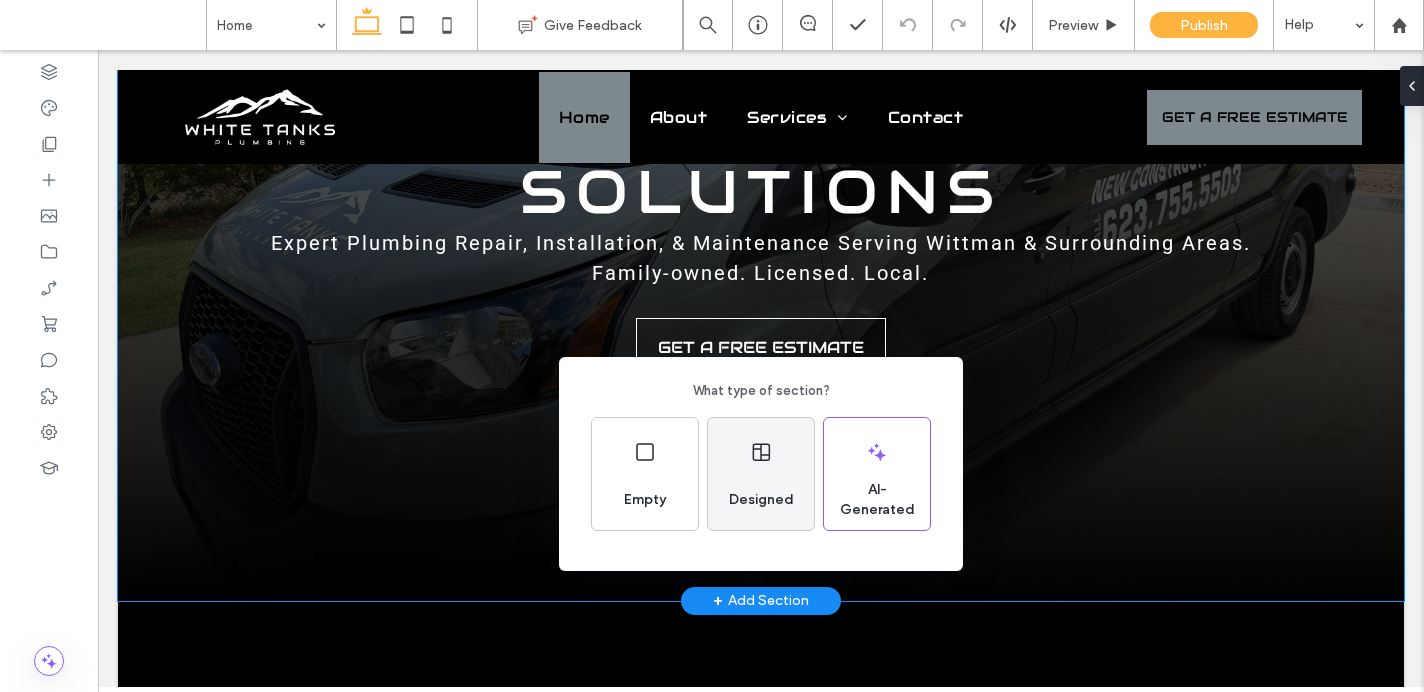click on "Designed" at bounding box center (761, 474) 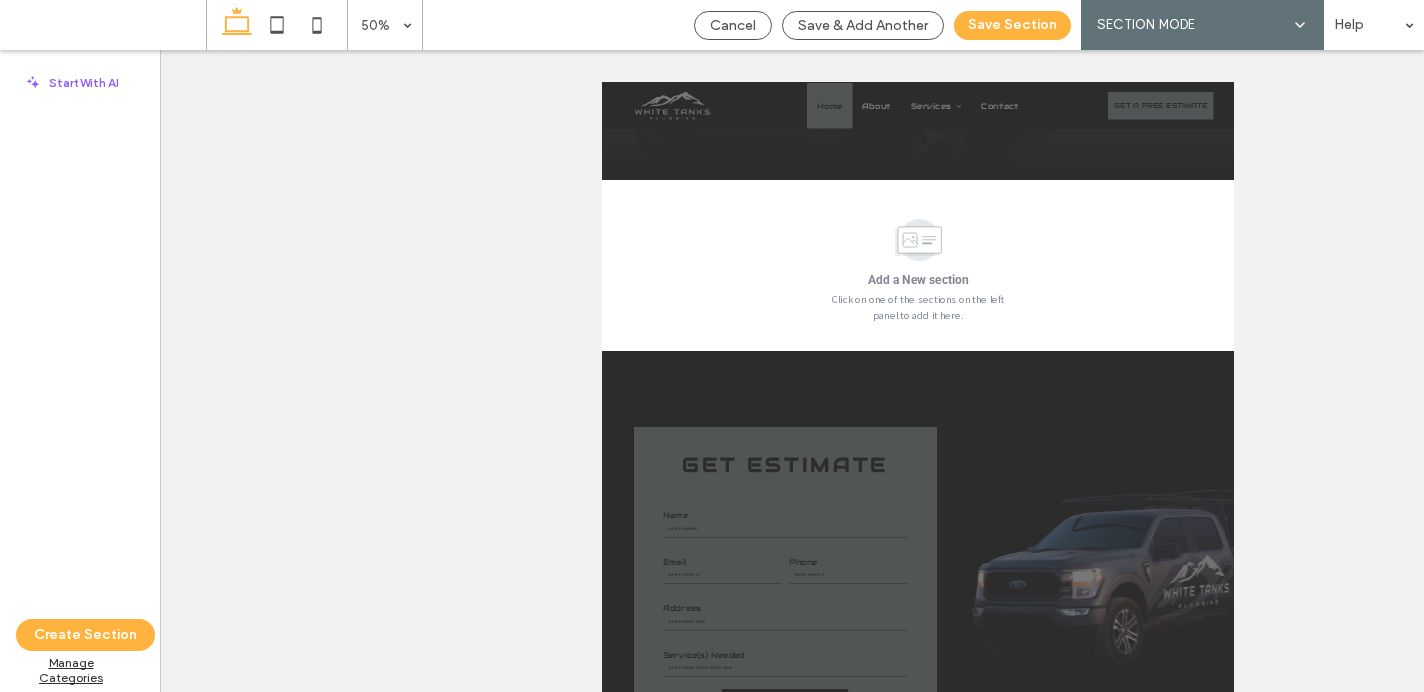 scroll, scrollTop: 626, scrollLeft: 0, axis: vertical 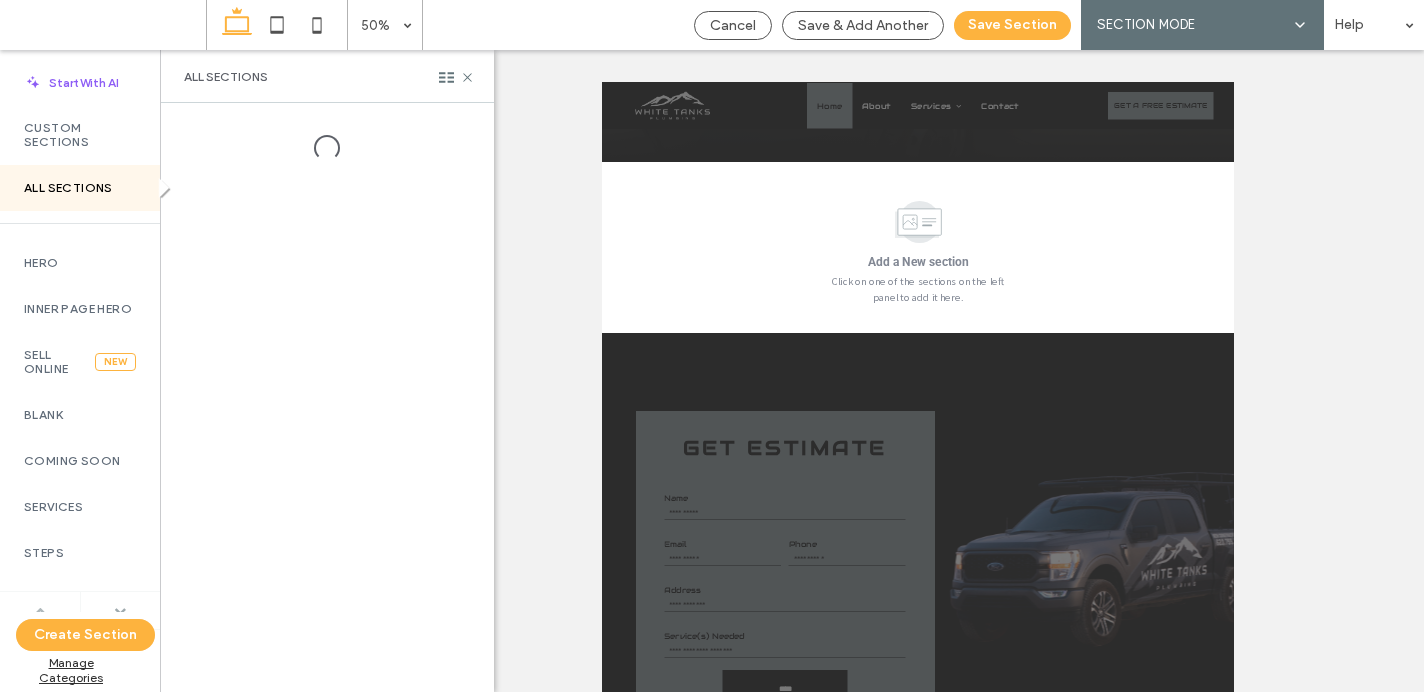 click at bounding box center [120, 610] 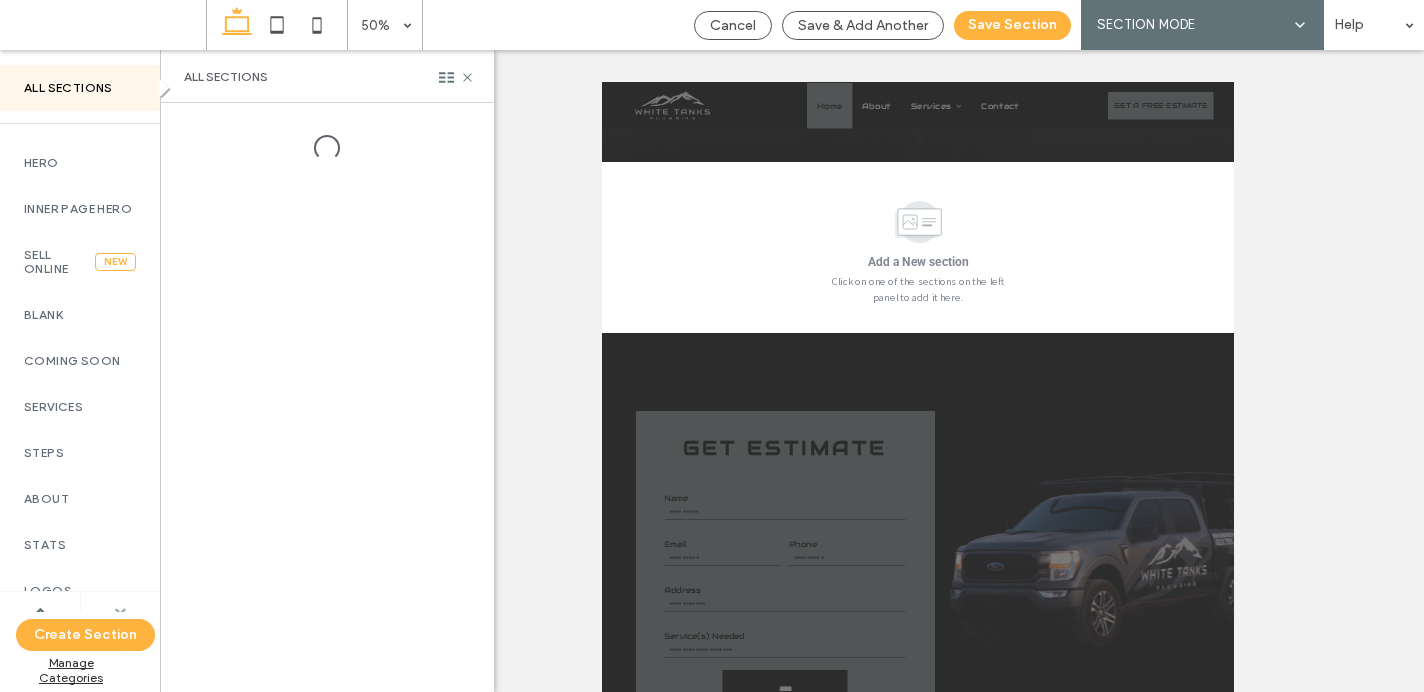 click at bounding box center [120, 610] 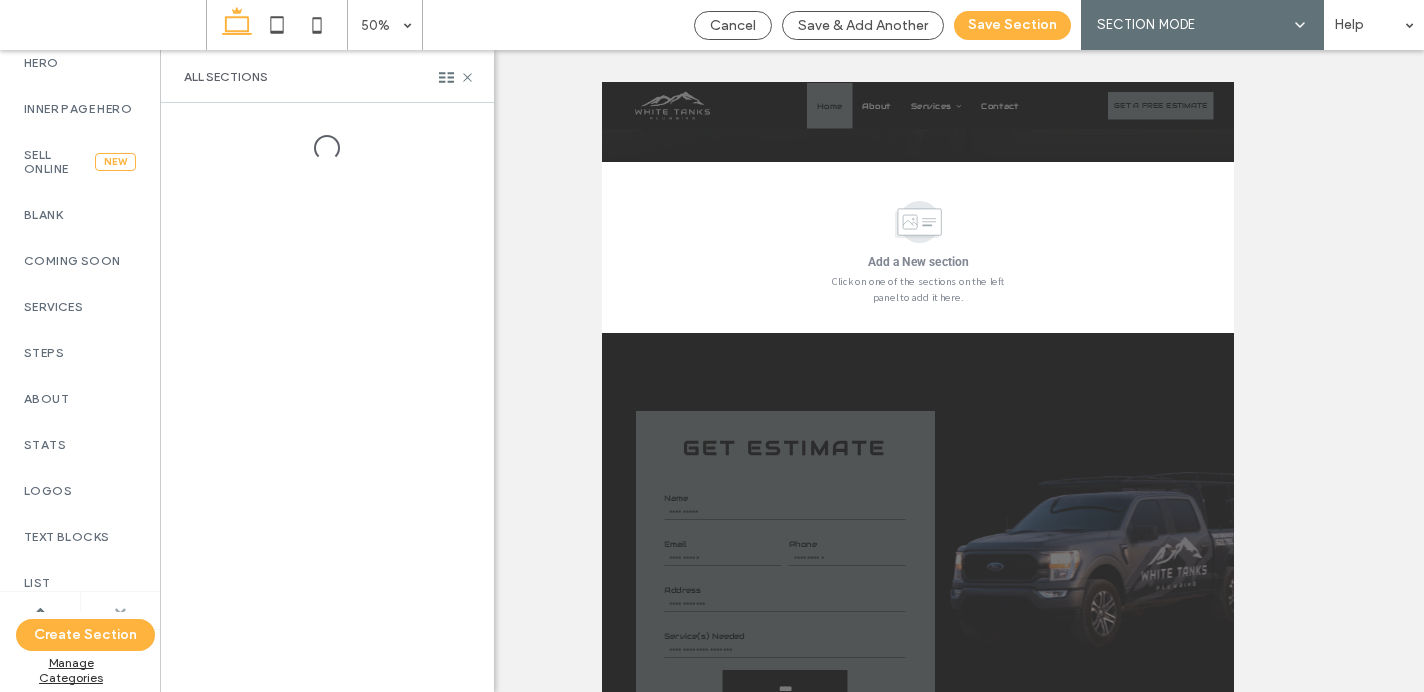 click at bounding box center (120, 610) 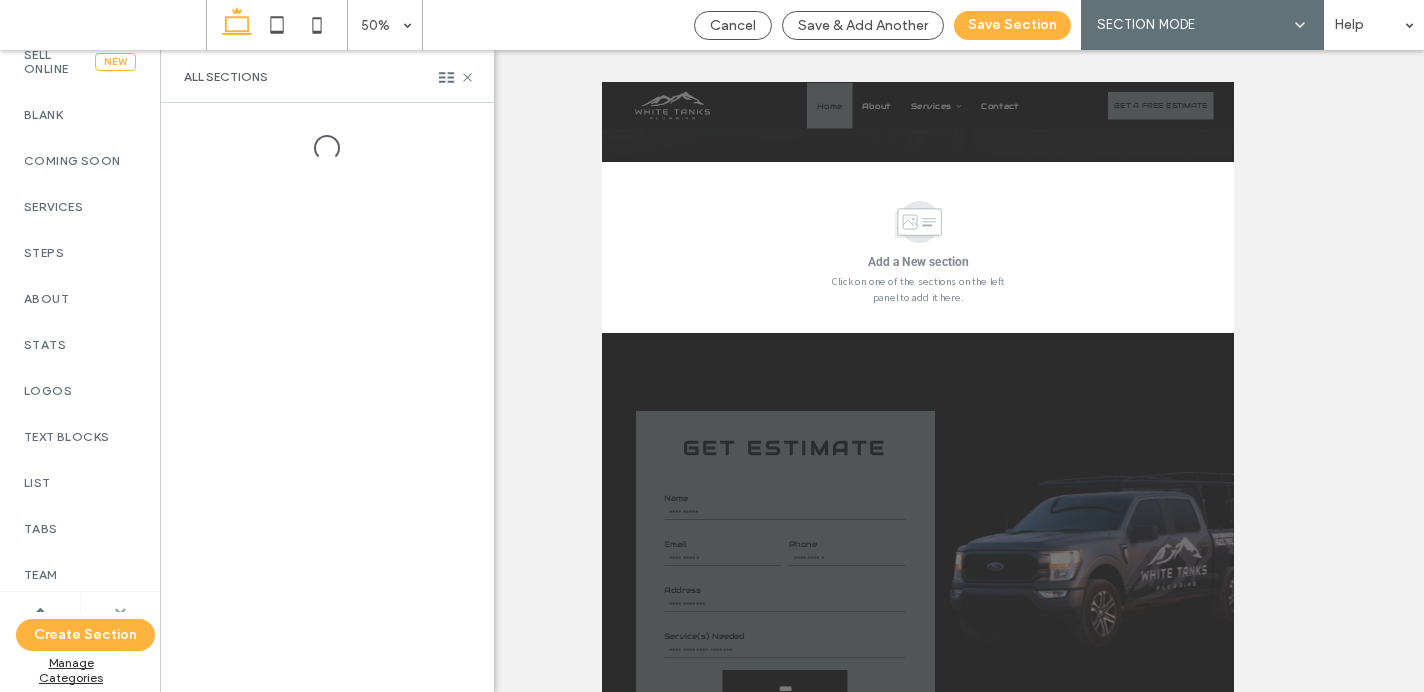 click at bounding box center (120, 610) 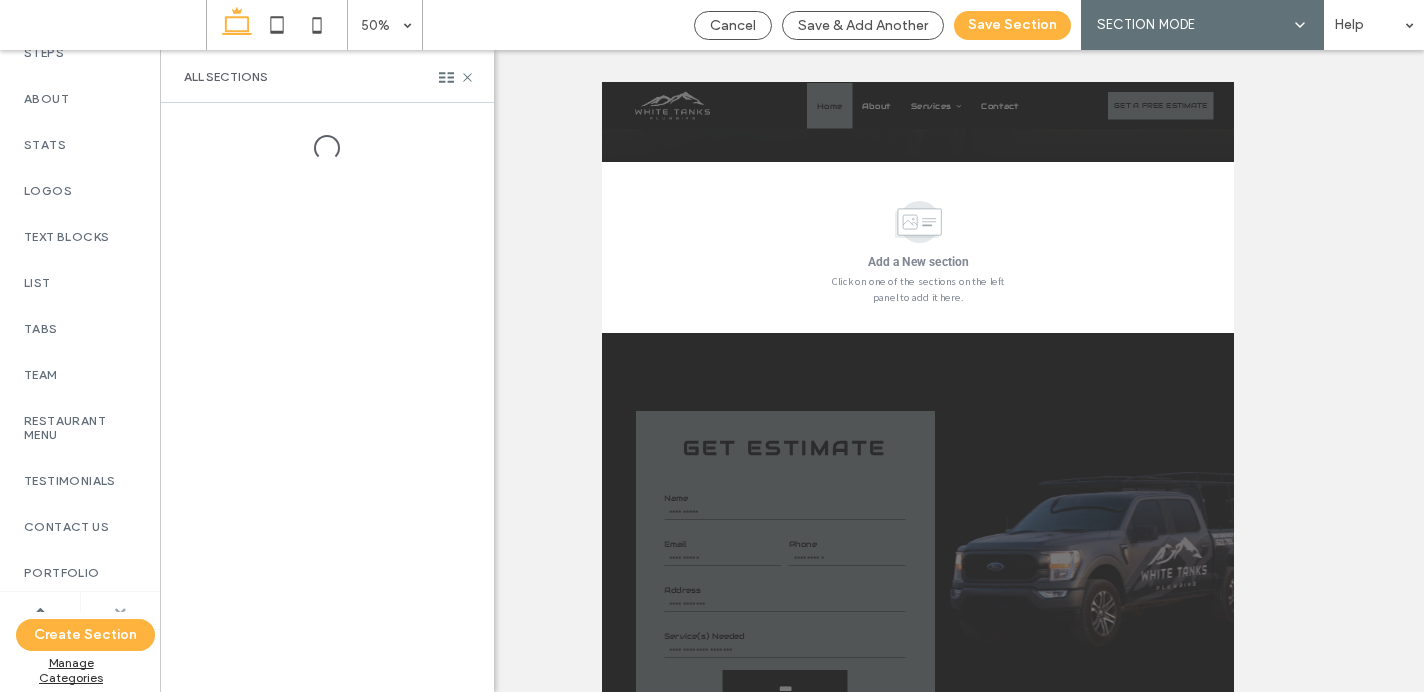 click at bounding box center [120, 610] 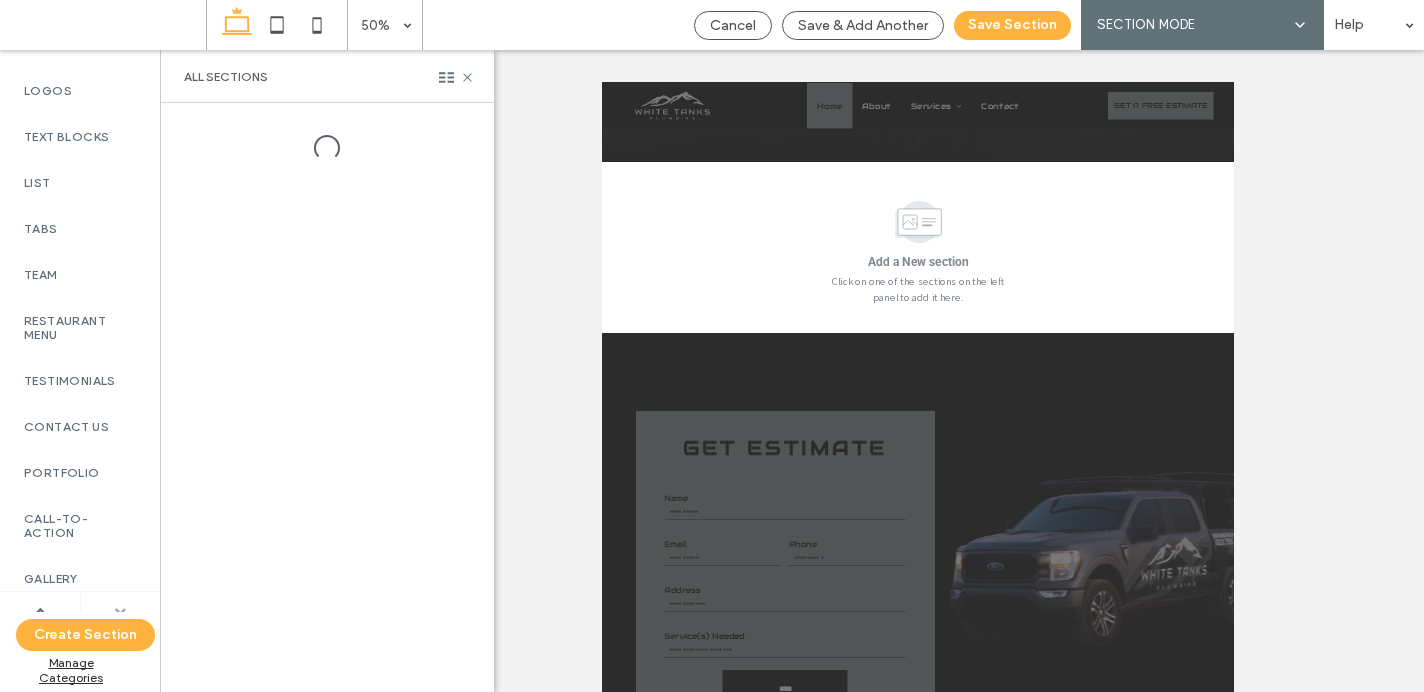 click at bounding box center [120, 610] 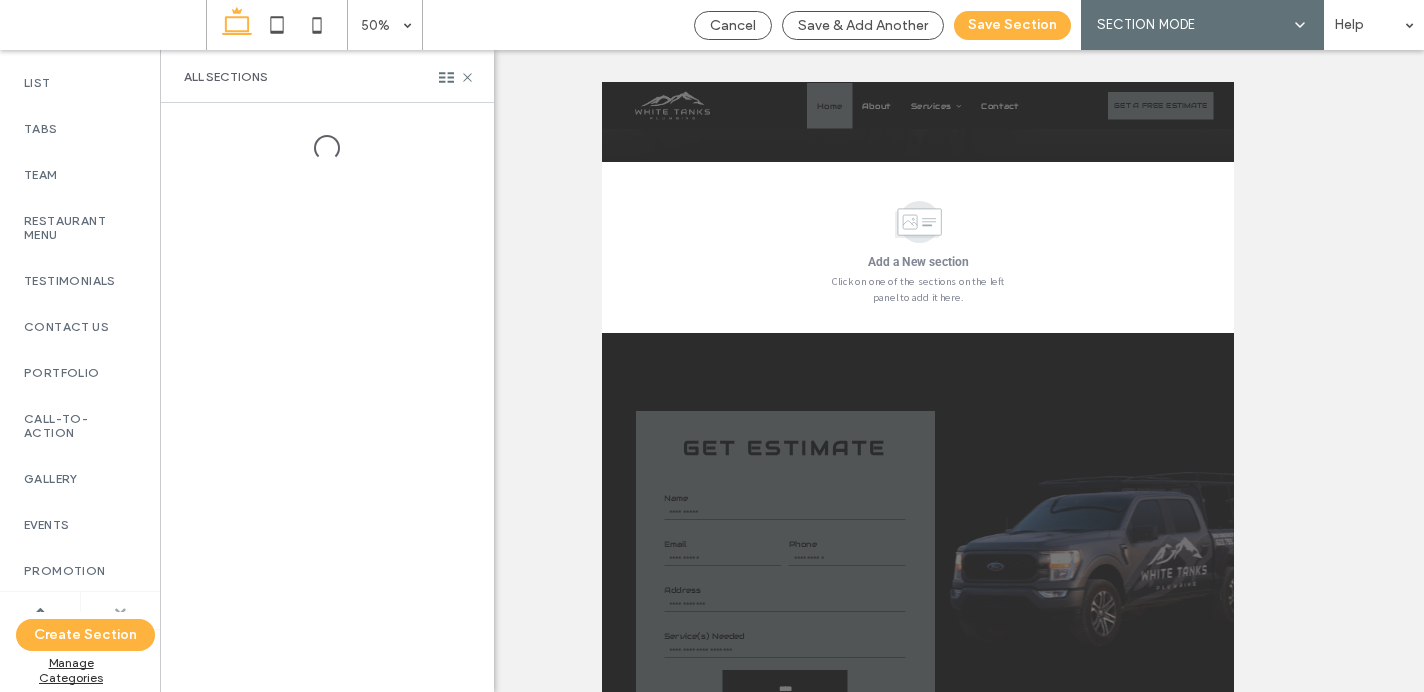 click at bounding box center (120, 610) 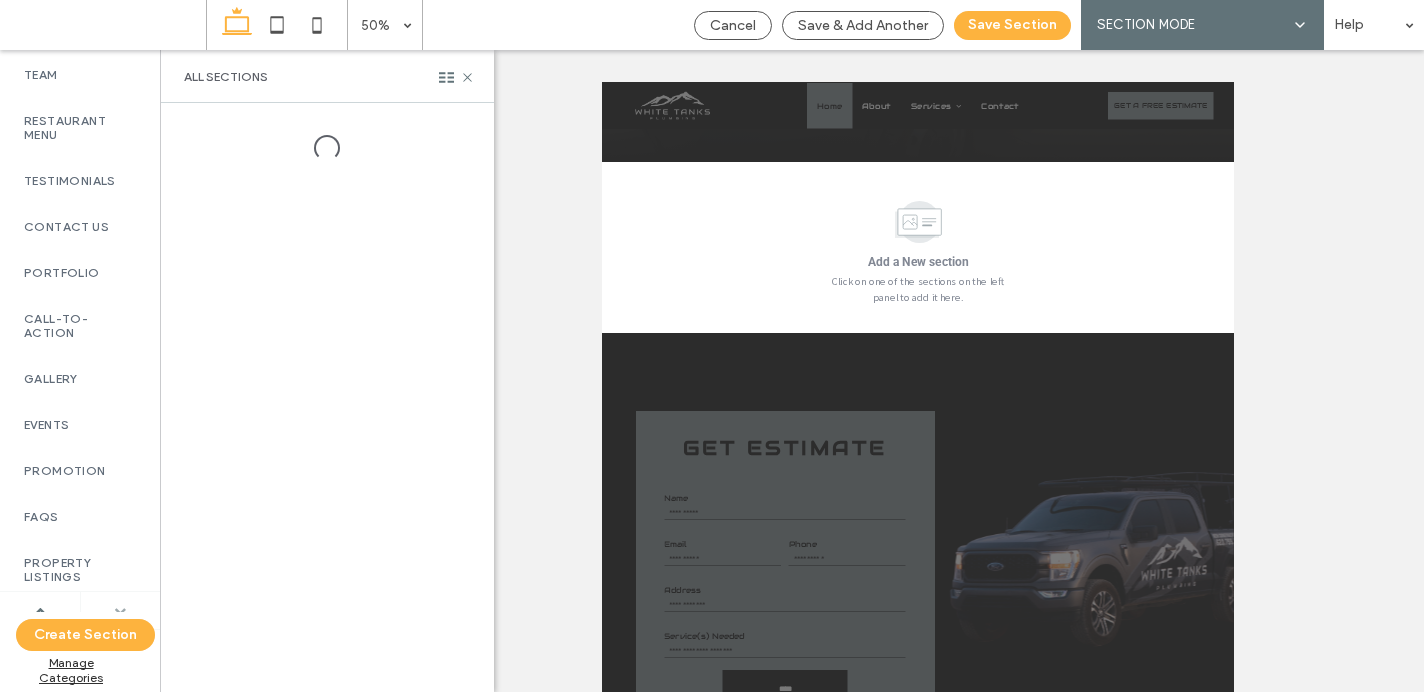 click at bounding box center [120, 610] 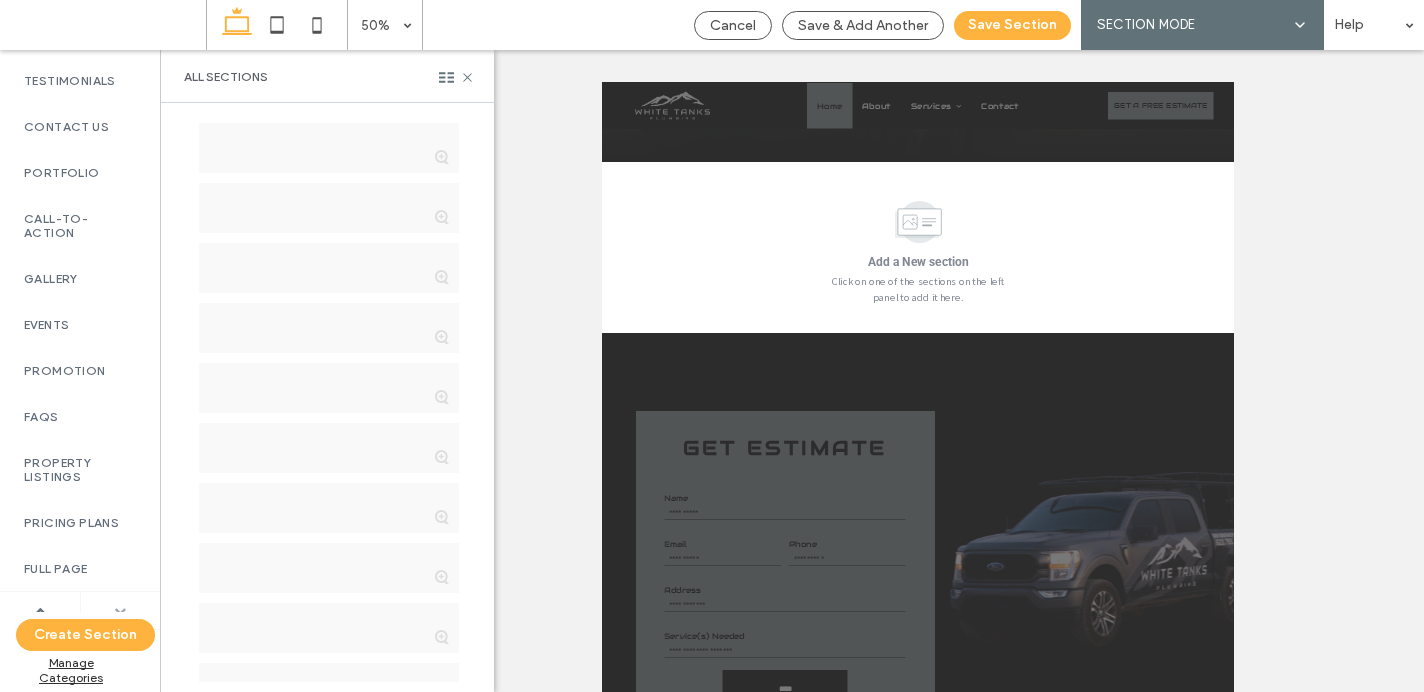 click at bounding box center [120, 610] 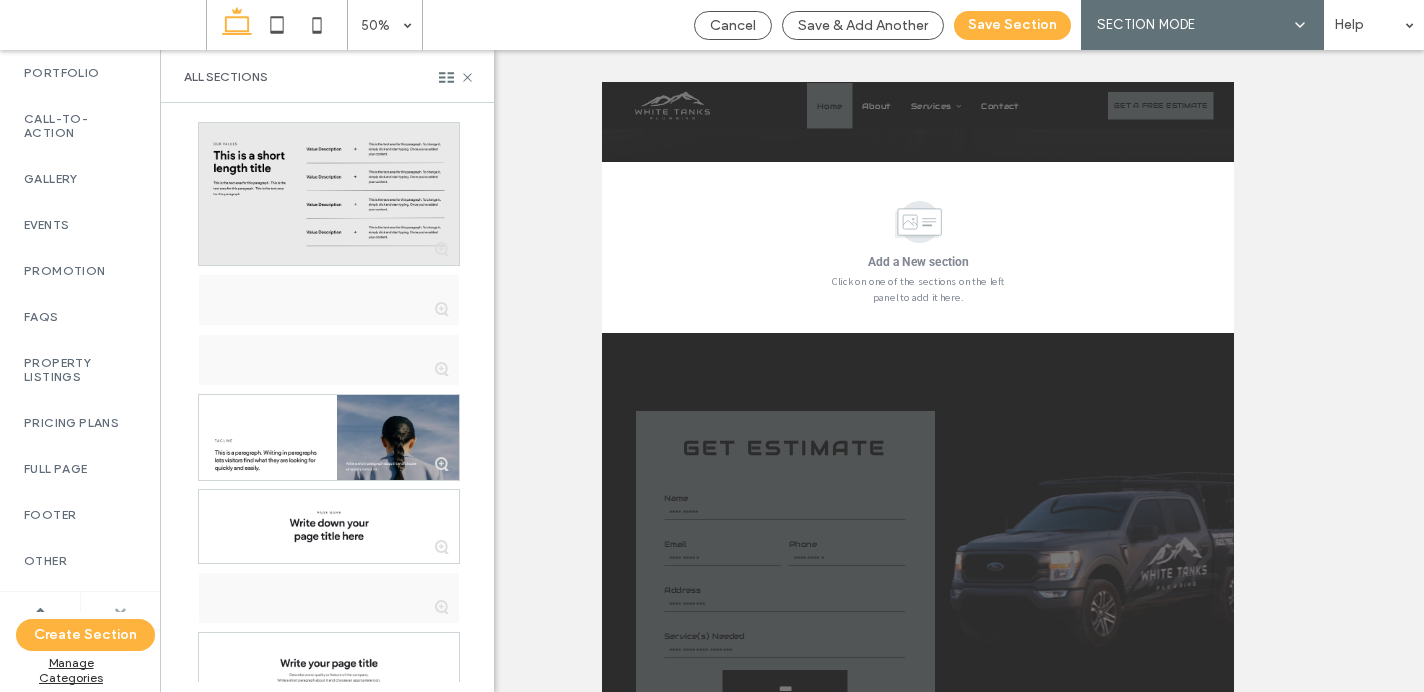 click at bounding box center (120, 610) 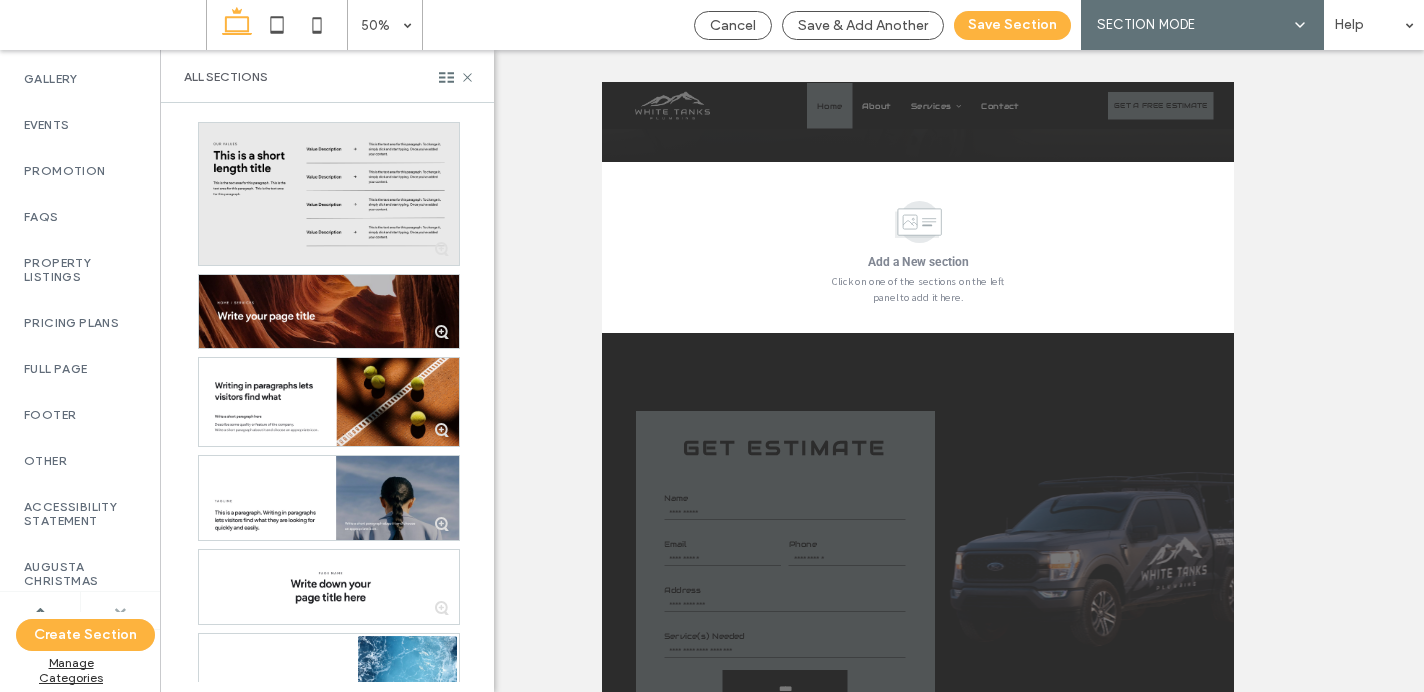click at bounding box center [120, 610] 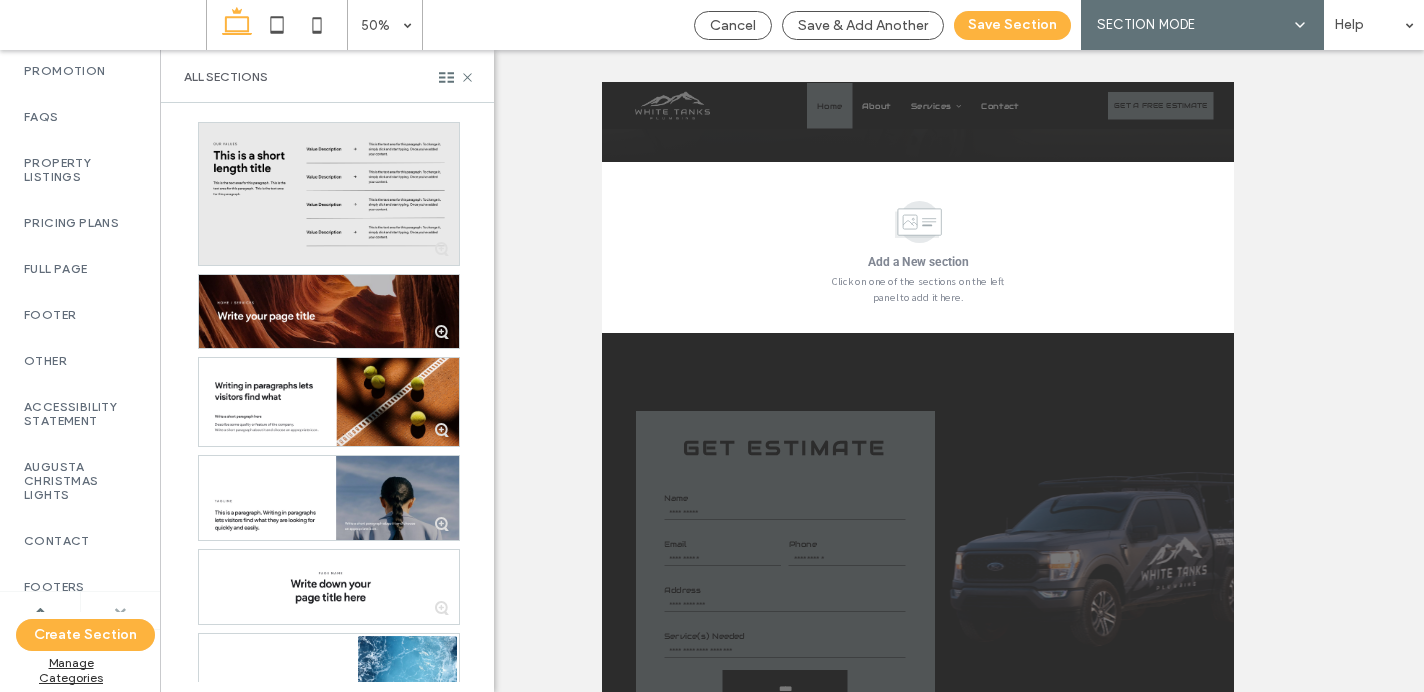 click at bounding box center (120, 610) 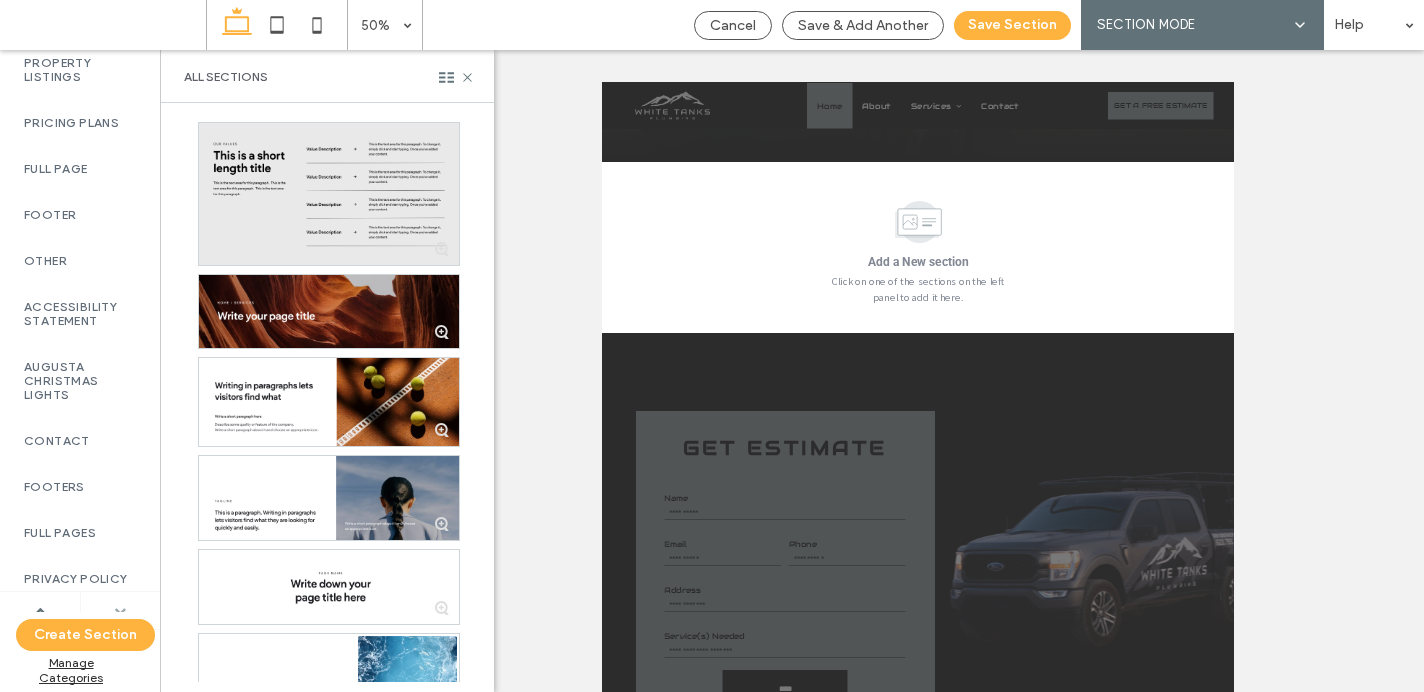 click at bounding box center [120, 610] 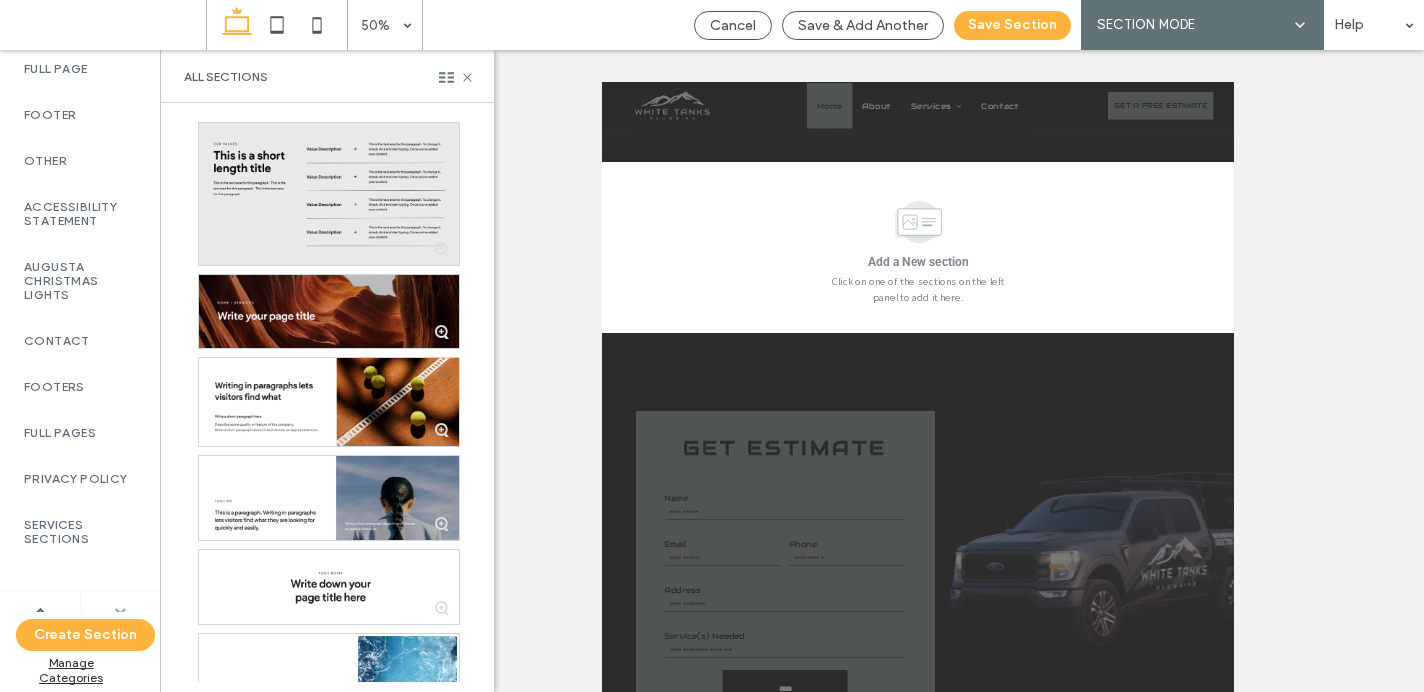 click at bounding box center (121, 610) 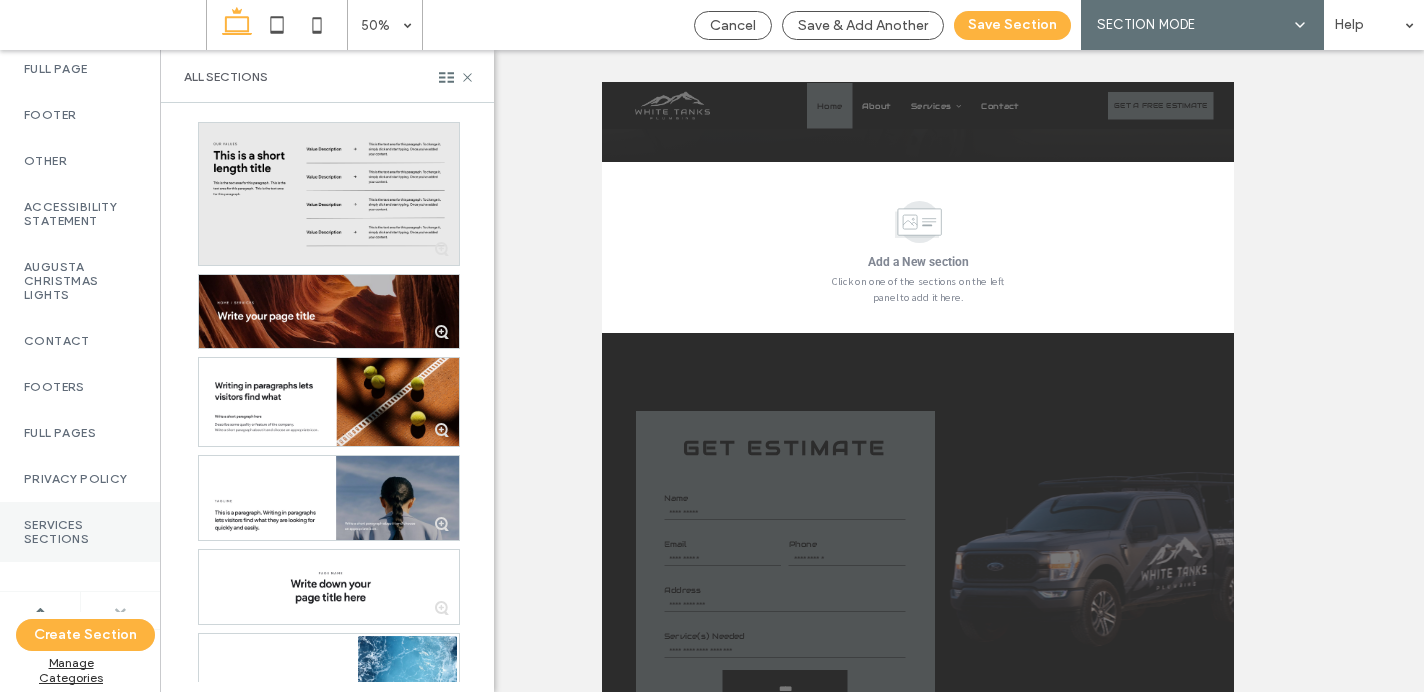 click on "Services Sections" at bounding box center (80, 532) 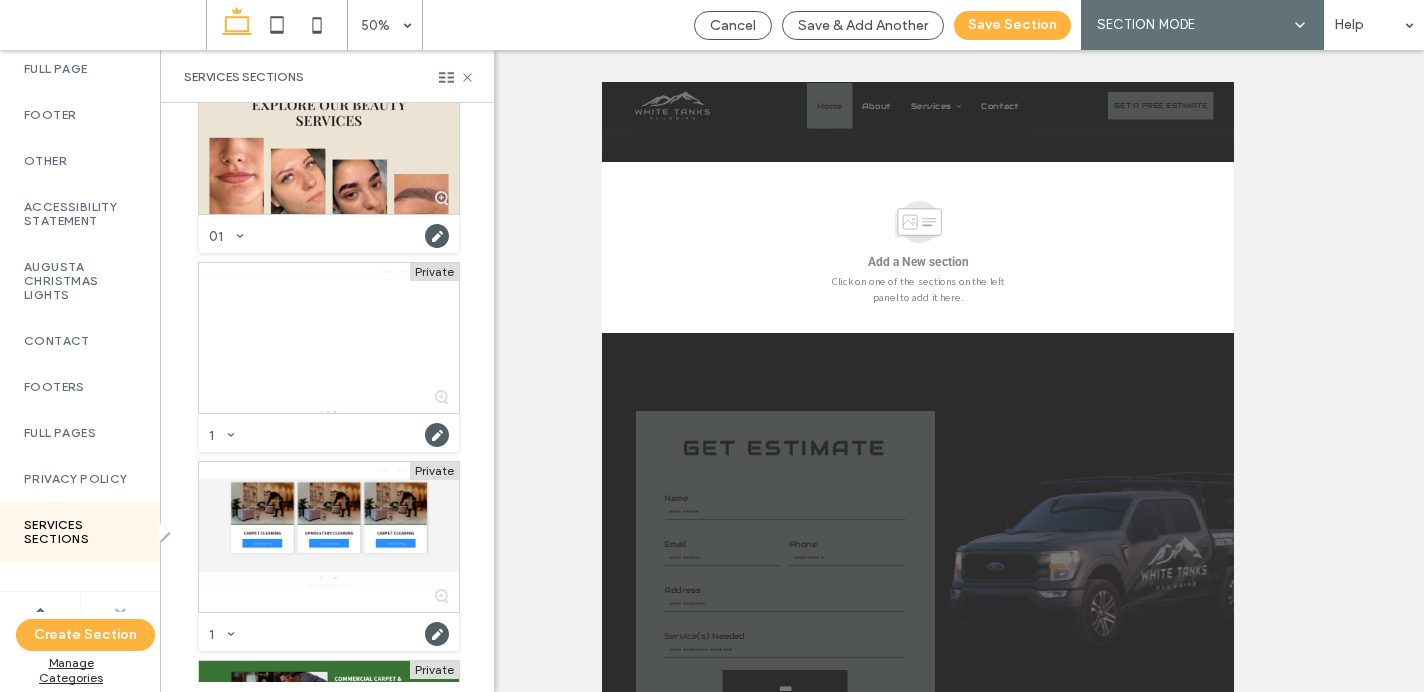 scroll, scrollTop: 0, scrollLeft: 0, axis: both 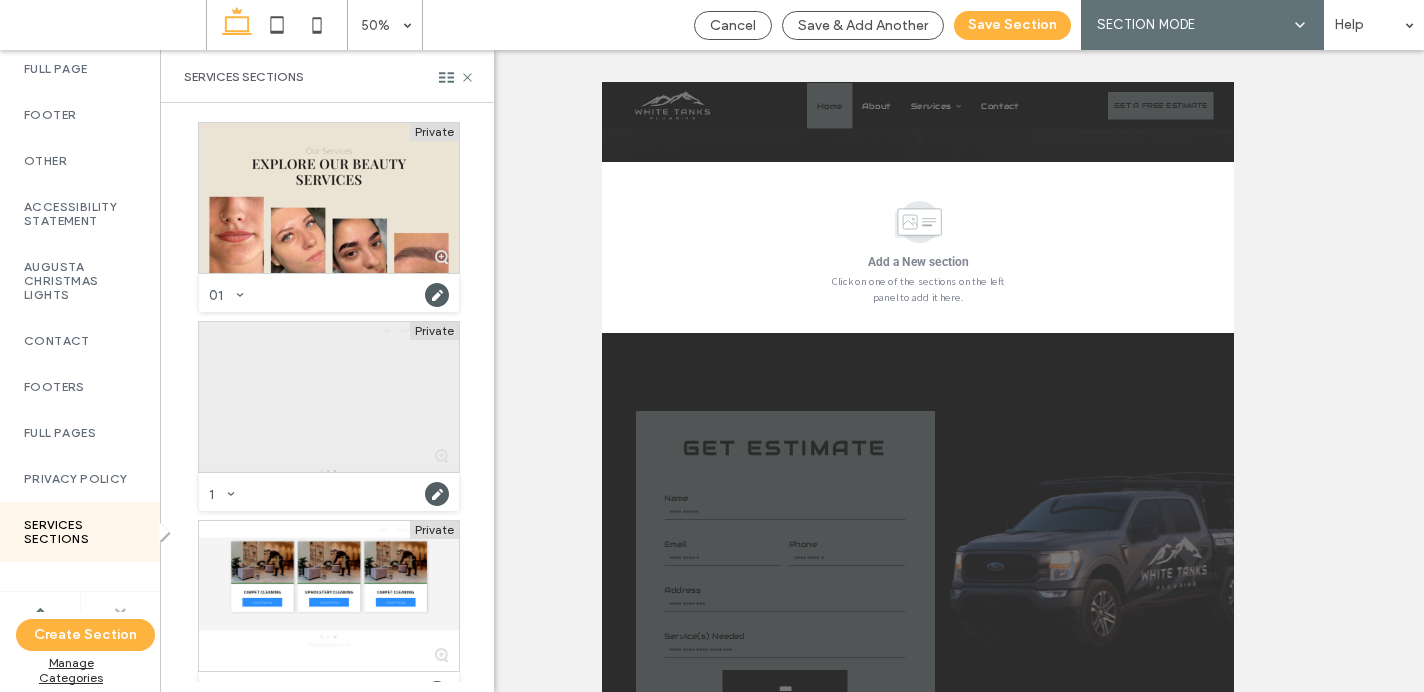 click at bounding box center [329, 397] 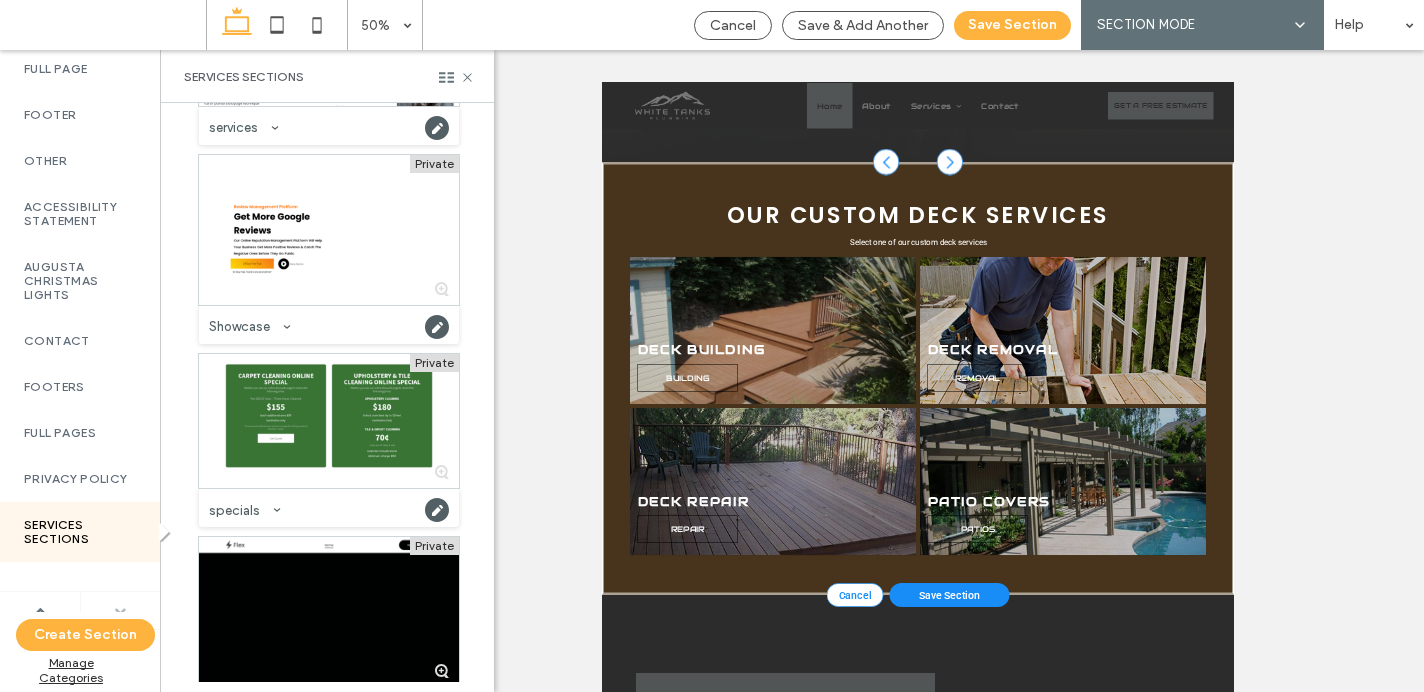 scroll, scrollTop: 12135, scrollLeft: 0, axis: vertical 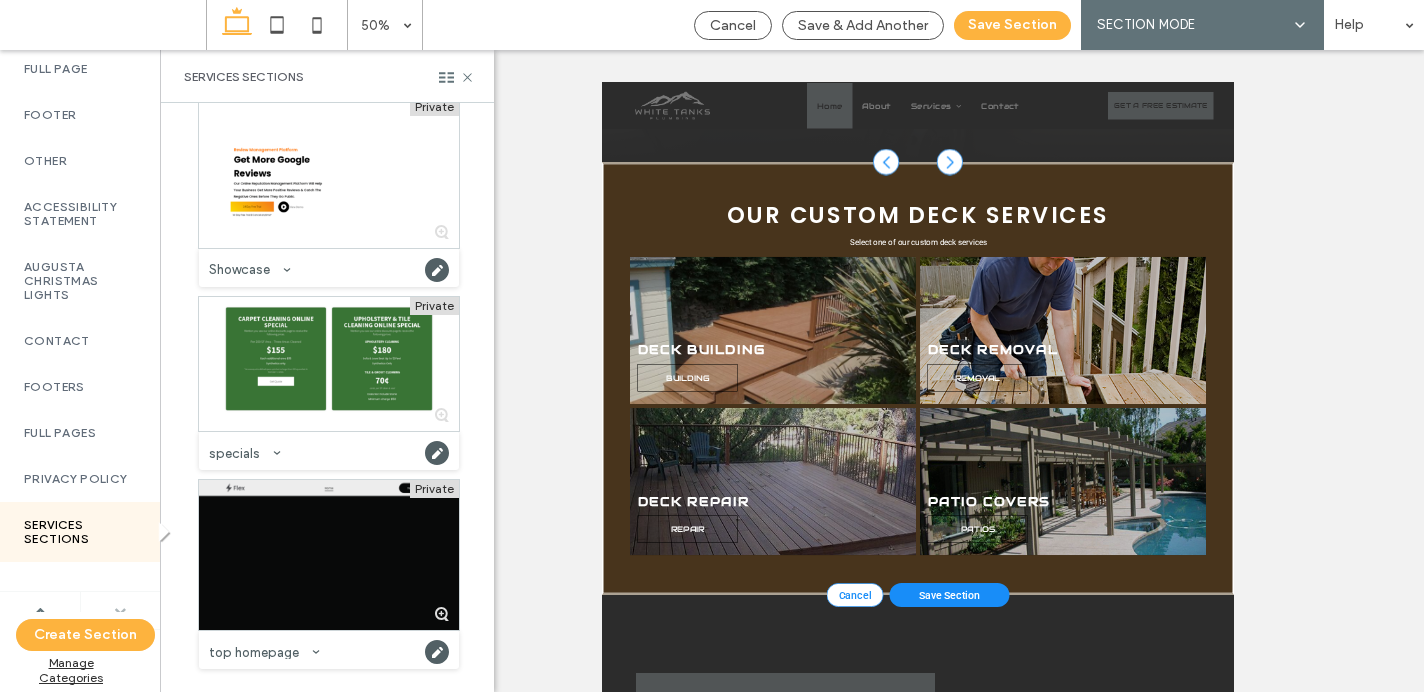 click at bounding box center [329, 555] 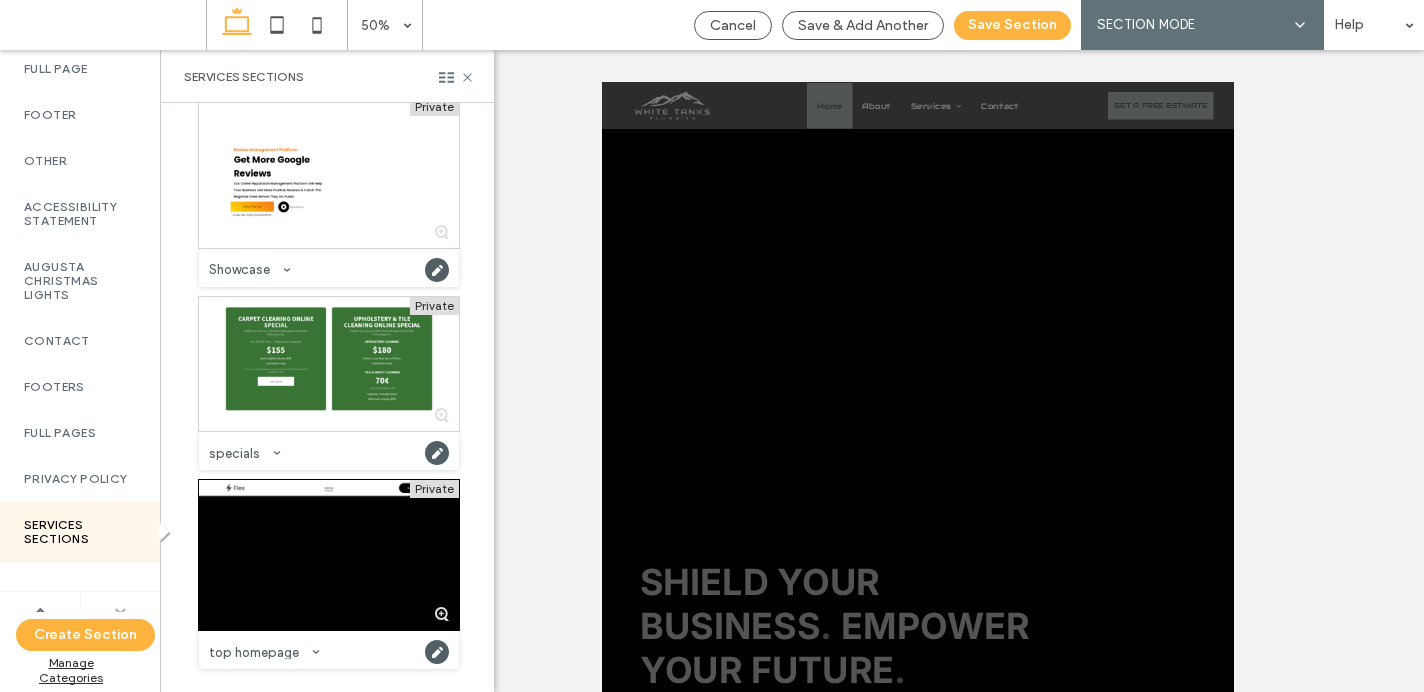 scroll, scrollTop: 866, scrollLeft: 0, axis: vertical 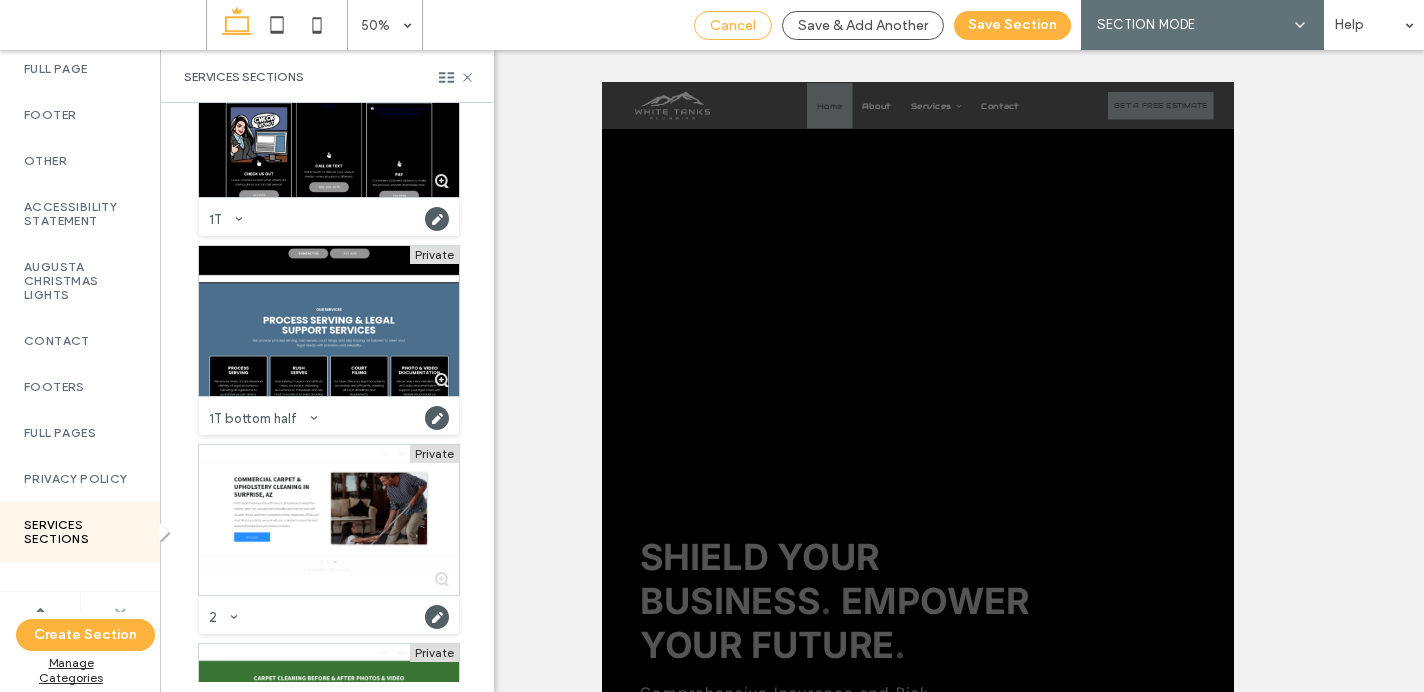 click on "Cancel" at bounding box center (733, 25) 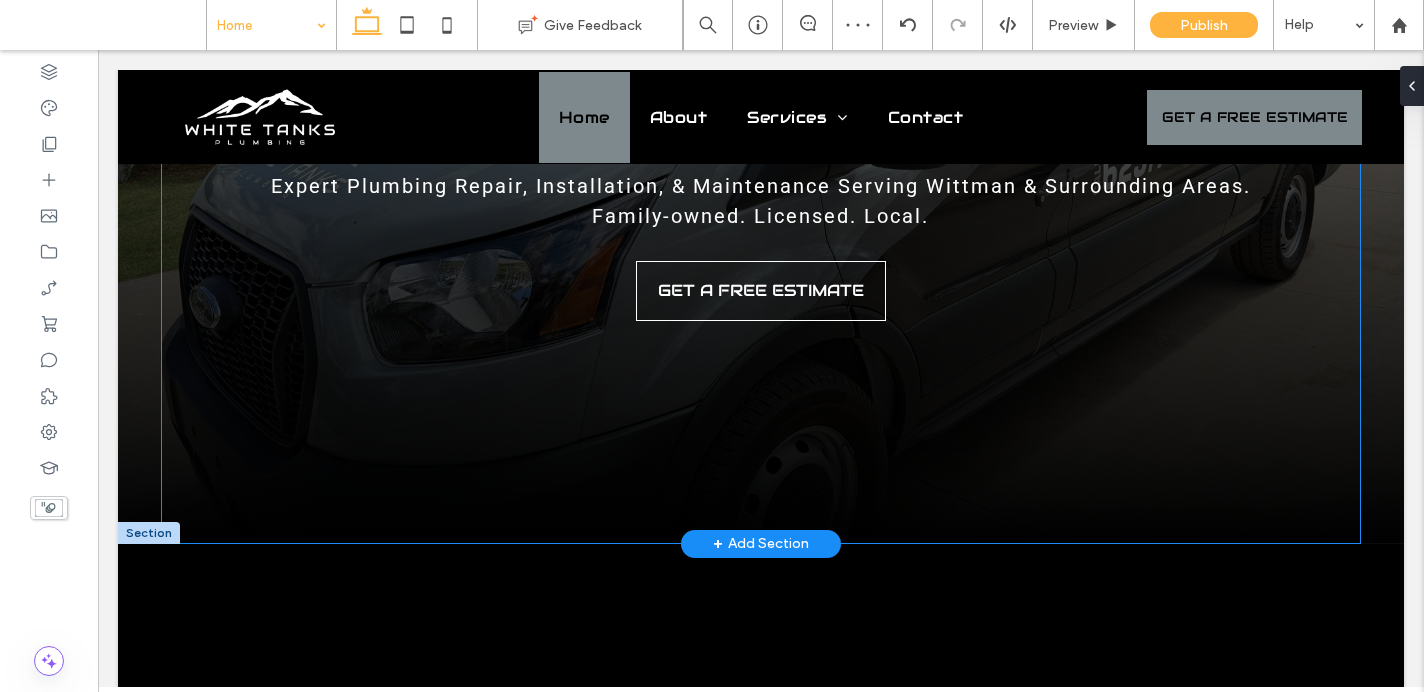 scroll, scrollTop: 342, scrollLeft: 0, axis: vertical 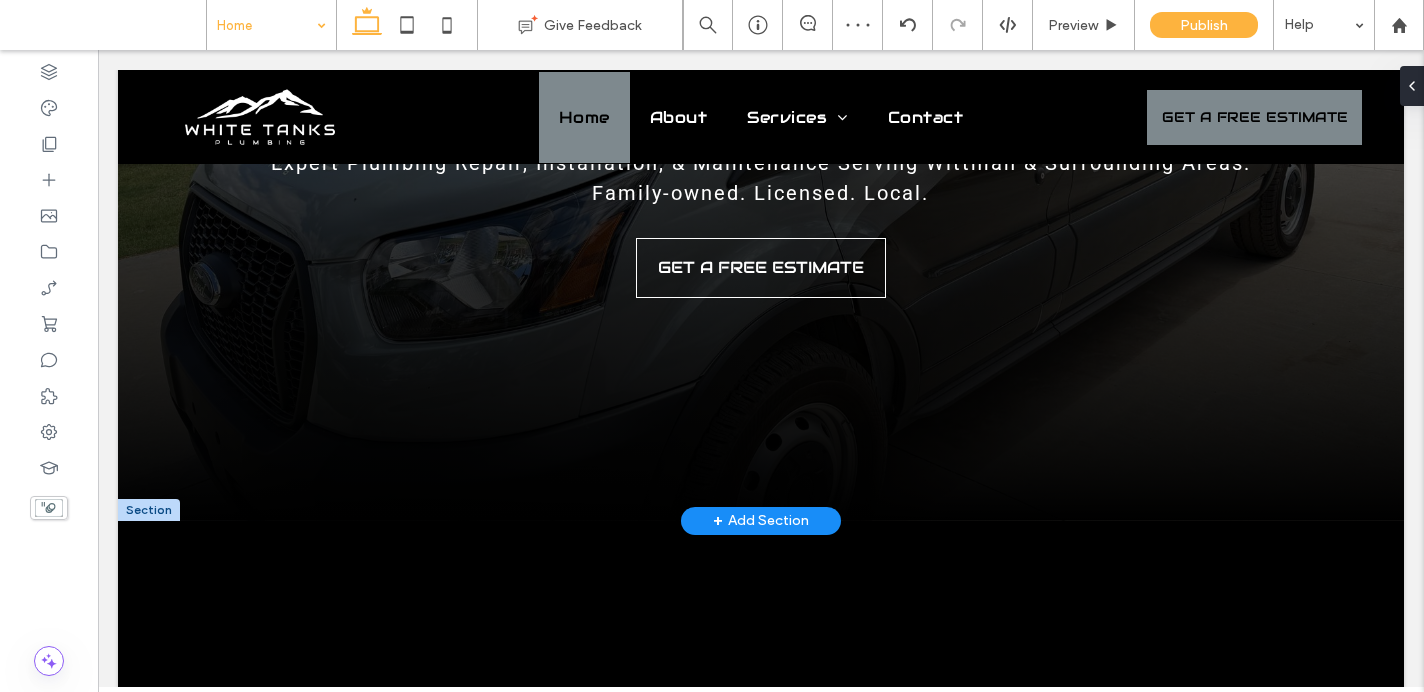 click on "+ Add Section" at bounding box center (761, 521) 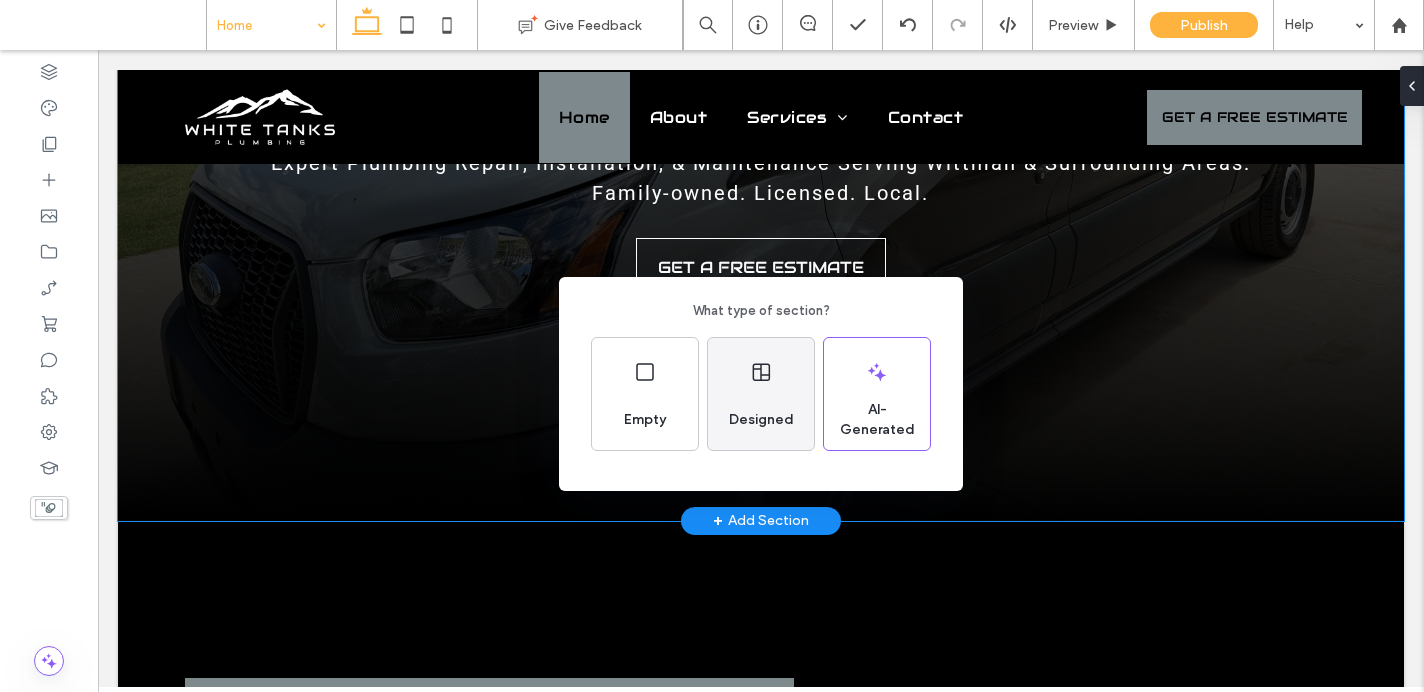 click on "Designed" at bounding box center (761, 420) 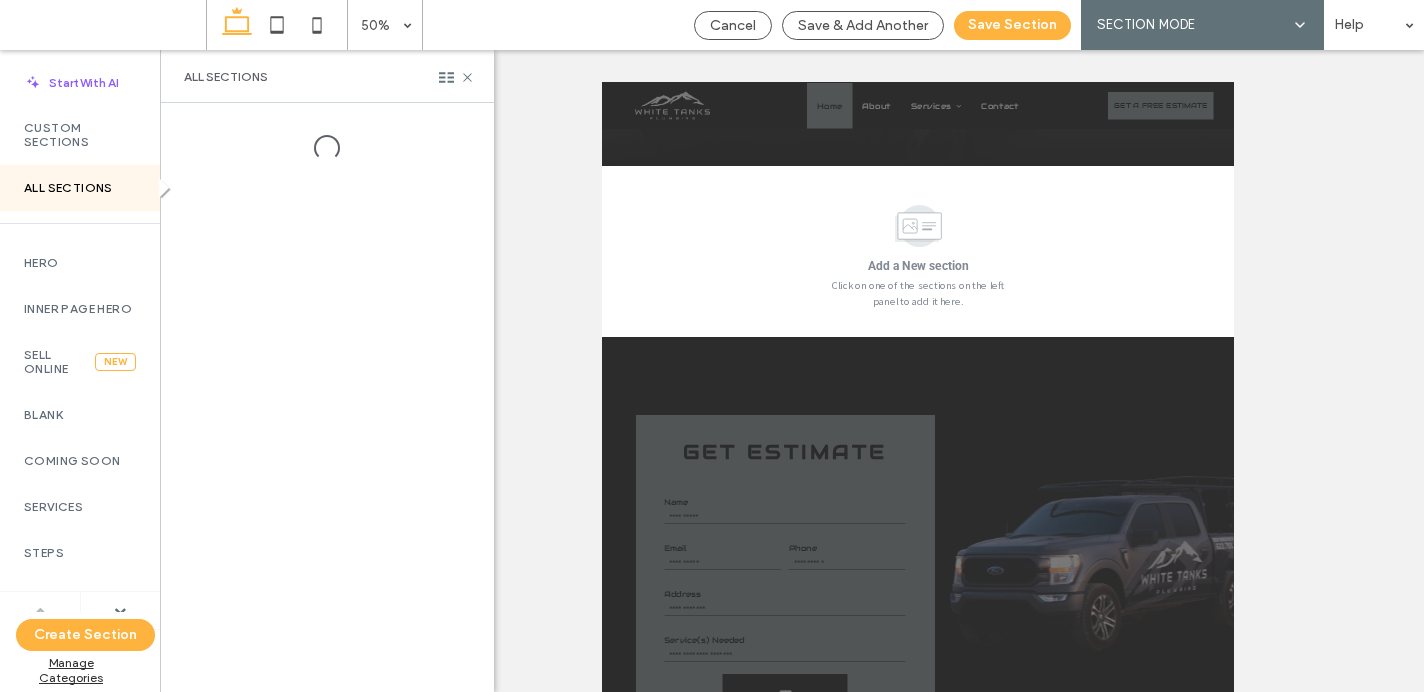 scroll, scrollTop: 626, scrollLeft: 0, axis: vertical 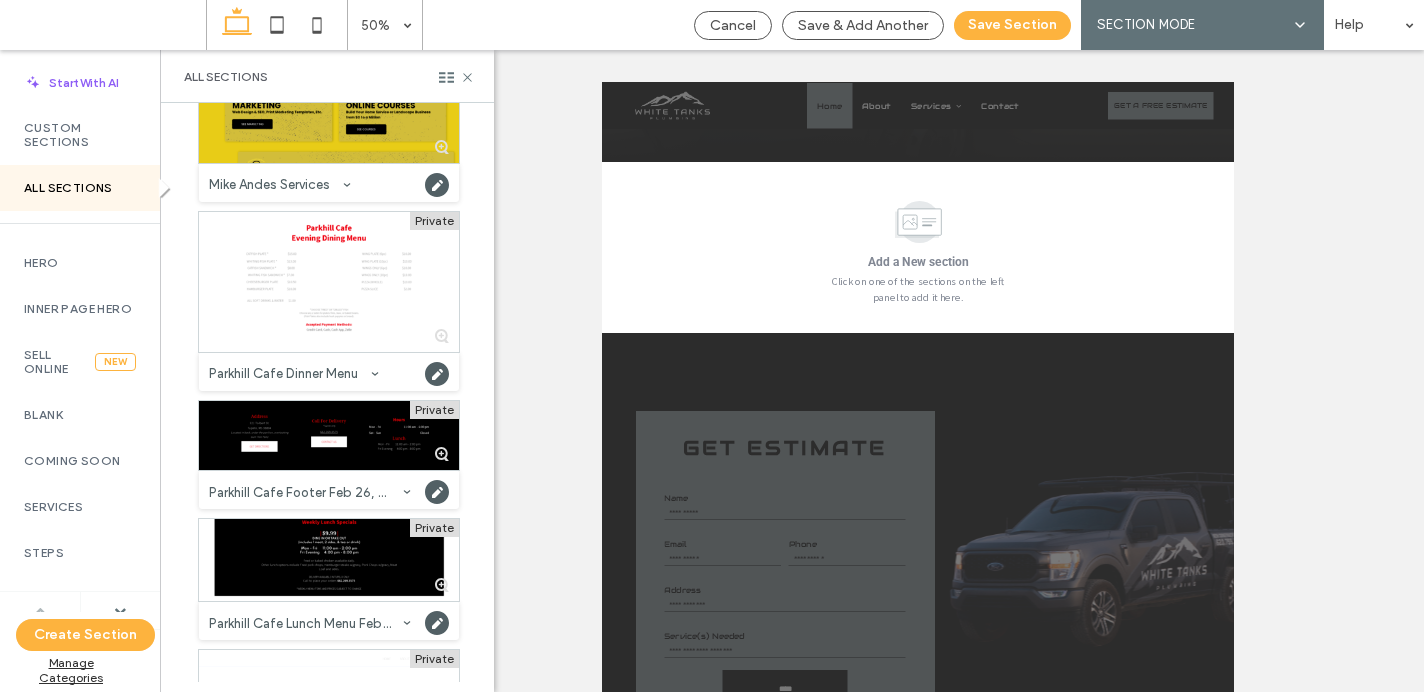 click on "All Sections" at bounding box center [80, 188] 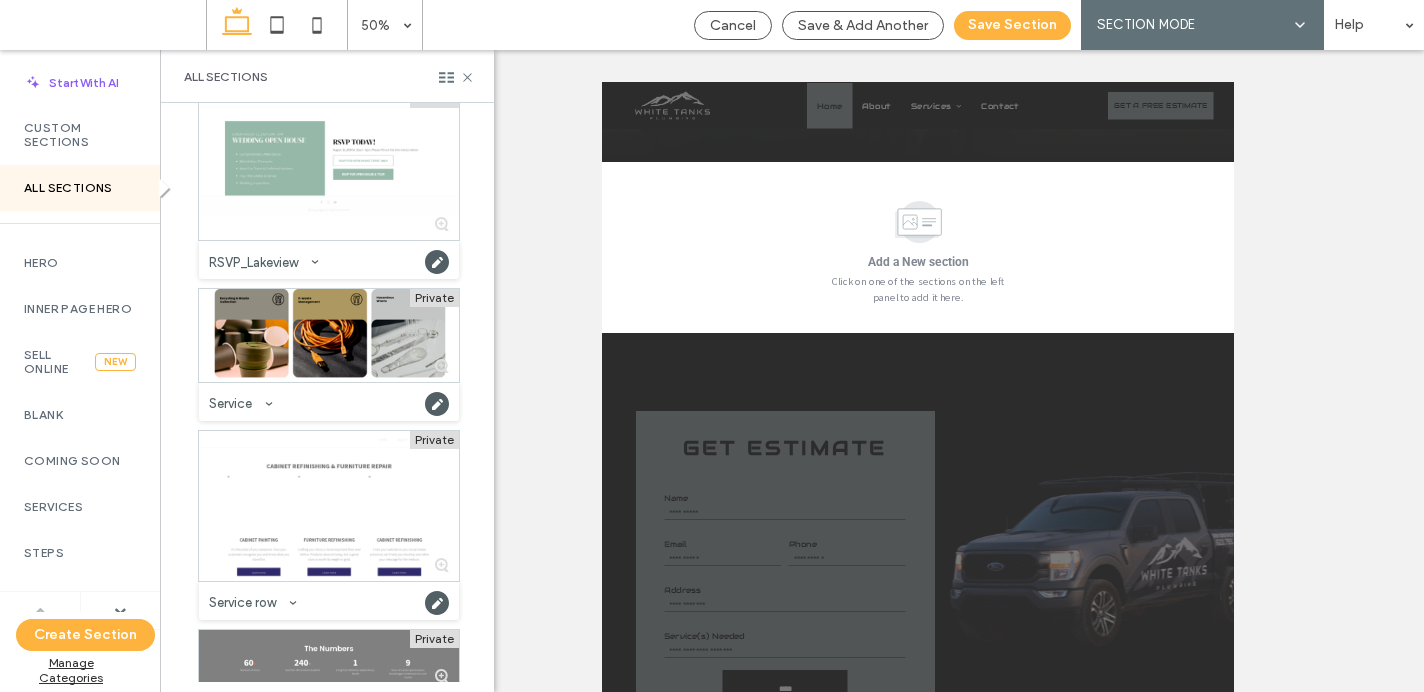 scroll, scrollTop: 65530, scrollLeft: 0, axis: vertical 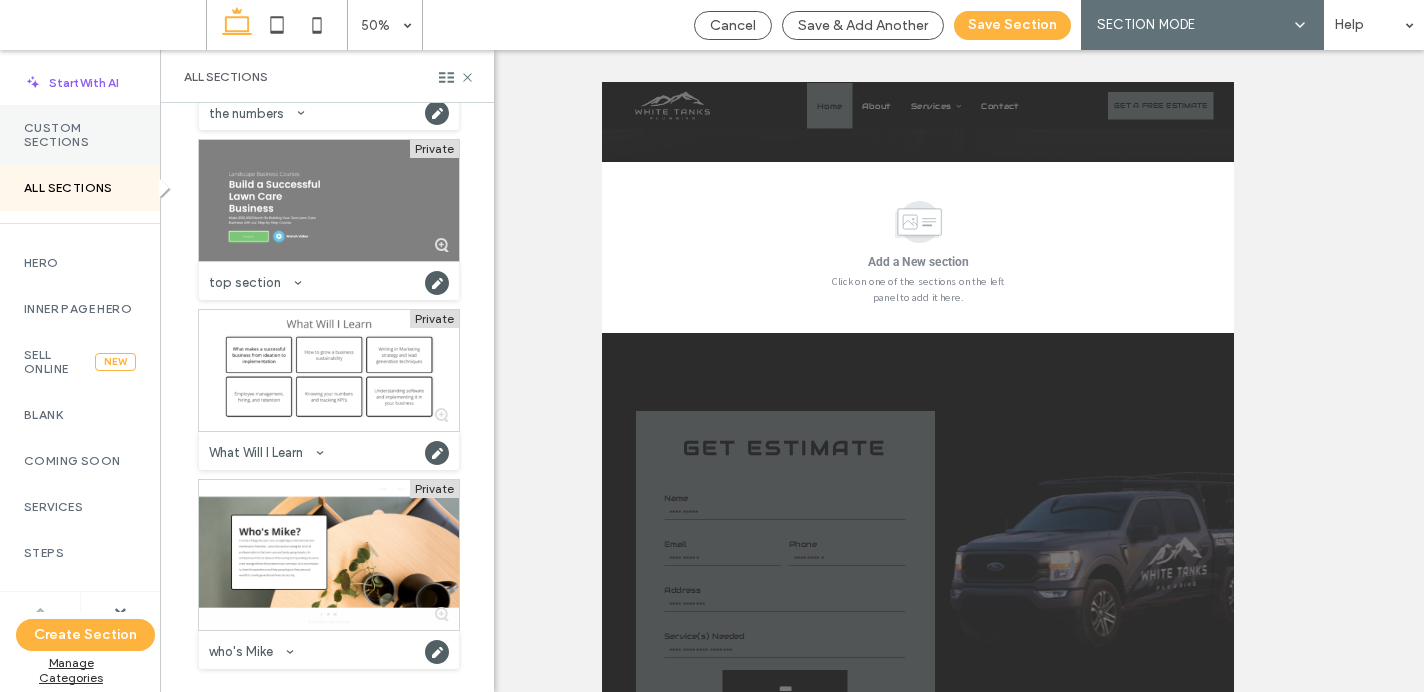 click on "Custom Sections" at bounding box center [80, 135] 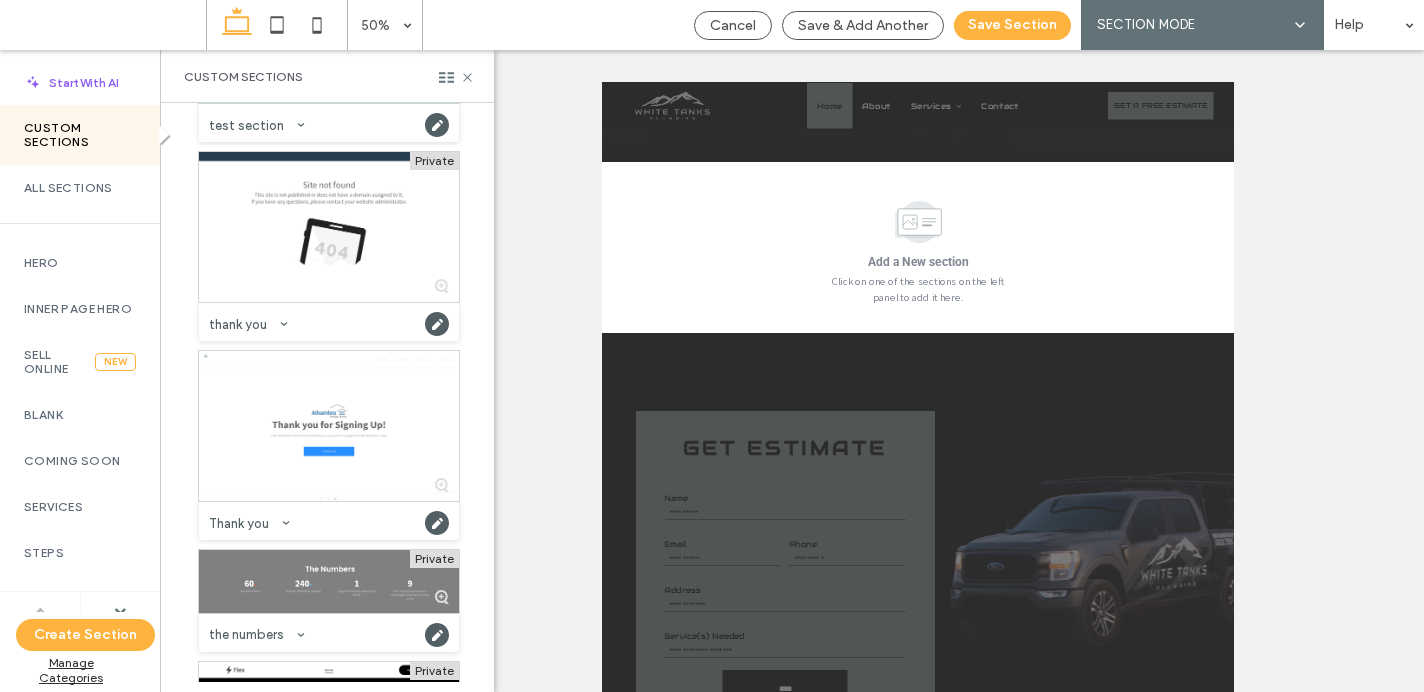 scroll, scrollTop: 41447, scrollLeft: 0, axis: vertical 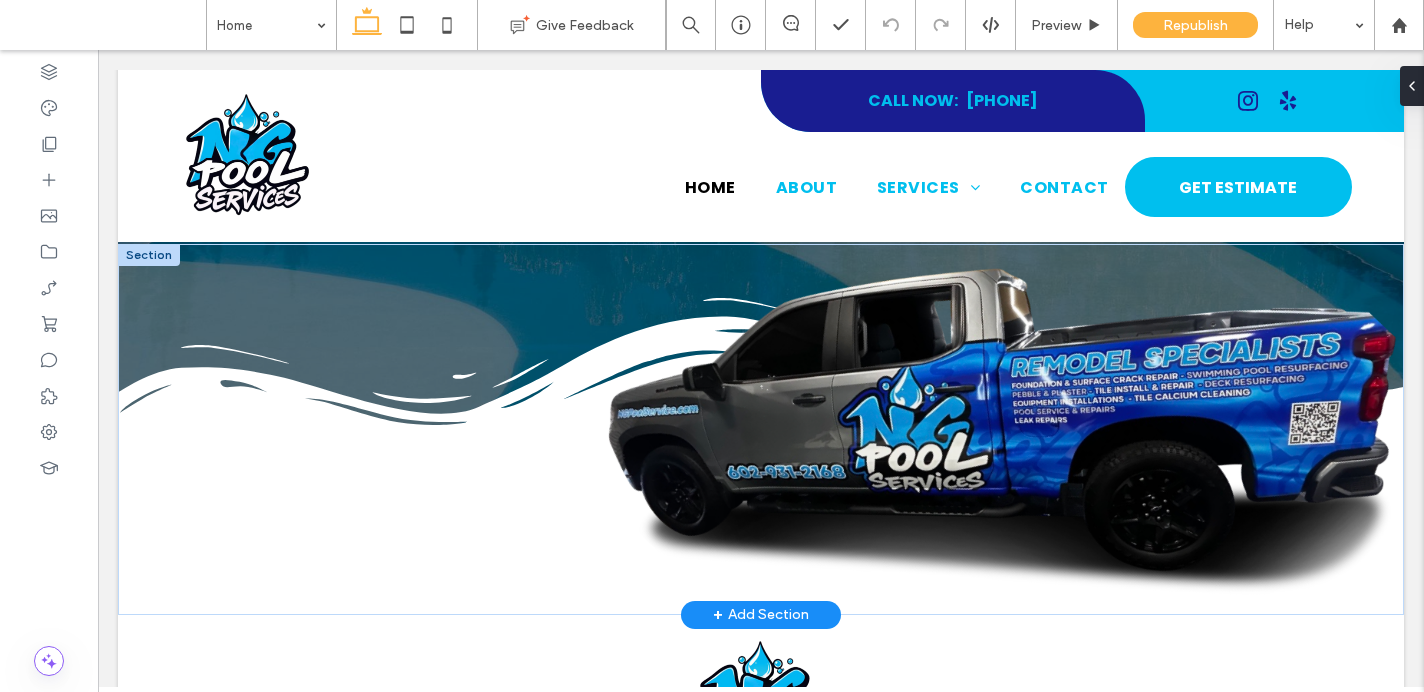 click at bounding box center (149, 255) 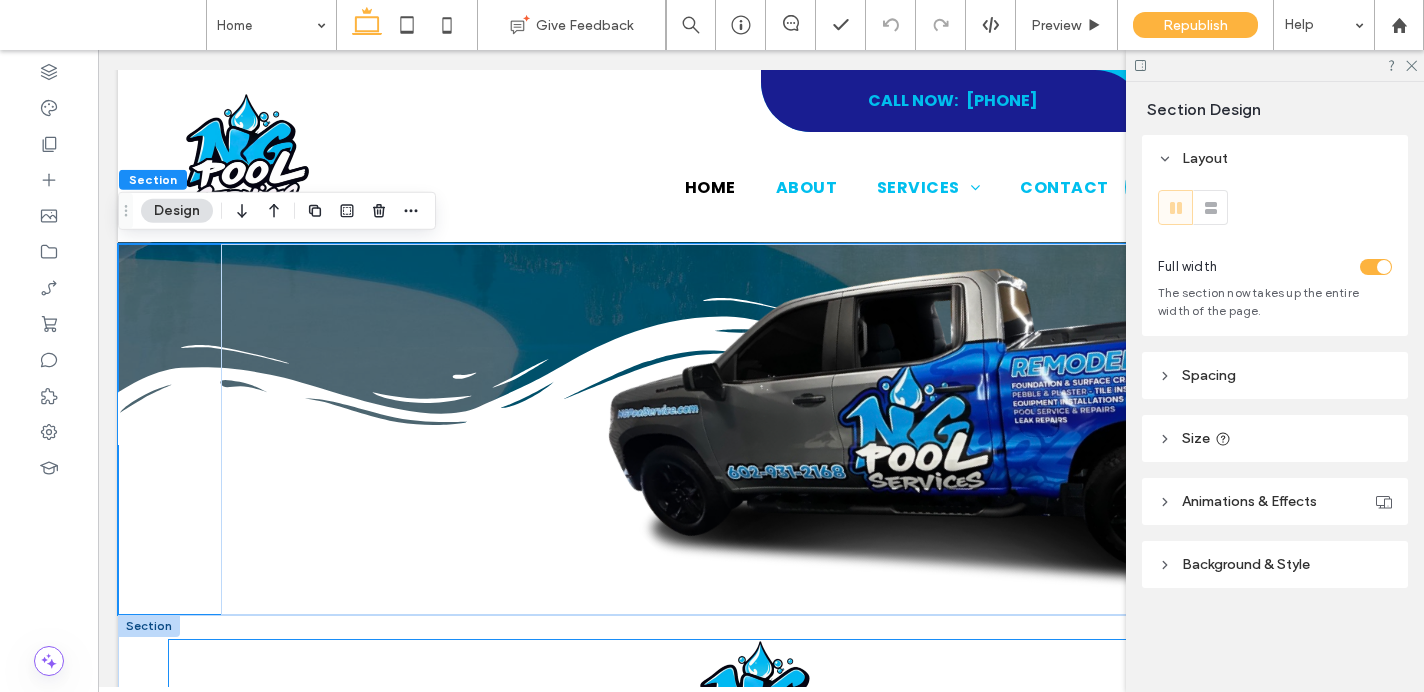 click on "GET ESTIMATE
Fill out the form below & we will contact you
Contact Us
NAME:
PHONE:
EMAIL:
ADDRESS:
SERVICE(S) NEEDED:
******
Thank you for contacting us. We will get back to you as soon as possible.
Oops, there was an error sending your message. Please try again later." at bounding box center (760, 894) 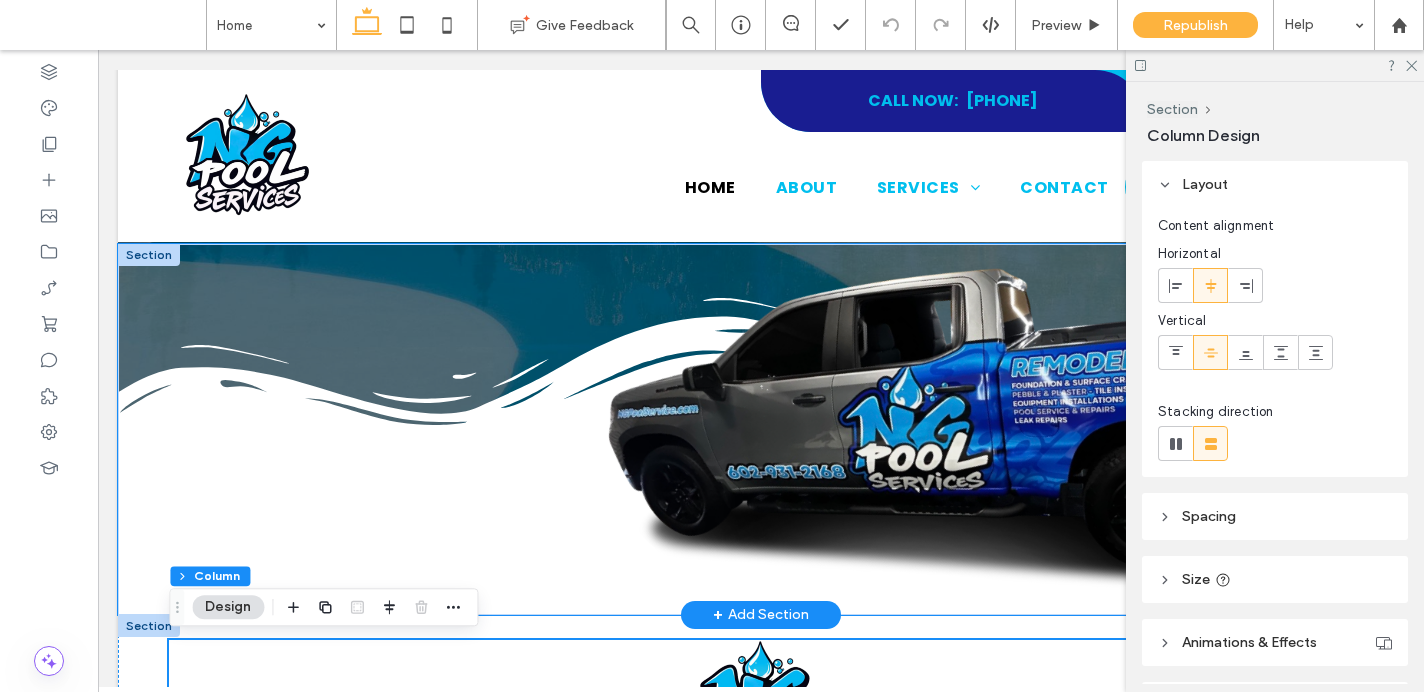 click at bounding box center (761, 429) 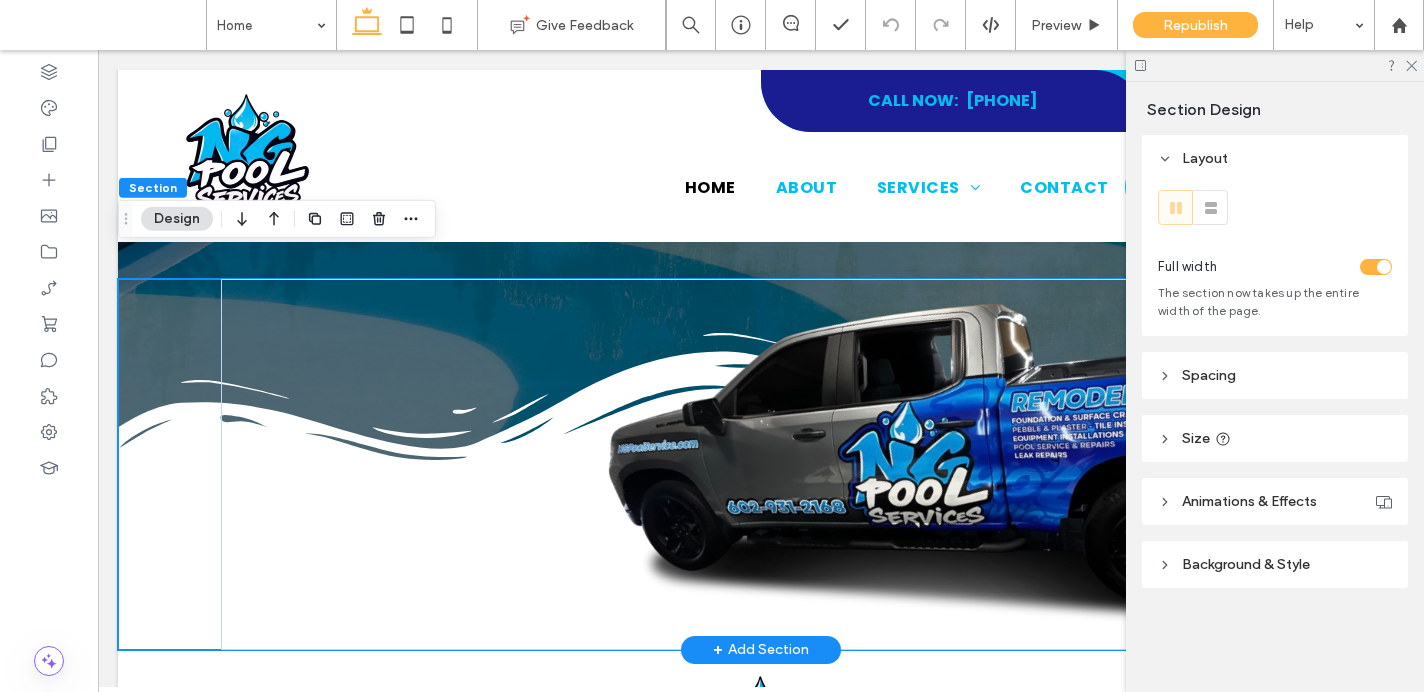 scroll, scrollTop: 355, scrollLeft: 0, axis: vertical 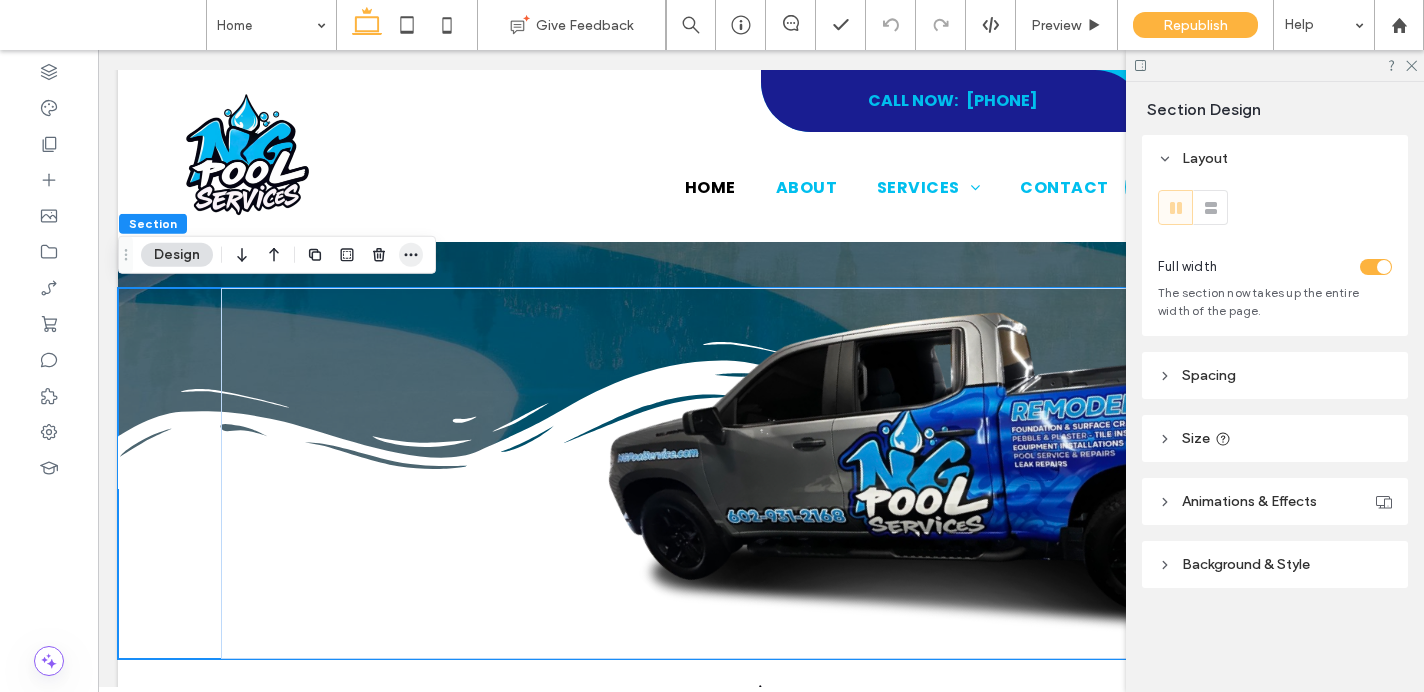 click 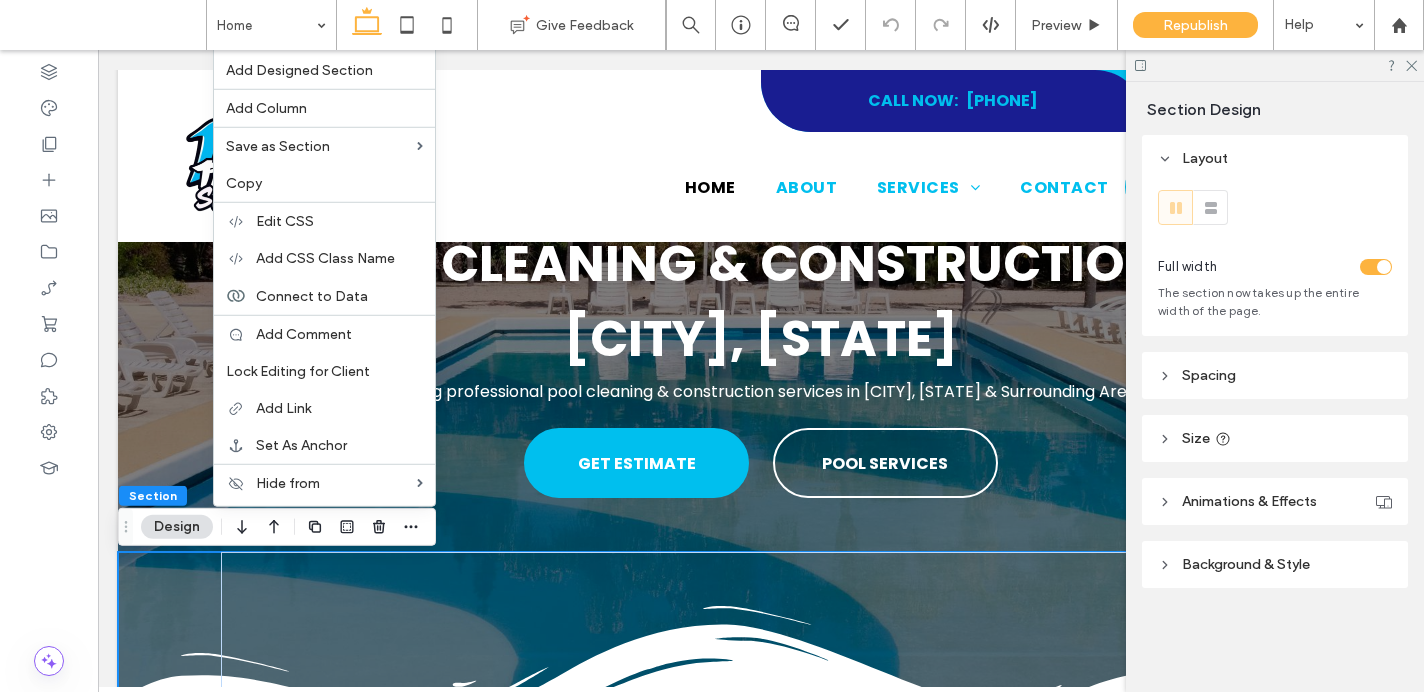 scroll, scrollTop: 83, scrollLeft: 0, axis: vertical 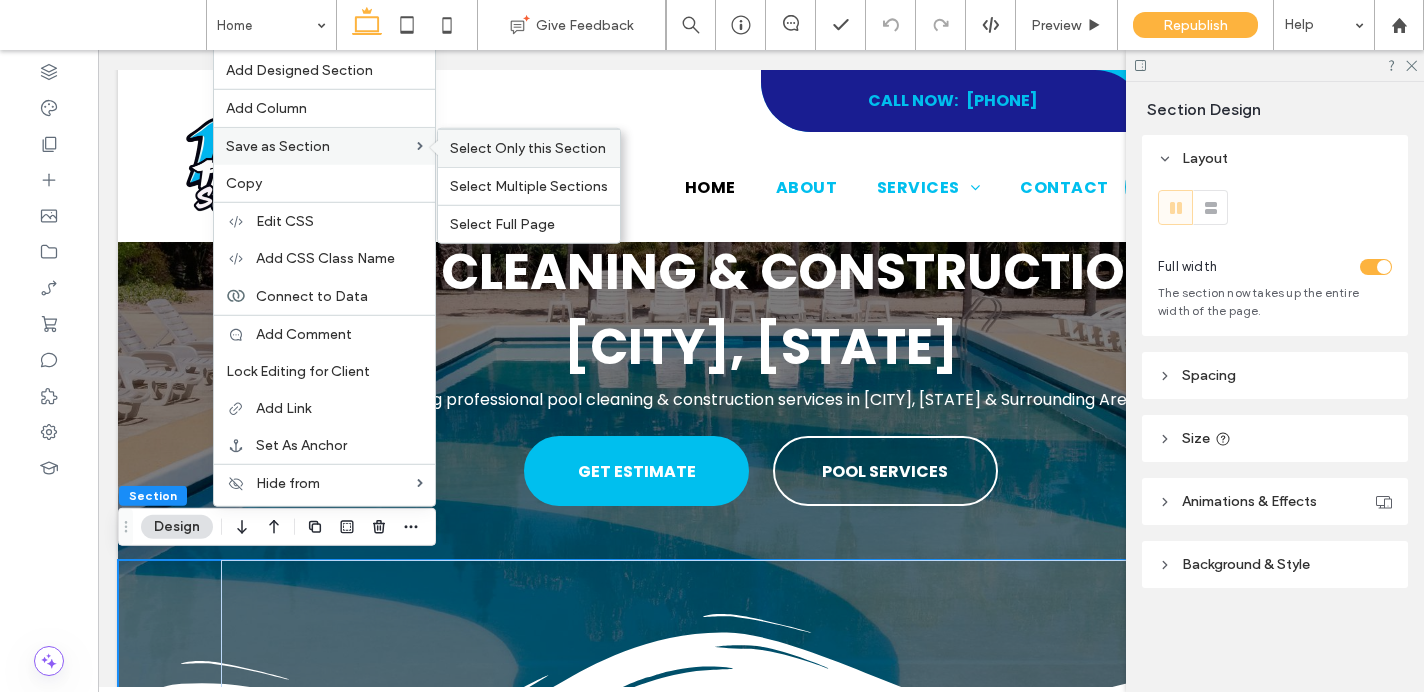 click on "Select Only this Section" at bounding box center (528, 148) 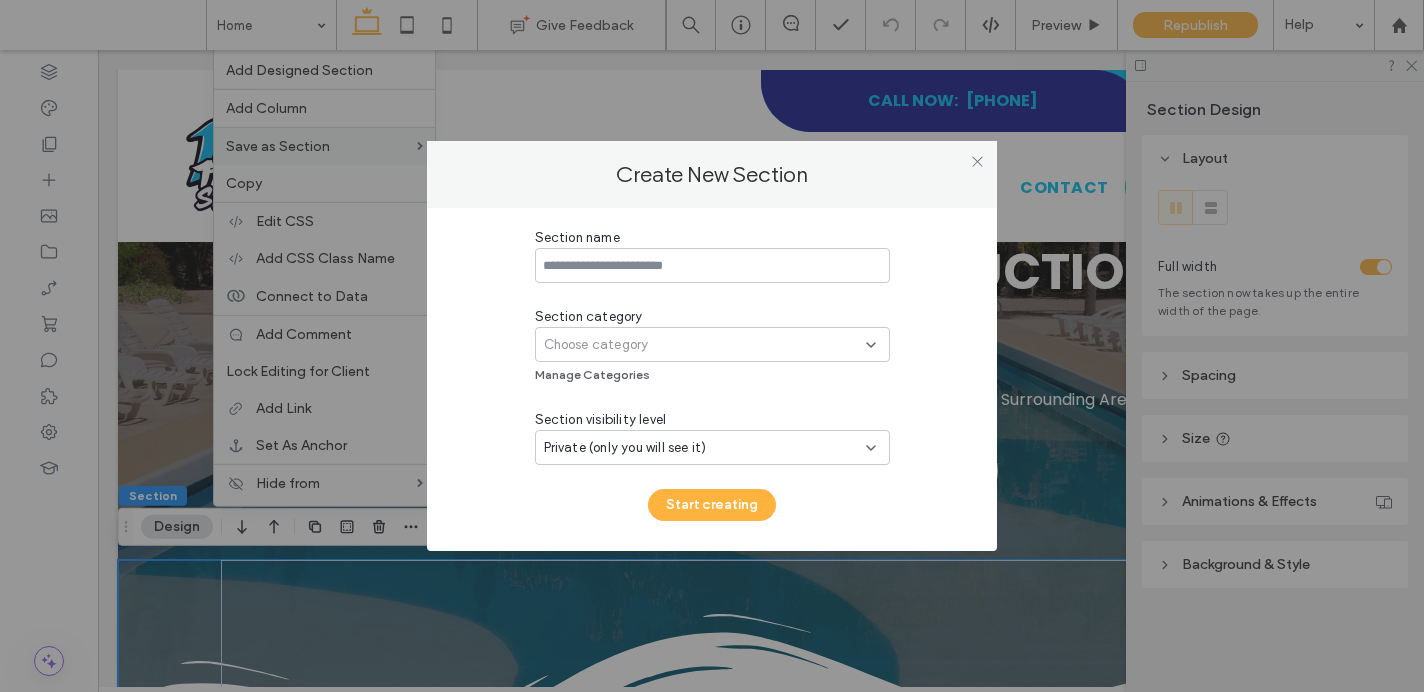 click on "Choose category" at bounding box center (596, 345) 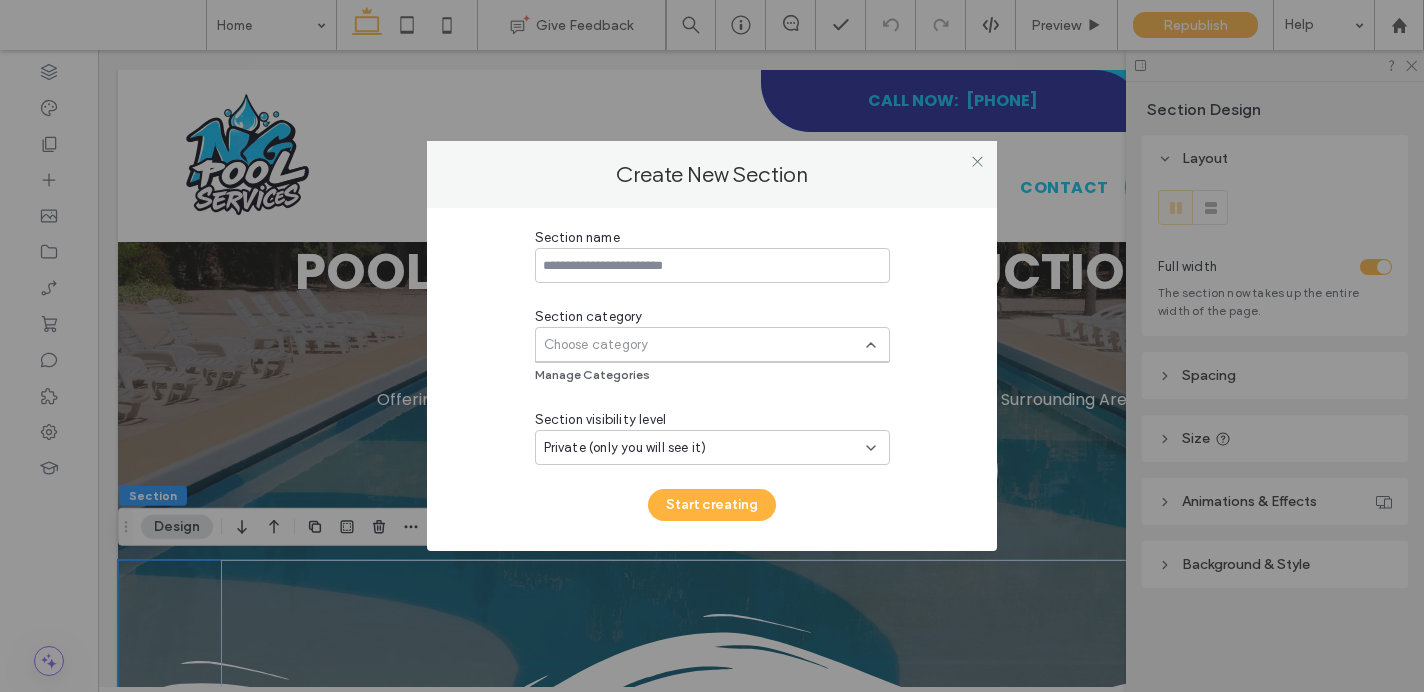 click on "Choose category" at bounding box center [596, 345] 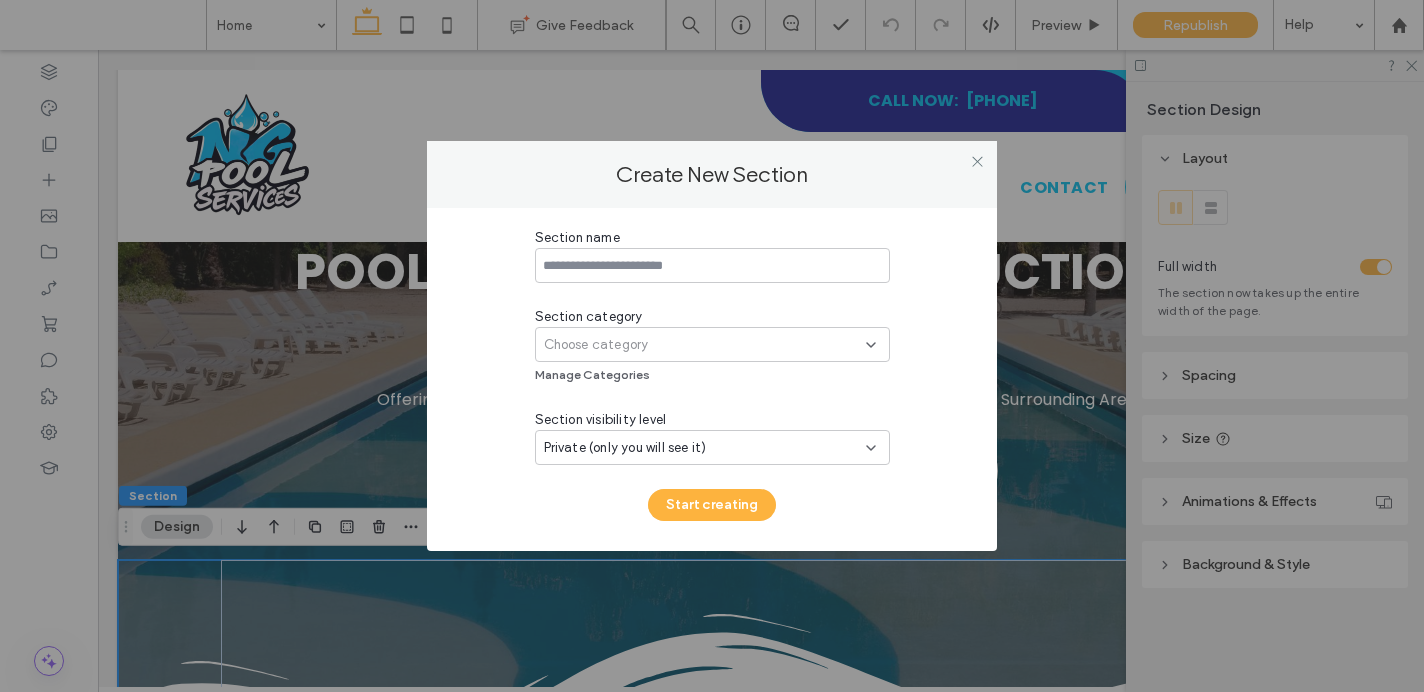 click on "Choose category" at bounding box center [596, 345] 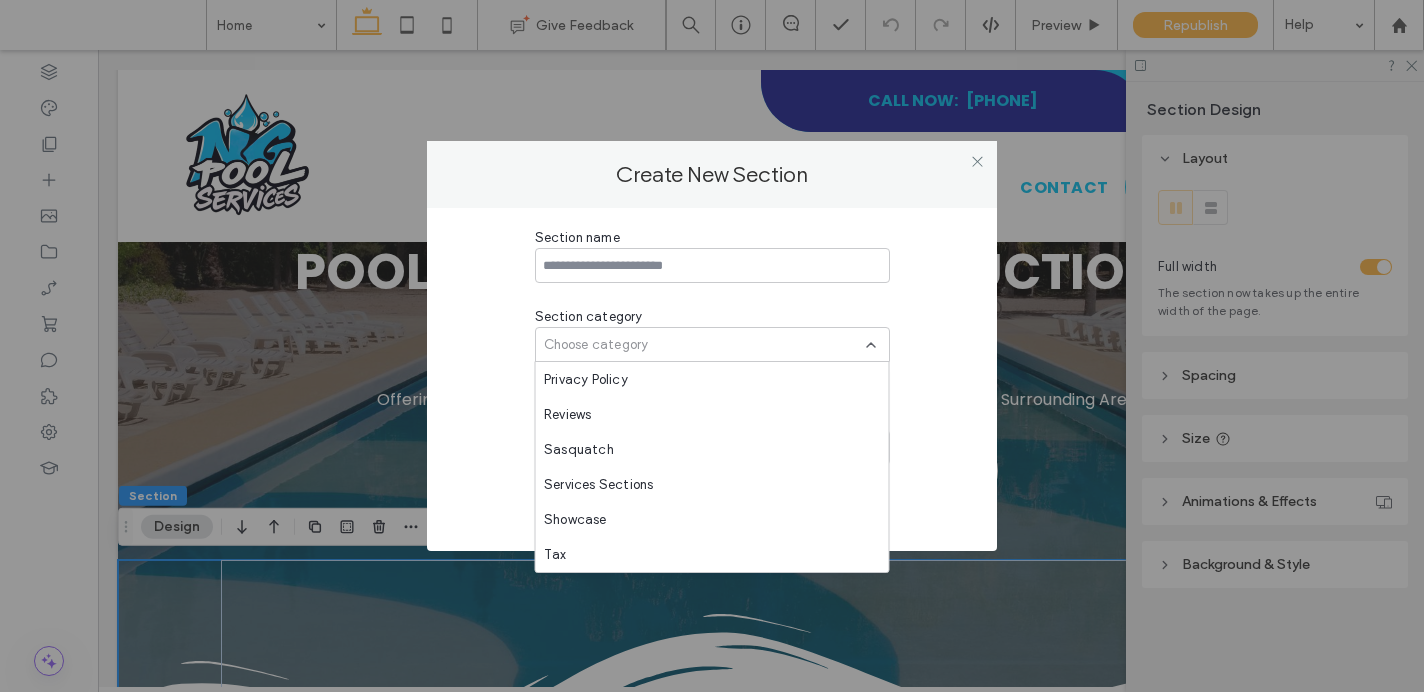 scroll, scrollTop: 1293, scrollLeft: 0, axis: vertical 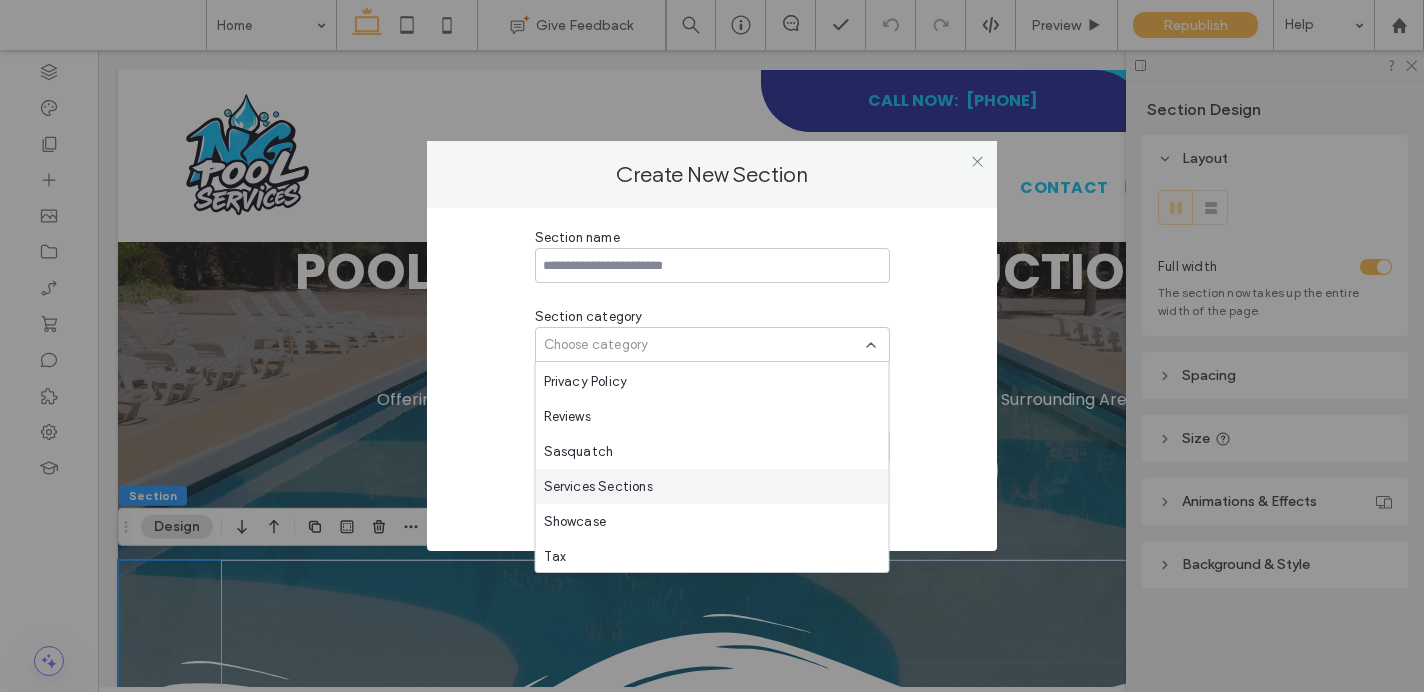 click on "Services Sections" at bounding box center (598, 487) 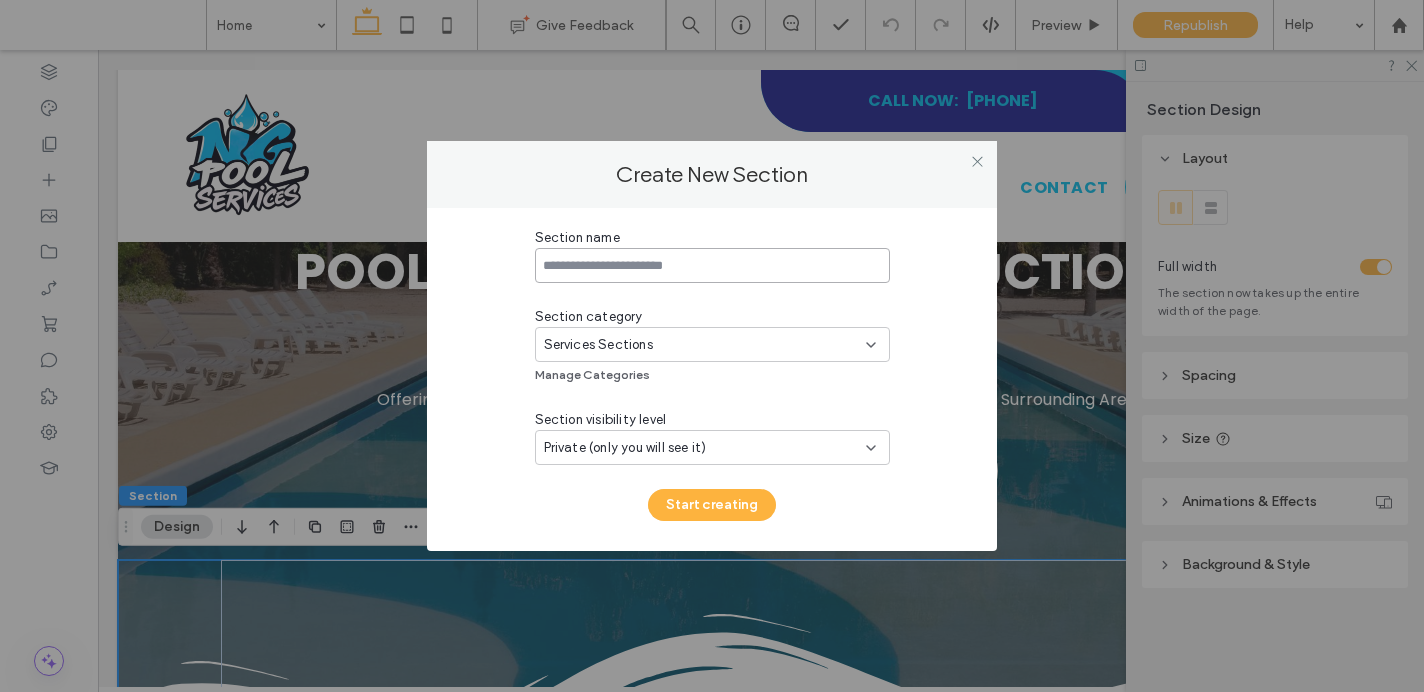 click at bounding box center [712, 265] 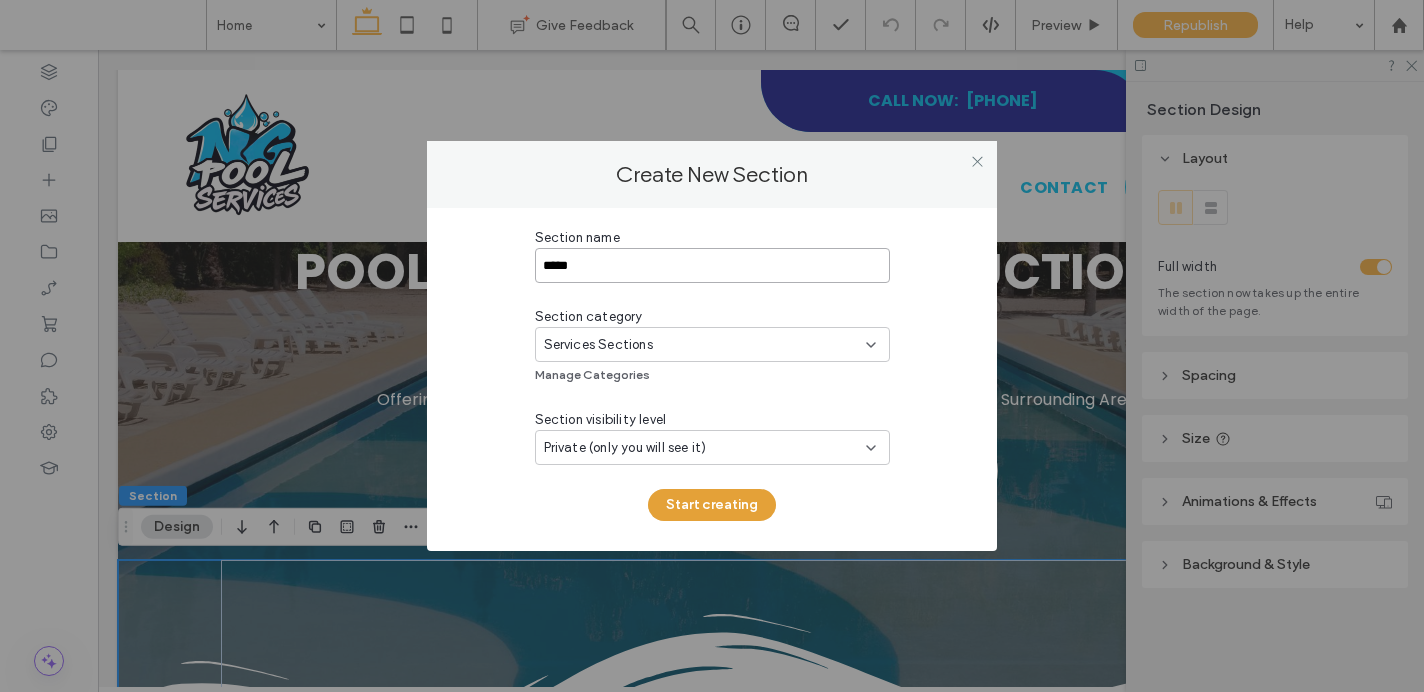 type on "*****" 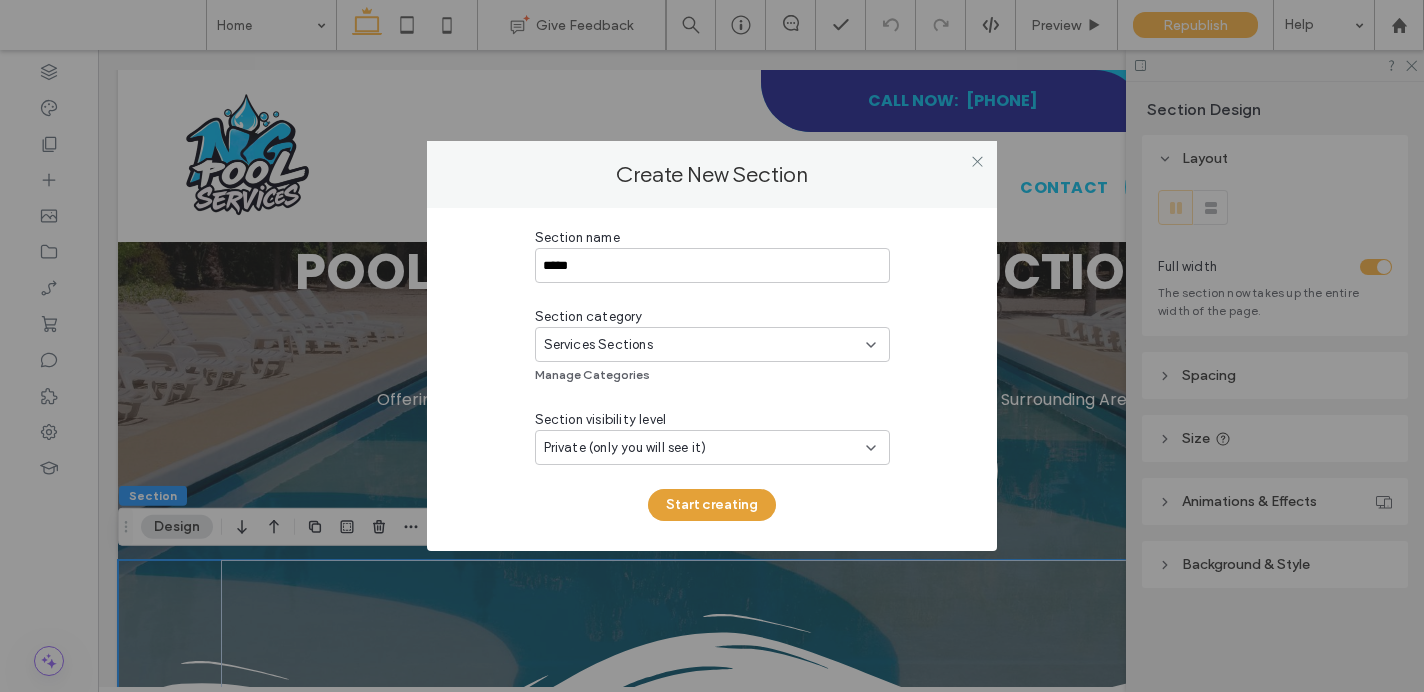 click on "Start creating" at bounding box center [712, 505] 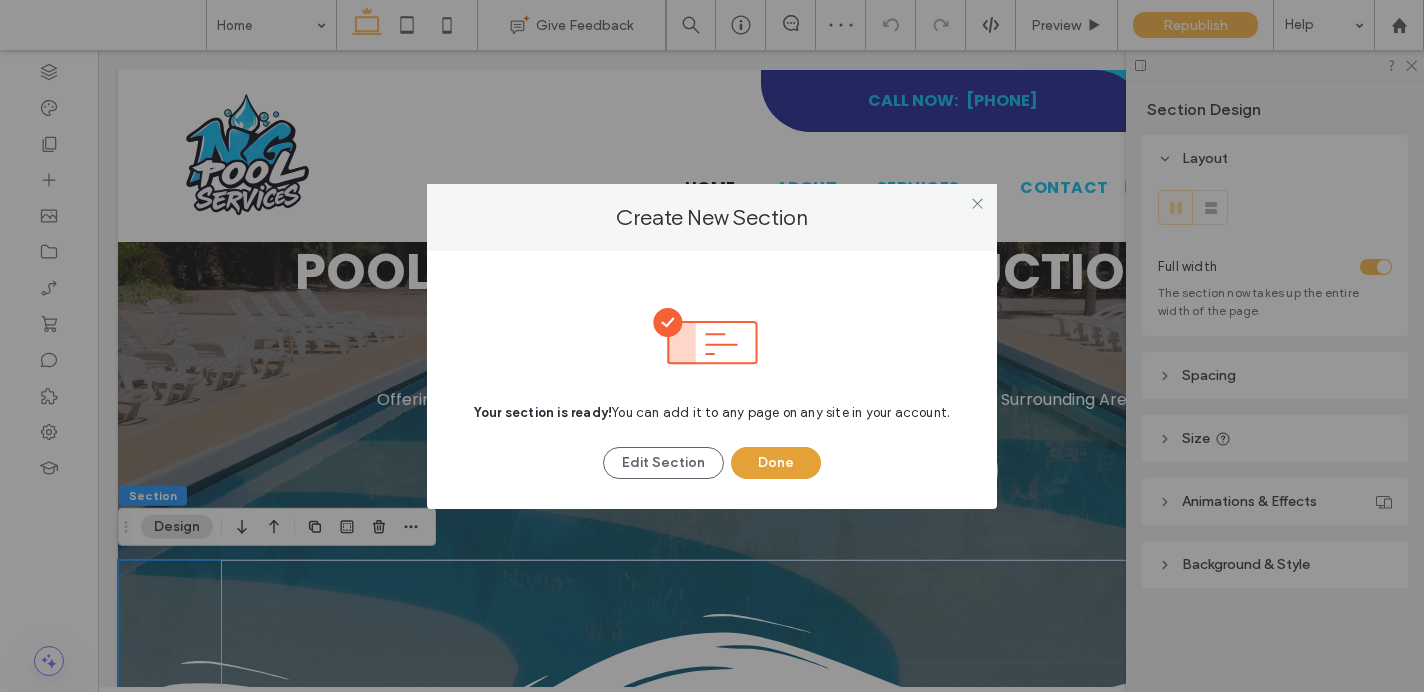 click on "Done" at bounding box center [776, 463] 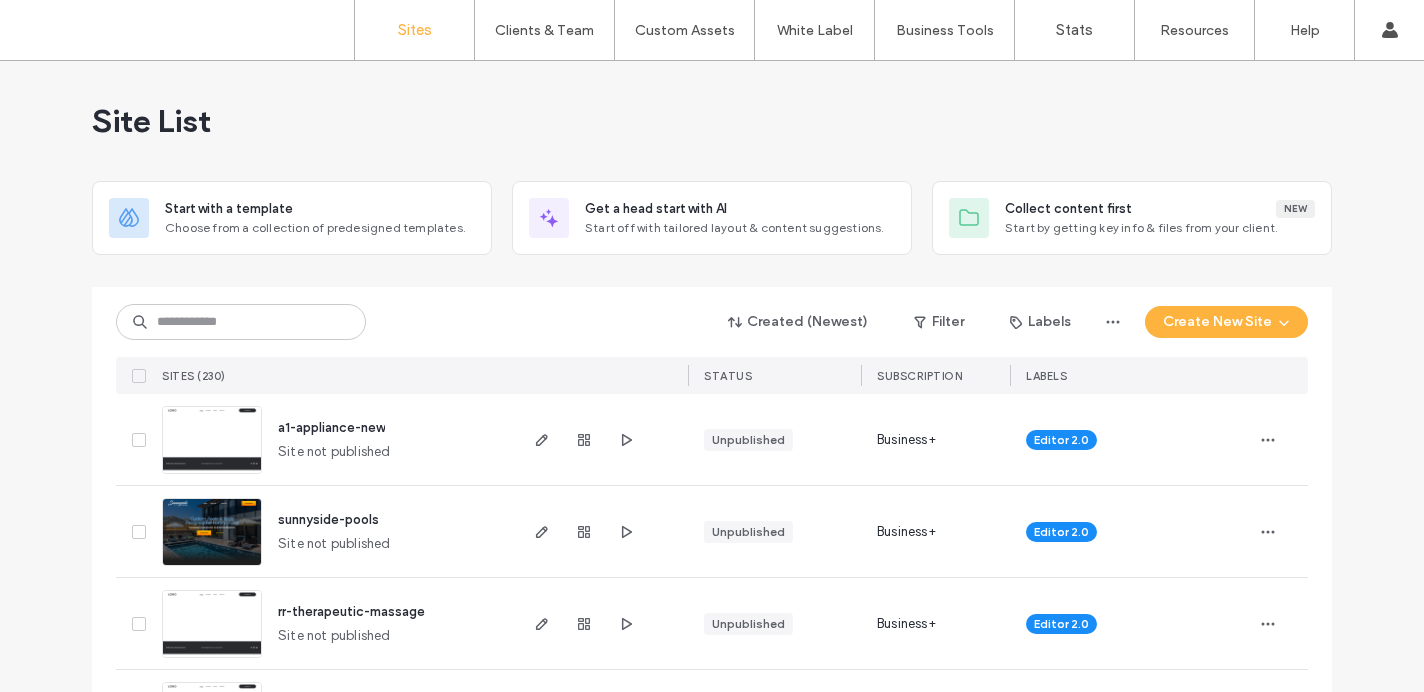 scroll, scrollTop: 0, scrollLeft: 0, axis: both 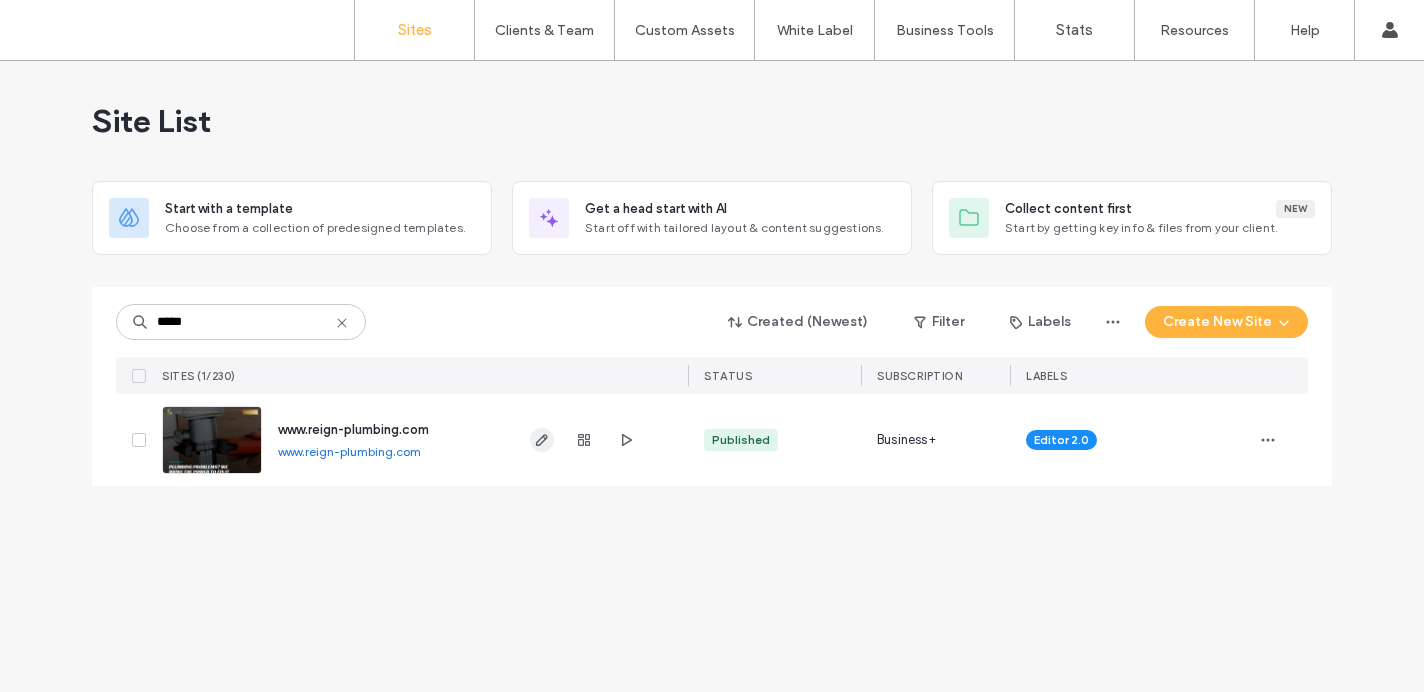 type on "*****" 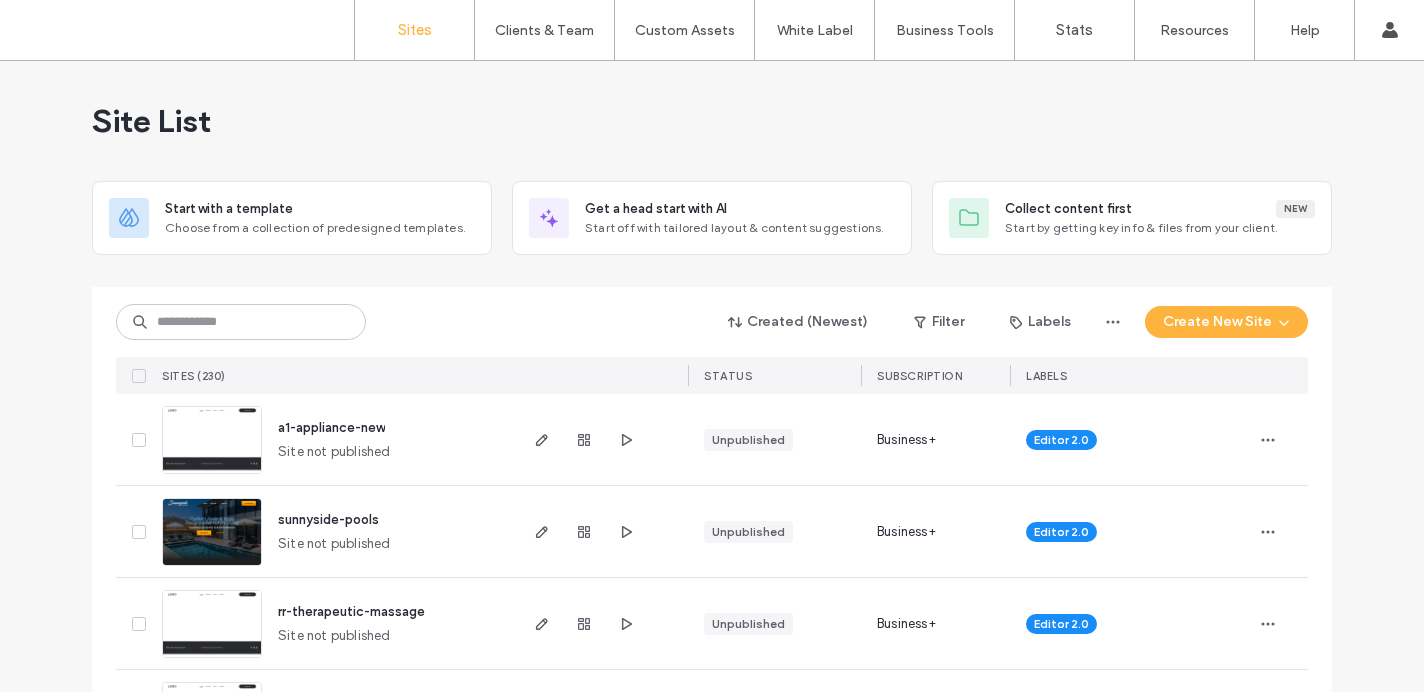 scroll, scrollTop: 0, scrollLeft: 0, axis: both 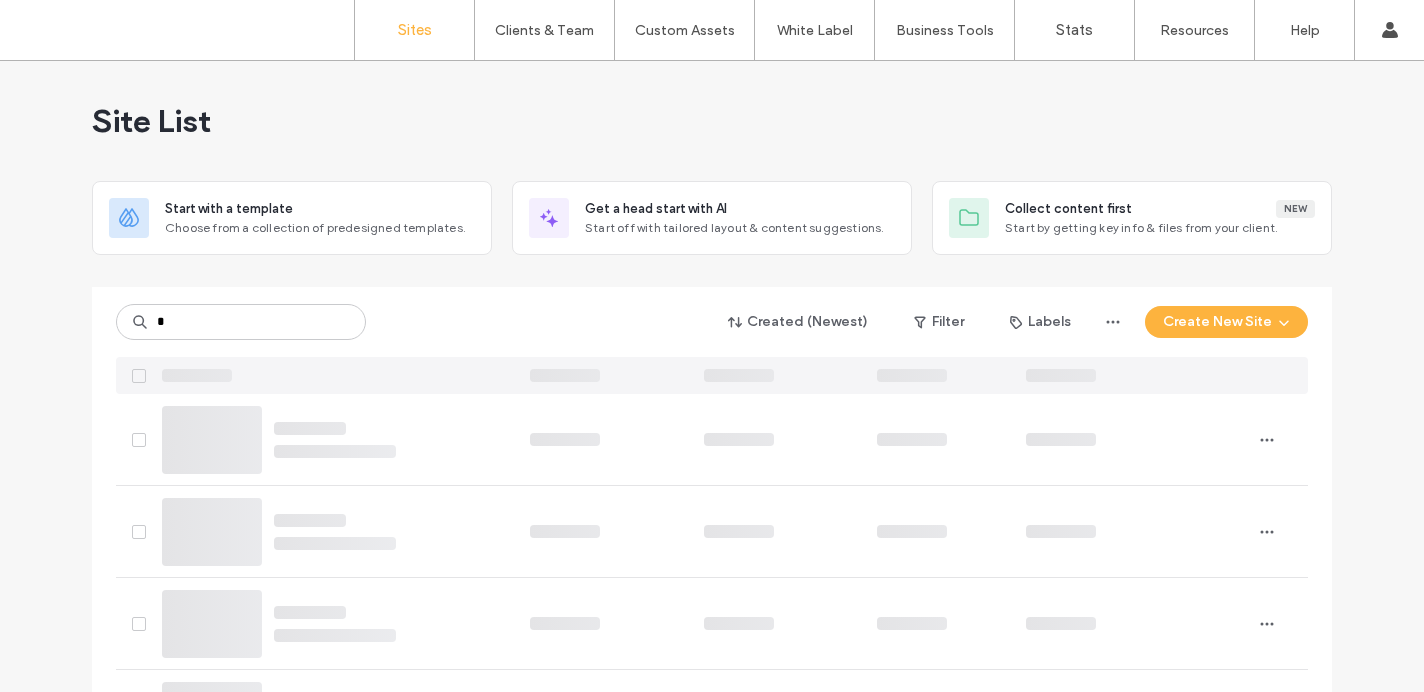 type on "*" 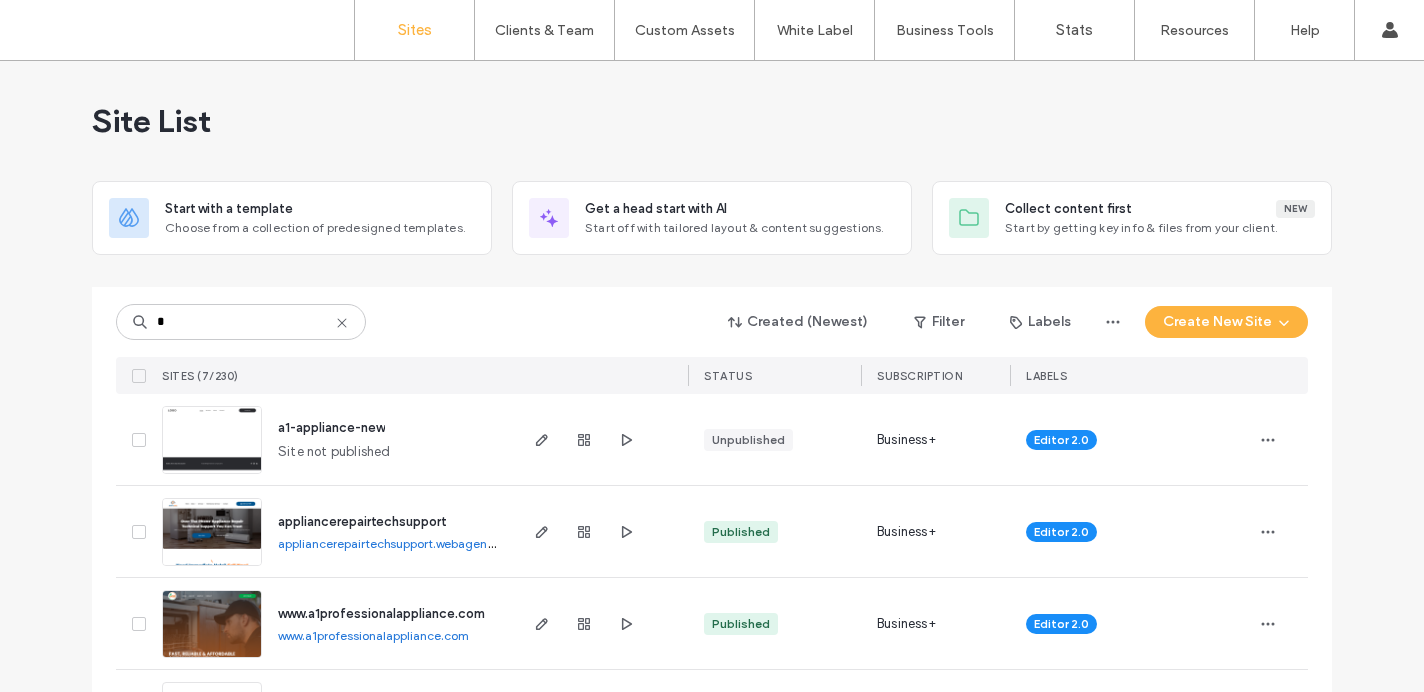 type on "*" 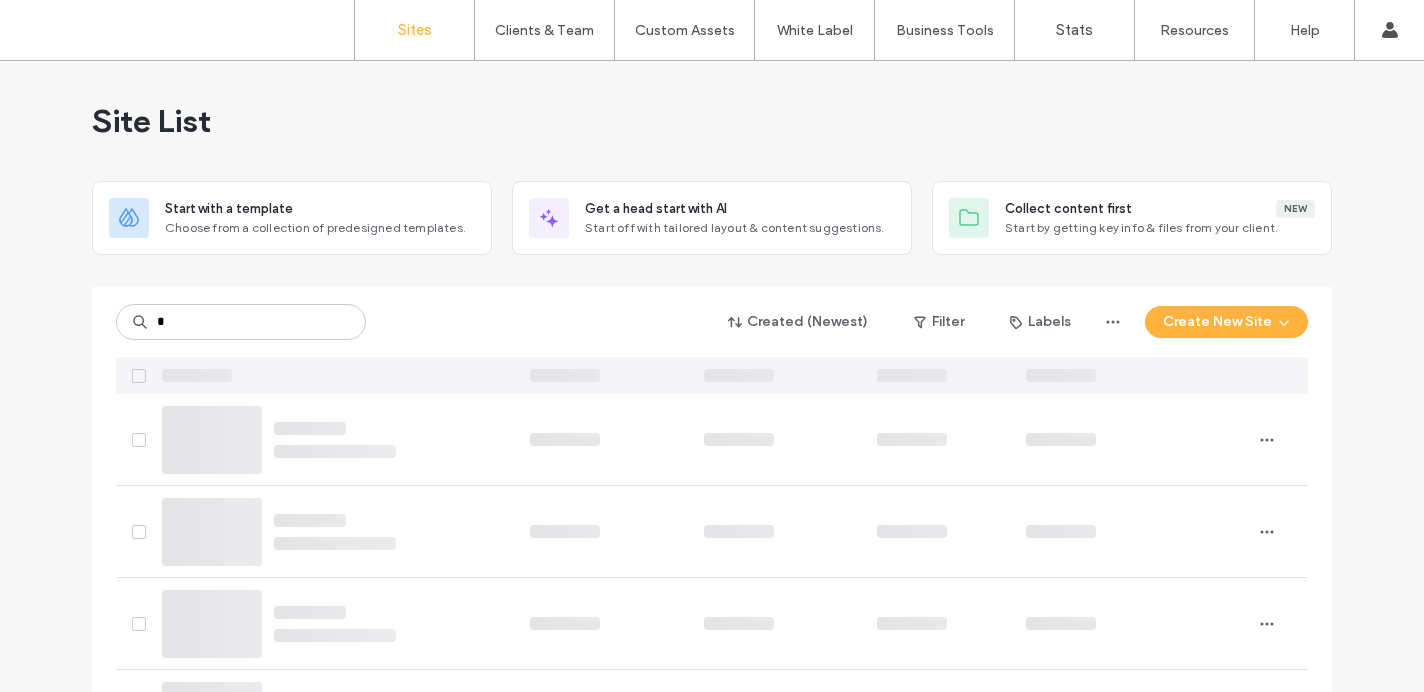 type on "*" 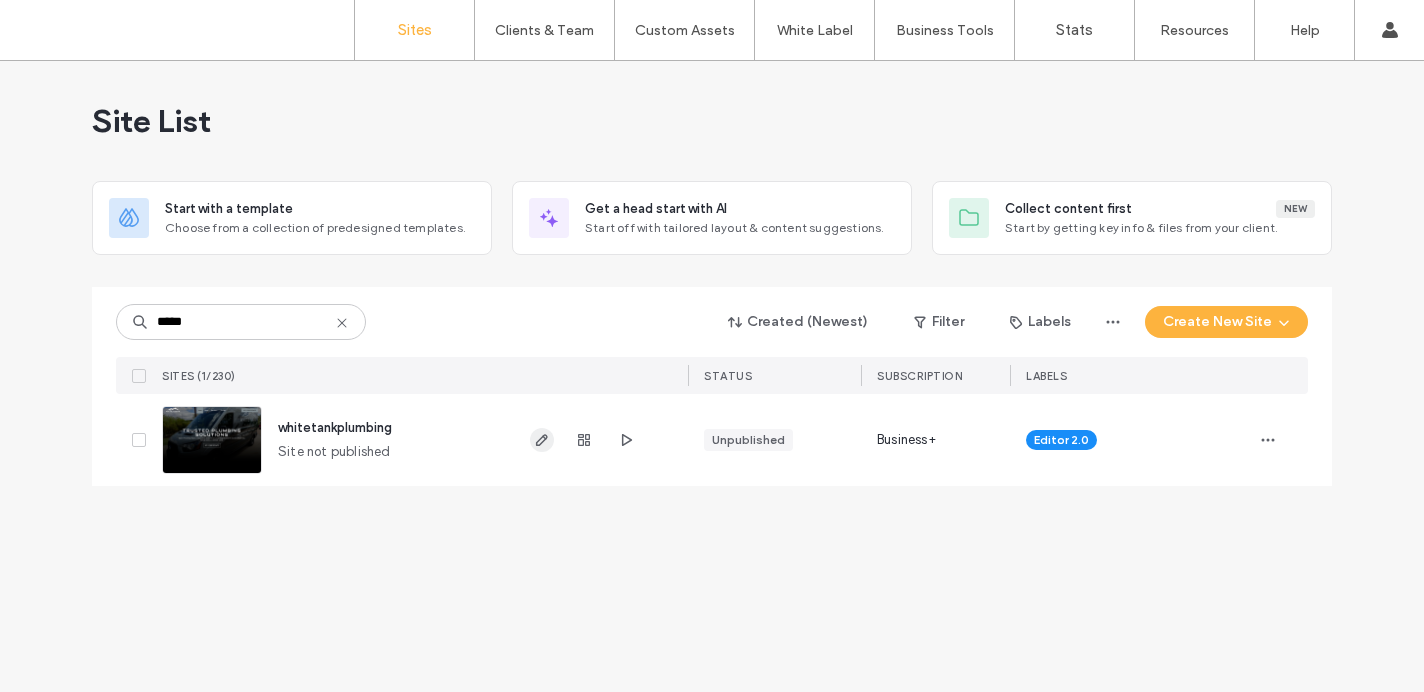 type on "*****" 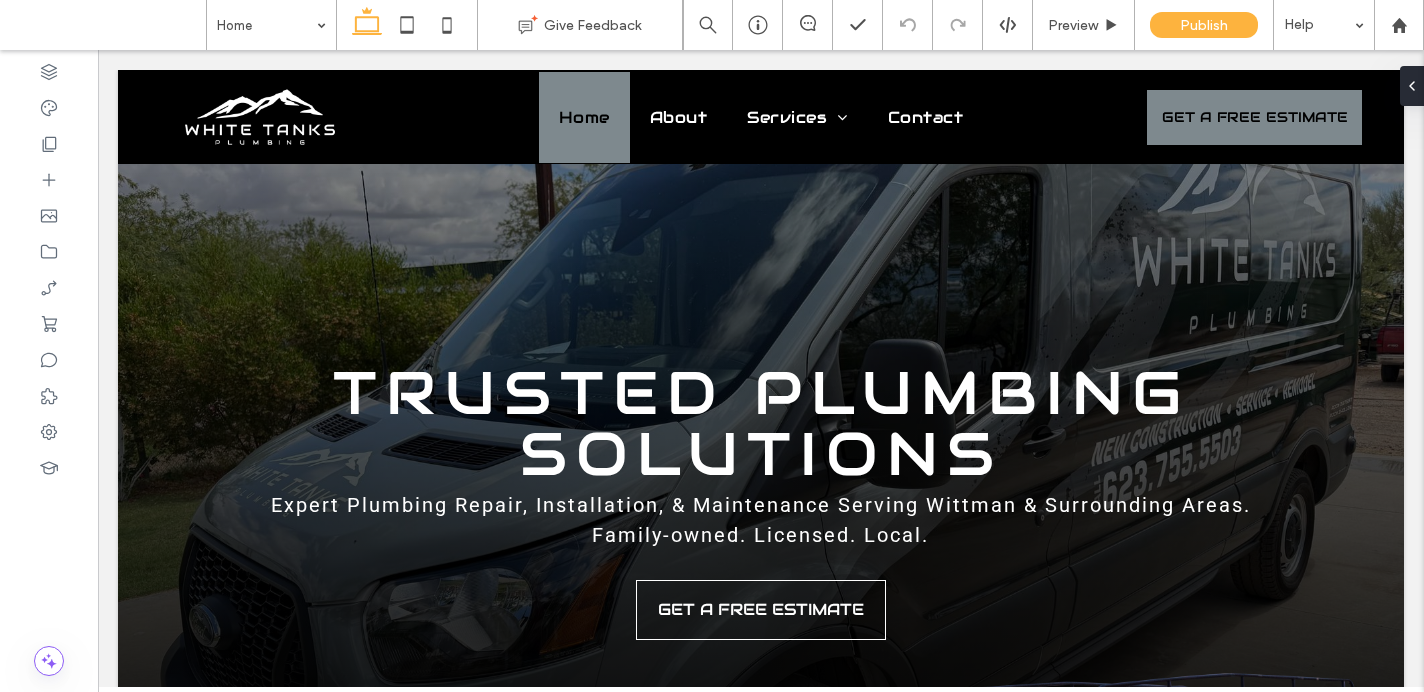 scroll, scrollTop: 613, scrollLeft: 0, axis: vertical 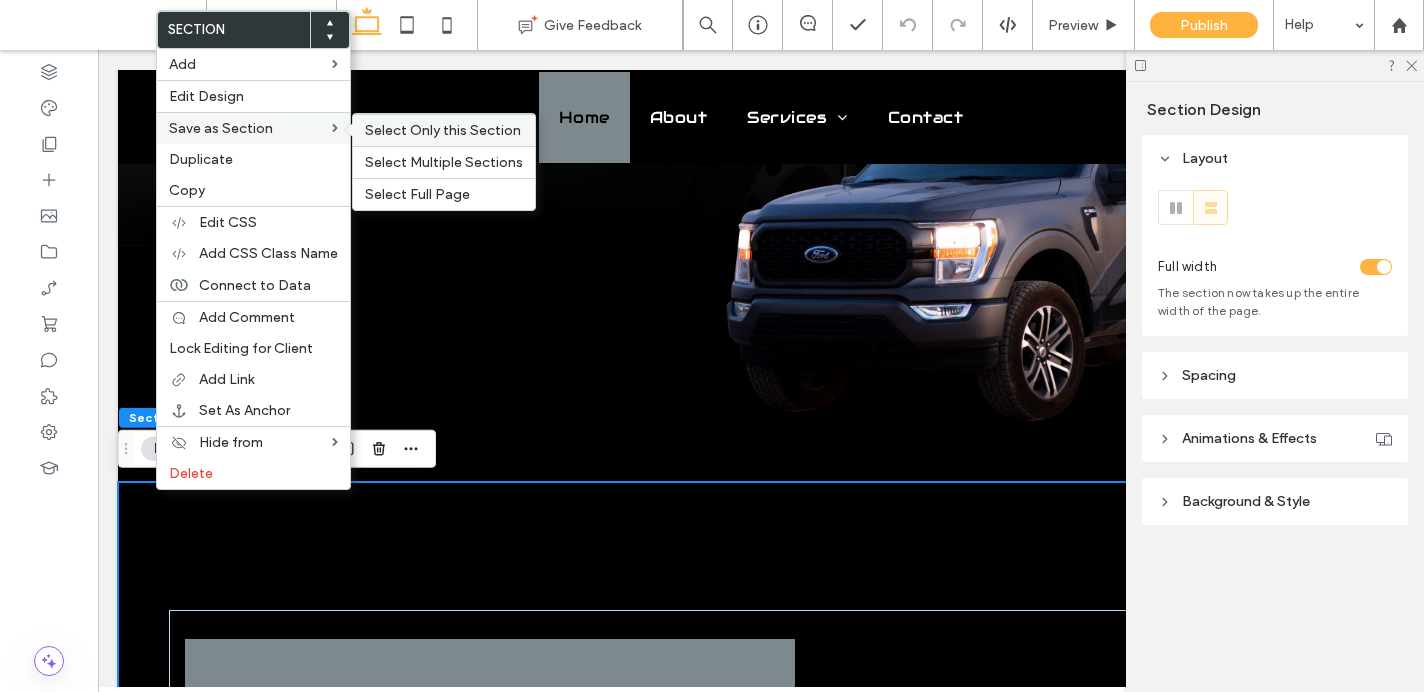 click on "Select Only this Section" at bounding box center (443, 130) 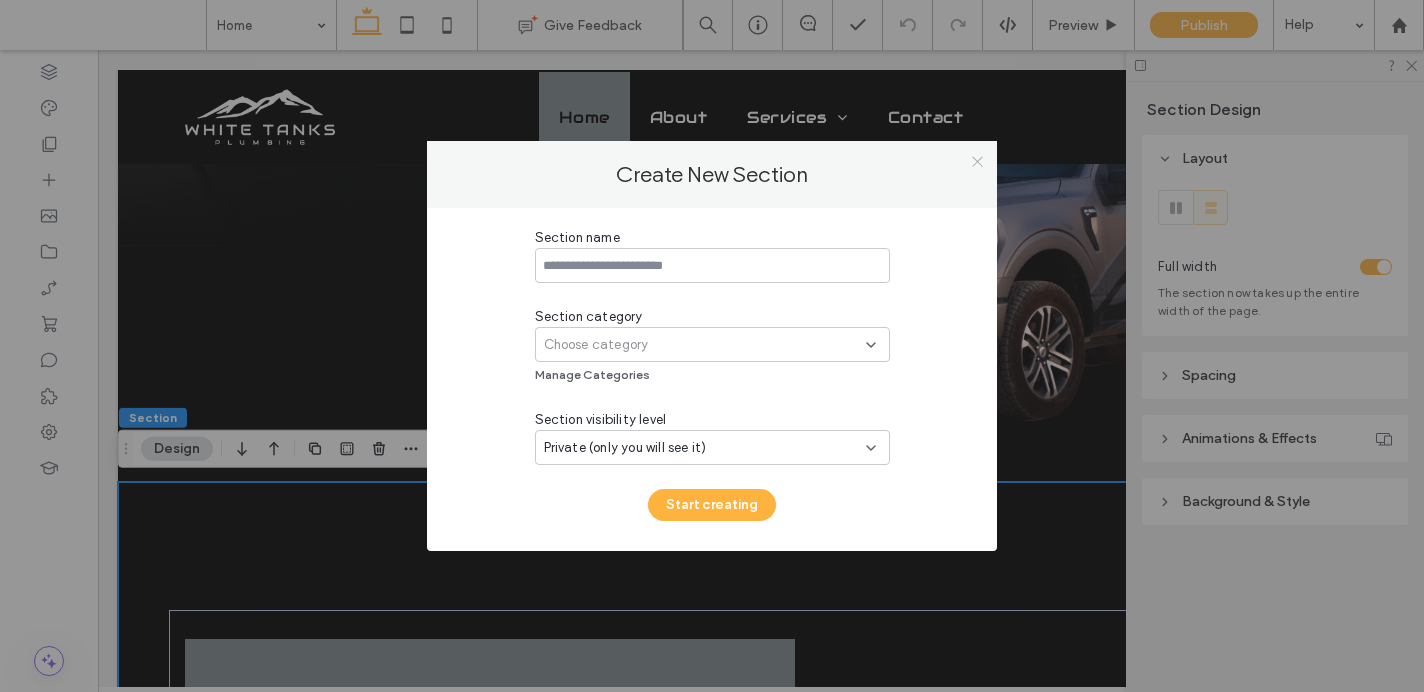 click 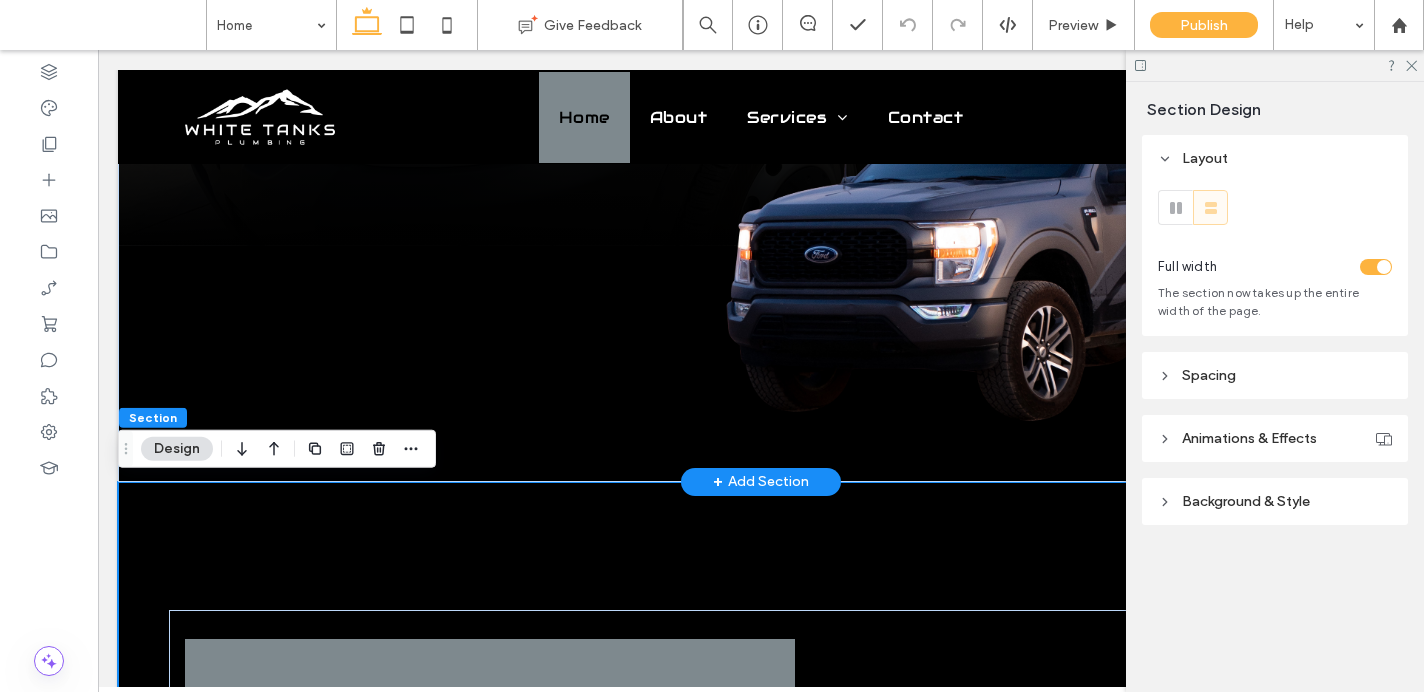 click on "+ Add Section" at bounding box center (761, 482) 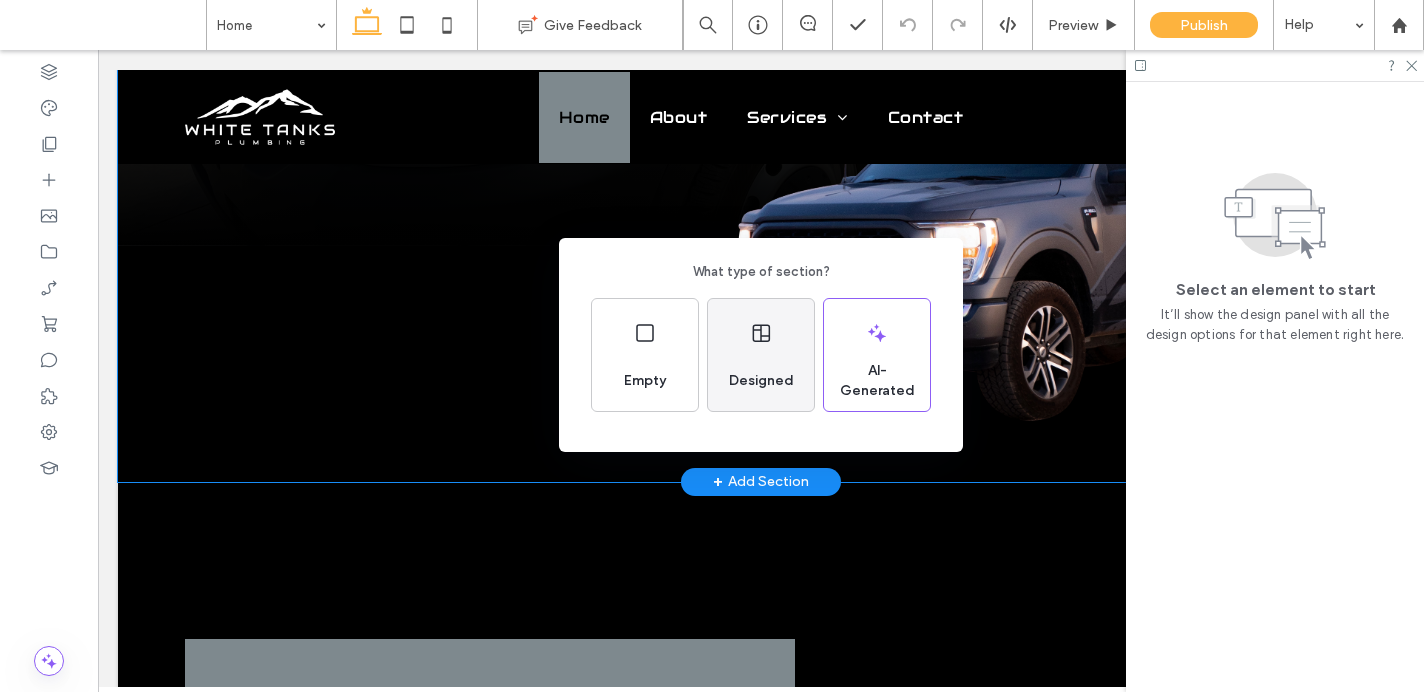 click on "Designed" at bounding box center [761, 381] 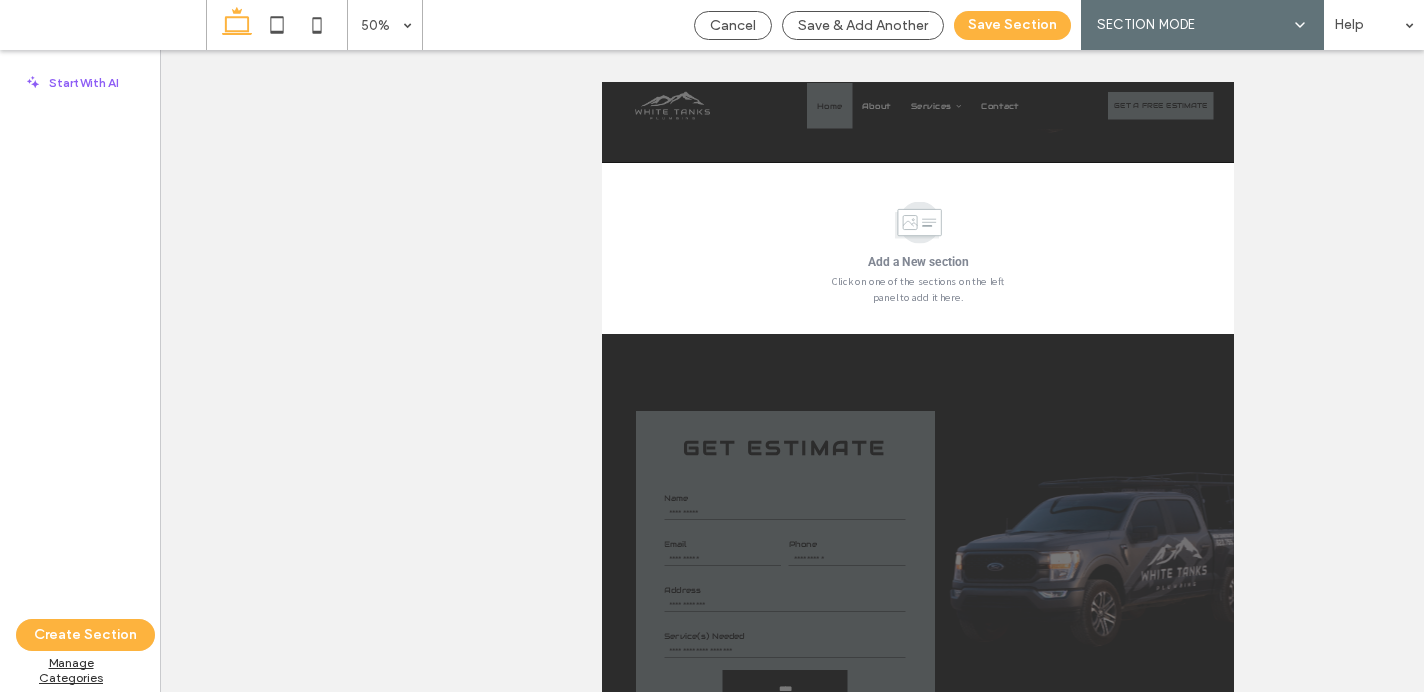 scroll, scrollTop: 854, scrollLeft: 0, axis: vertical 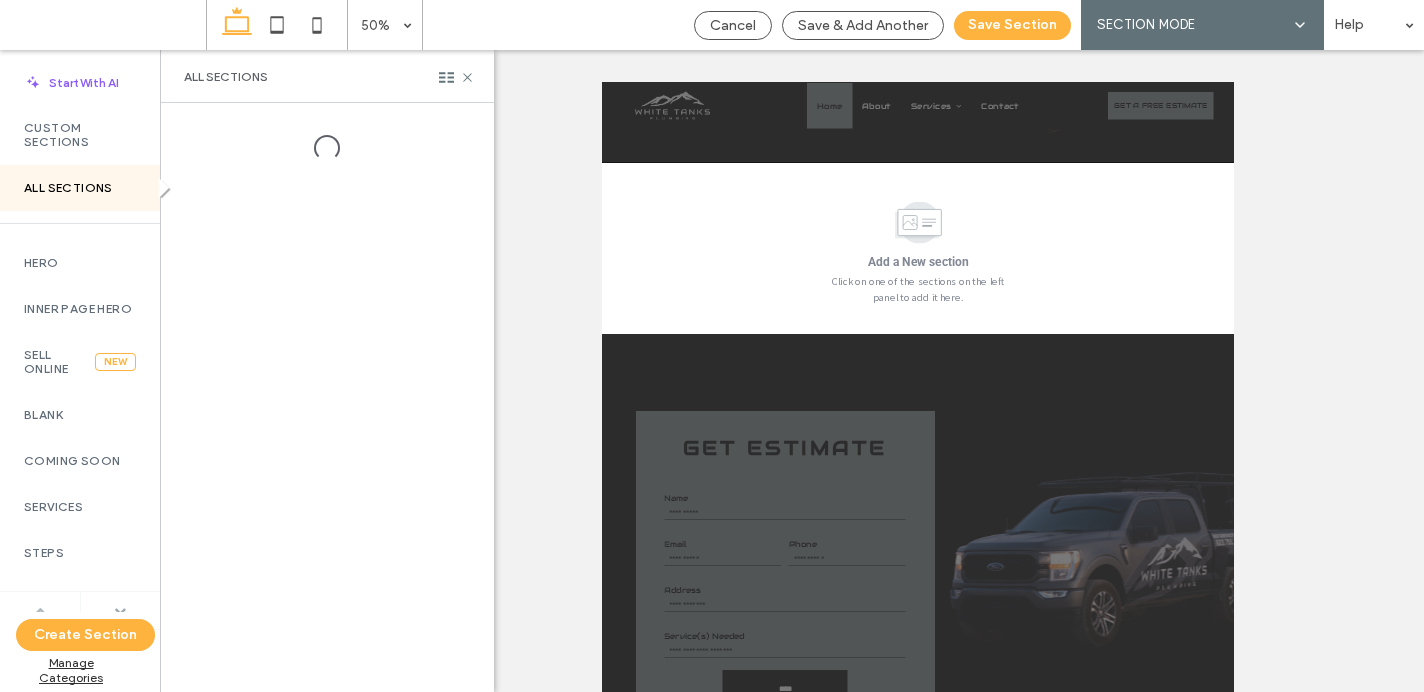 click at bounding box center (120, 610) 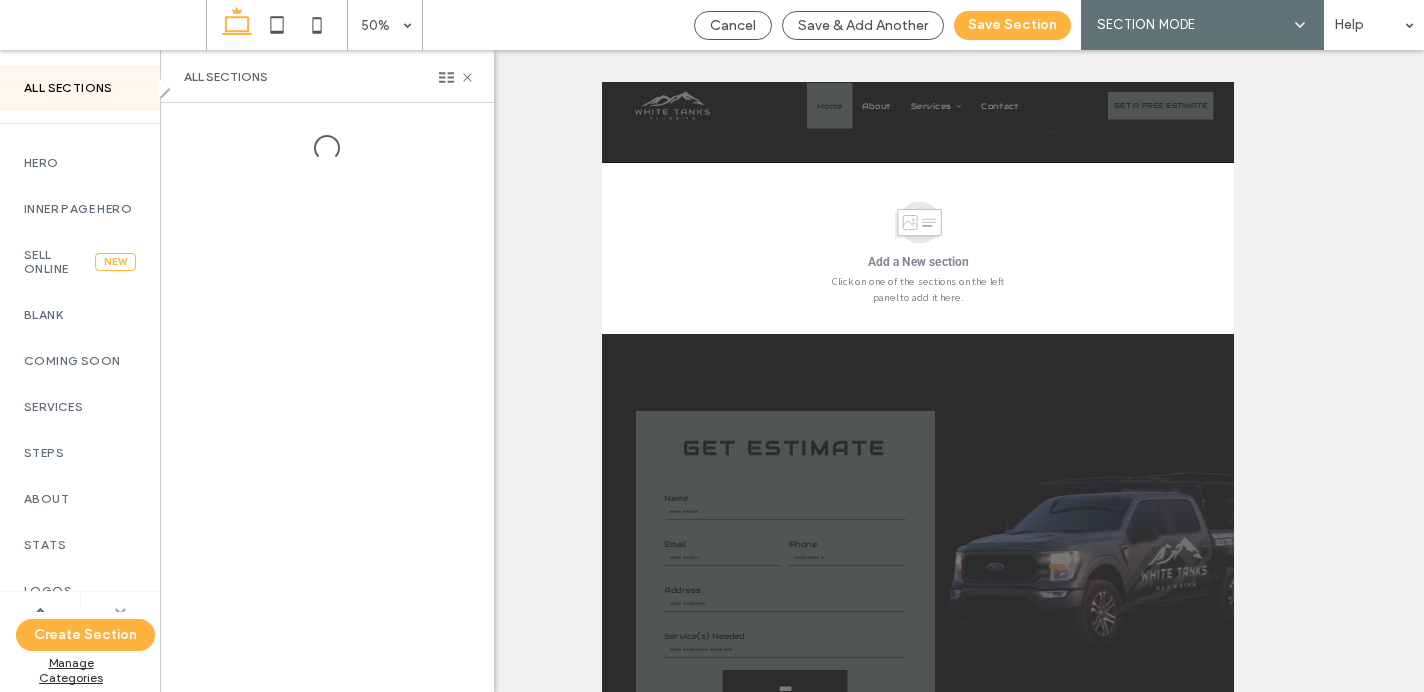 click at bounding box center (120, 610) 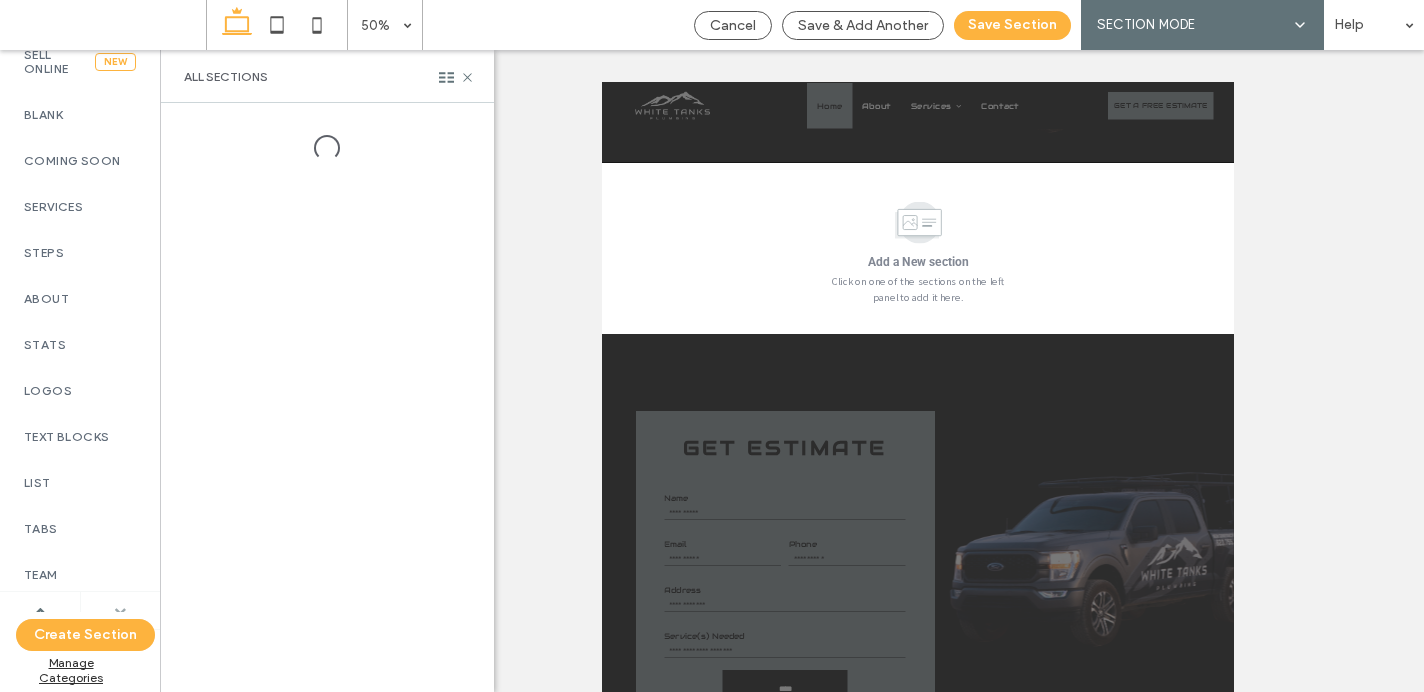 click at bounding box center [120, 610] 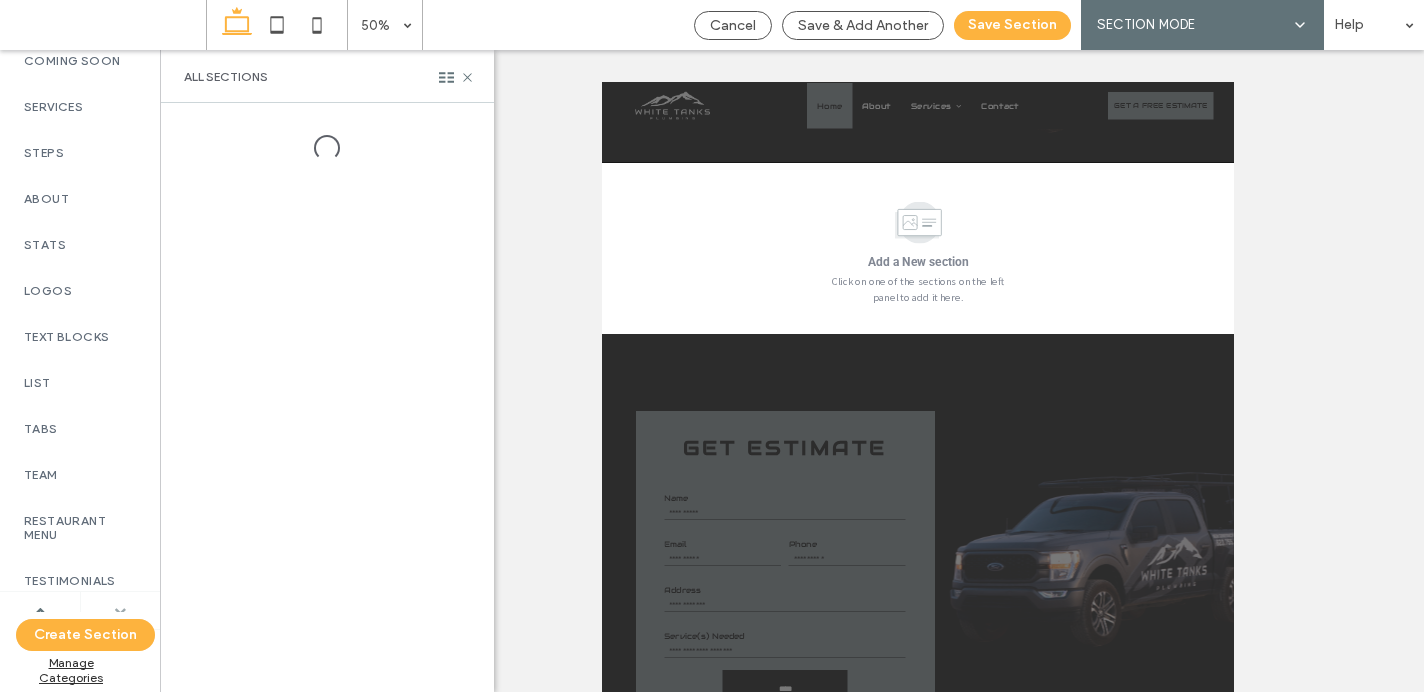click at bounding box center [120, 610] 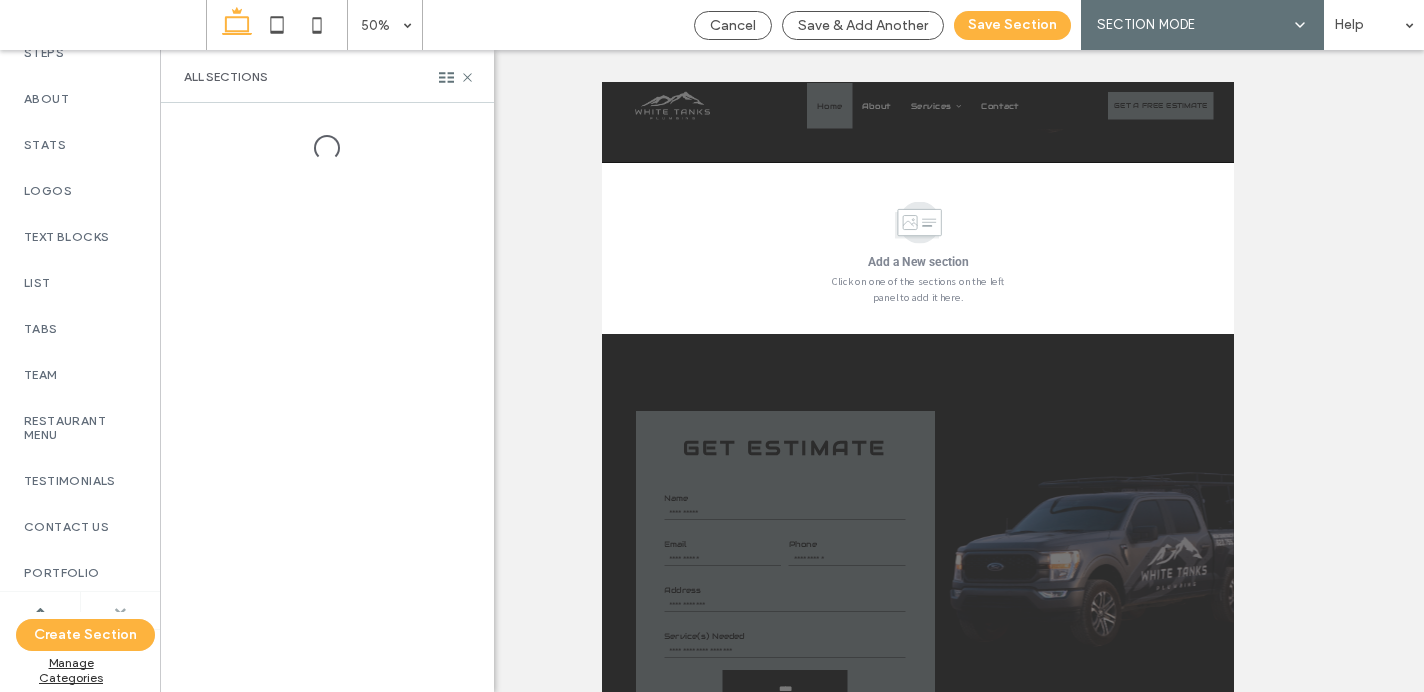 click at bounding box center (120, 610) 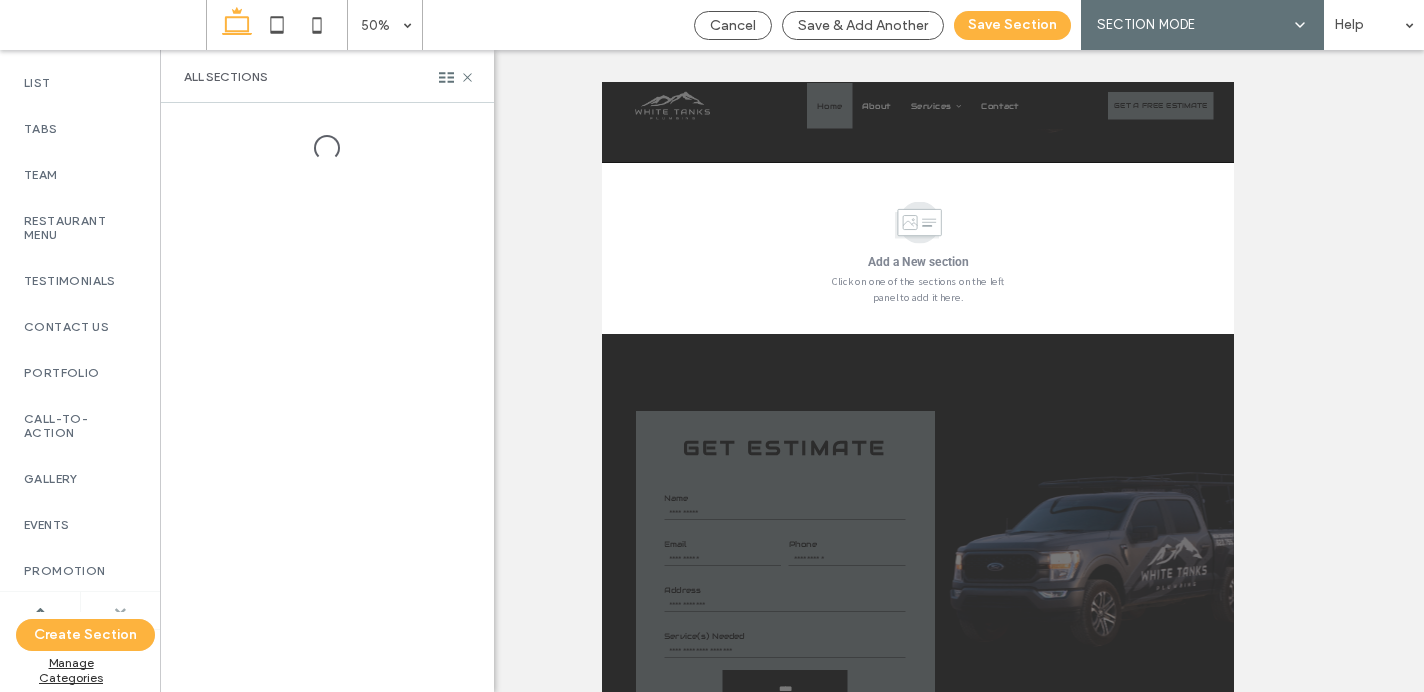 click at bounding box center (120, 610) 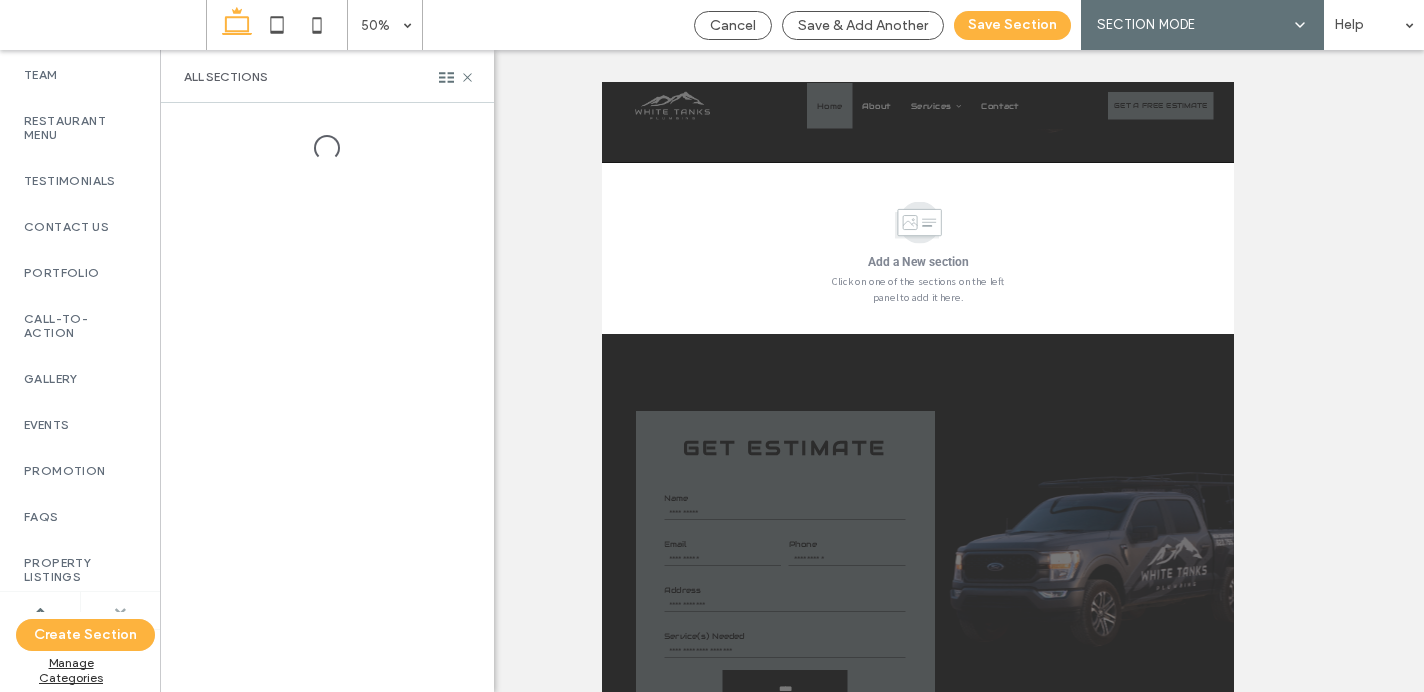 click at bounding box center [120, 610] 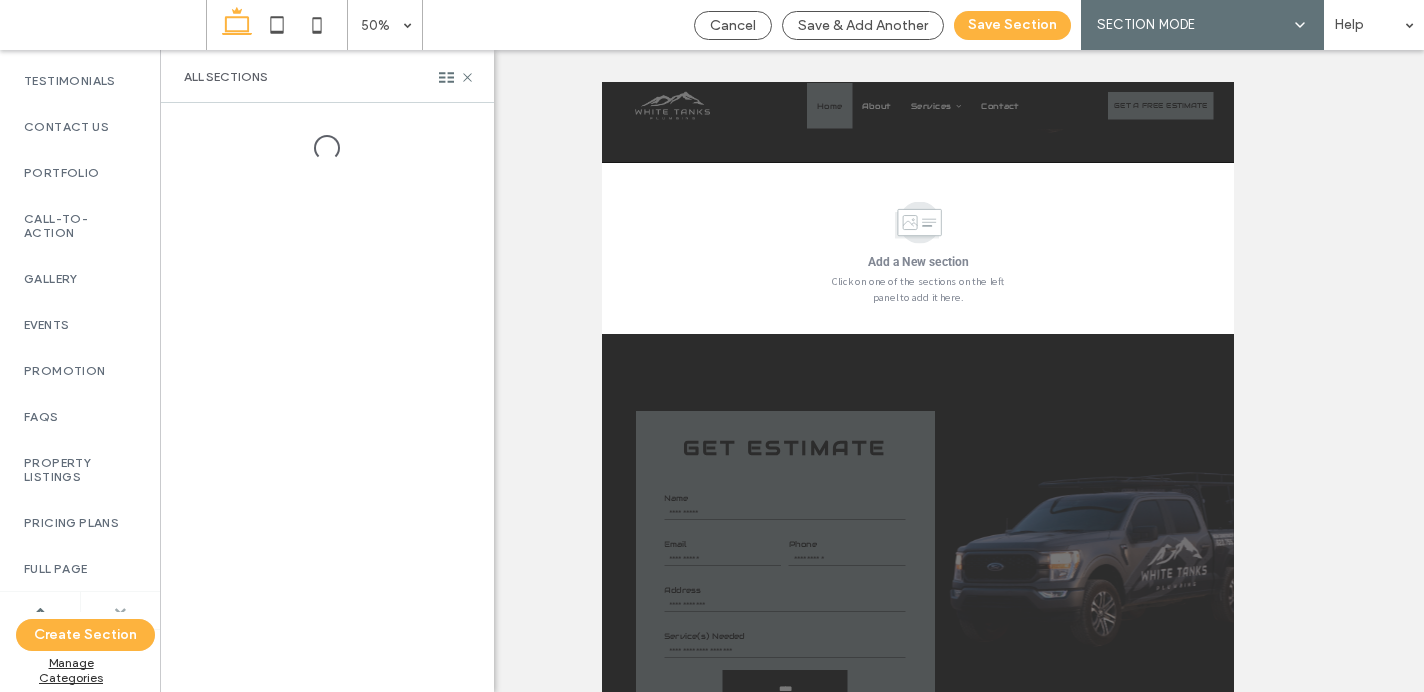 click at bounding box center (120, 610) 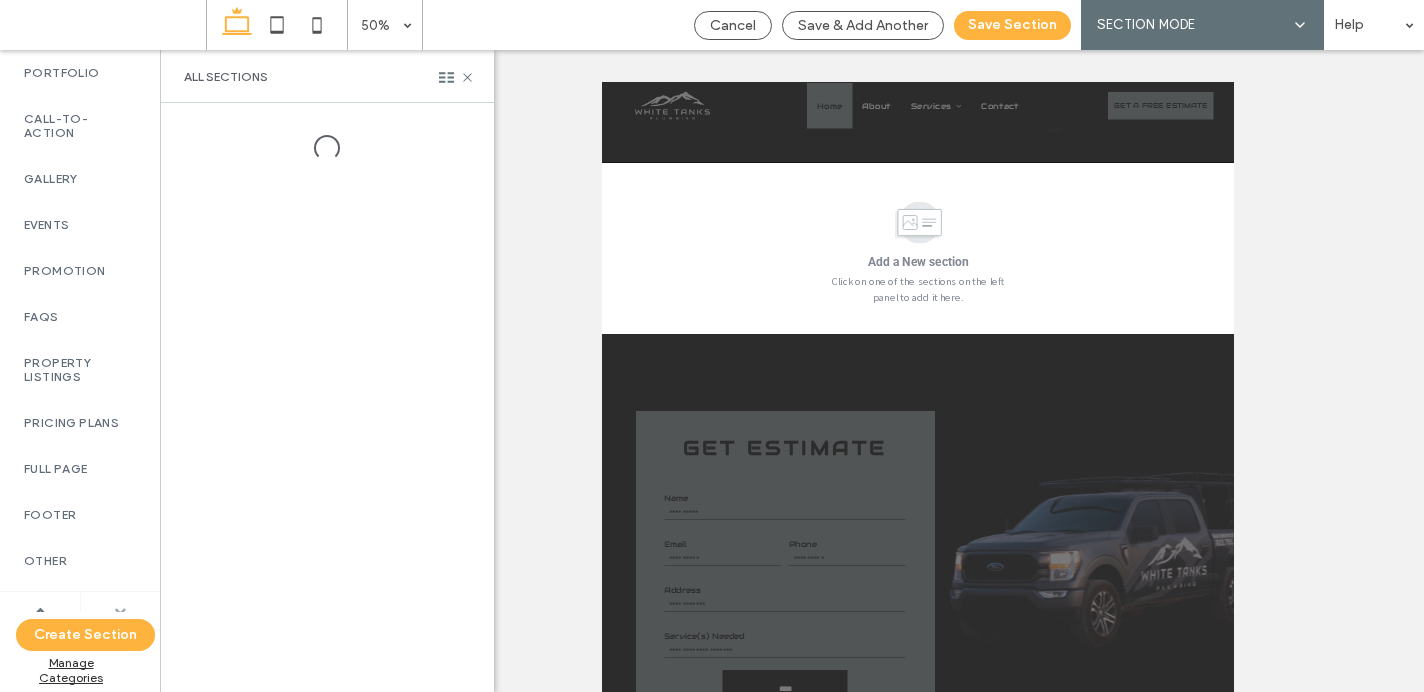 click at bounding box center (120, 610) 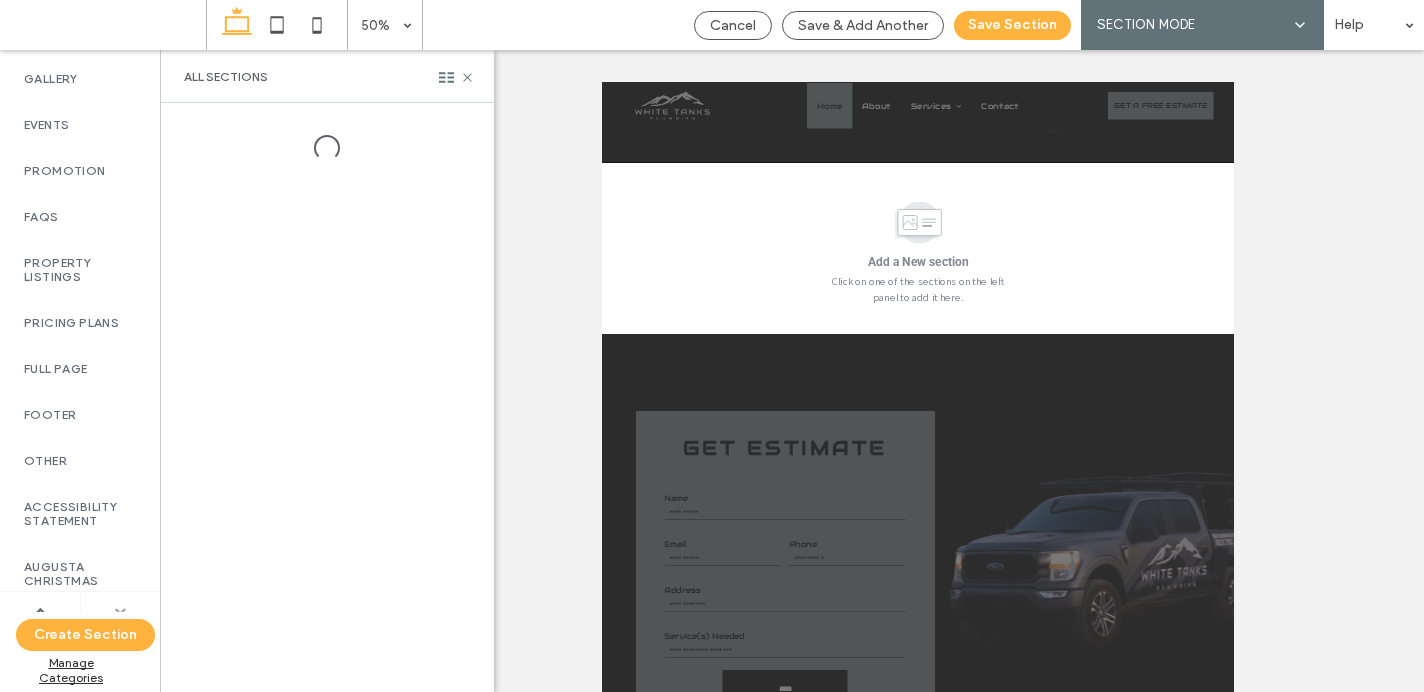 click at bounding box center [120, 610] 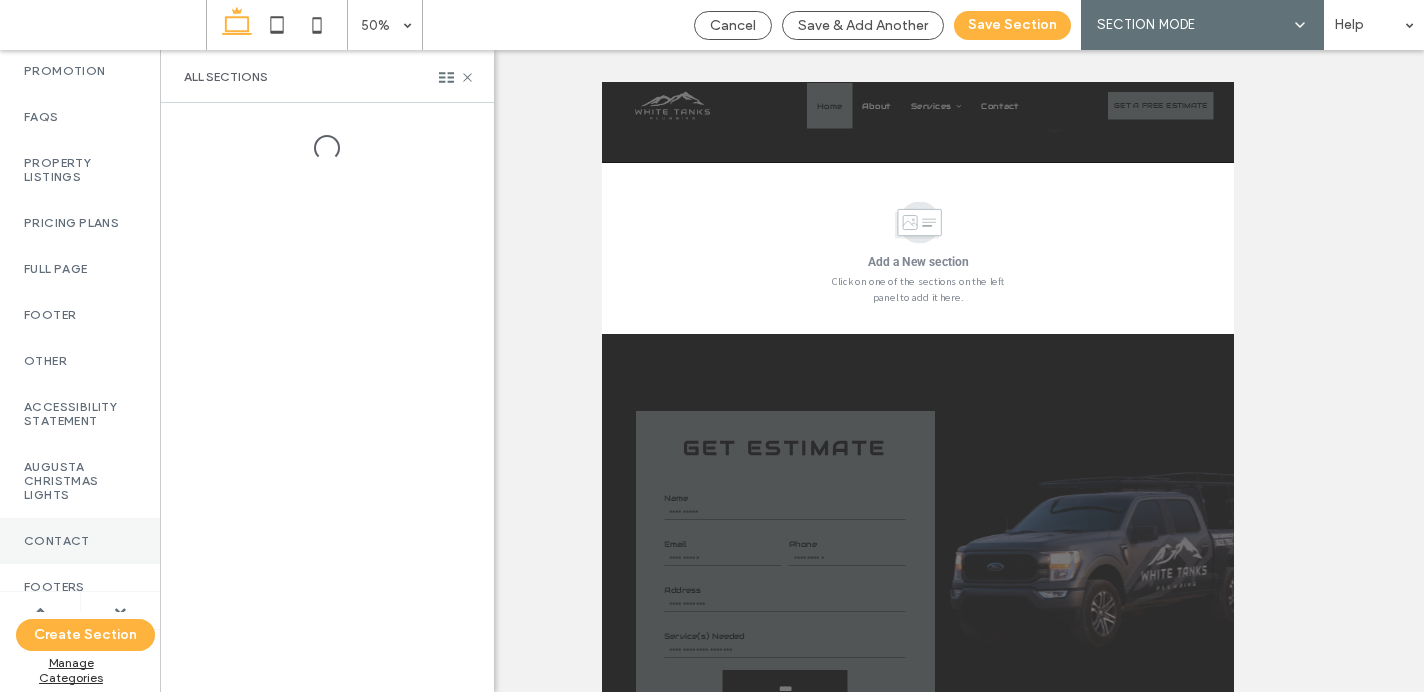 click on "Contact" at bounding box center (80, 541) 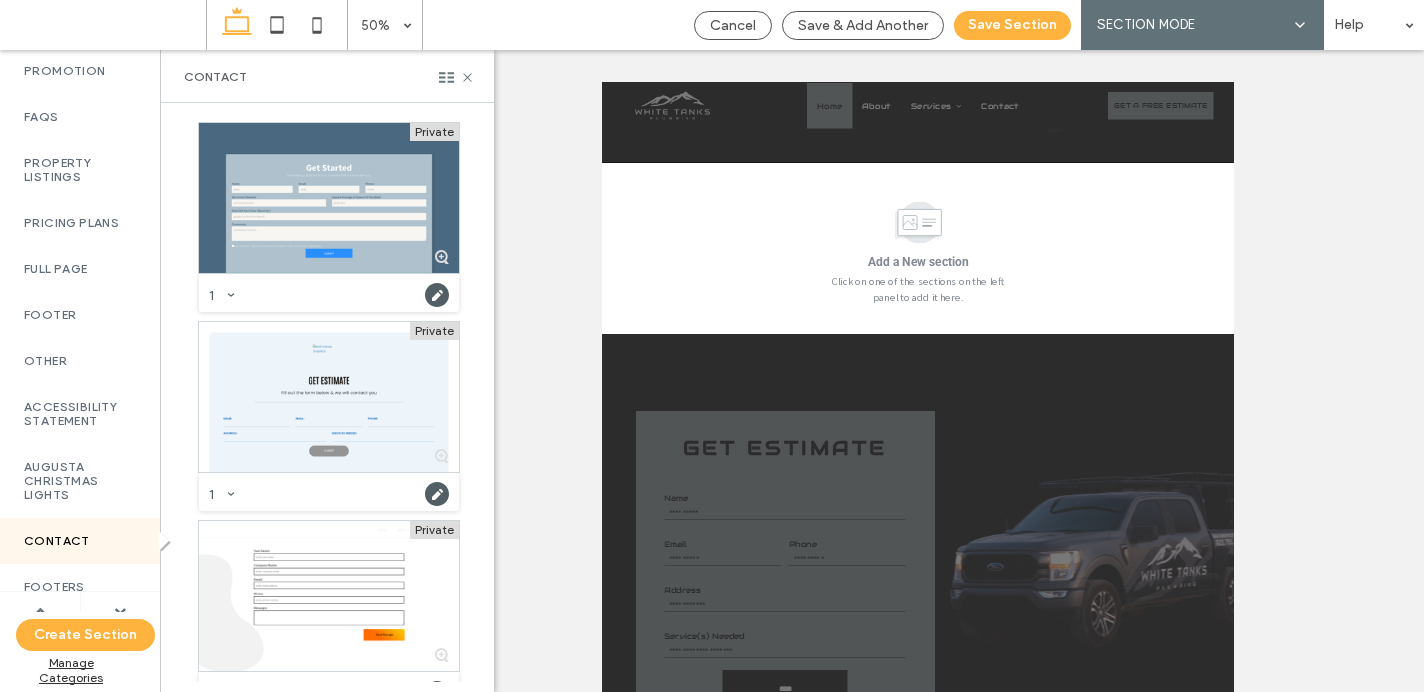 scroll, scrollTop: 41, scrollLeft: 0, axis: vertical 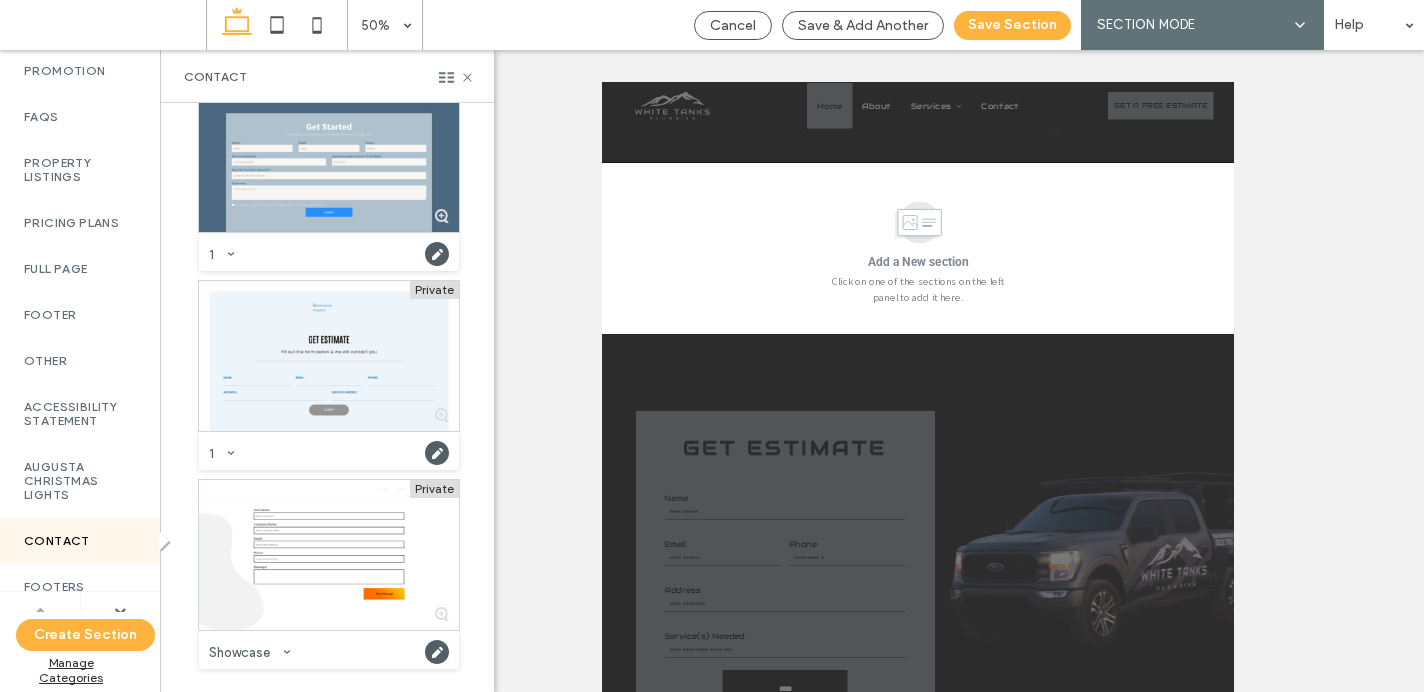 click at bounding box center (40, 610) 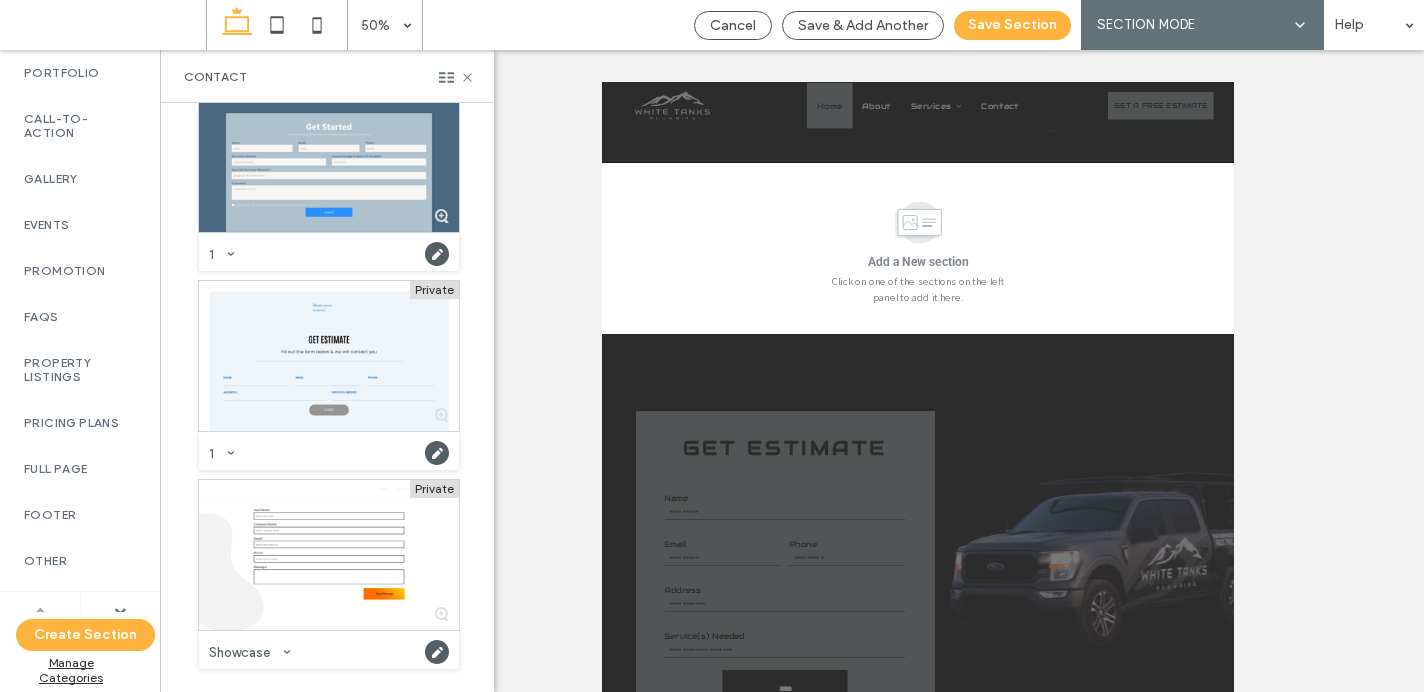 click at bounding box center (40, 610) 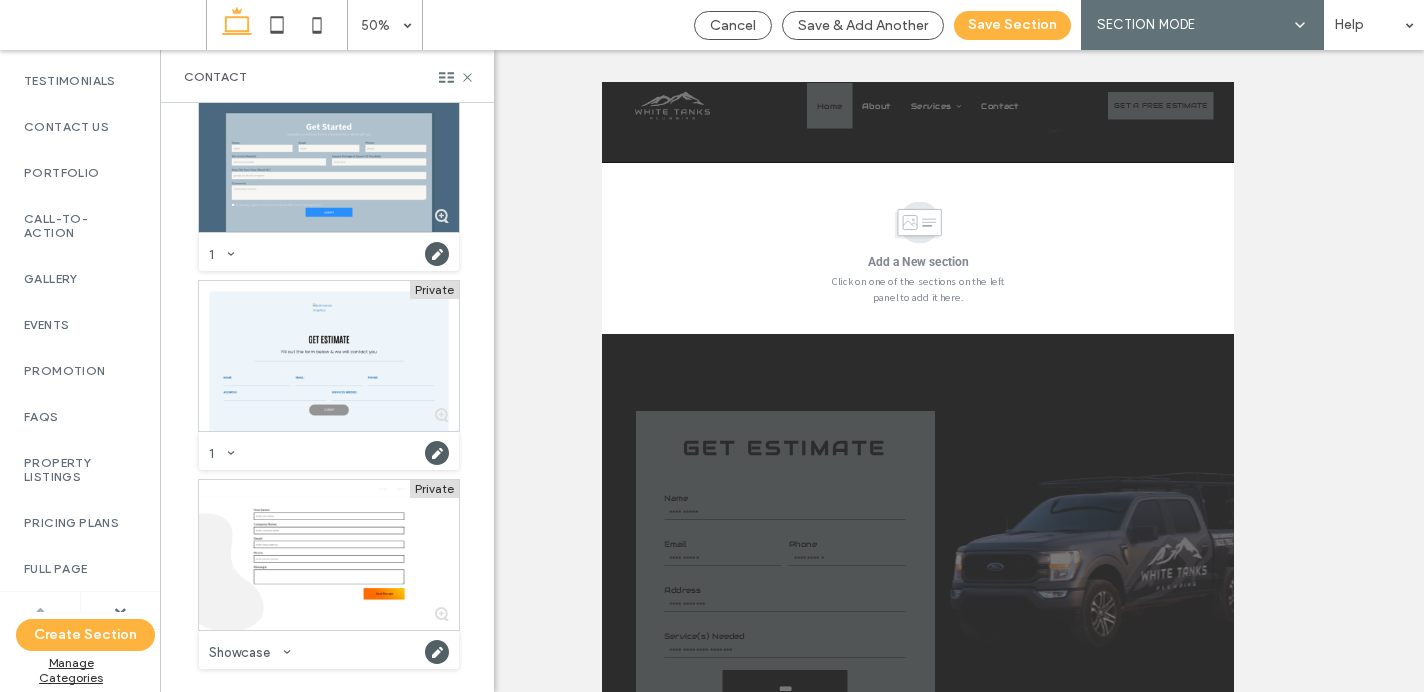 click at bounding box center (40, 610) 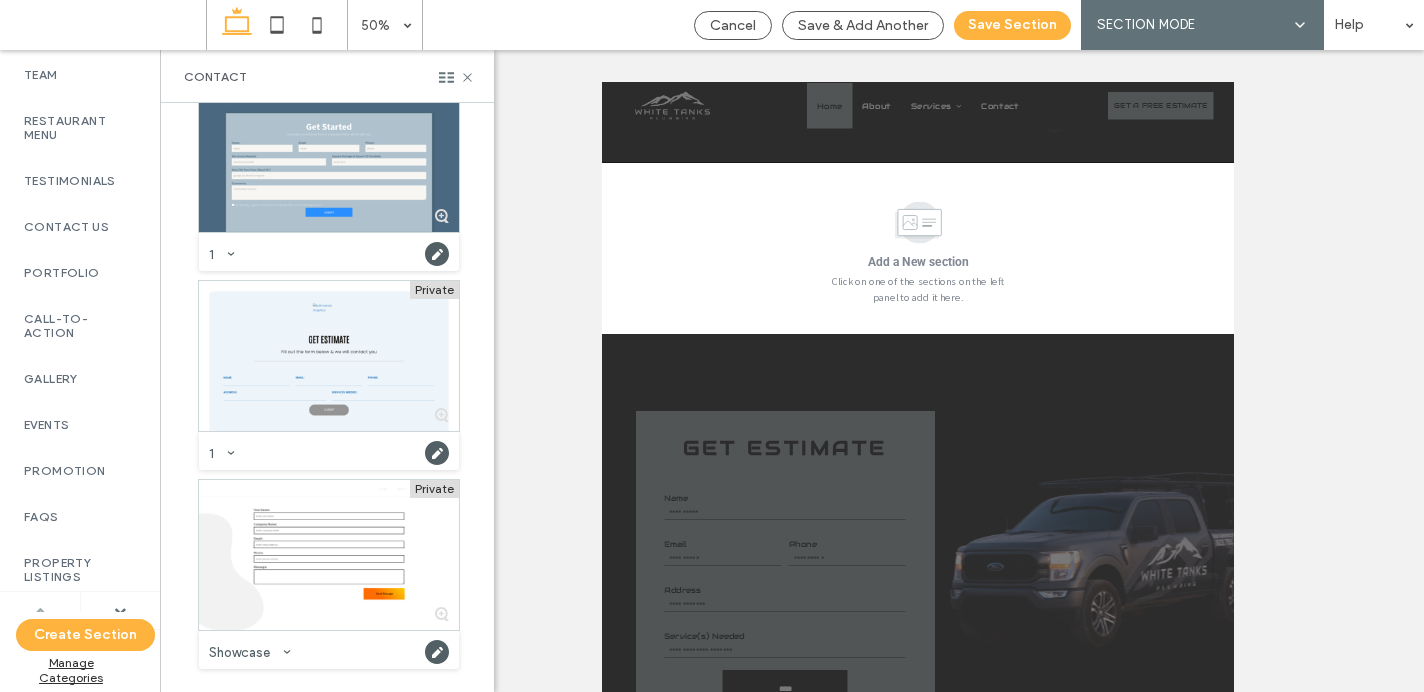 click at bounding box center [40, 610] 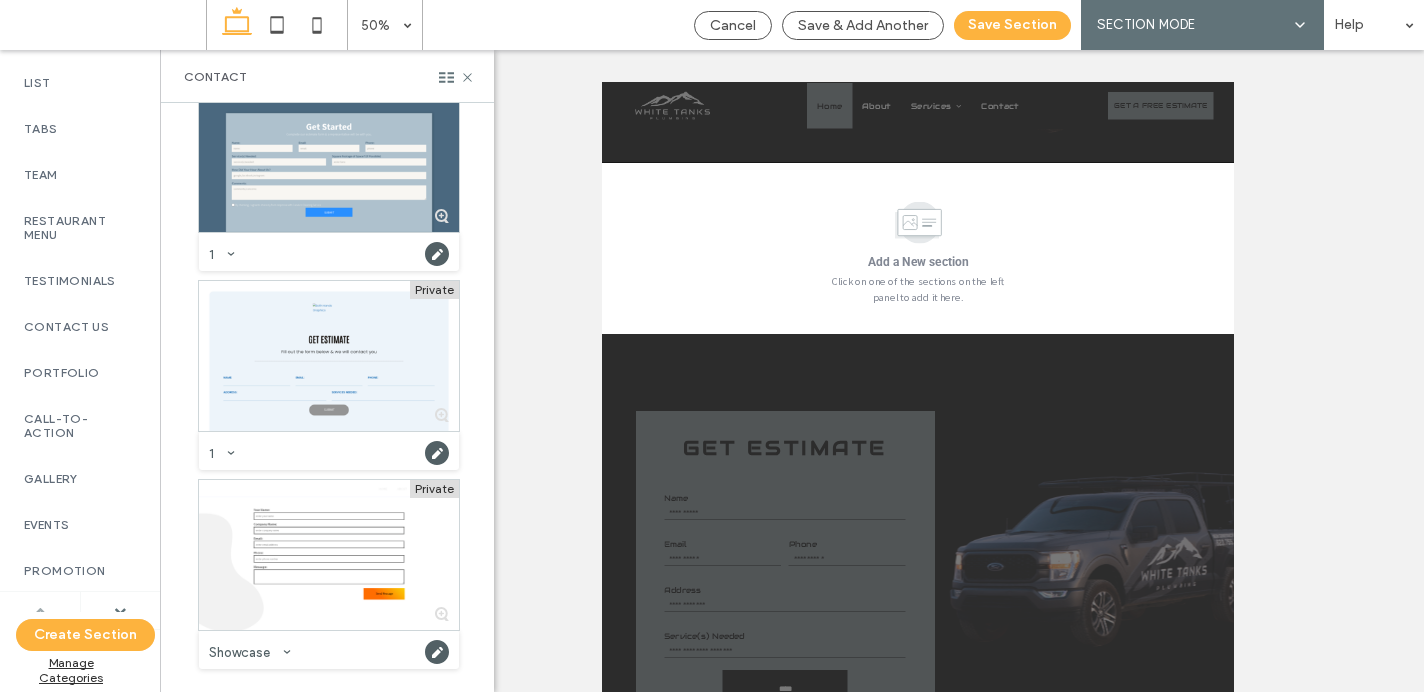 click at bounding box center (40, 610) 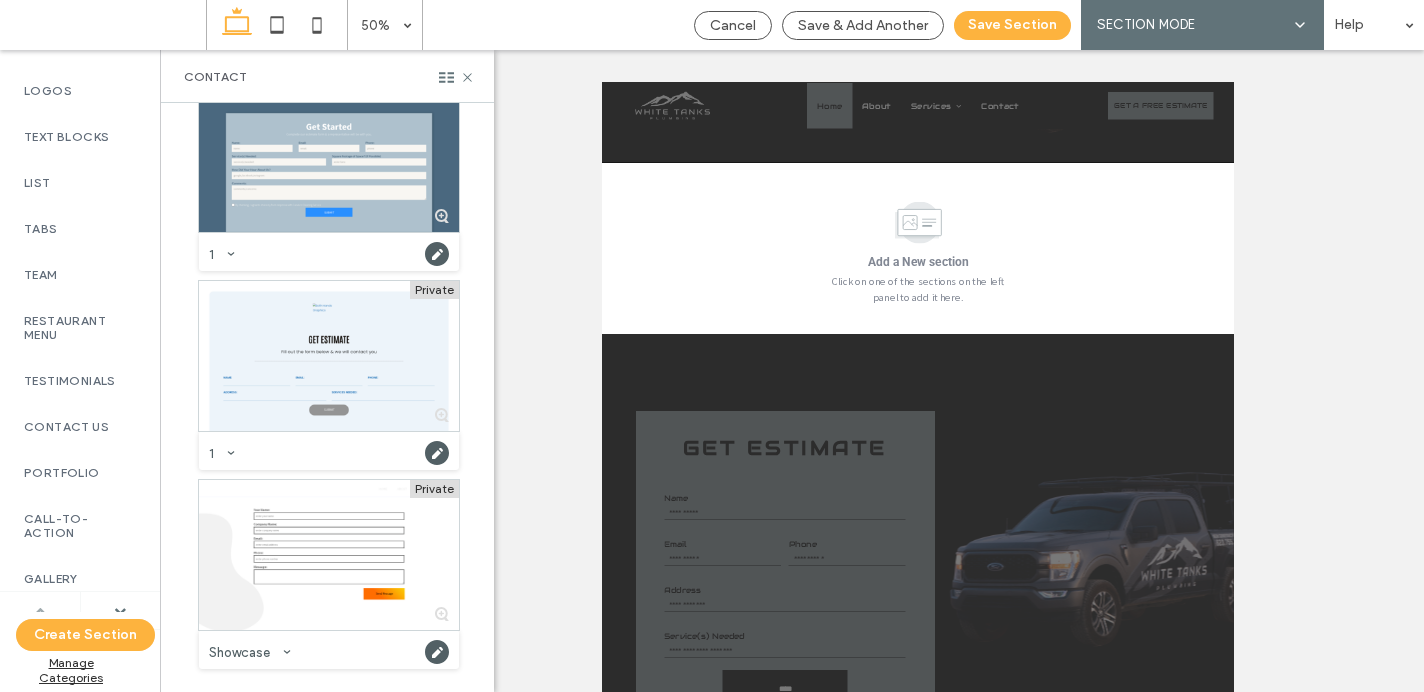 click at bounding box center [40, 610] 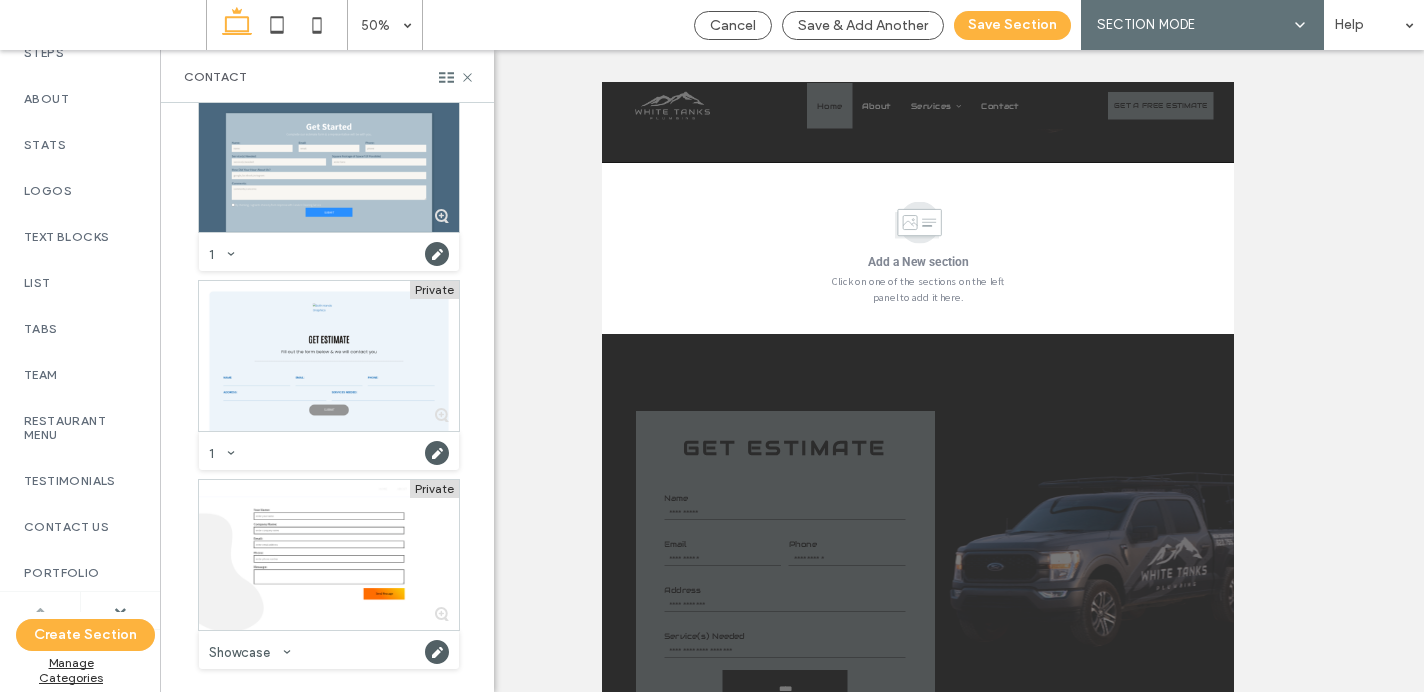 click at bounding box center (40, 610) 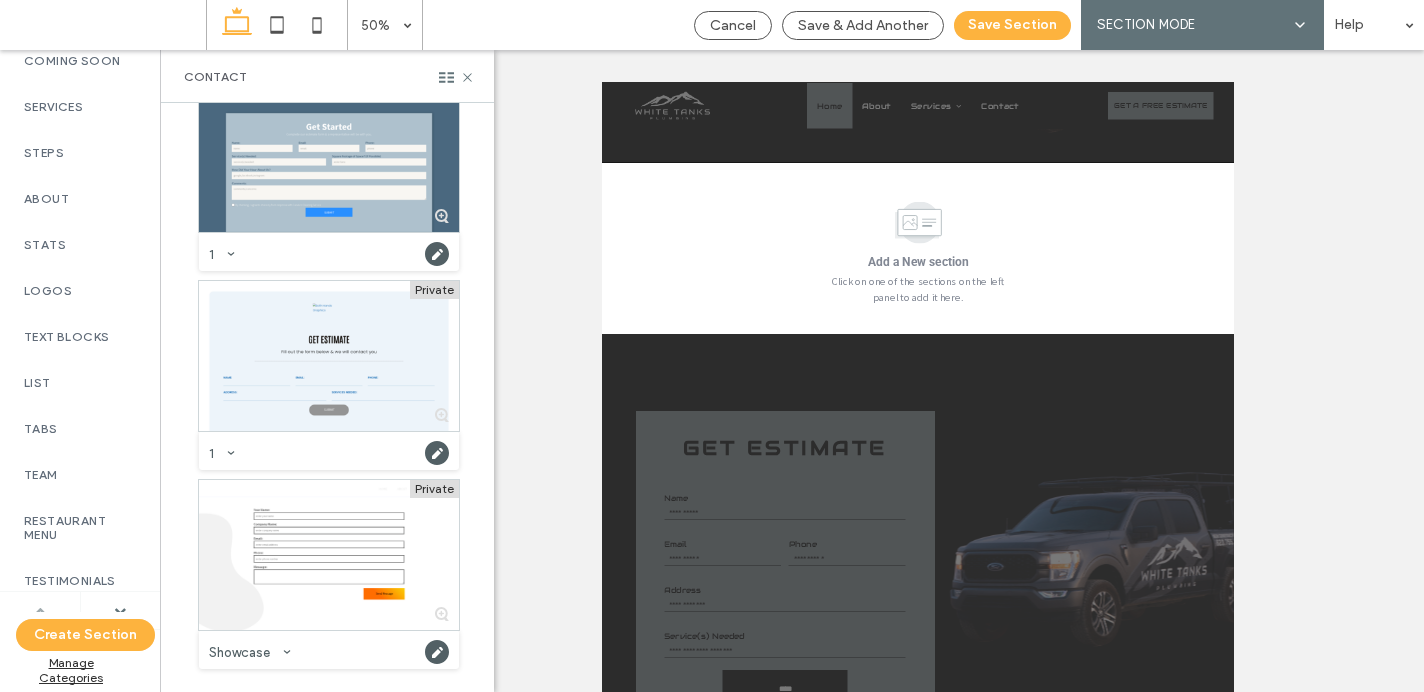 click at bounding box center (40, 610) 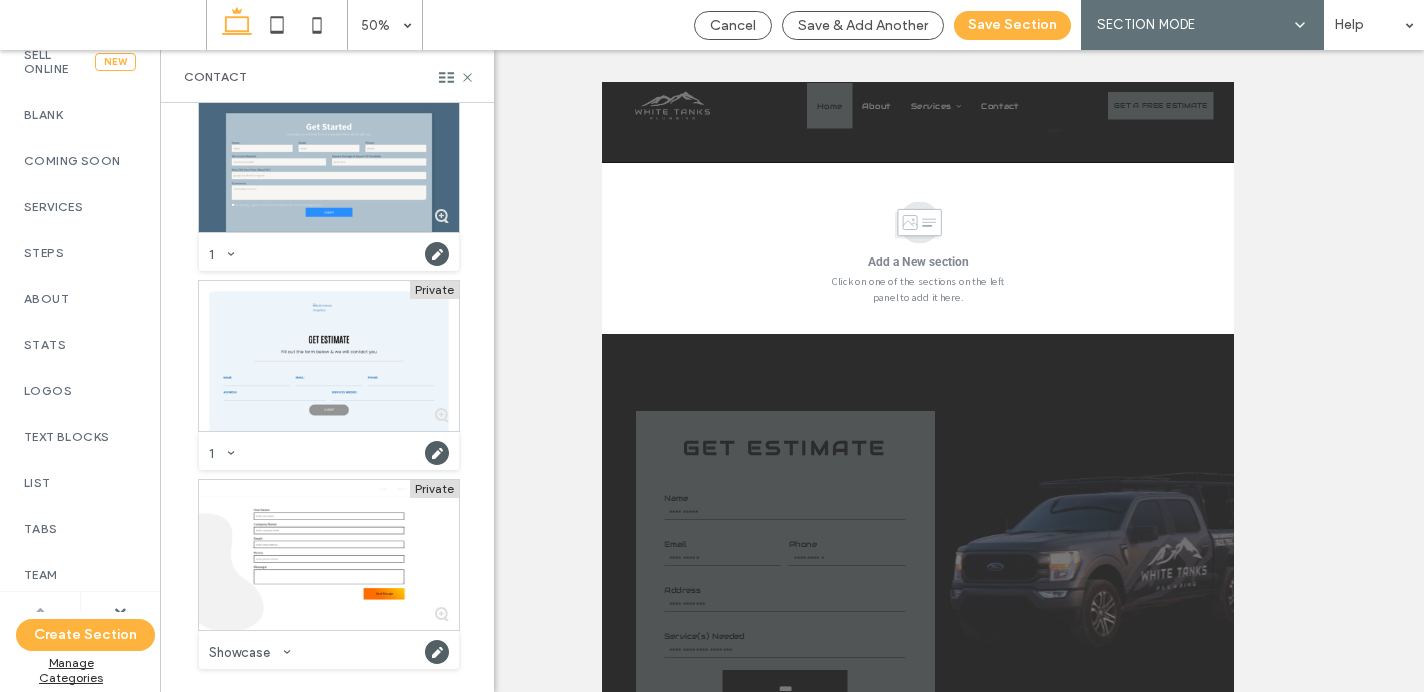 click at bounding box center [40, 610] 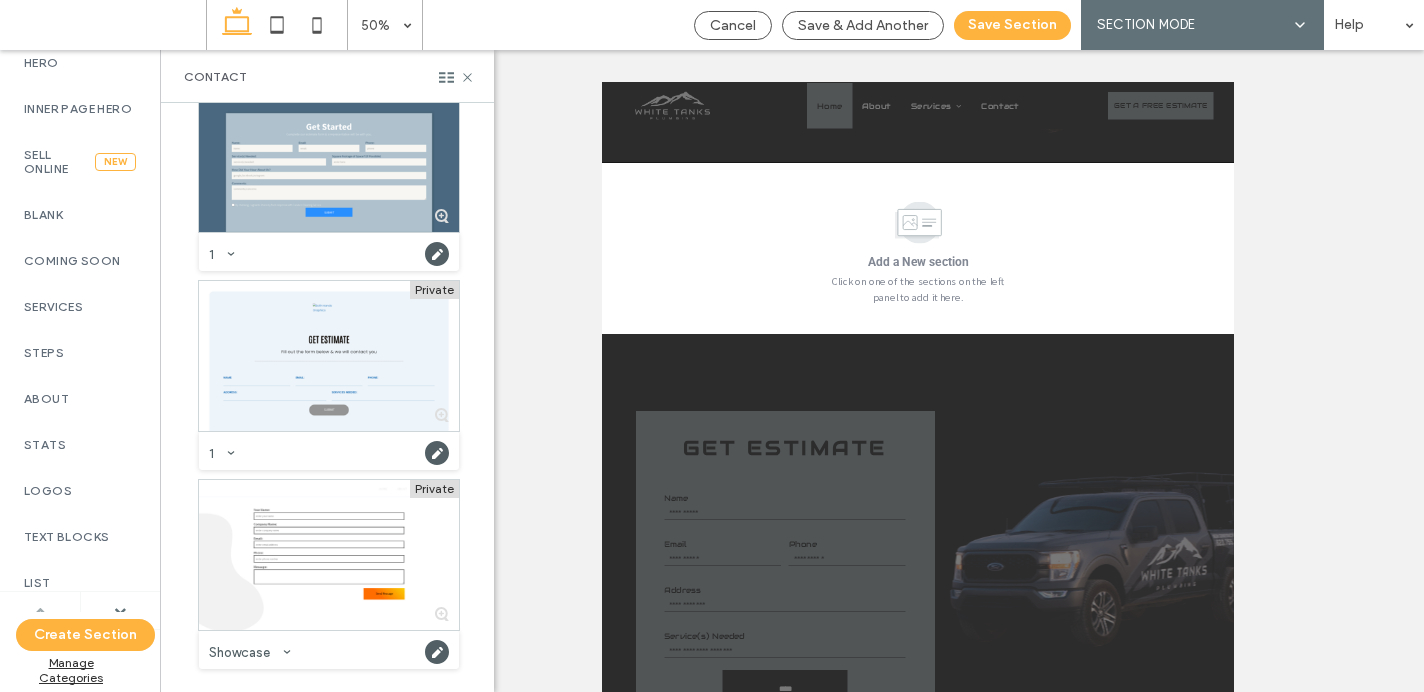 click at bounding box center [40, 611] 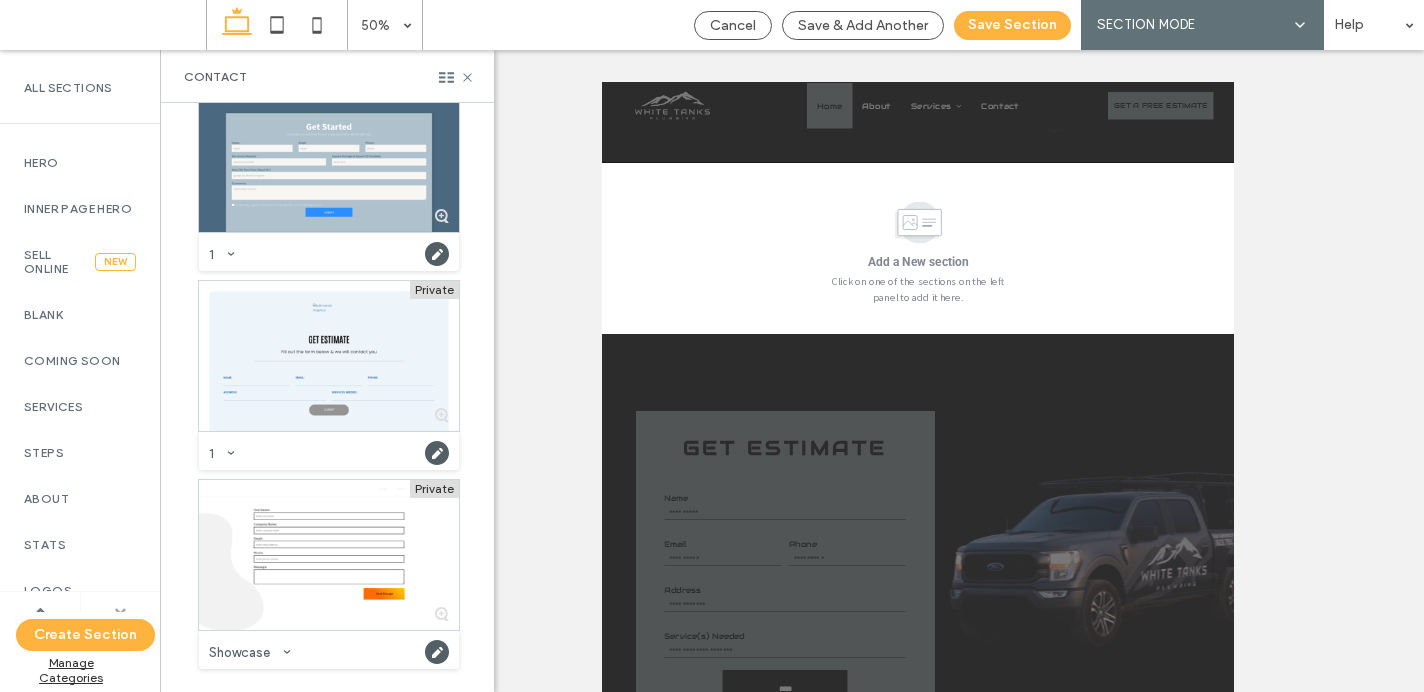 click at bounding box center [120, 611] 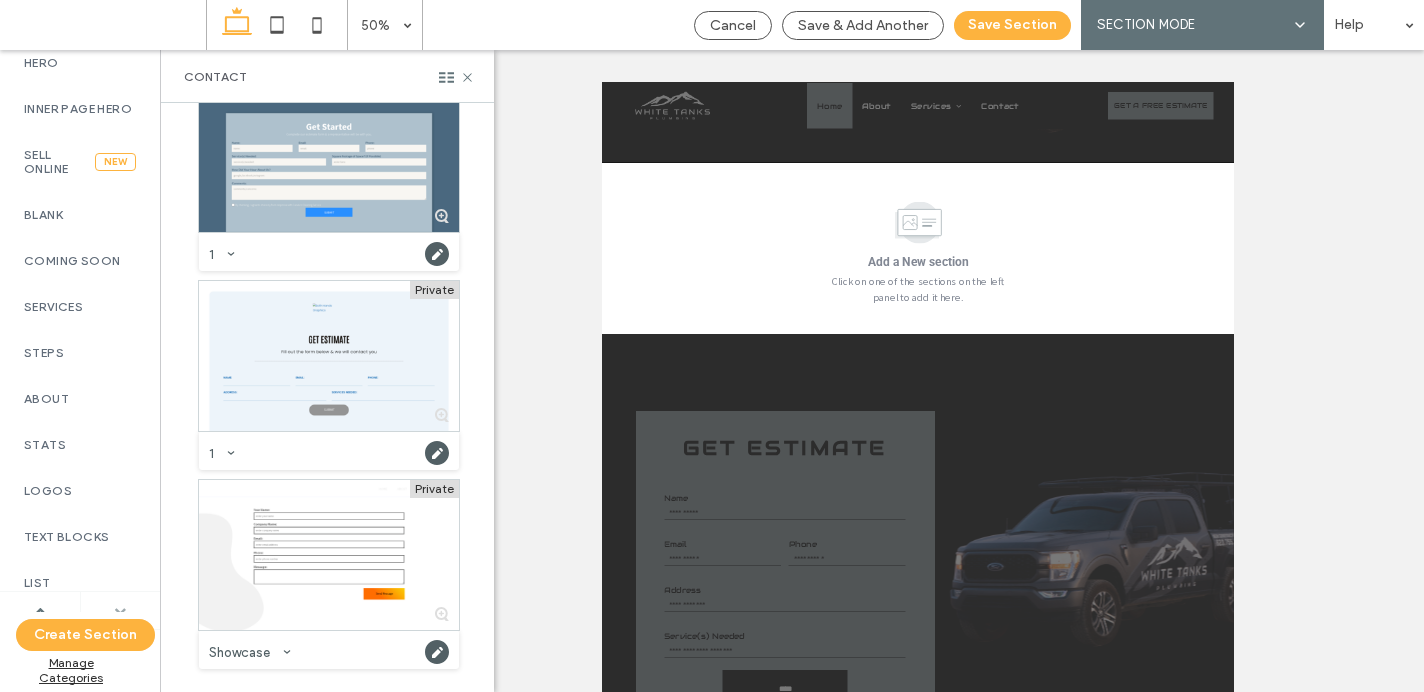 click at bounding box center (120, 611) 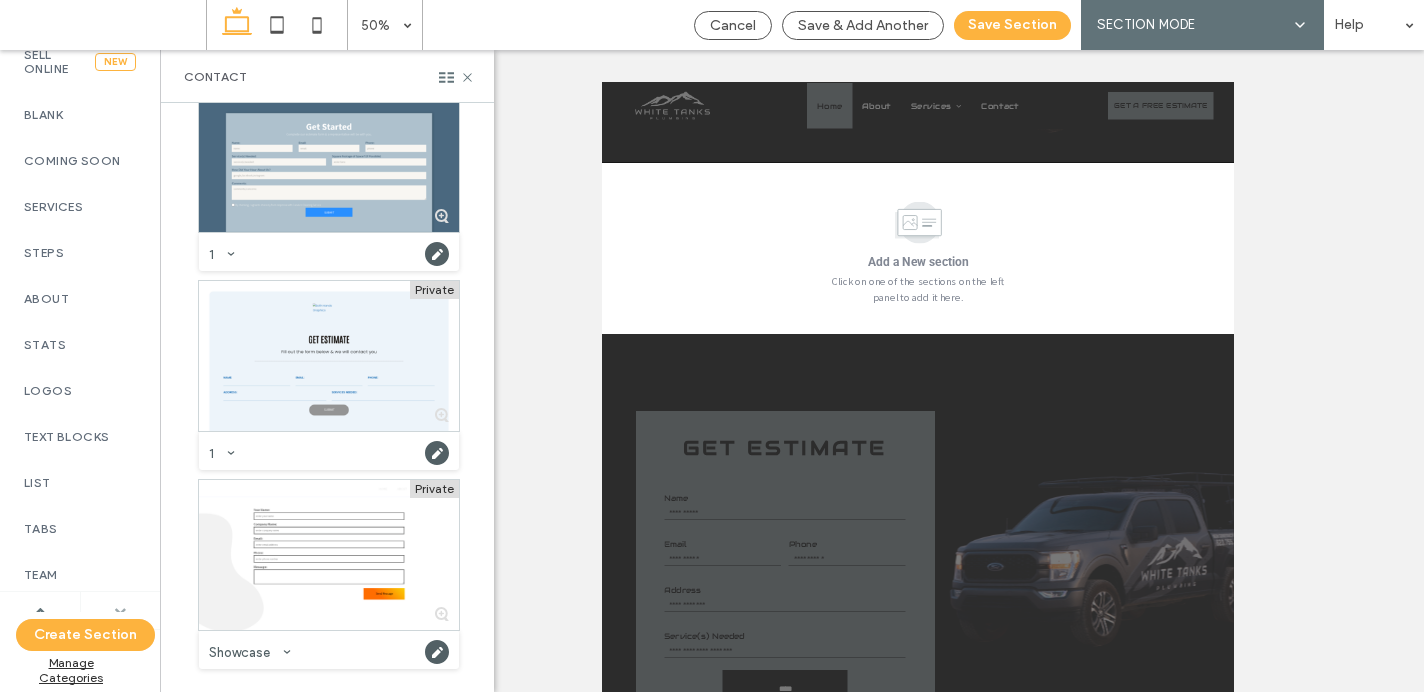 click at bounding box center [120, 611] 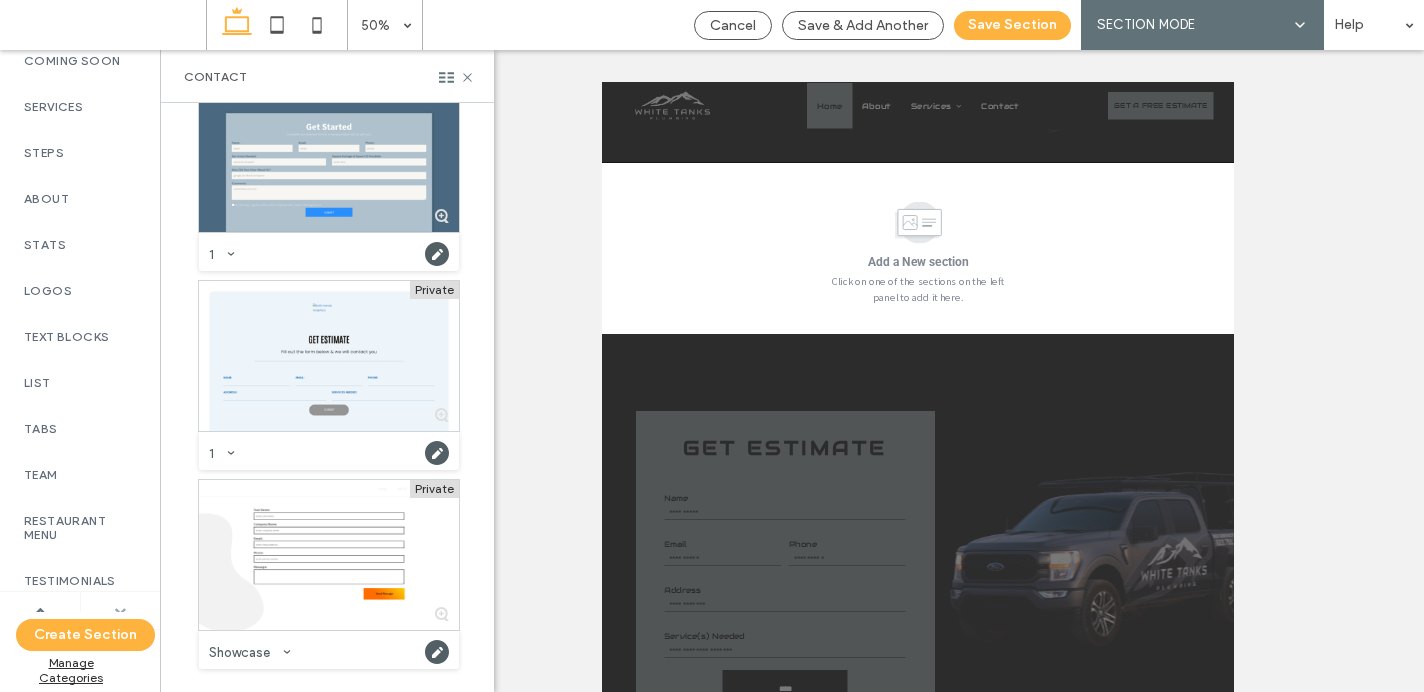 click at bounding box center (120, 611) 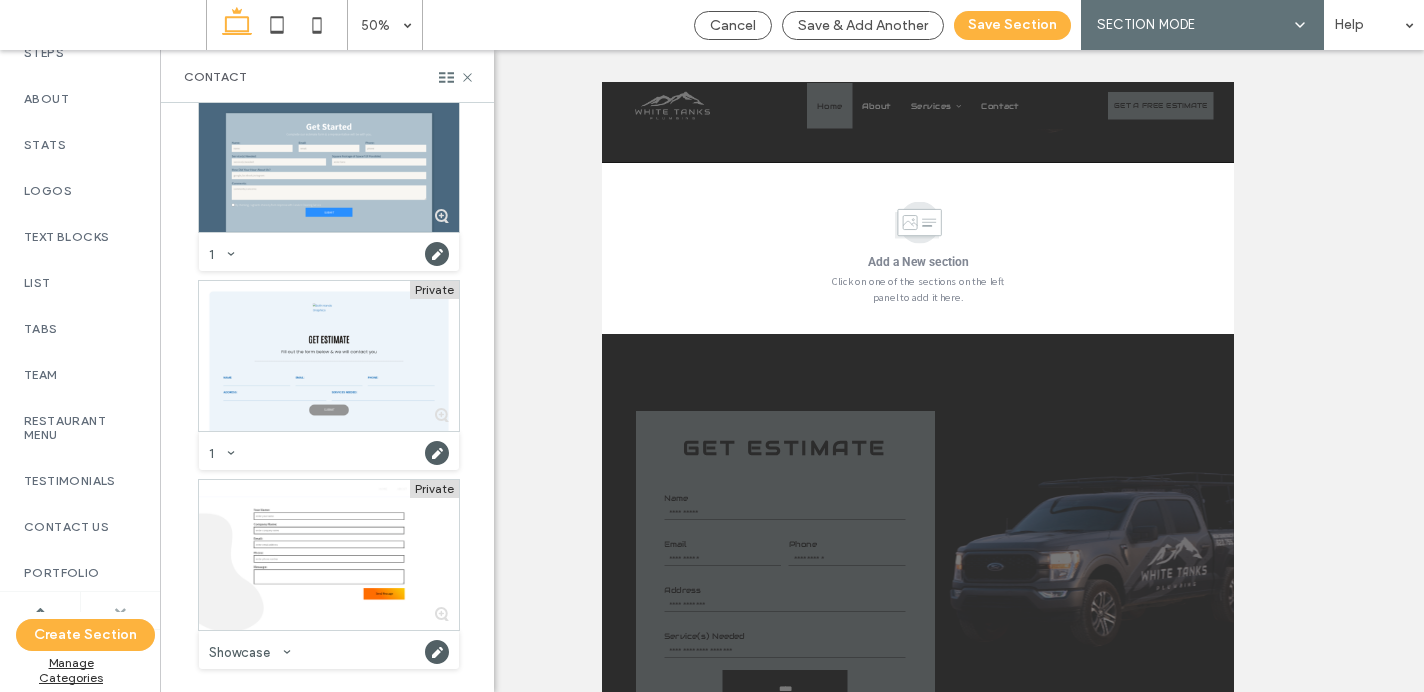click at bounding box center (120, 611) 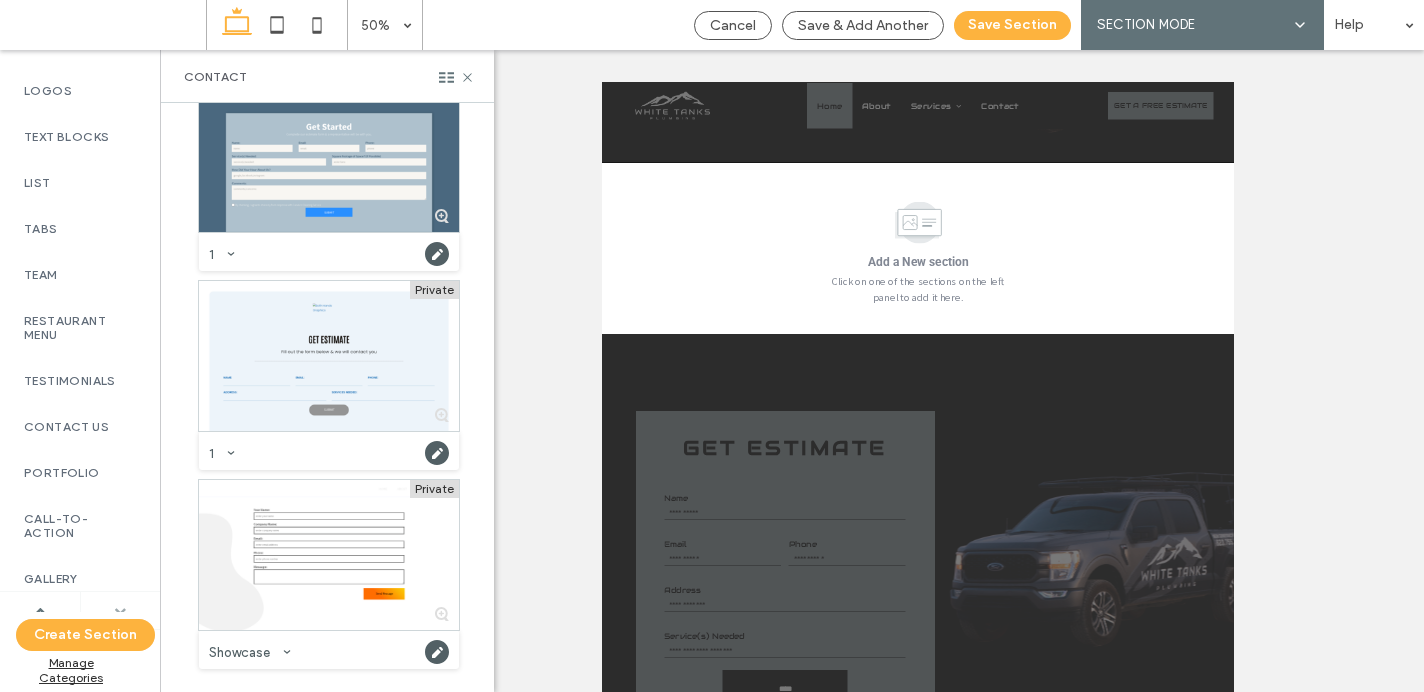 click at bounding box center [120, 611] 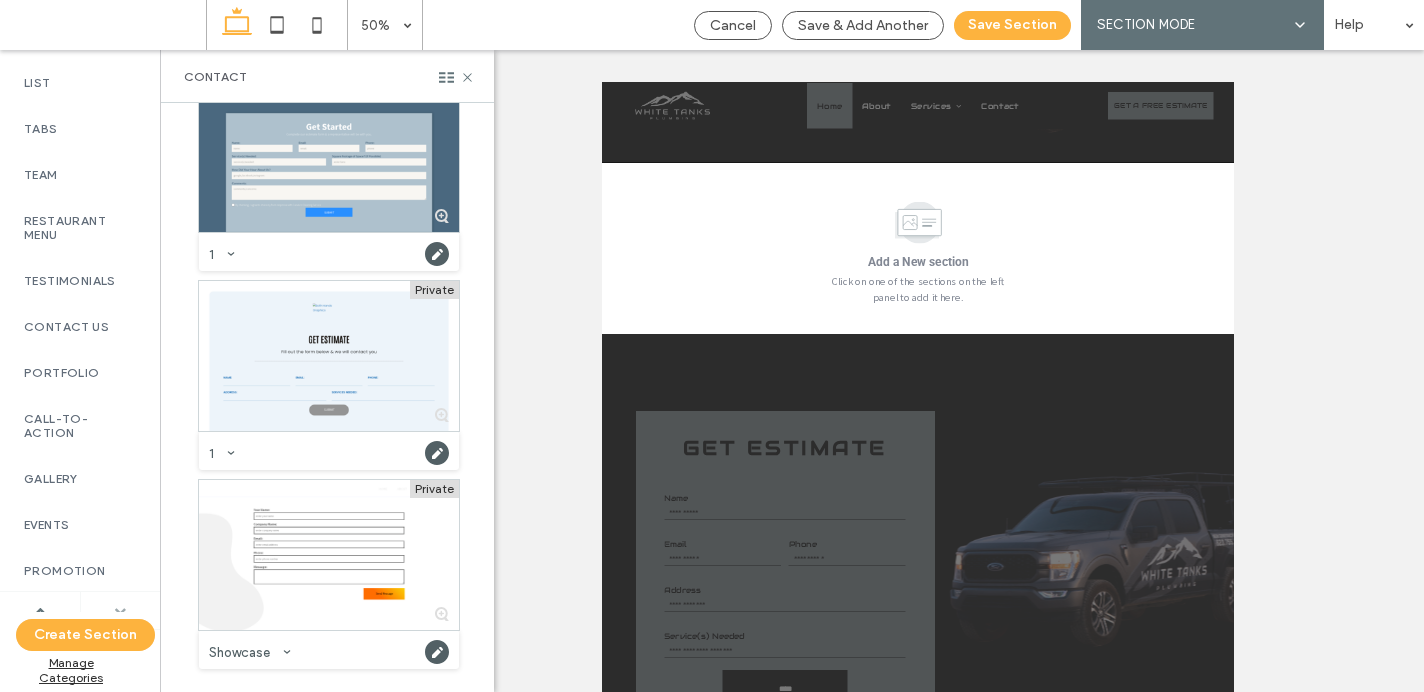 click at bounding box center (120, 611) 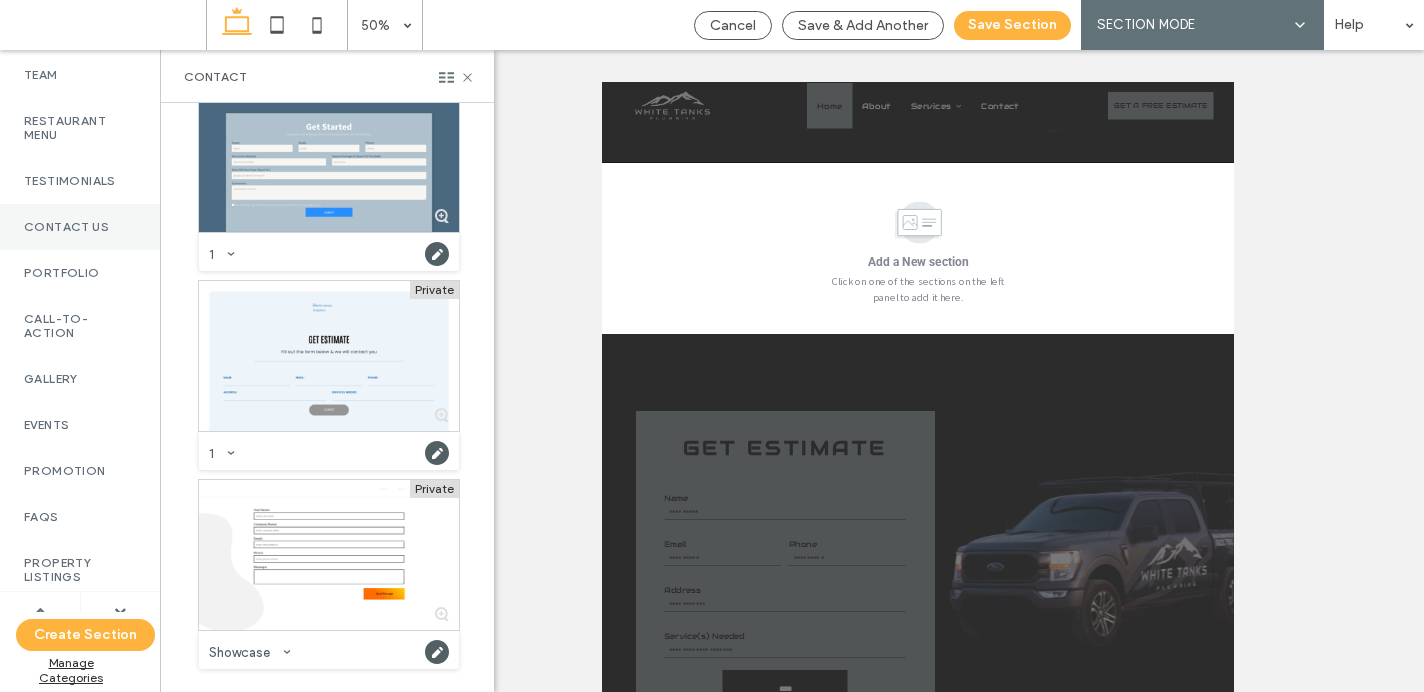 click on "Contact Us" at bounding box center [80, 227] 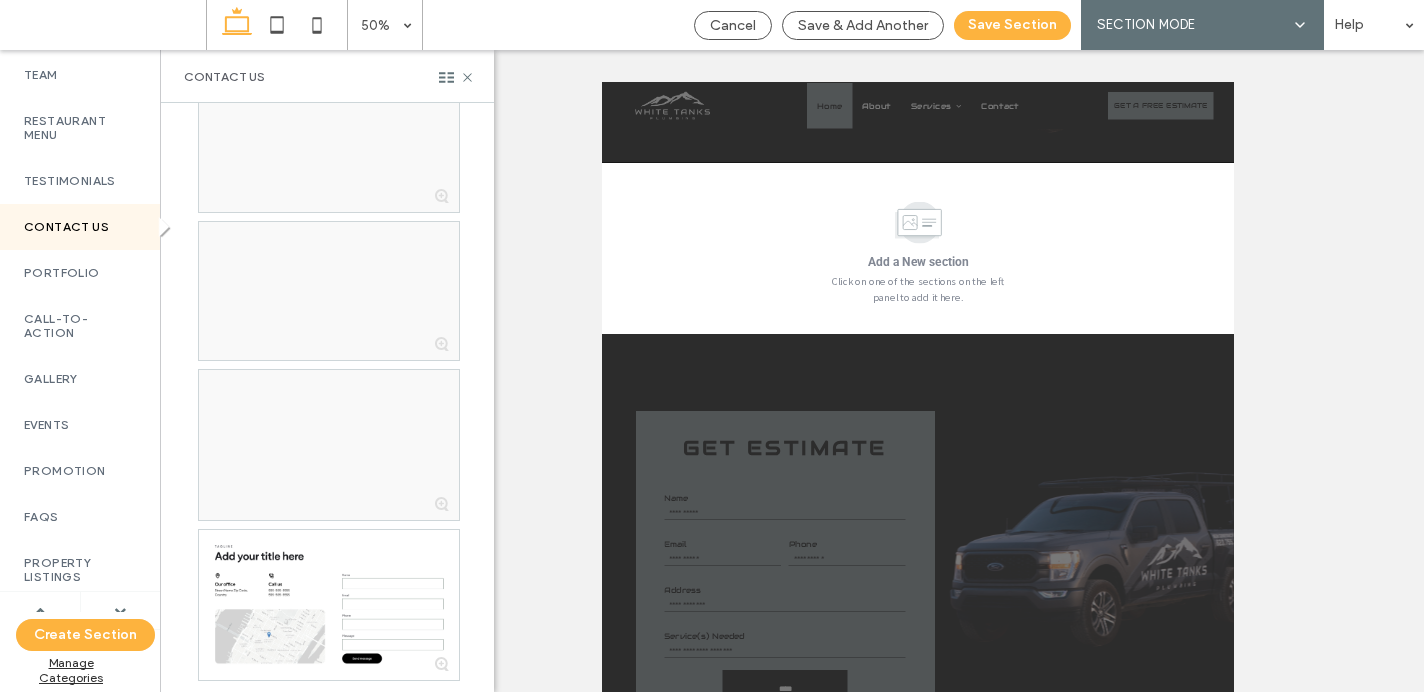 scroll, scrollTop: 4511, scrollLeft: 0, axis: vertical 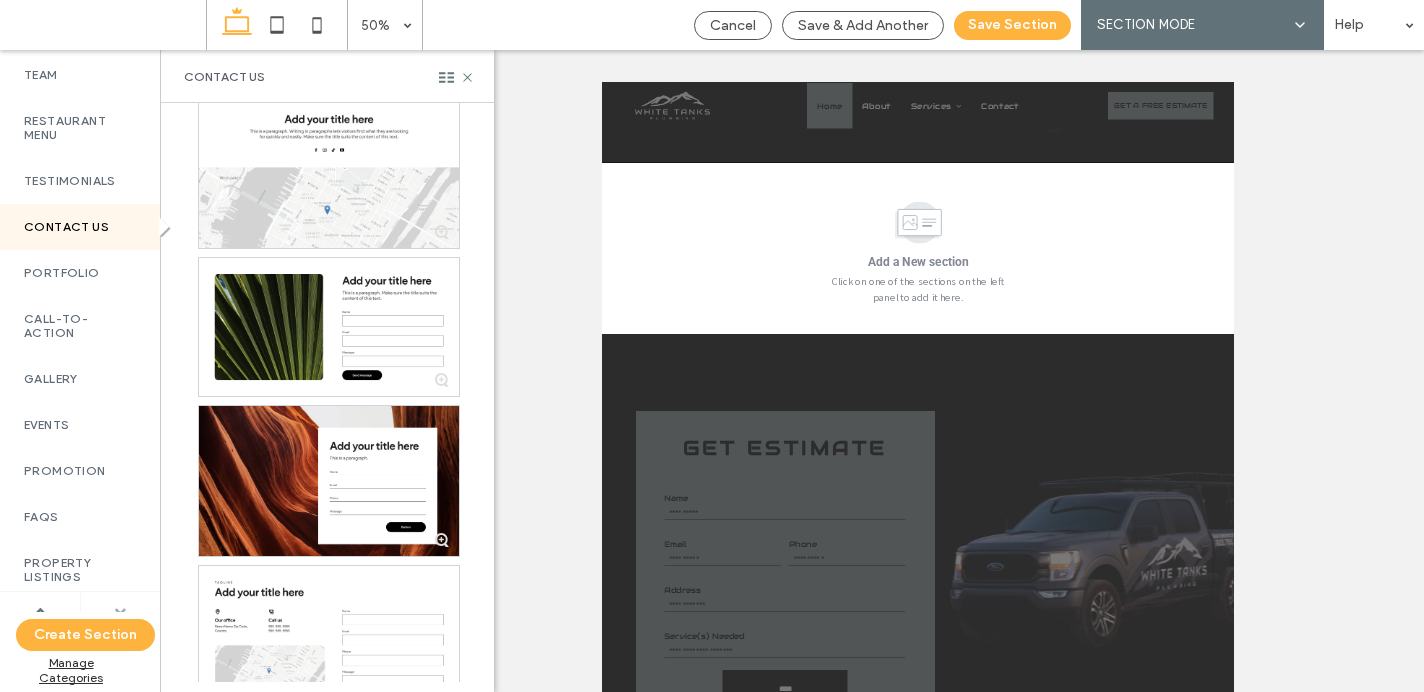 click at bounding box center [120, 611] 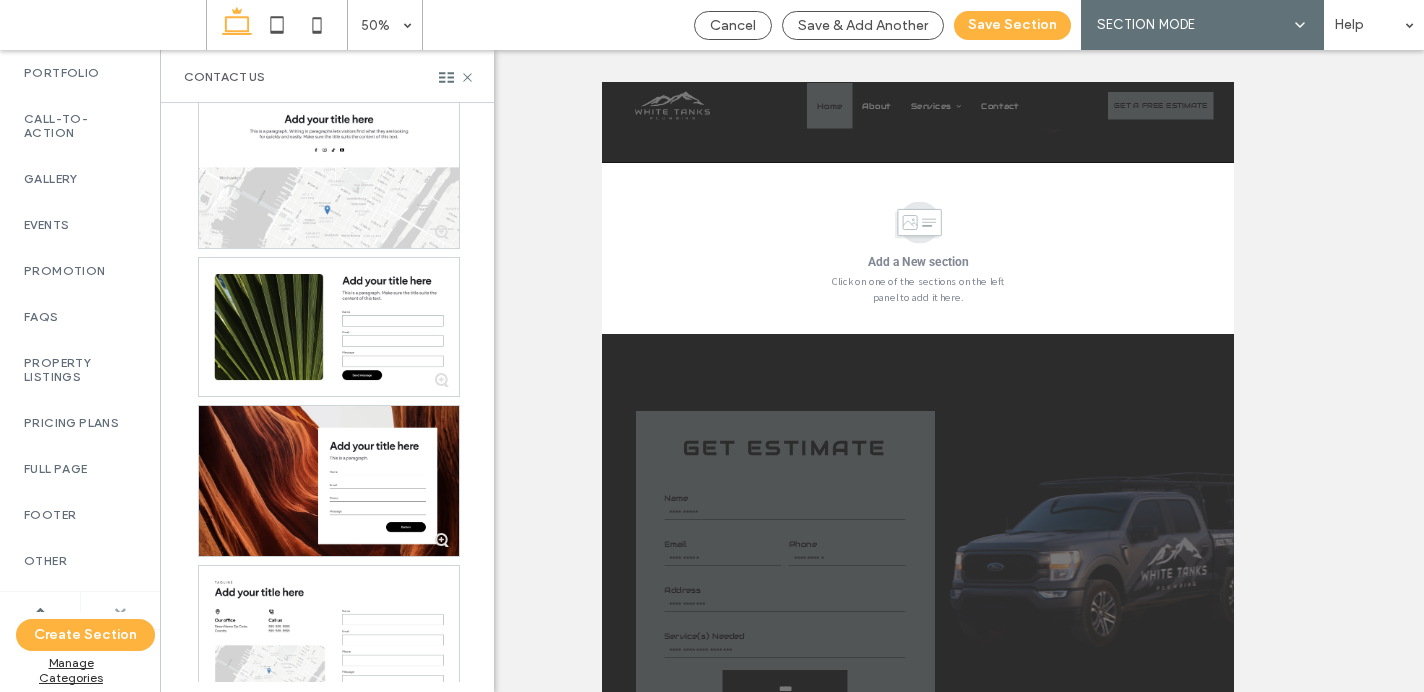 click at bounding box center (120, 611) 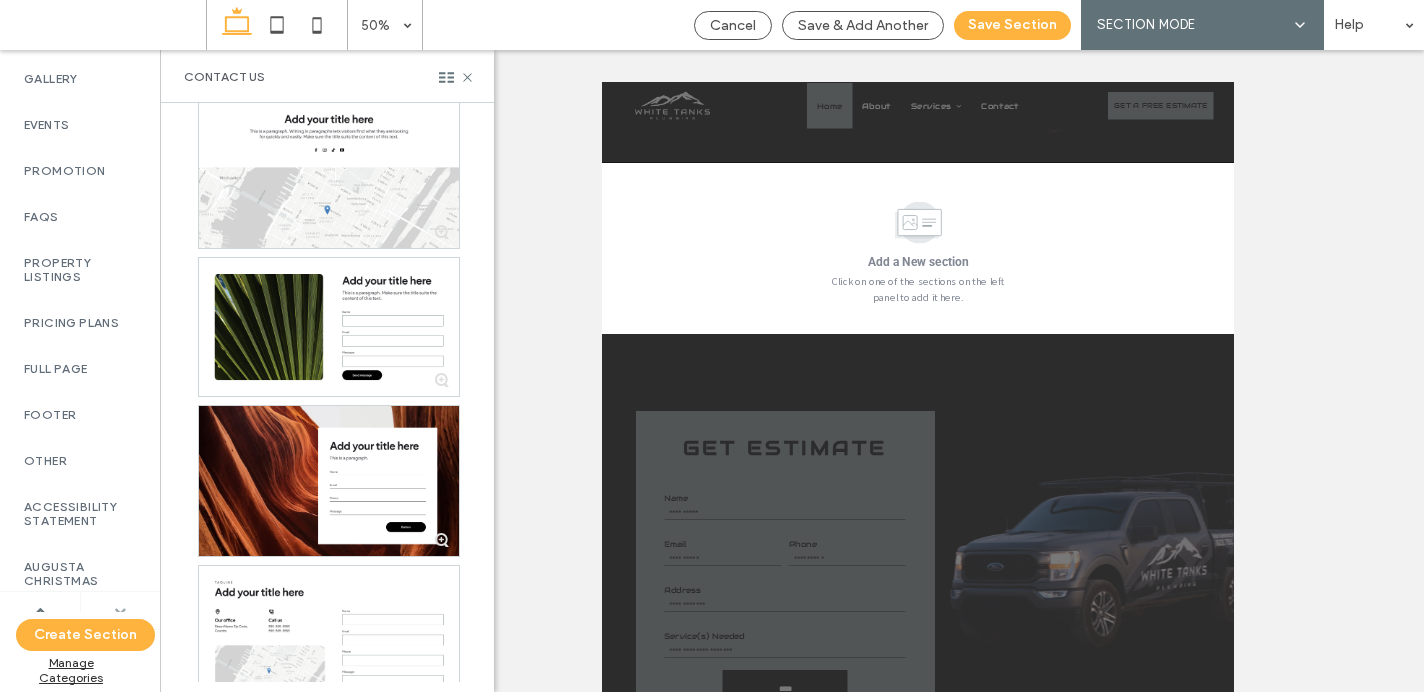 click at bounding box center [120, 611] 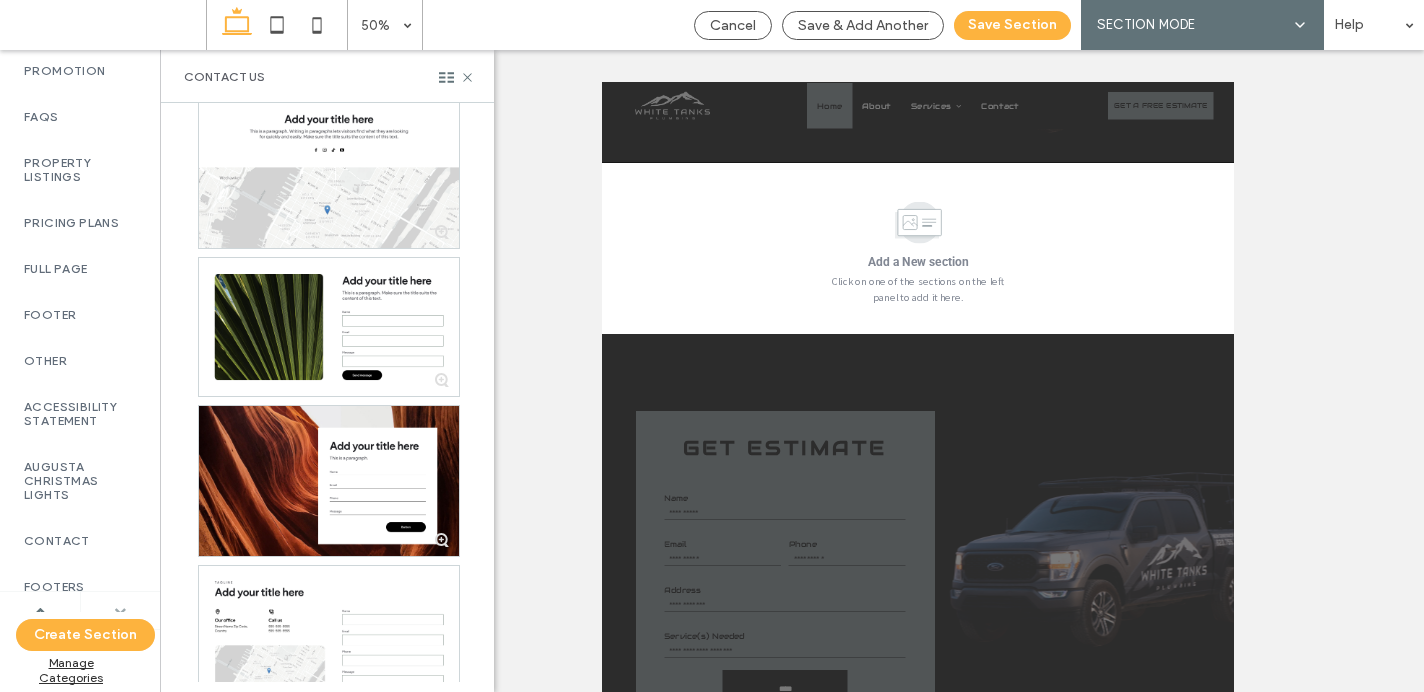 click at bounding box center [120, 611] 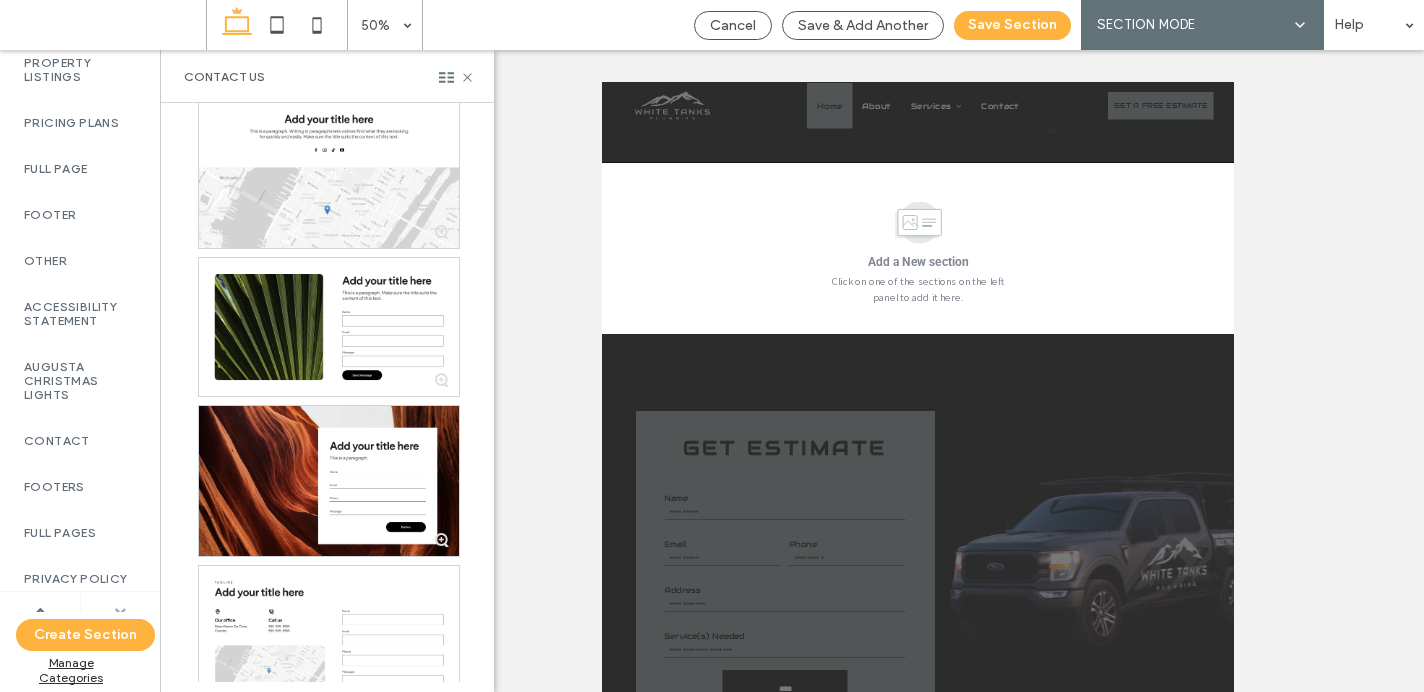 click at bounding box center [120, 611] 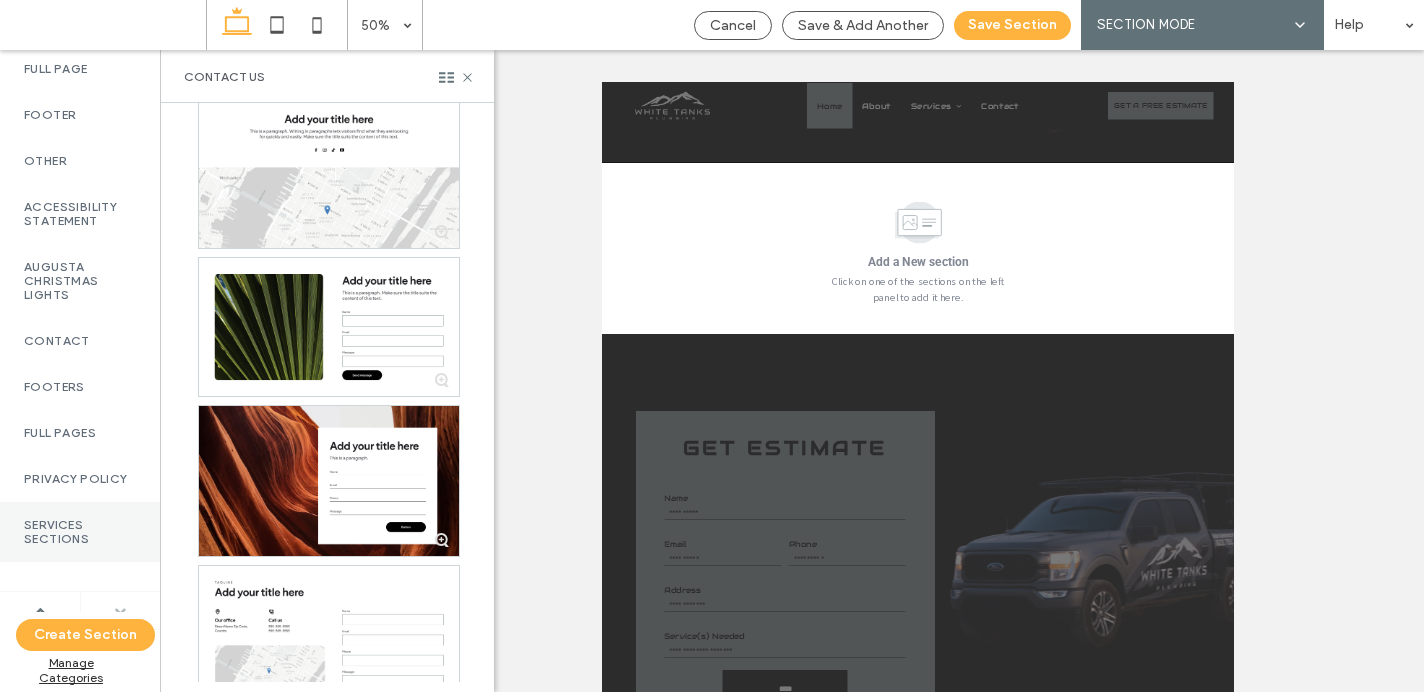 click on "Services Sections" at bounding box center (80, 532) 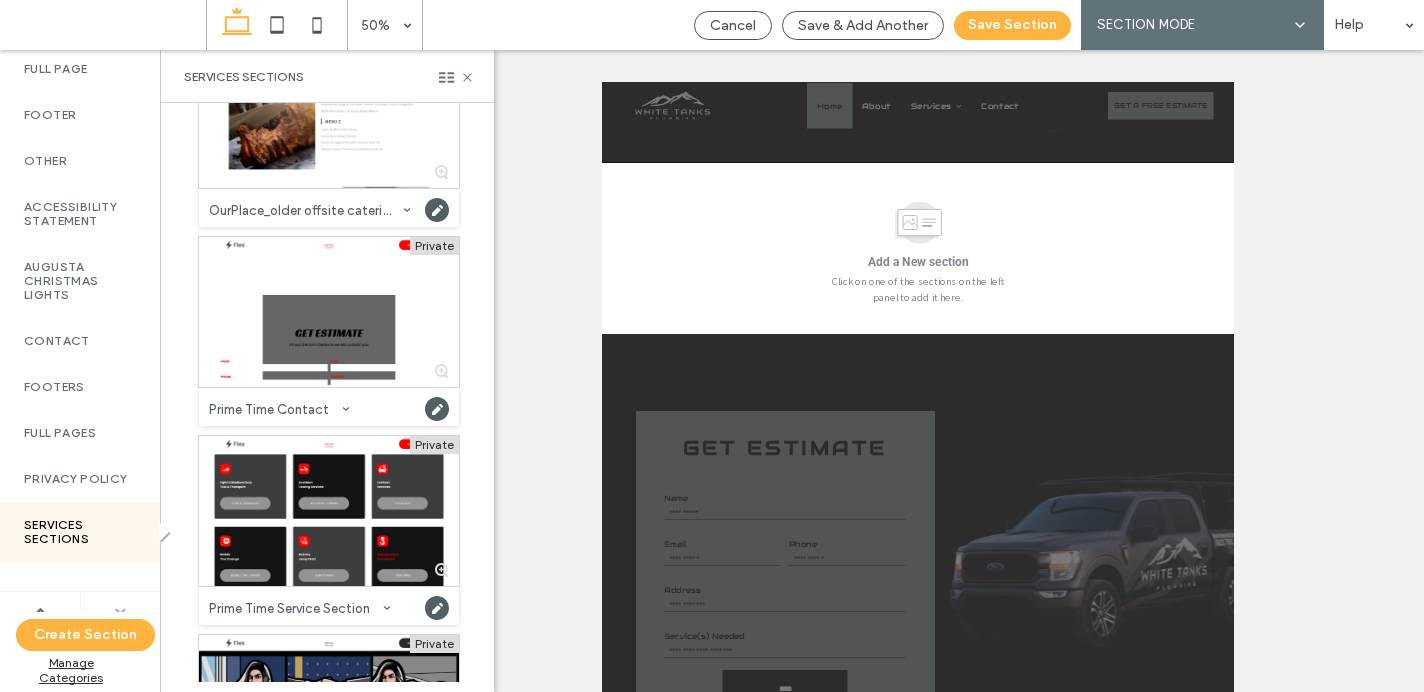 scroll, scrollTop: 10000, scrollLeft: 0, axis: vertical 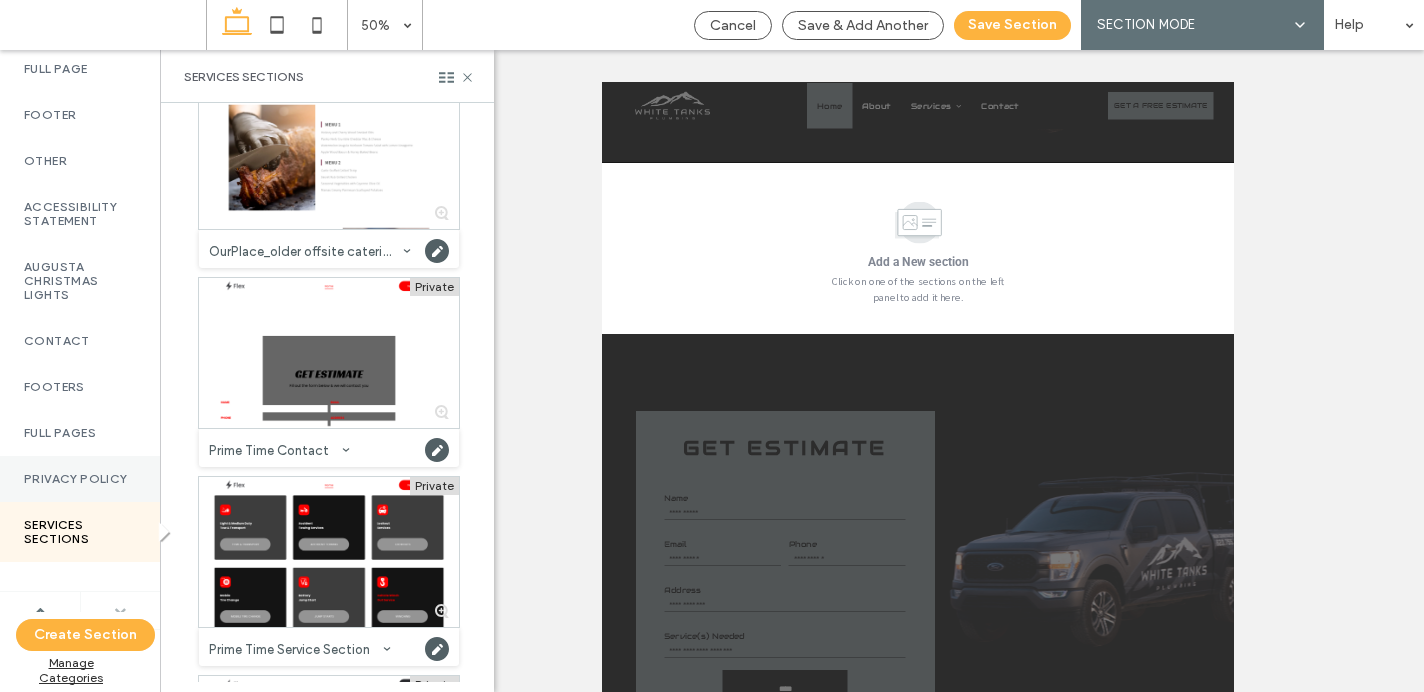 click on "Privacy Policy" at bounding box center [80, 479] 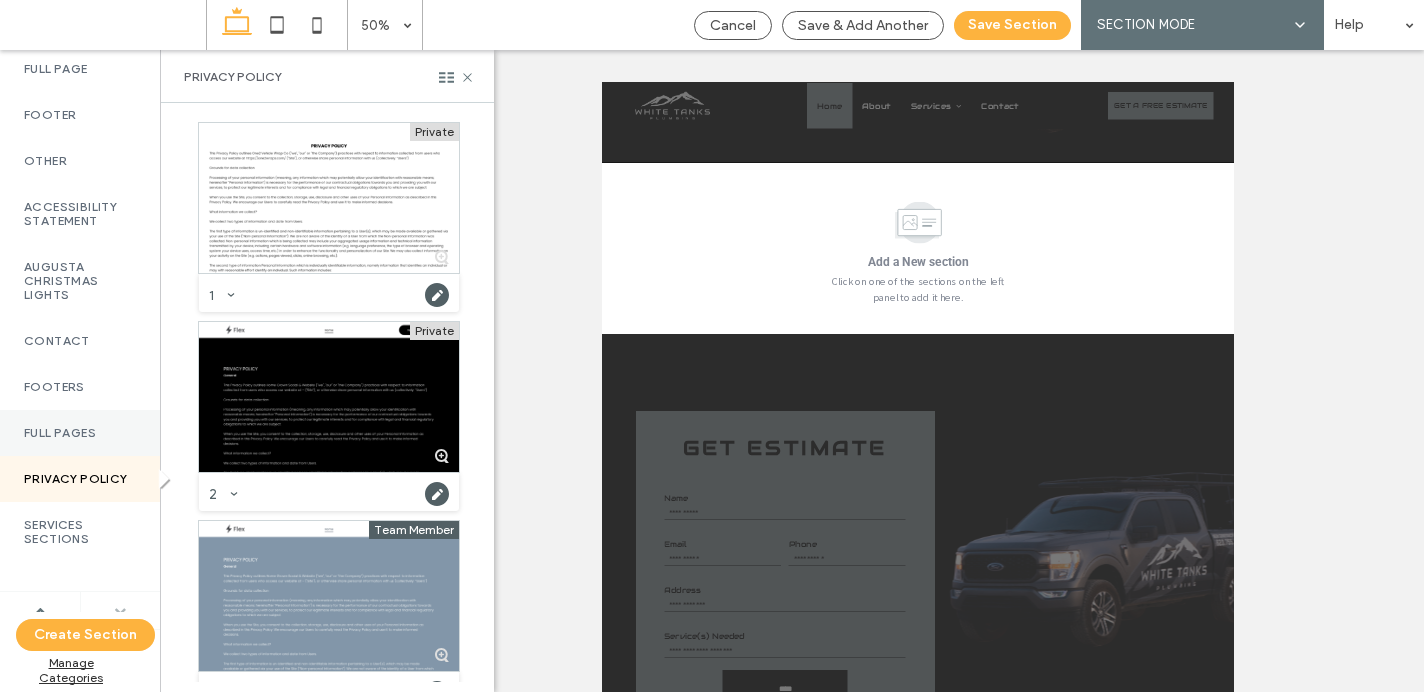 click on "Full Pages" at bounding box center [80, 433] 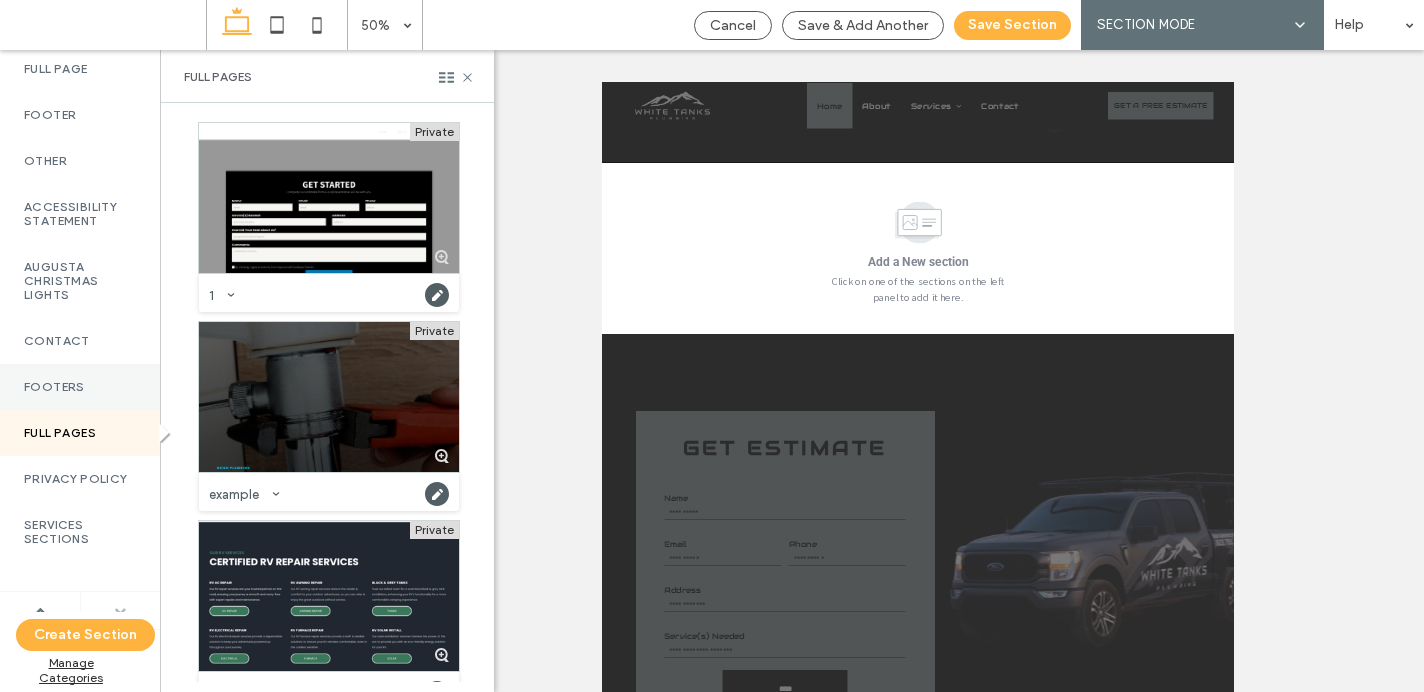 click on "Footers" at bounding box center [80, 387] 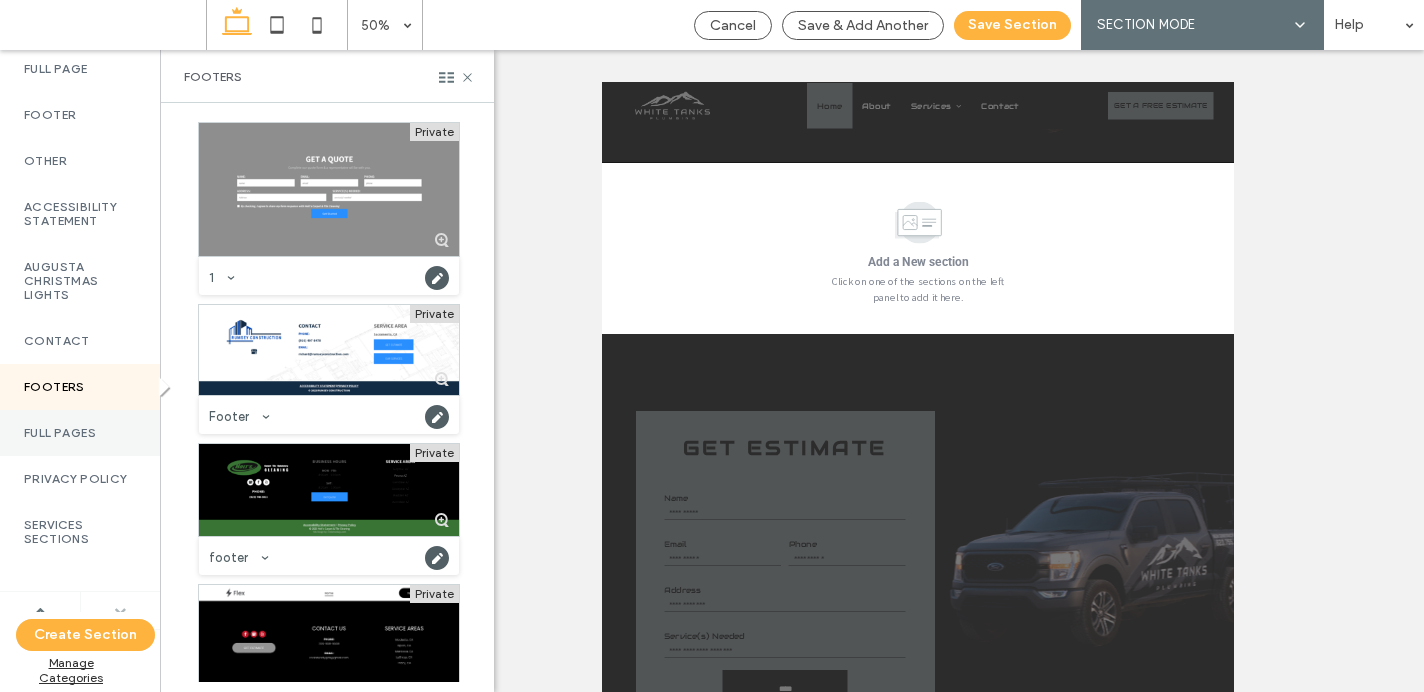 click on "Full Pages" at bounding box center (80, 433) 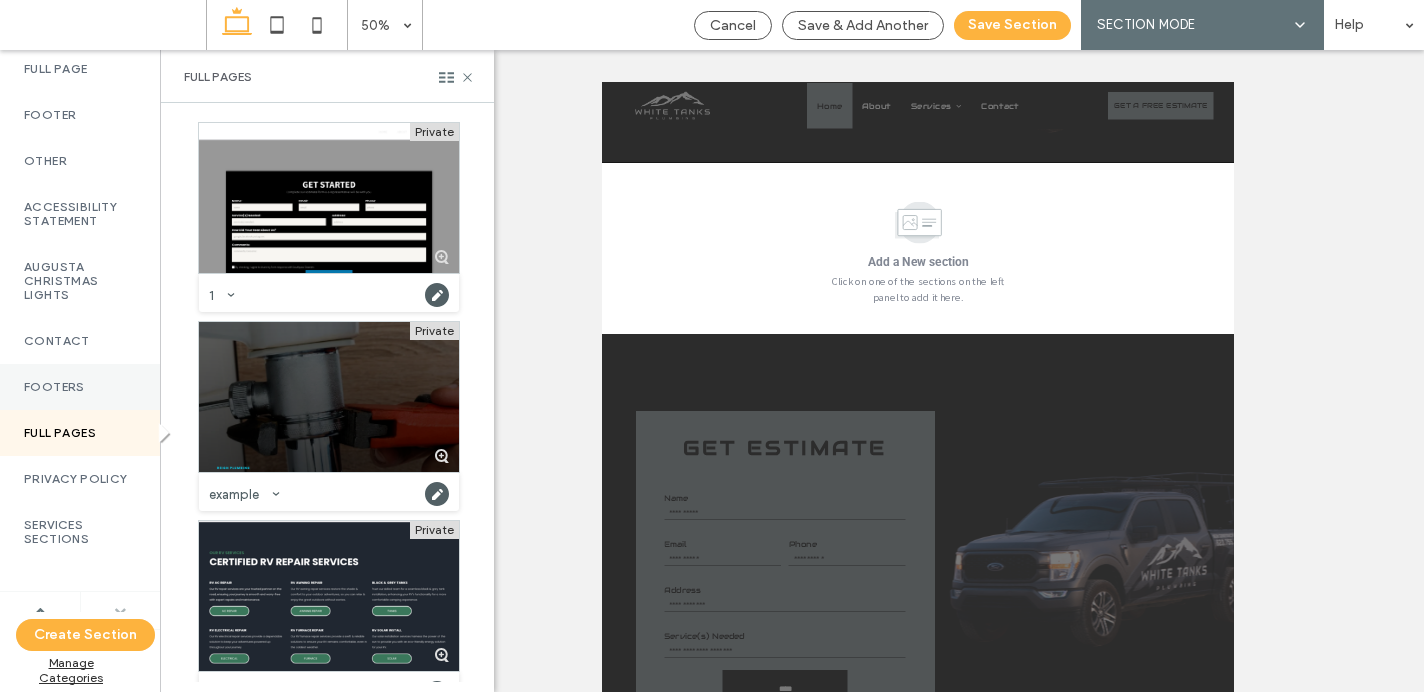 click on "Footers" at bounding box center (80, 387) 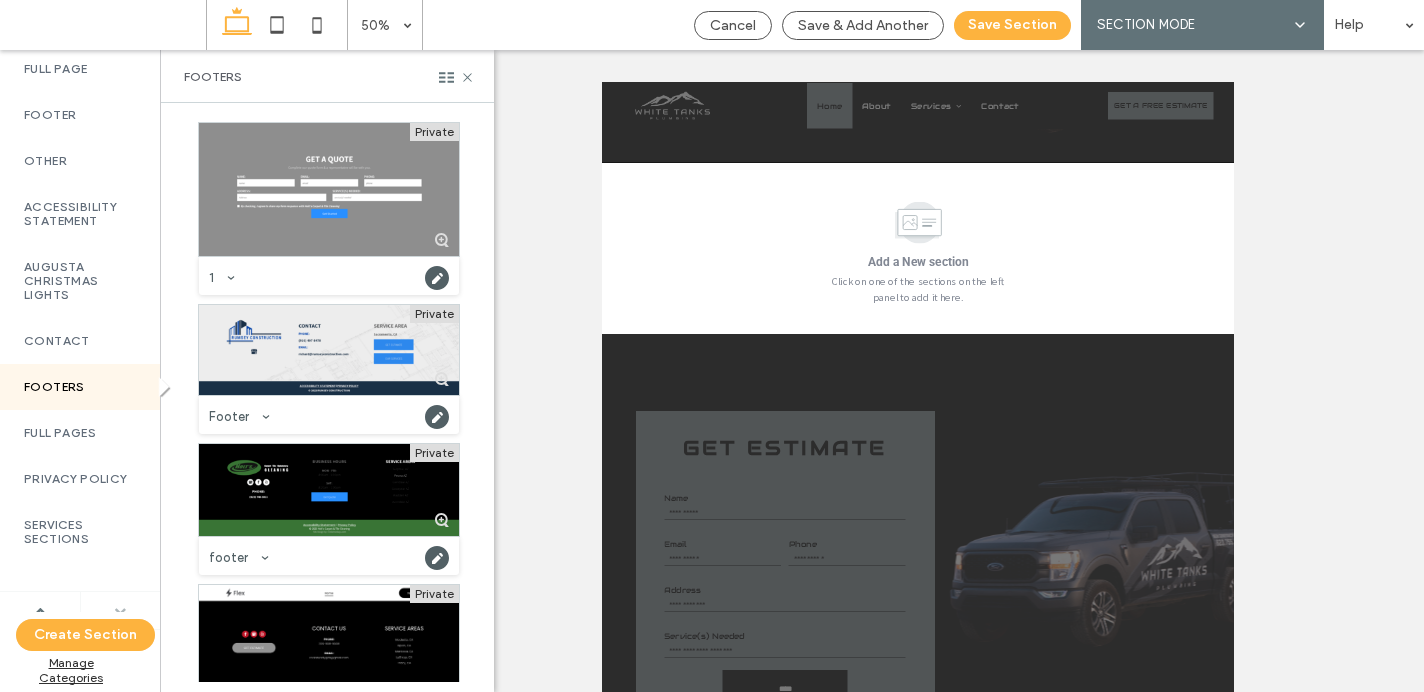 scroll, scrollTop: 502, scrollLeft: 0, axis: vertical 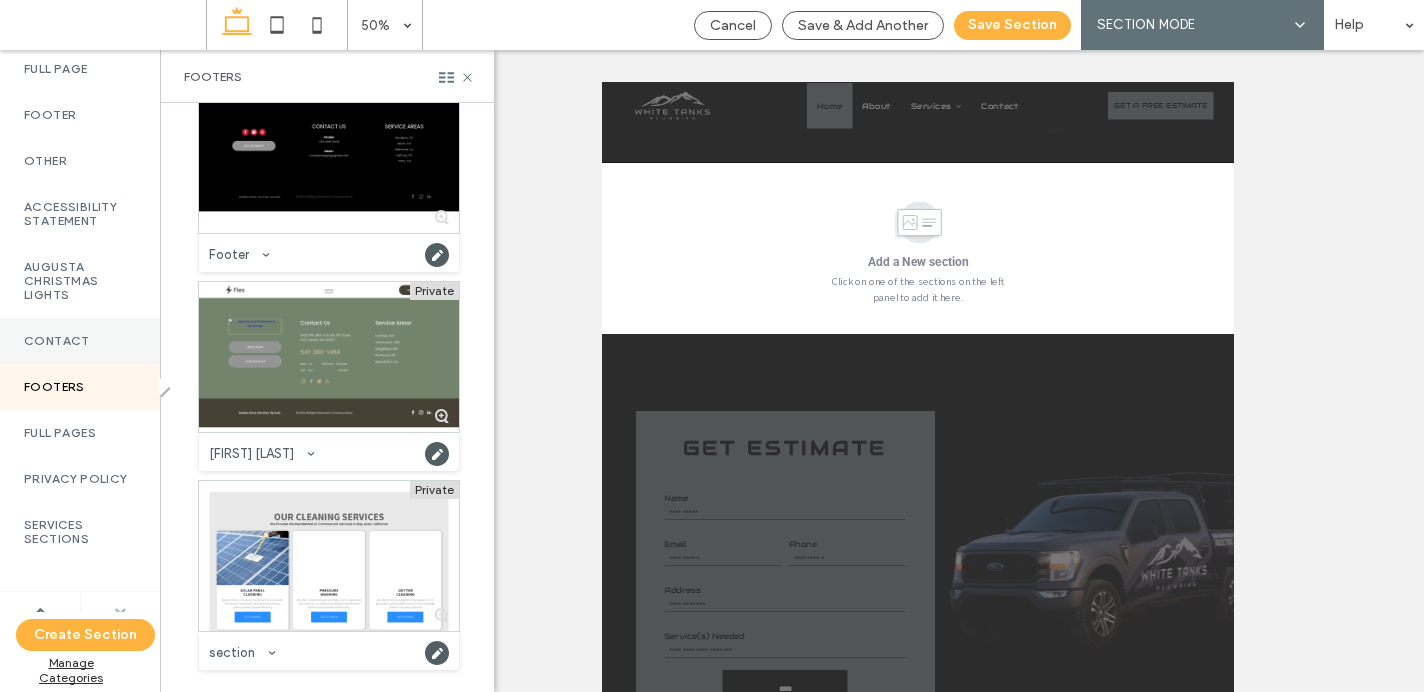 click on "Contact" at bounding box center (80, 341) 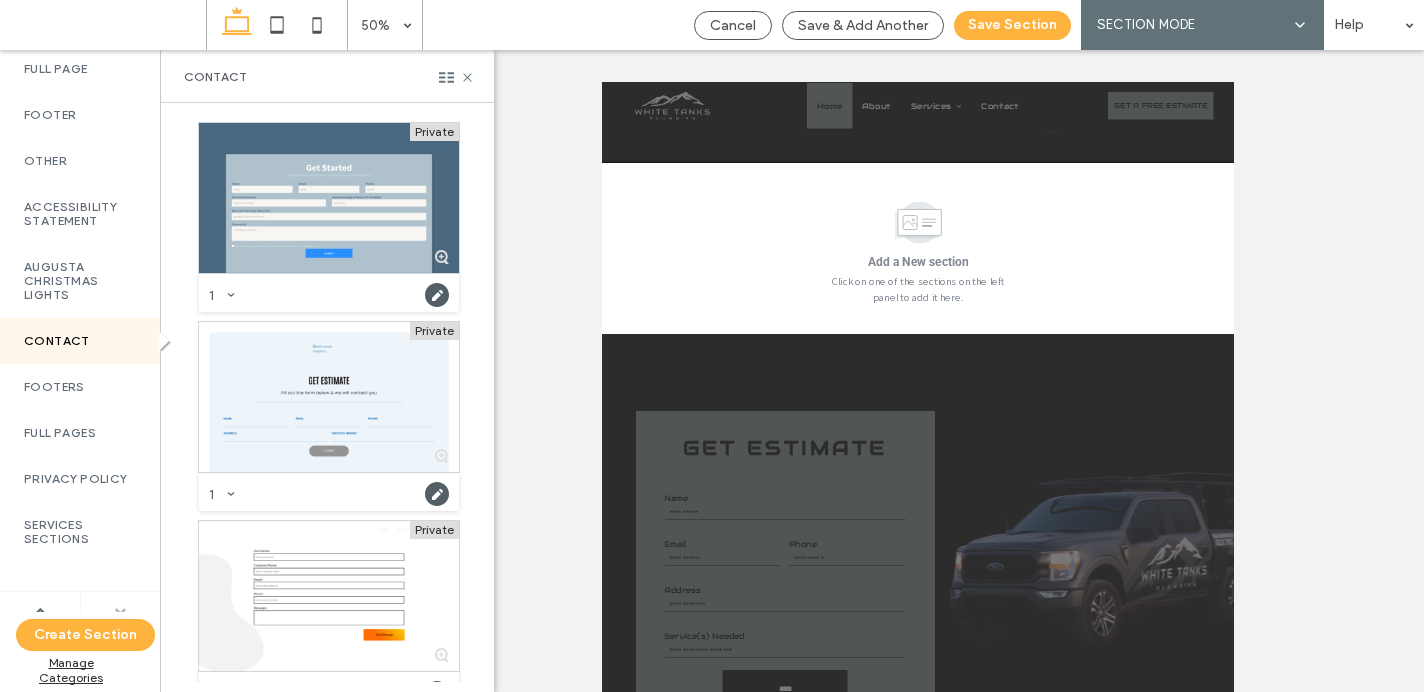 scroll, scrollTop: 41, scrollLeft: 0, axis: vertical 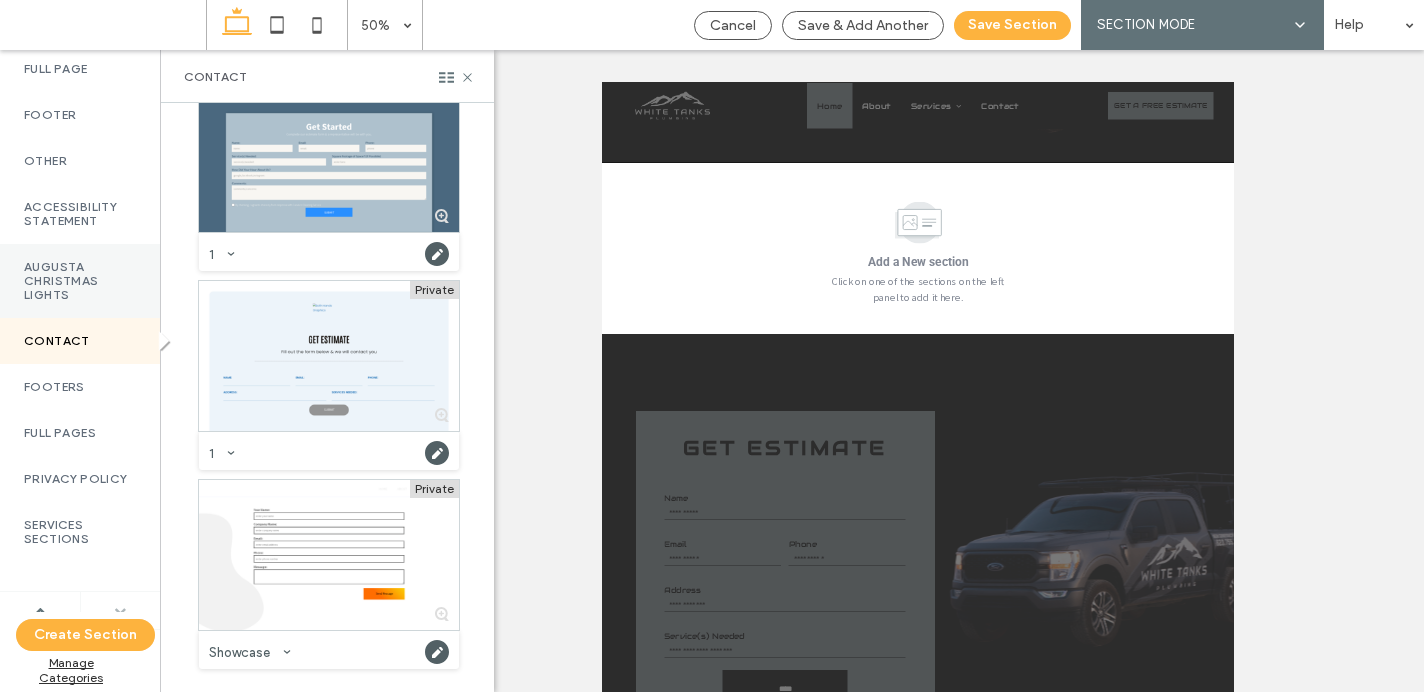 click on "Augusta Christmas Lights" at bounding box center [80, 281] 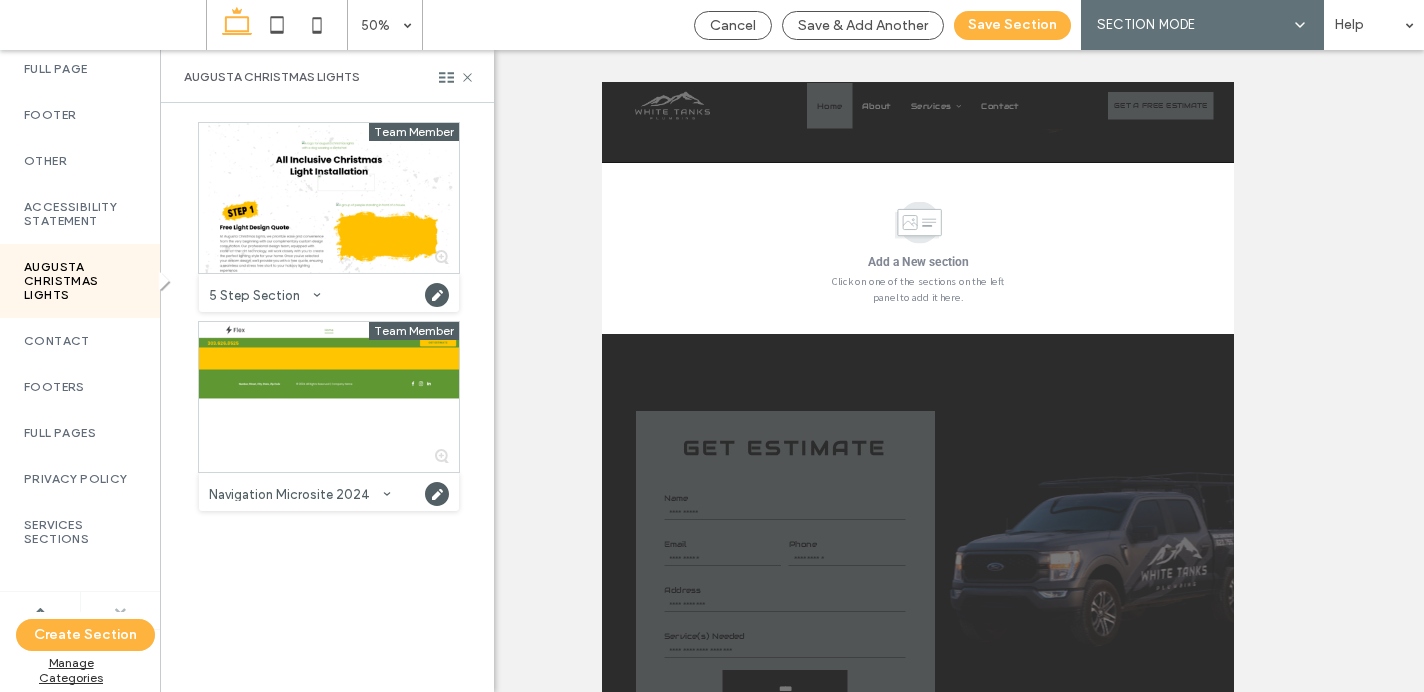 click on "Augusta Christmas Lights" at bounding box center [80, 281] 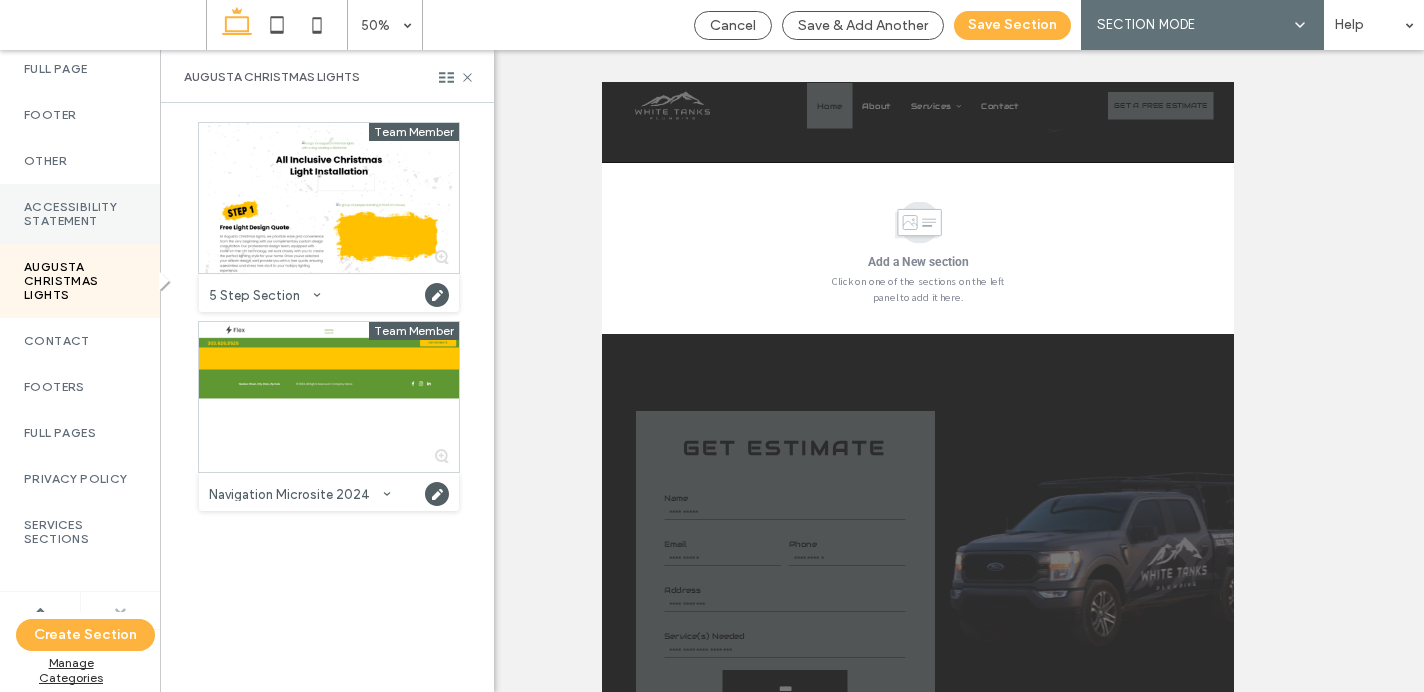 click on "Accessibility Statement" at bounding box center (80, 214) 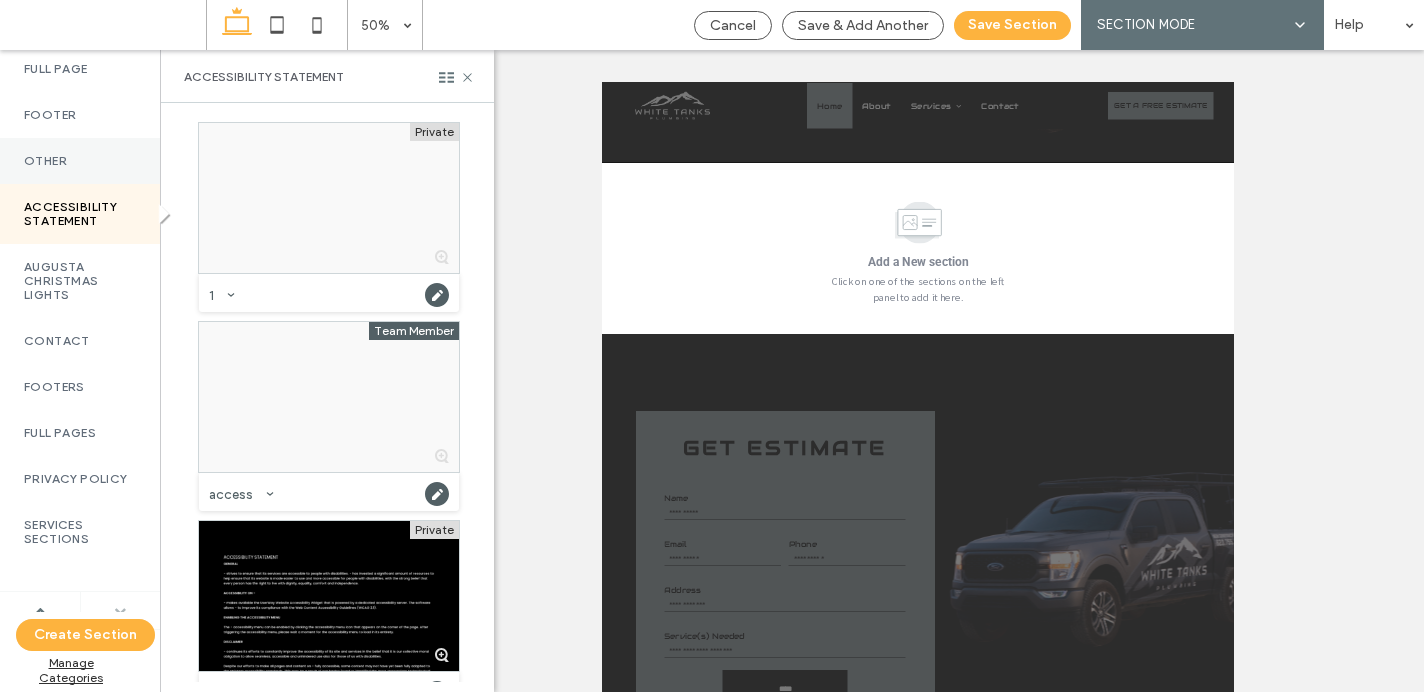 click on "Other" at bounding box center (80, 161) 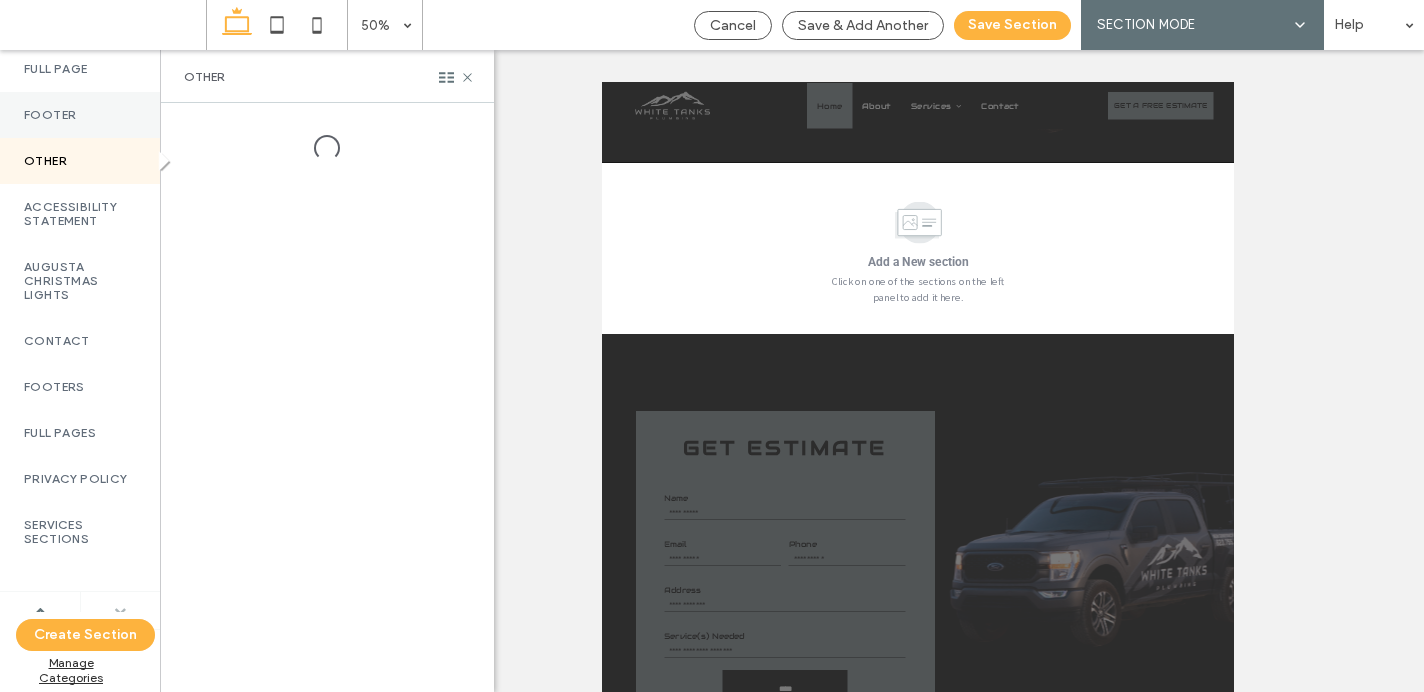 click on "Footer" at bounding box center (80, 115) 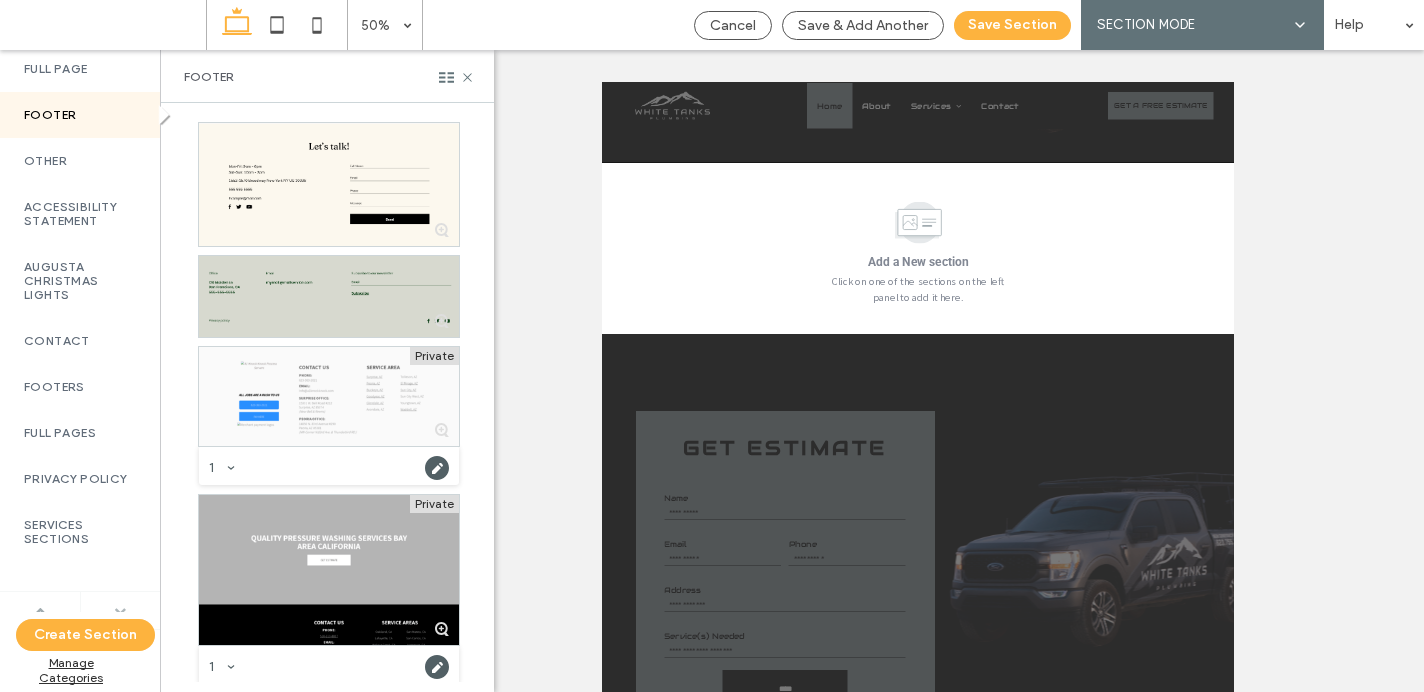 click at bounding box center (40, 611) 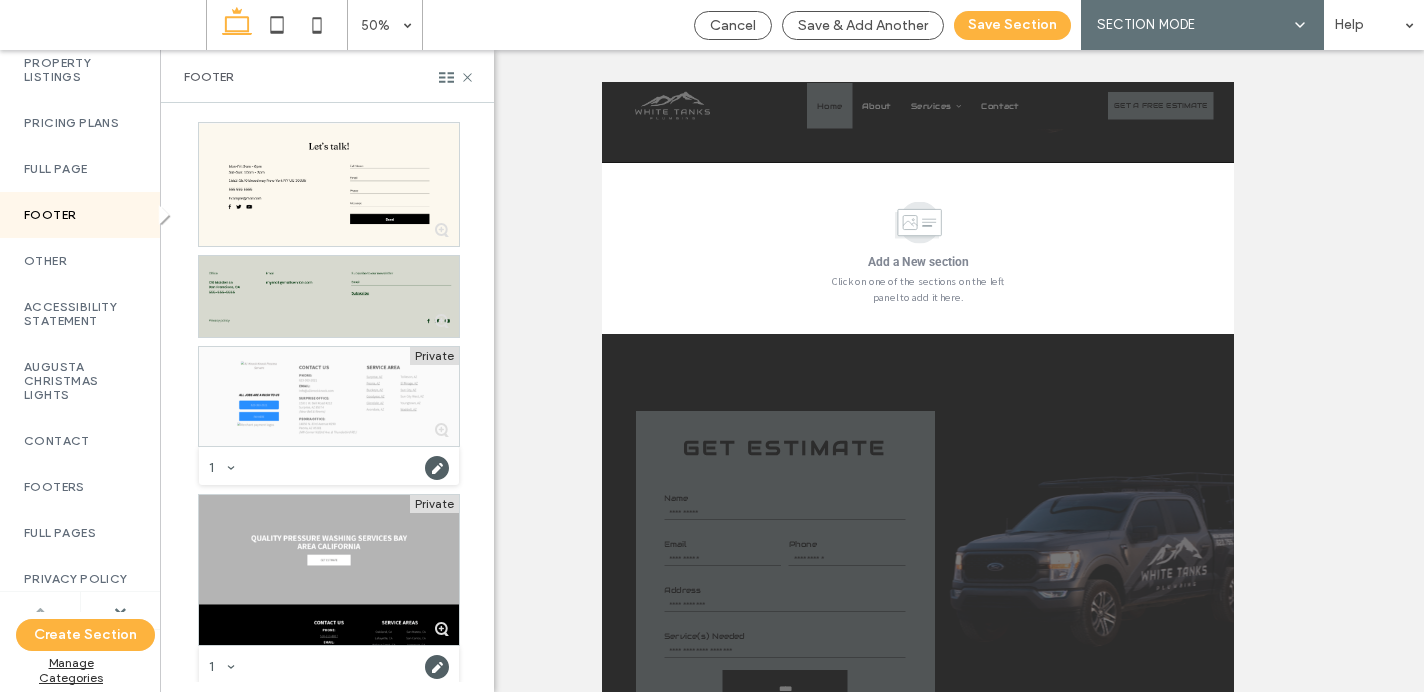 click at bounding box center [40, 611] 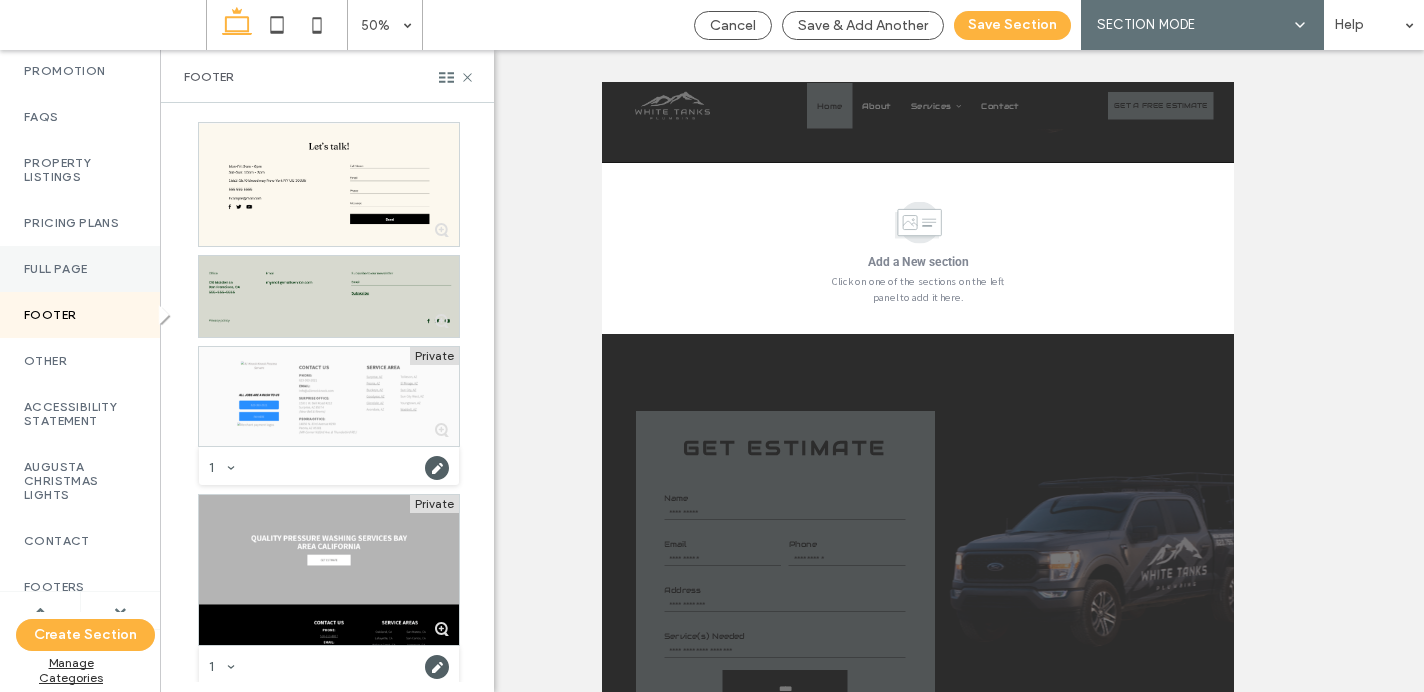 click on "Full Page" at bounding box center (80, 269) 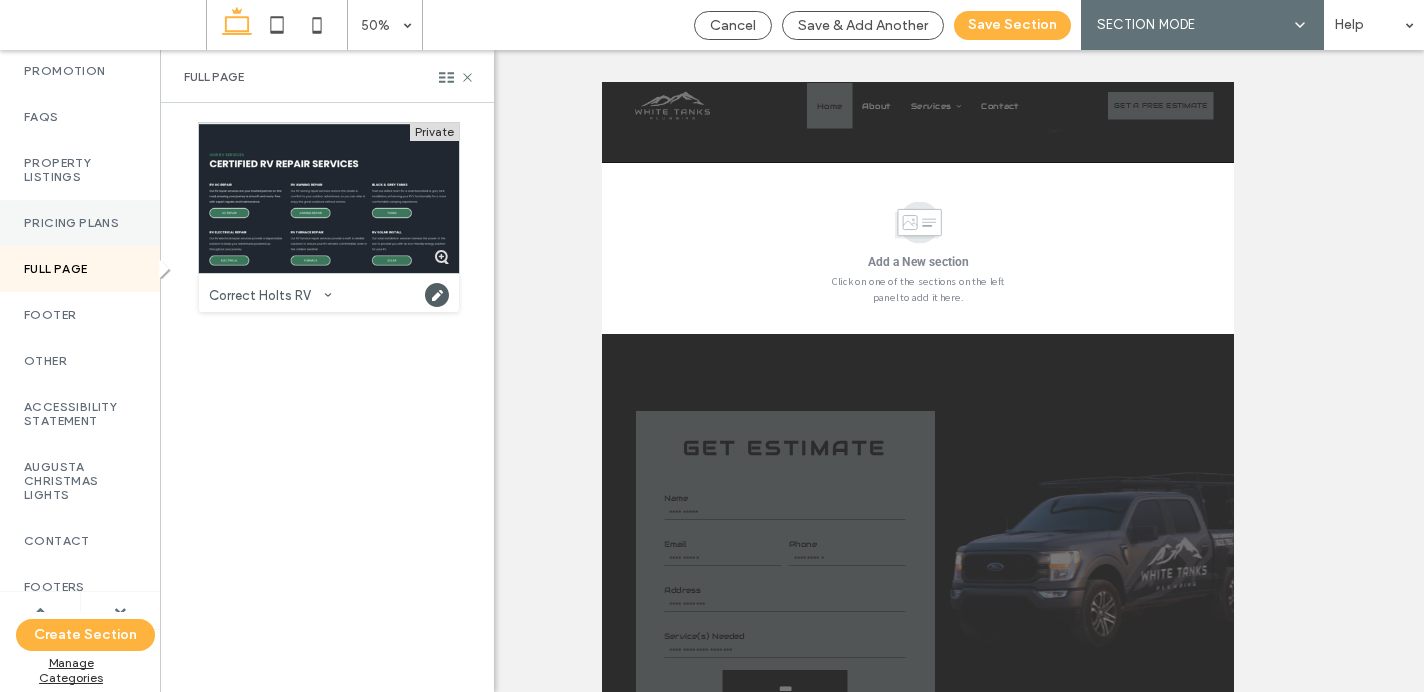 click on "Pricing Plans" at bounding box center [80, 223] 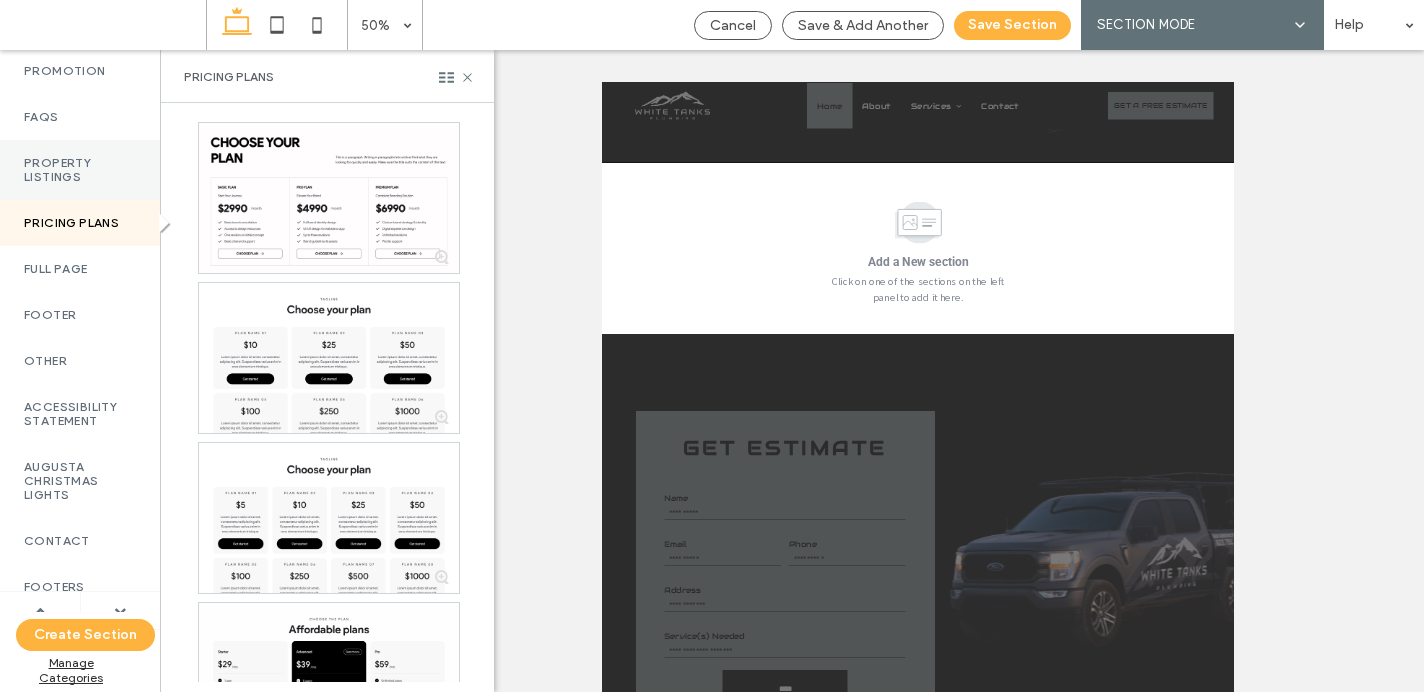 click on "Property Listings" at bounding box center [80, 170] 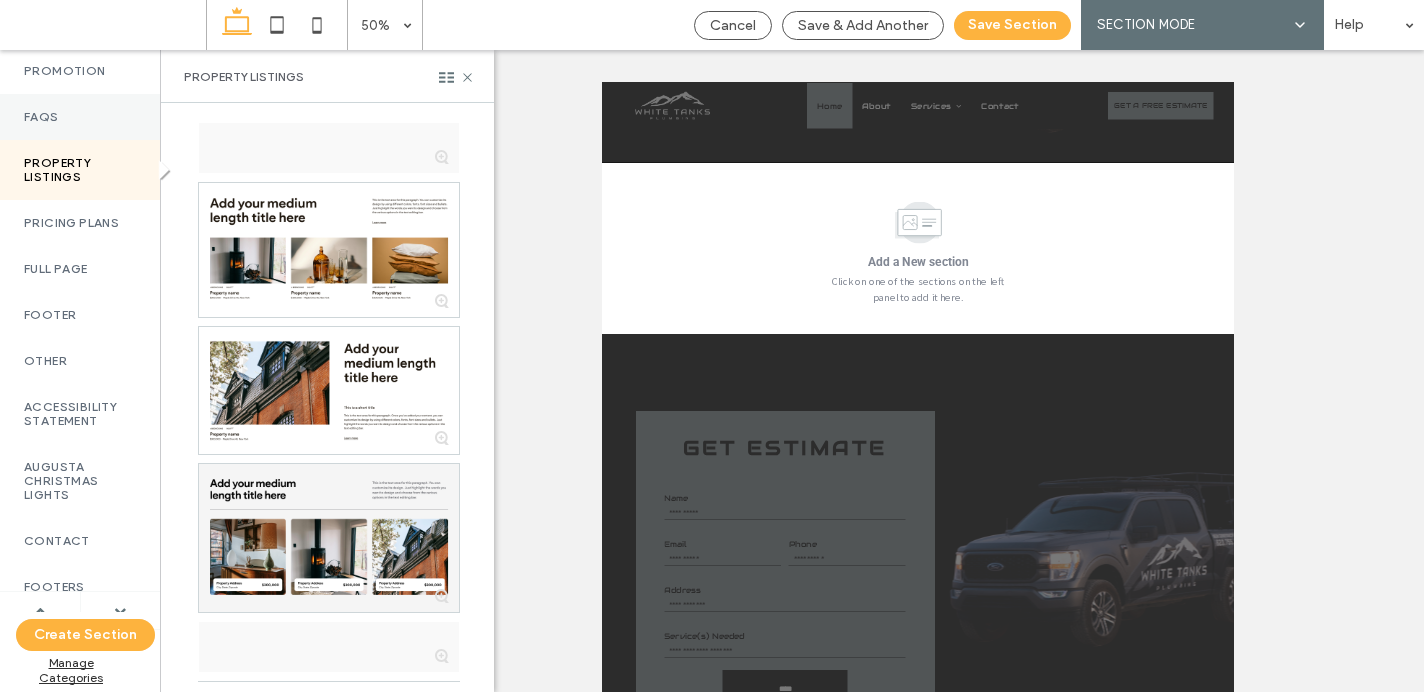 click on "FAQs" at bounding box center (80, 117) 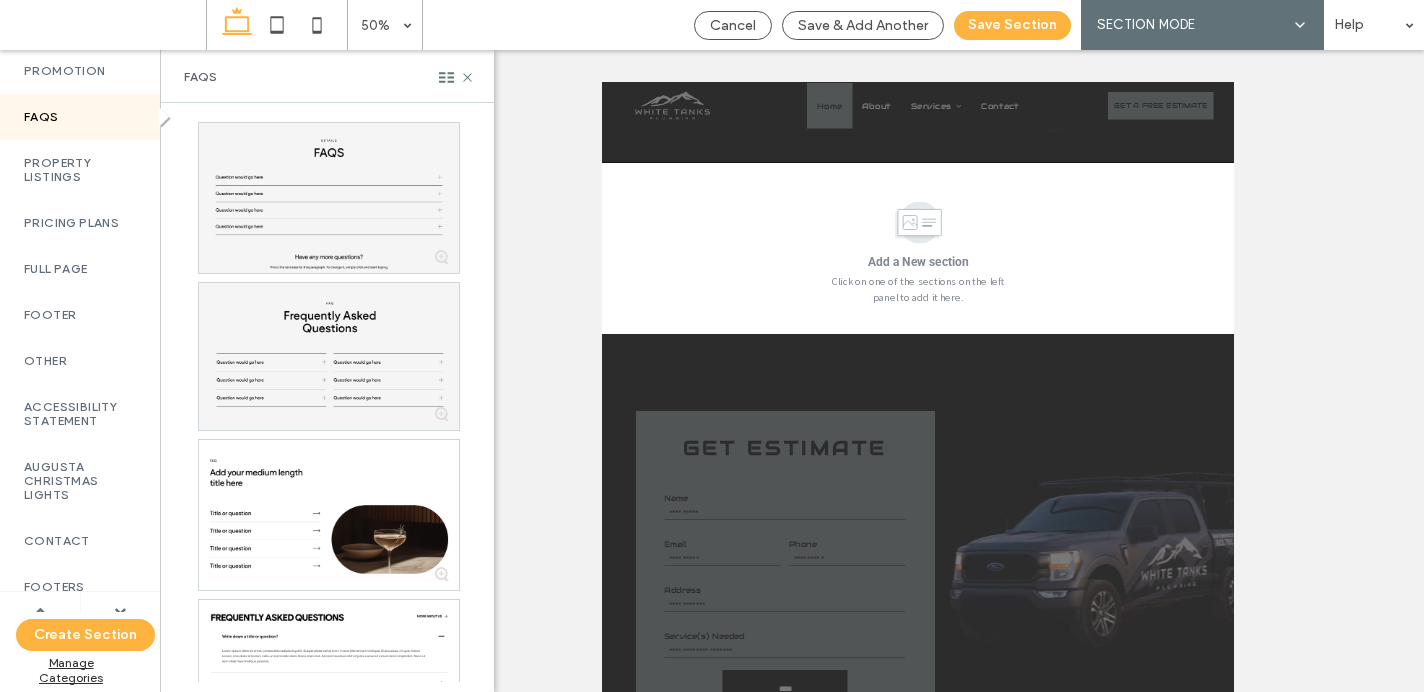 click at bounding box center (40, 610) 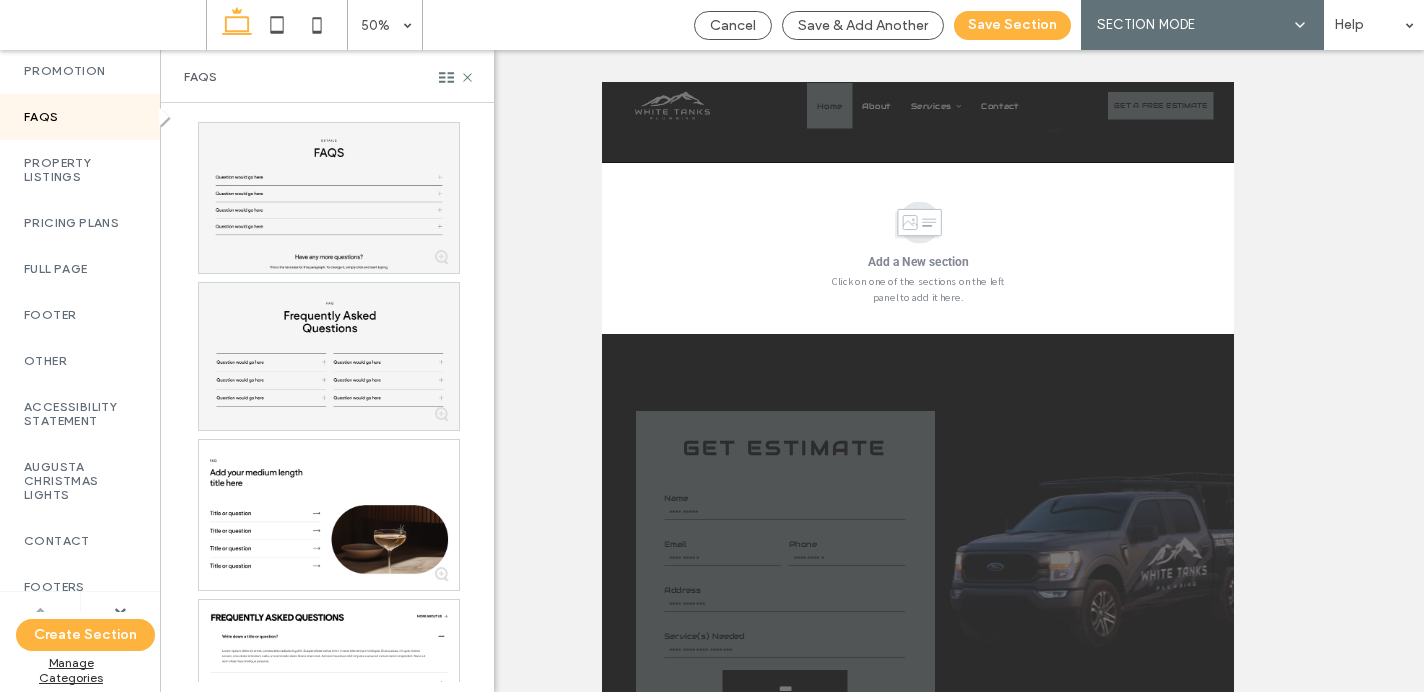 click at bounding box center [40, 611] 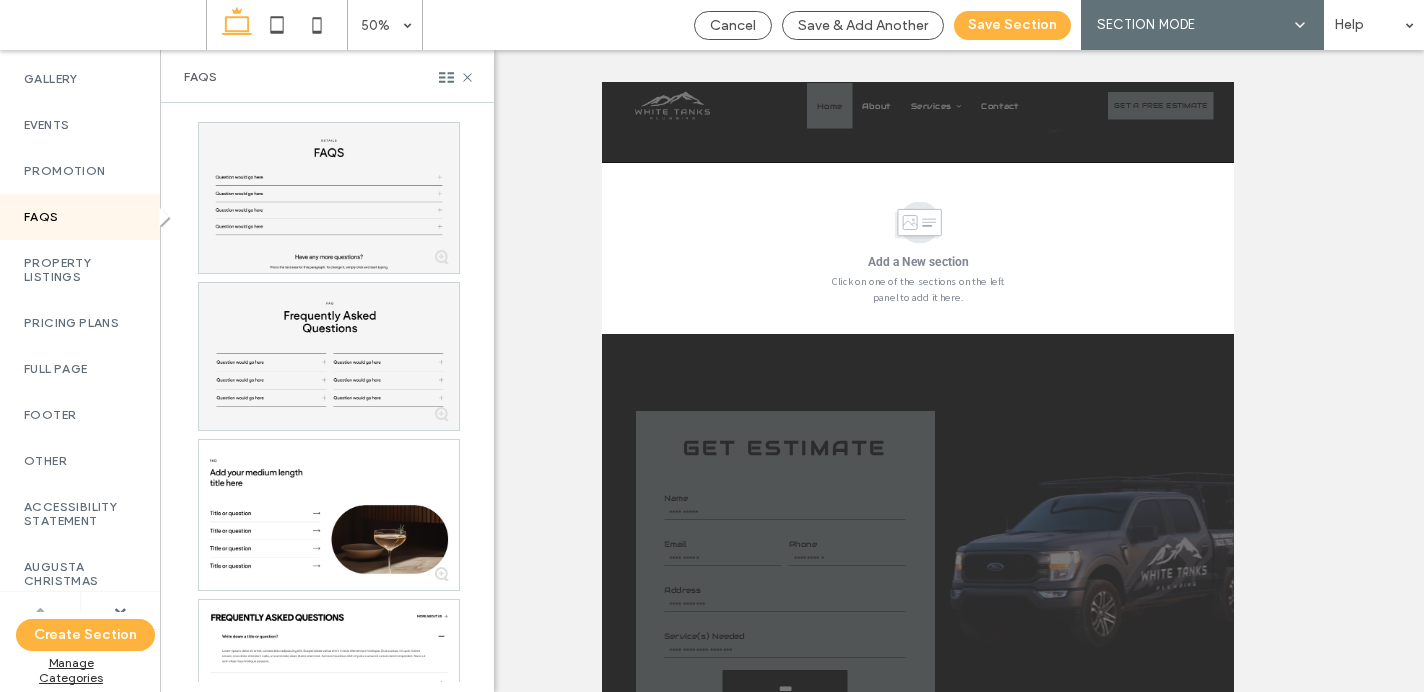 click at bounding box center [40, 611] 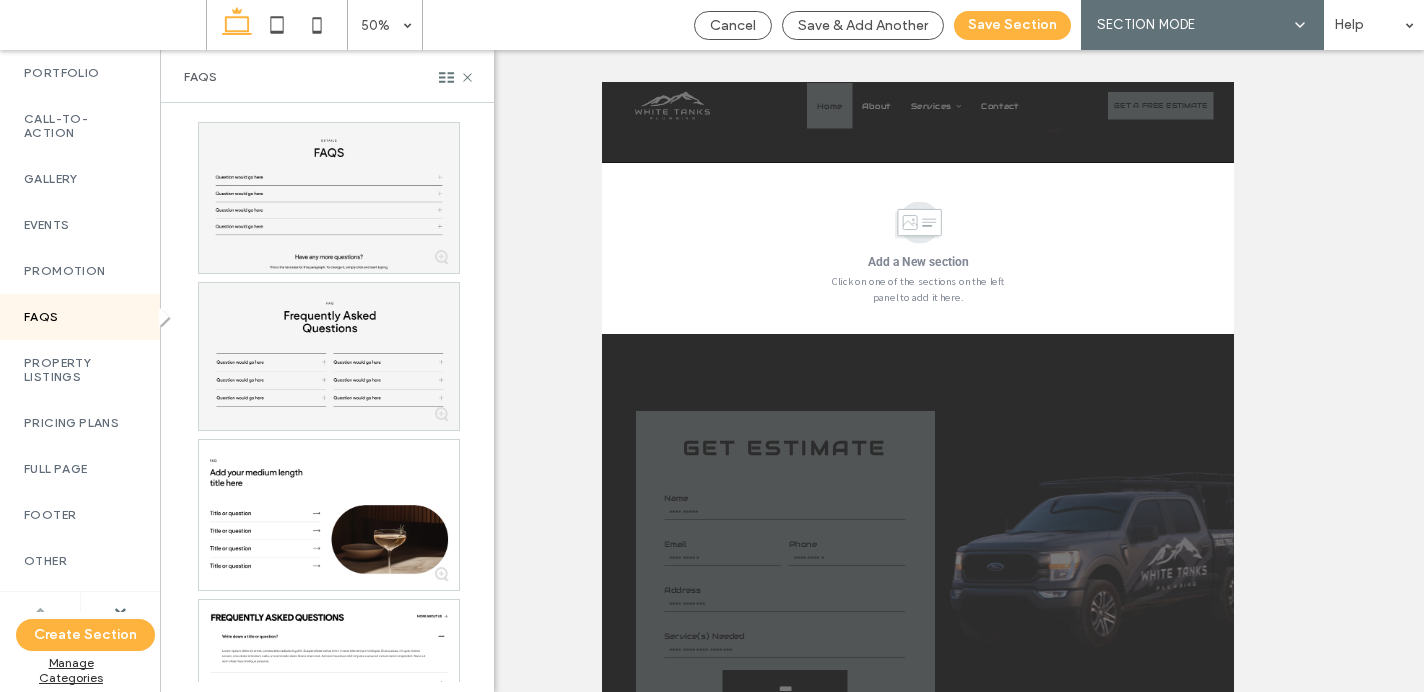 click at bounding box center (40, 611) 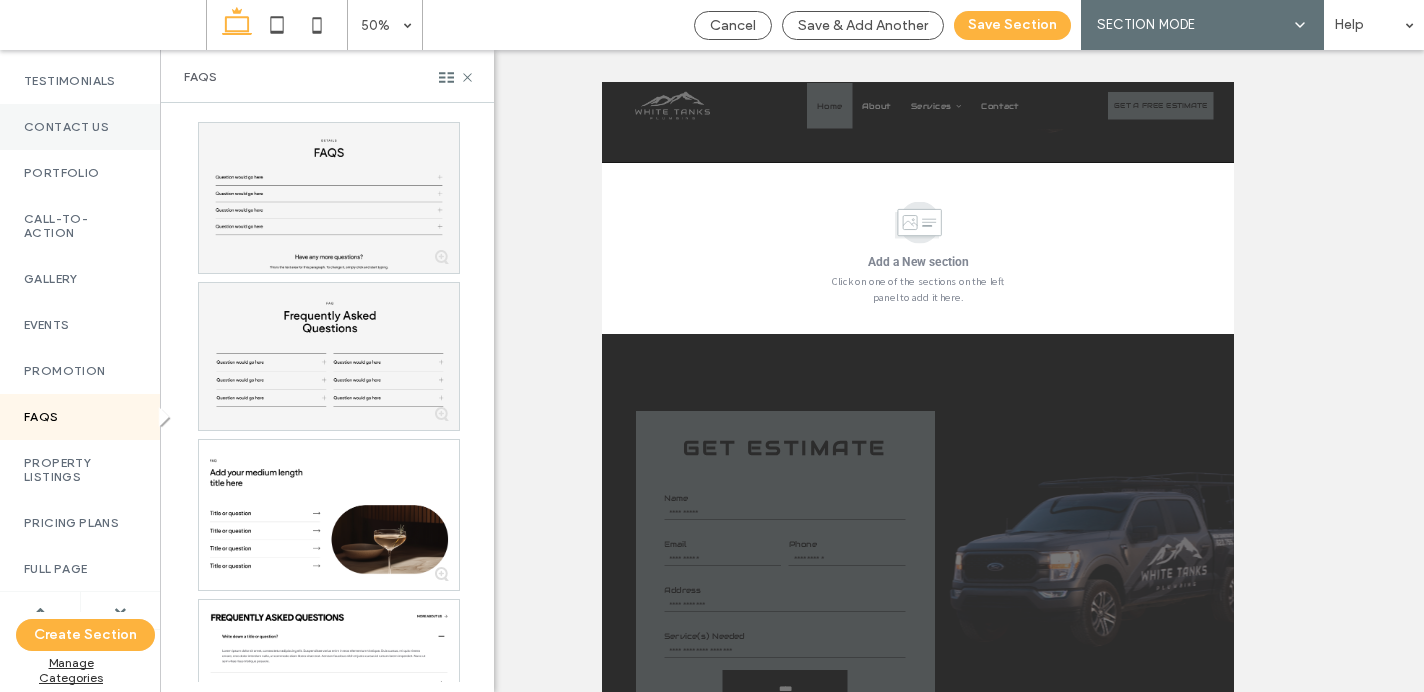 click on "Contact Us" at bounding box center (80, 127) 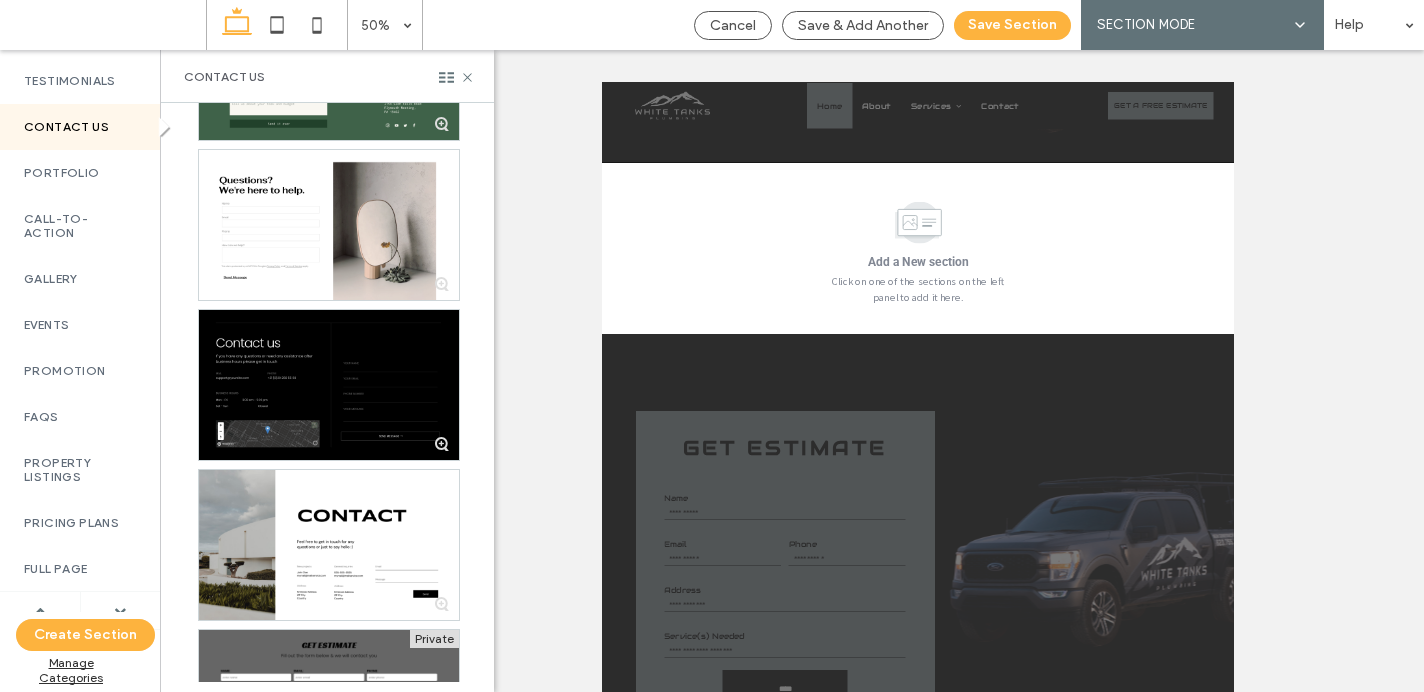 scroll, scrollTop: 5886, scrollLeft: 0, axis: vertical 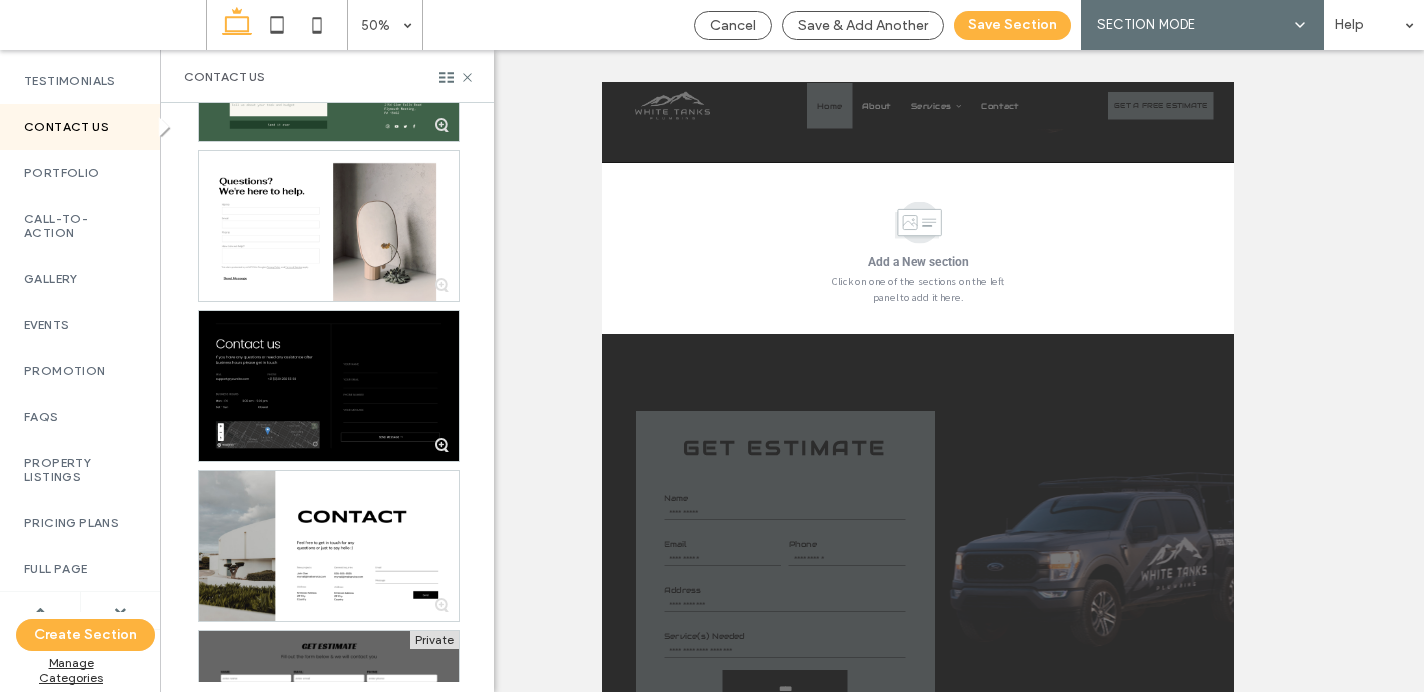 click at bounding box center (40, 610) 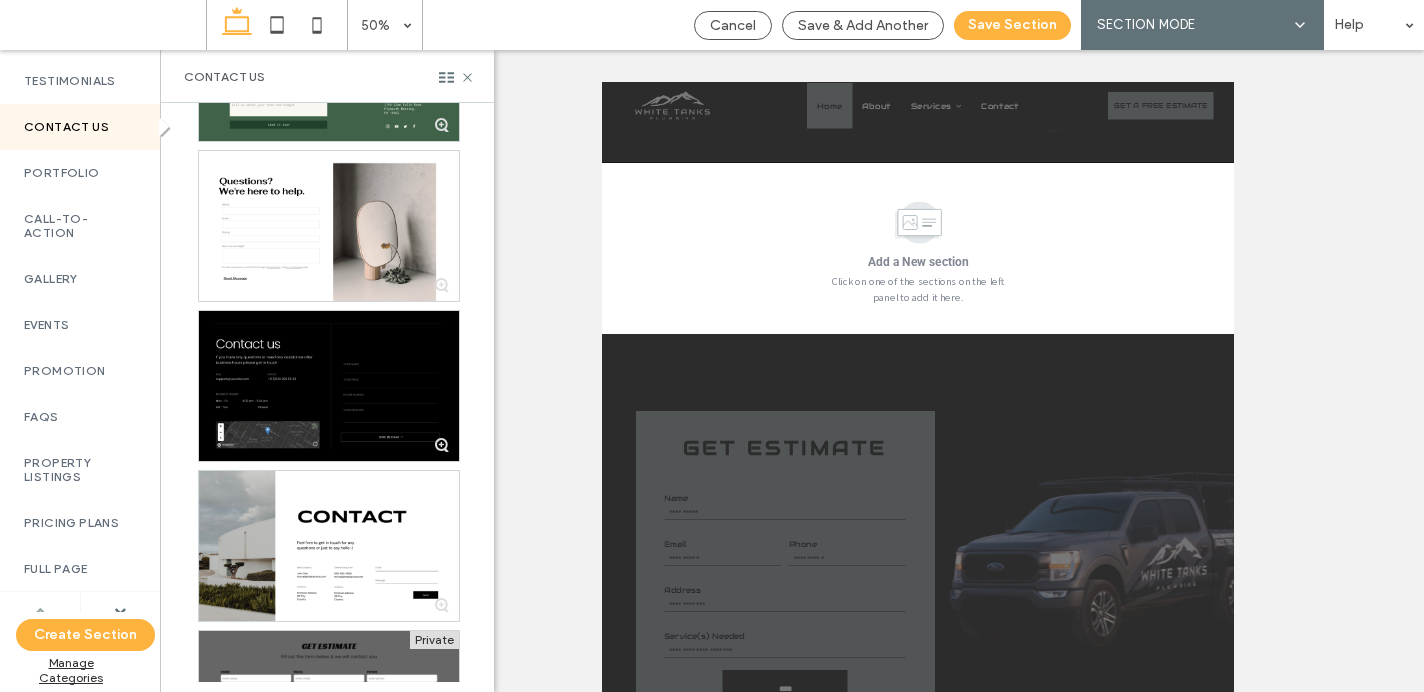 click at bounding box center (40, 611) 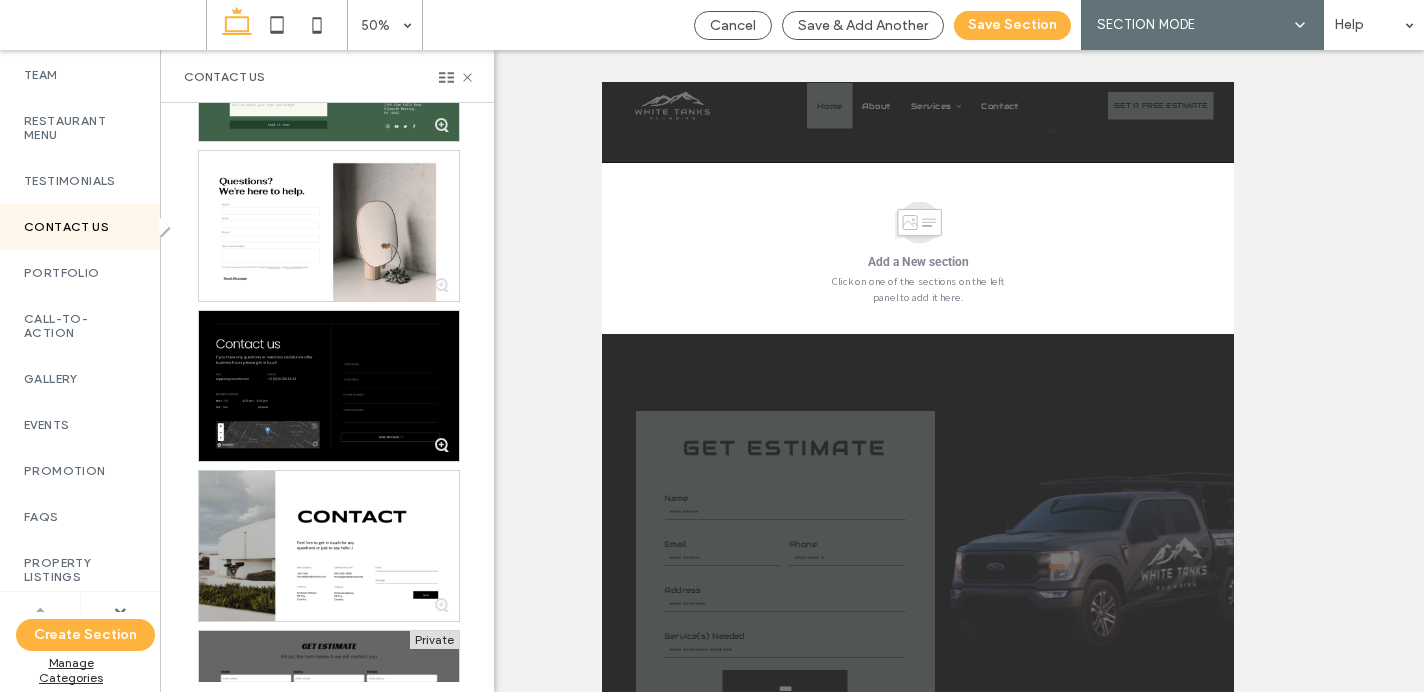 click at bounding box center [40, 611] 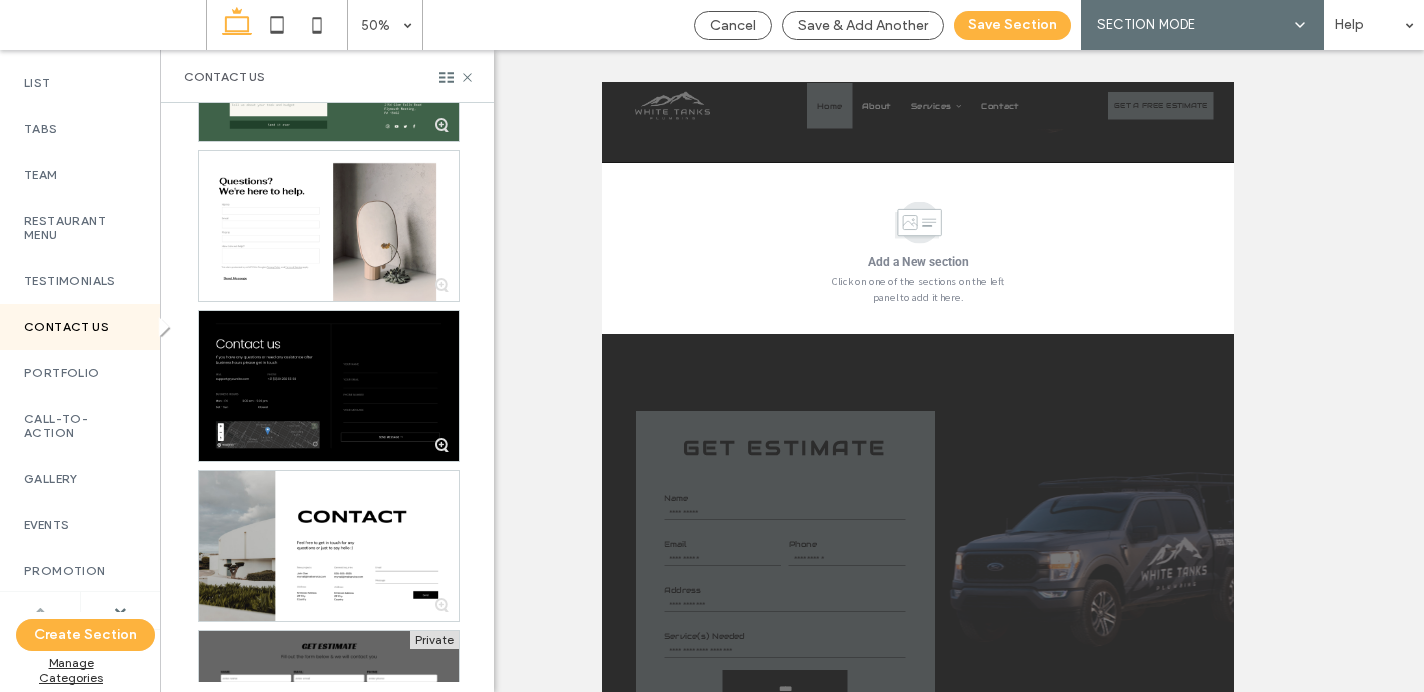 click at bounding box center [40, 611] 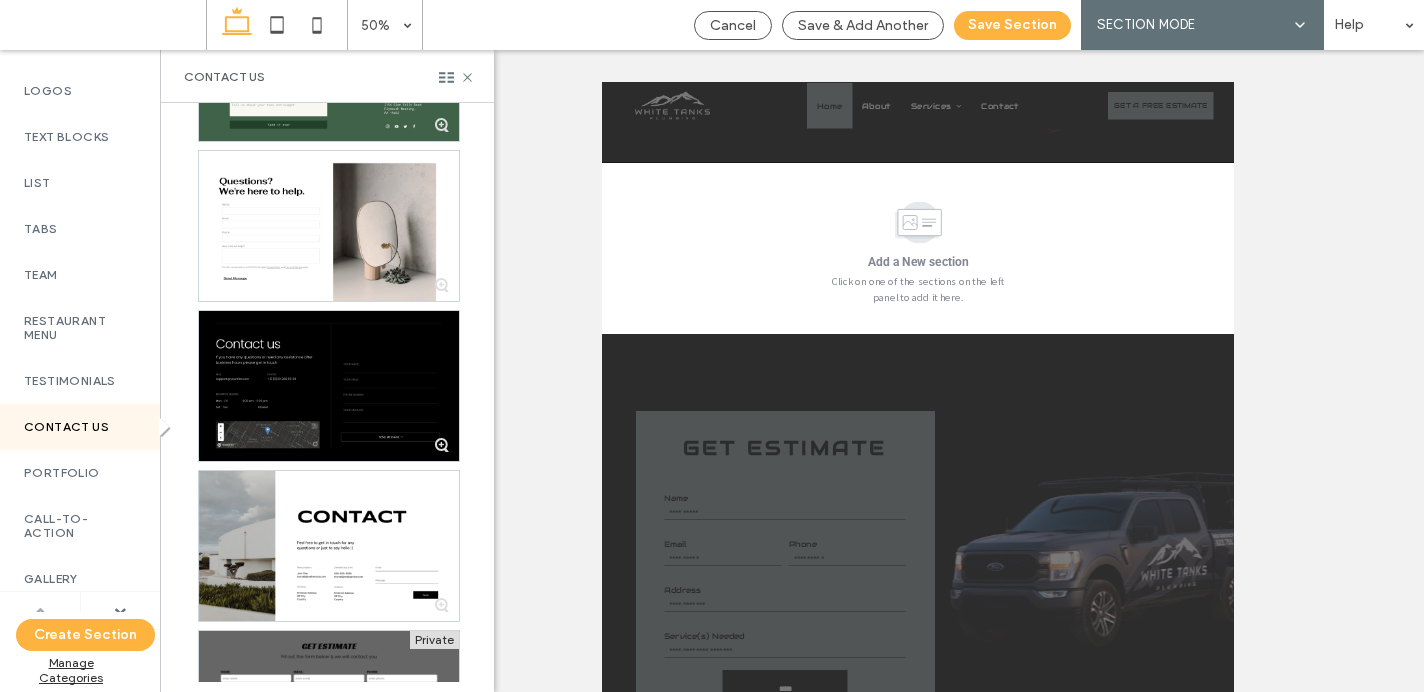 click at bounding box center [40, 611] 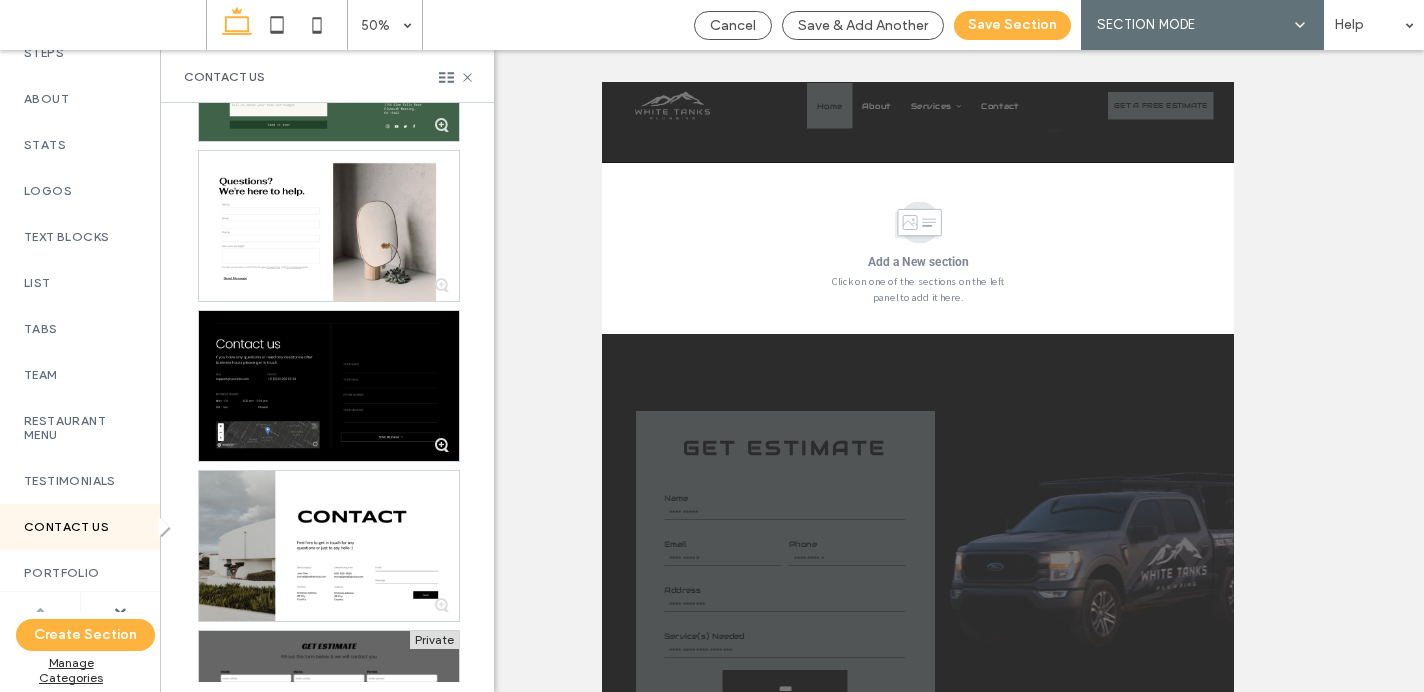 click at bounding box center (40, 611) 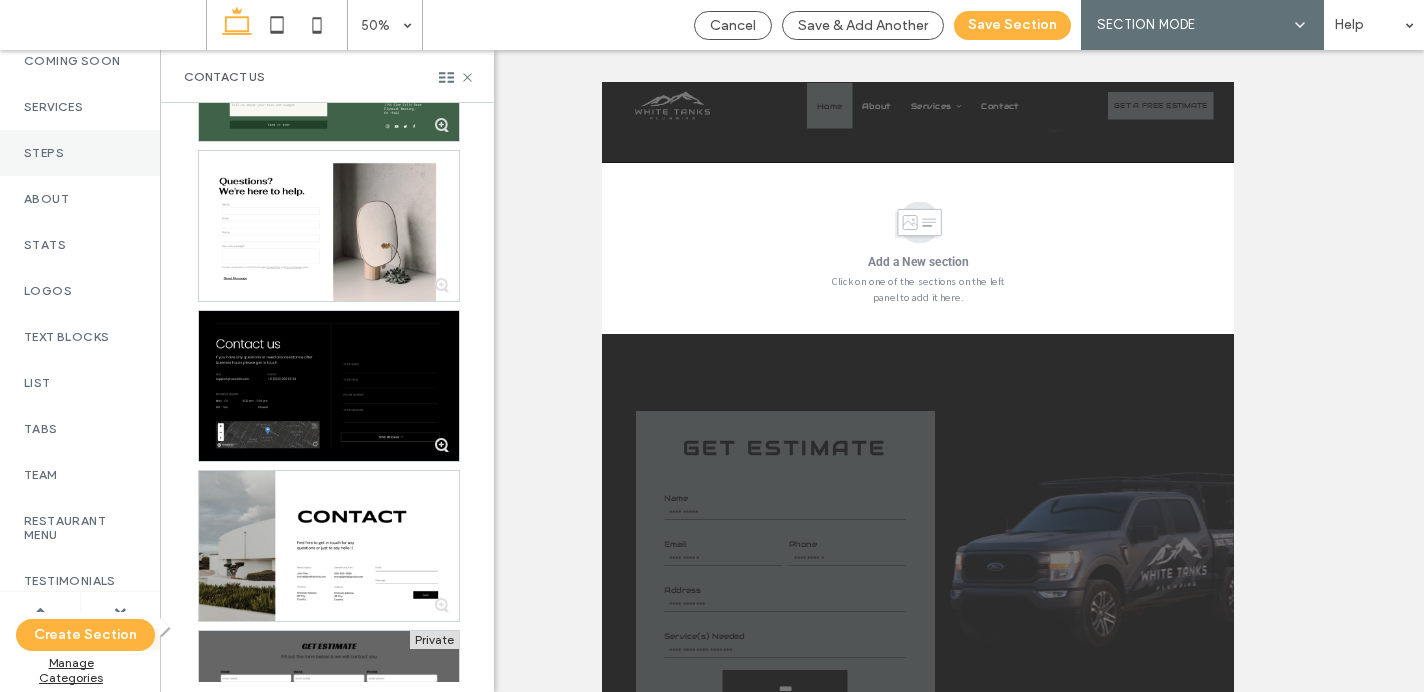 click on "Steps" at bounding box center (80, 153) 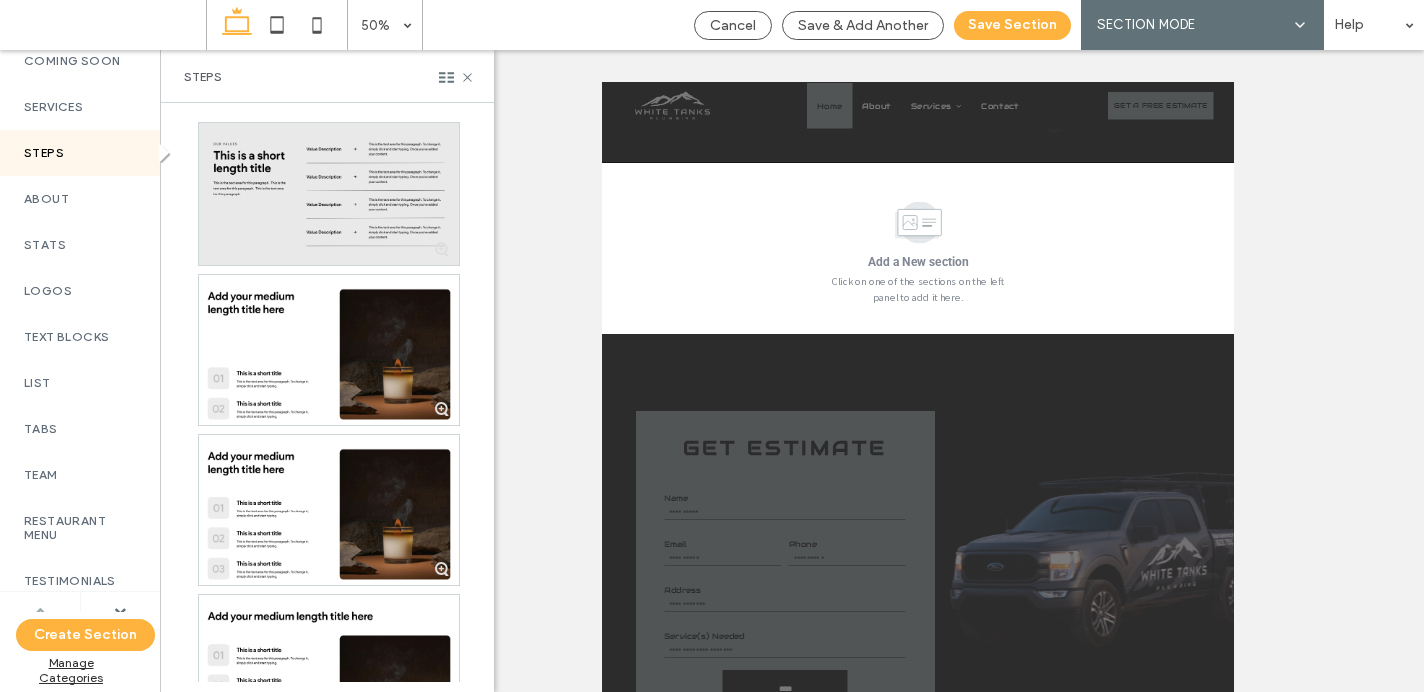 click at bounding box center (40, 611) 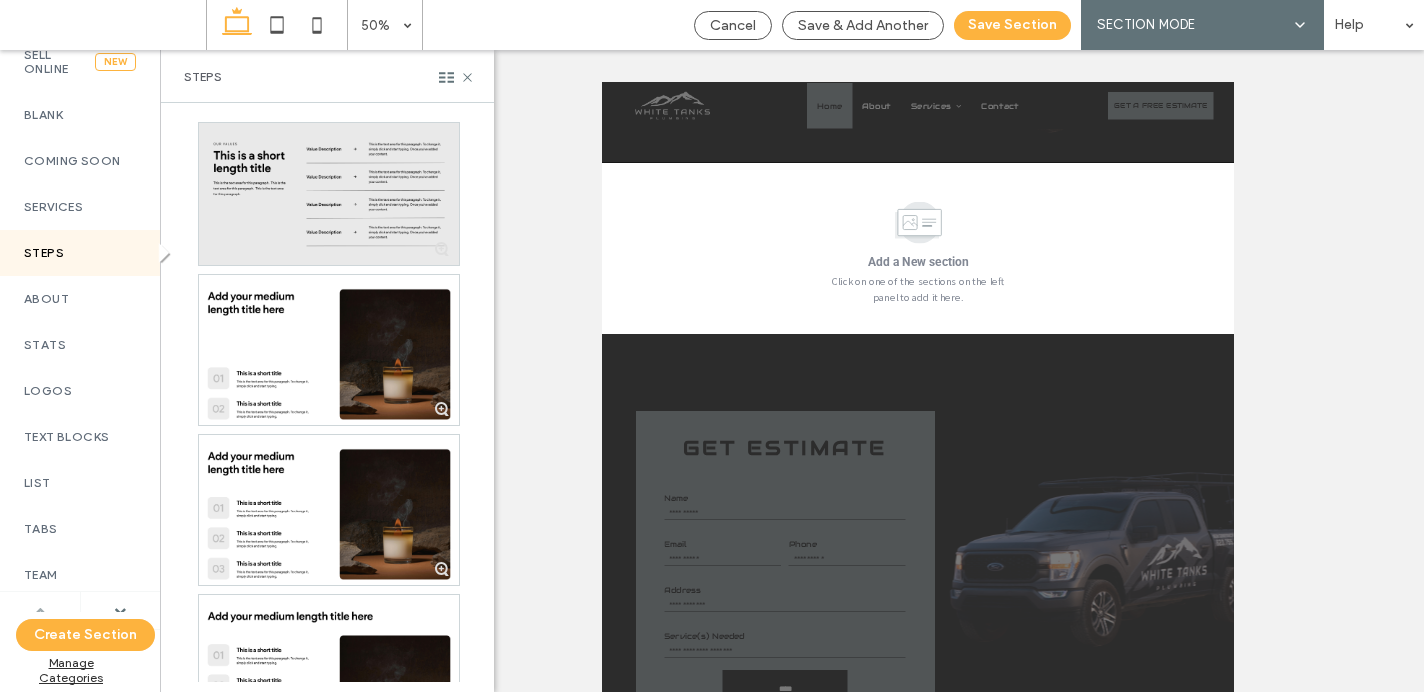 click at bounding box center [40, 611] 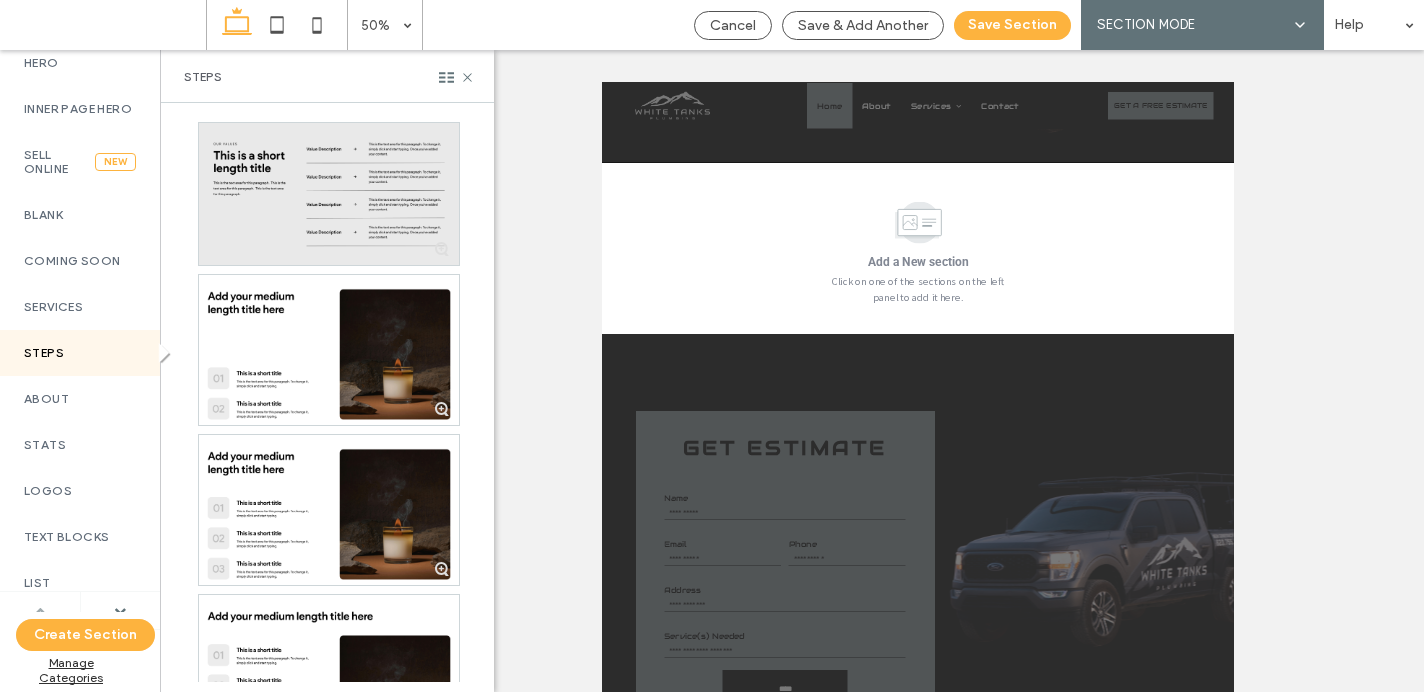 click at bounding box center [40, 611] 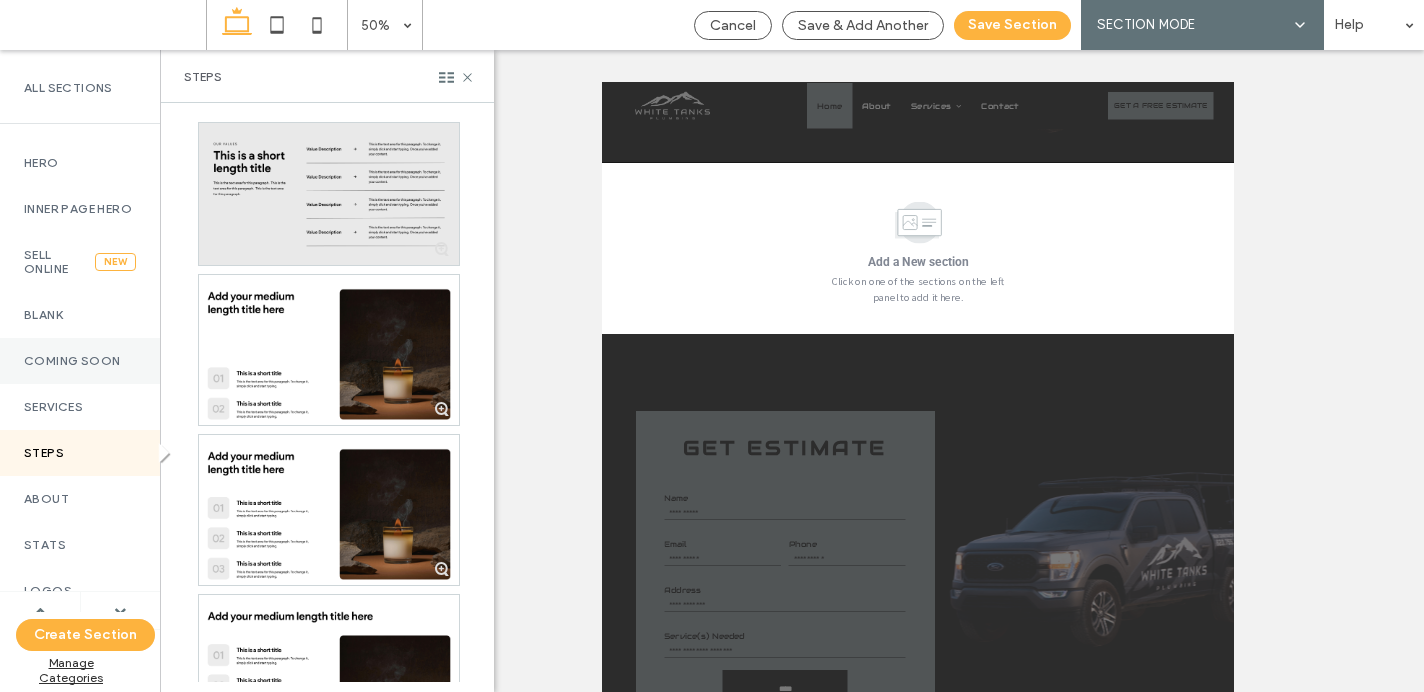 click on "Coming Soon" at bounding box center [80, 361] 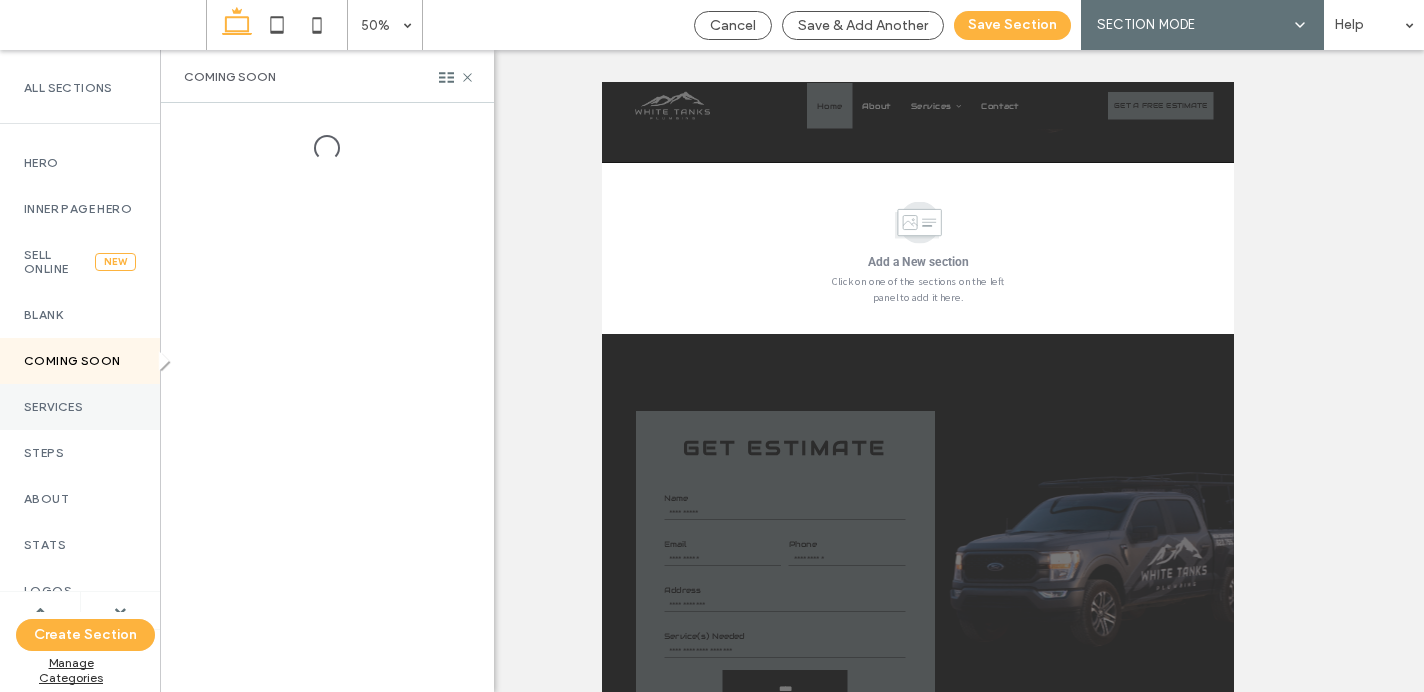 click on "Services" at bounding box center [80, 407] 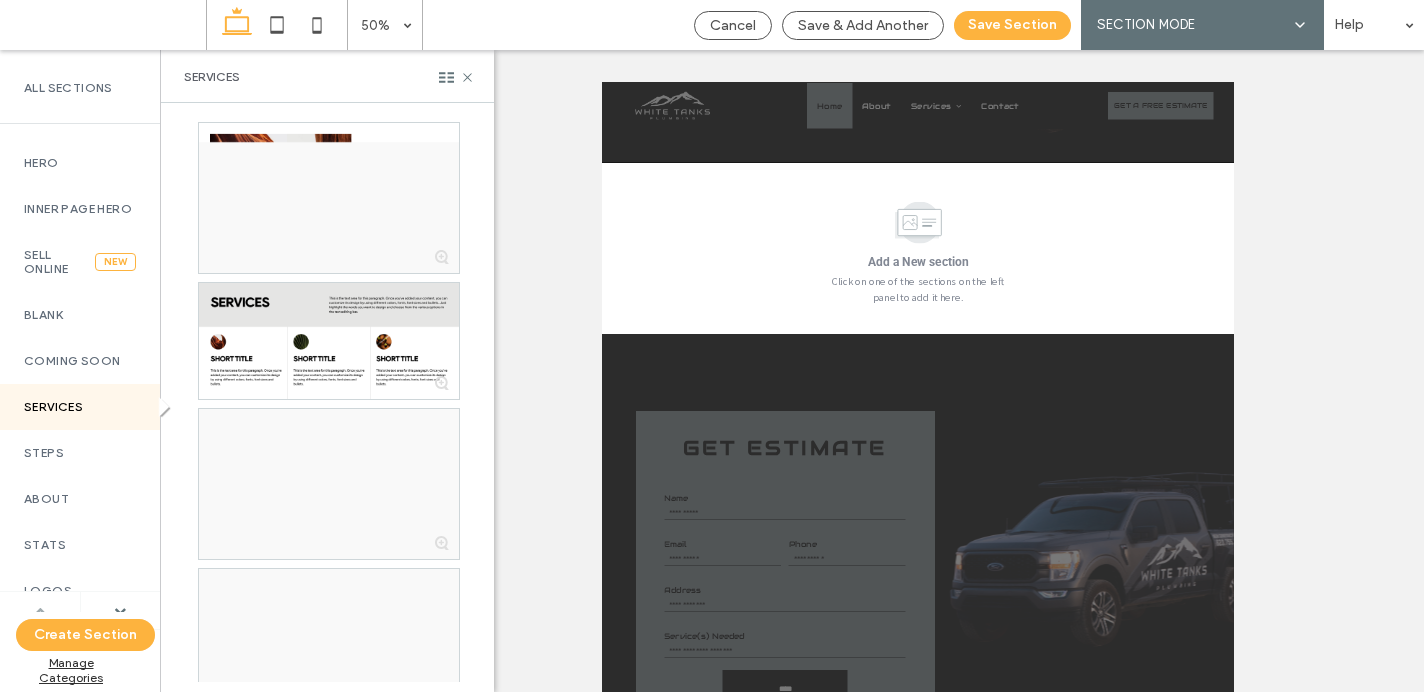 click at bounding box center (40, 610) 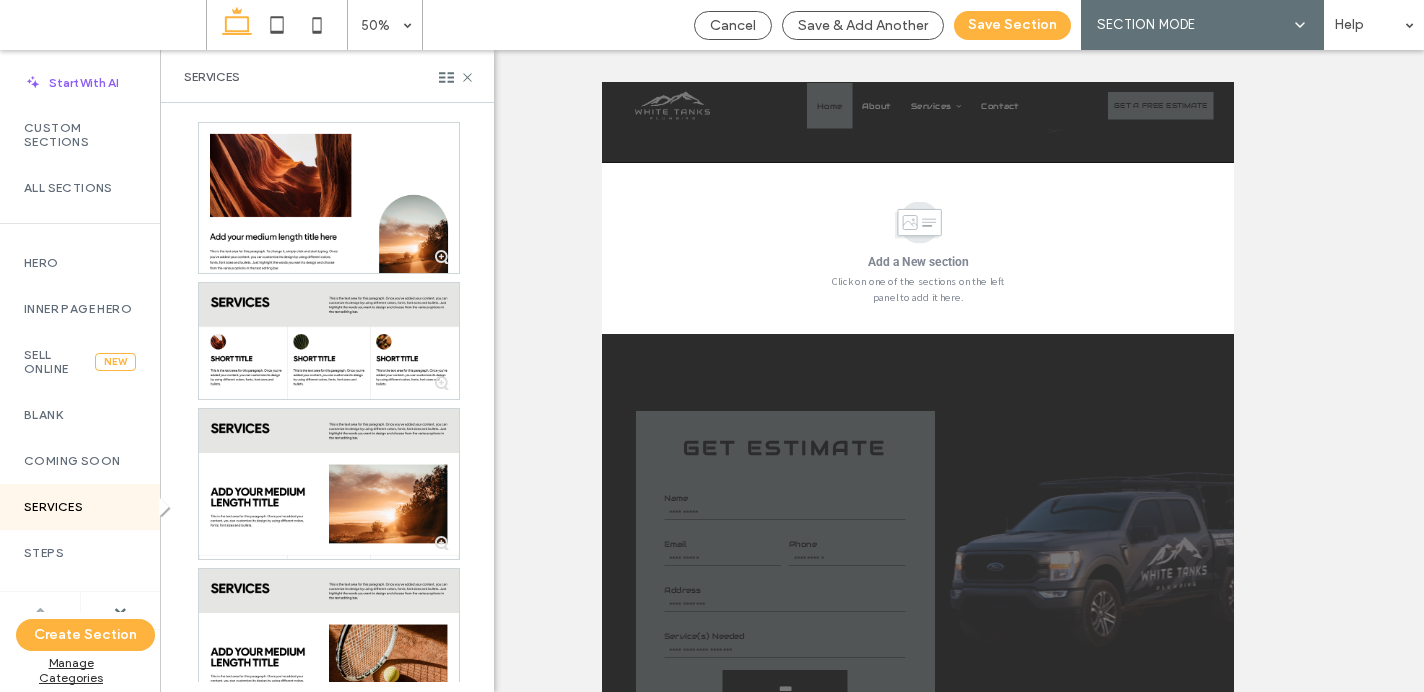 click at bounding box center [40, 610] 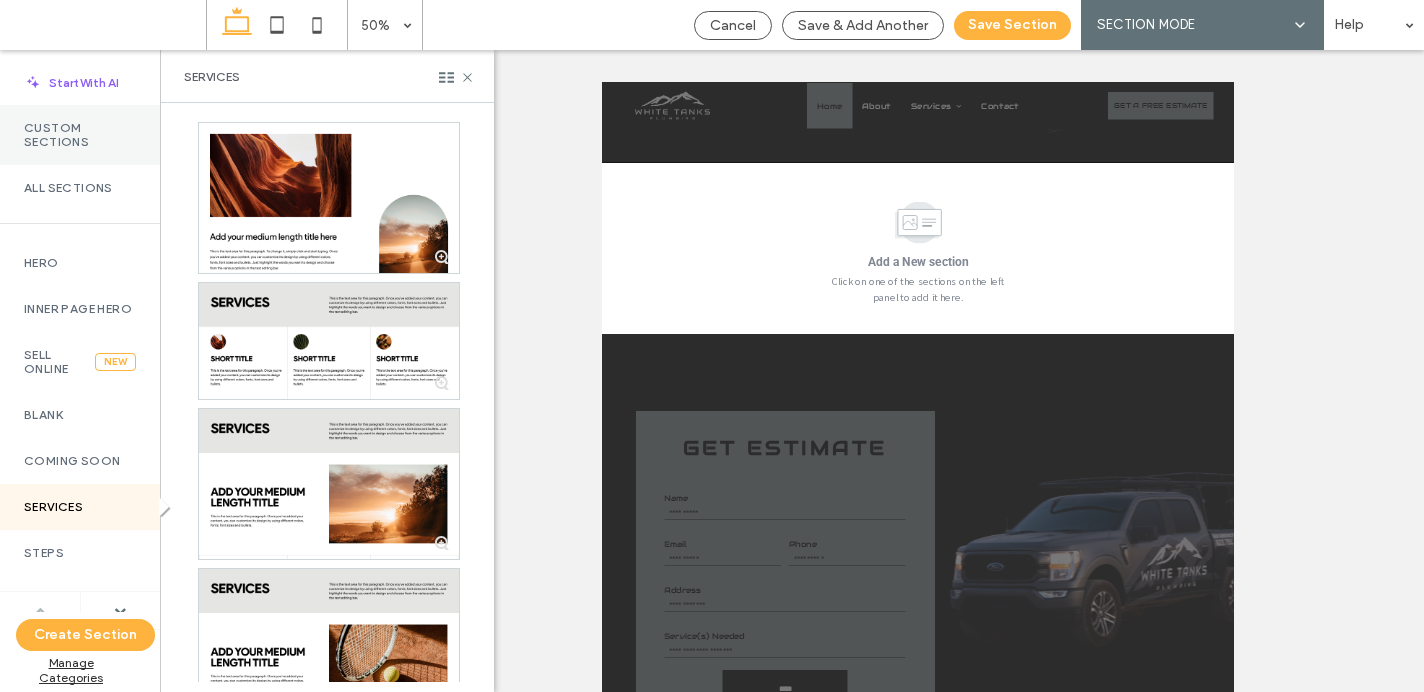 click on "Custom Sections" at bounding box center [80, 135] 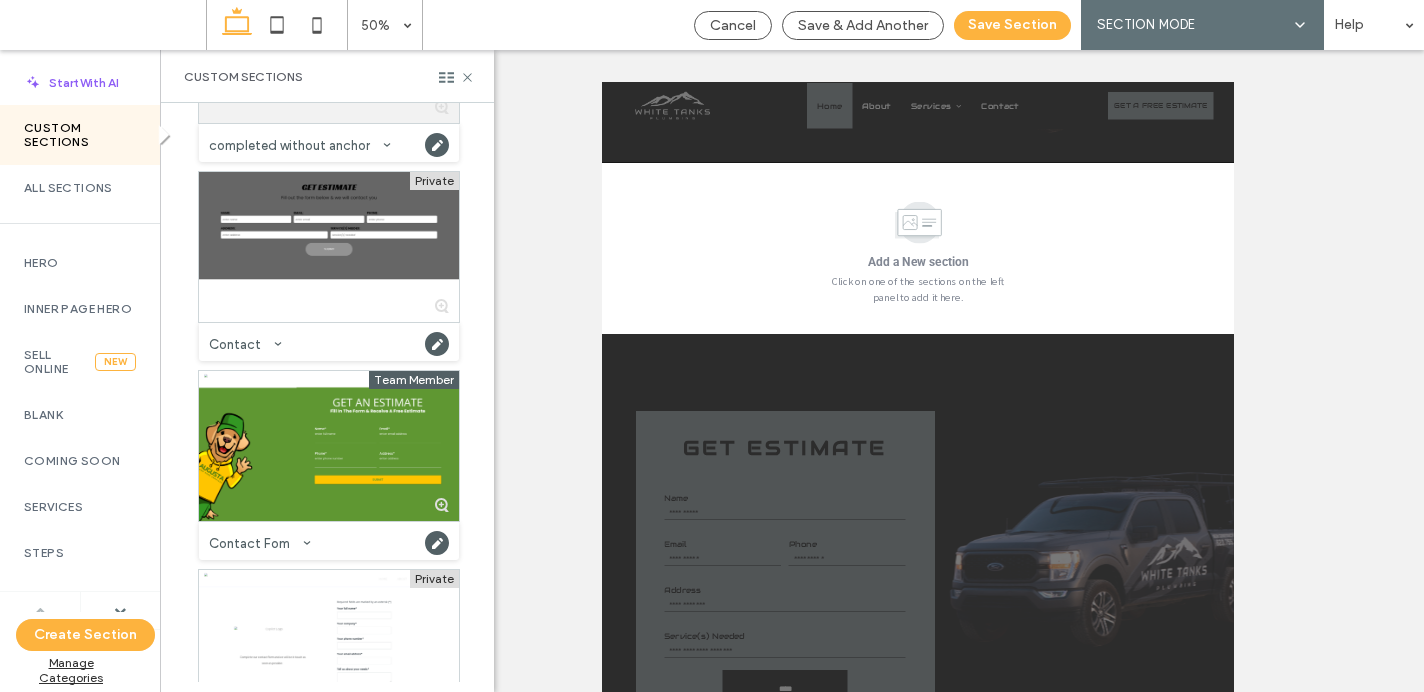 scroll, scrollTop: 17295, scrollLeft: 0, axis: vertical 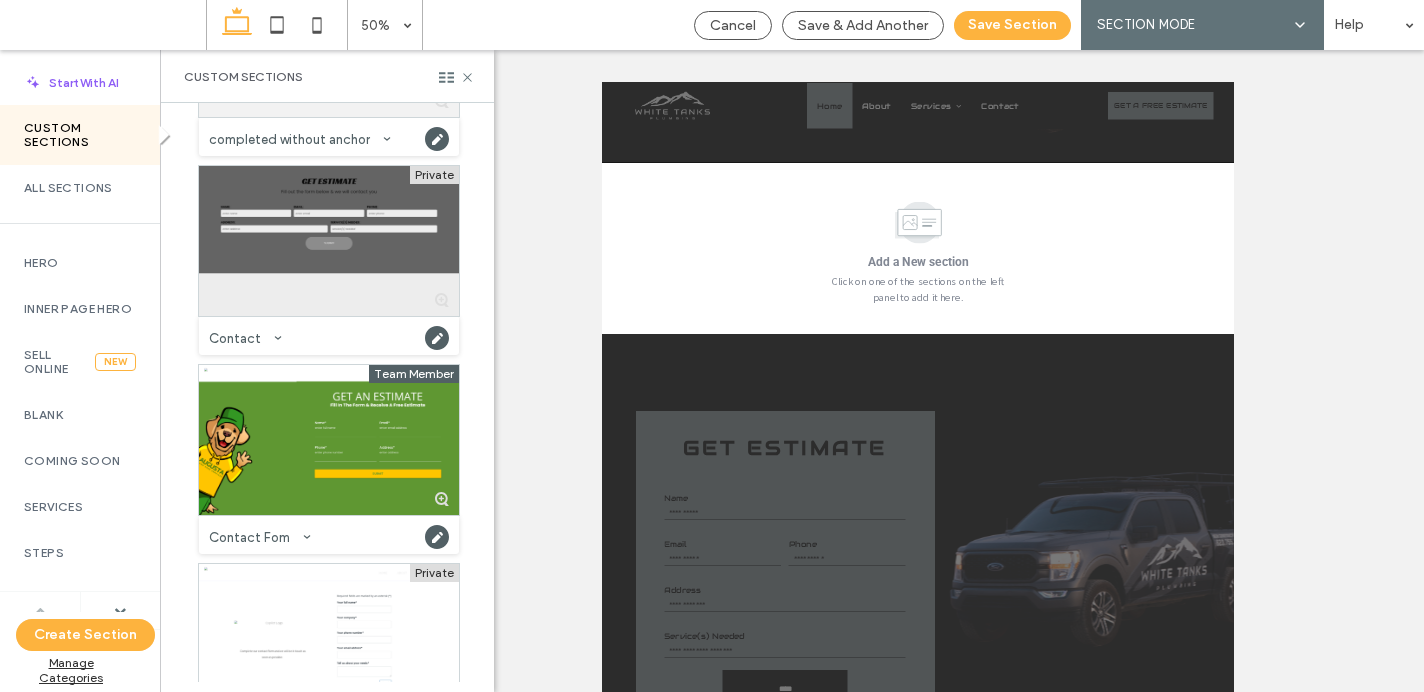 click at bounding box center [329, 241] 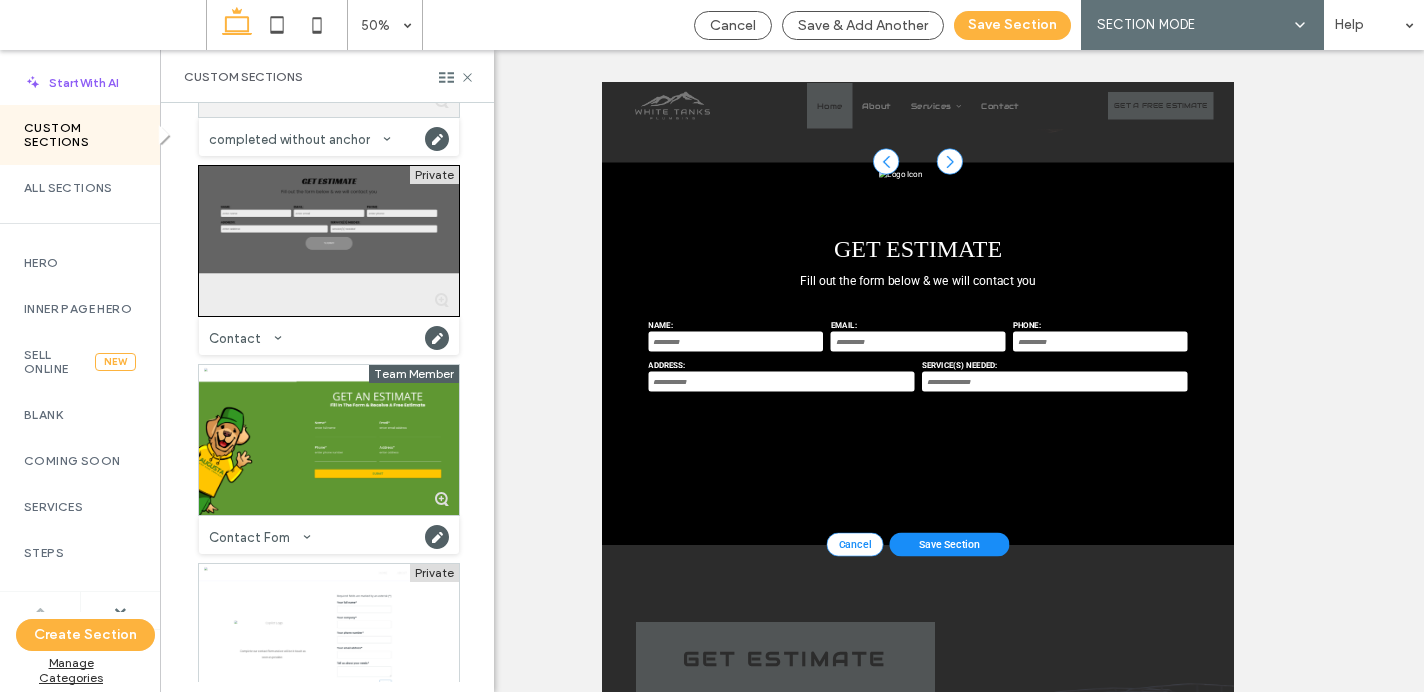 scroll, scrollTop: 852, scrollLeft: 0, axis: vertical 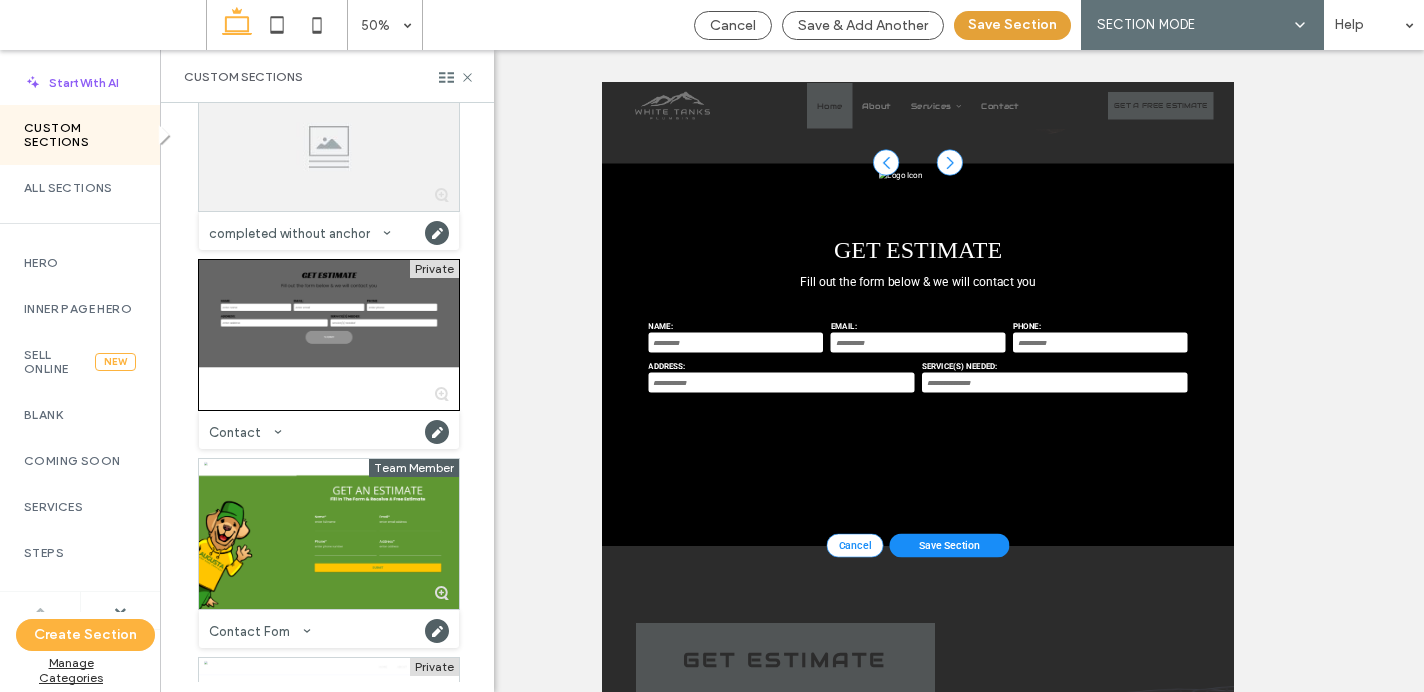 click on "Save Section" at bounding box center [1012, 25] 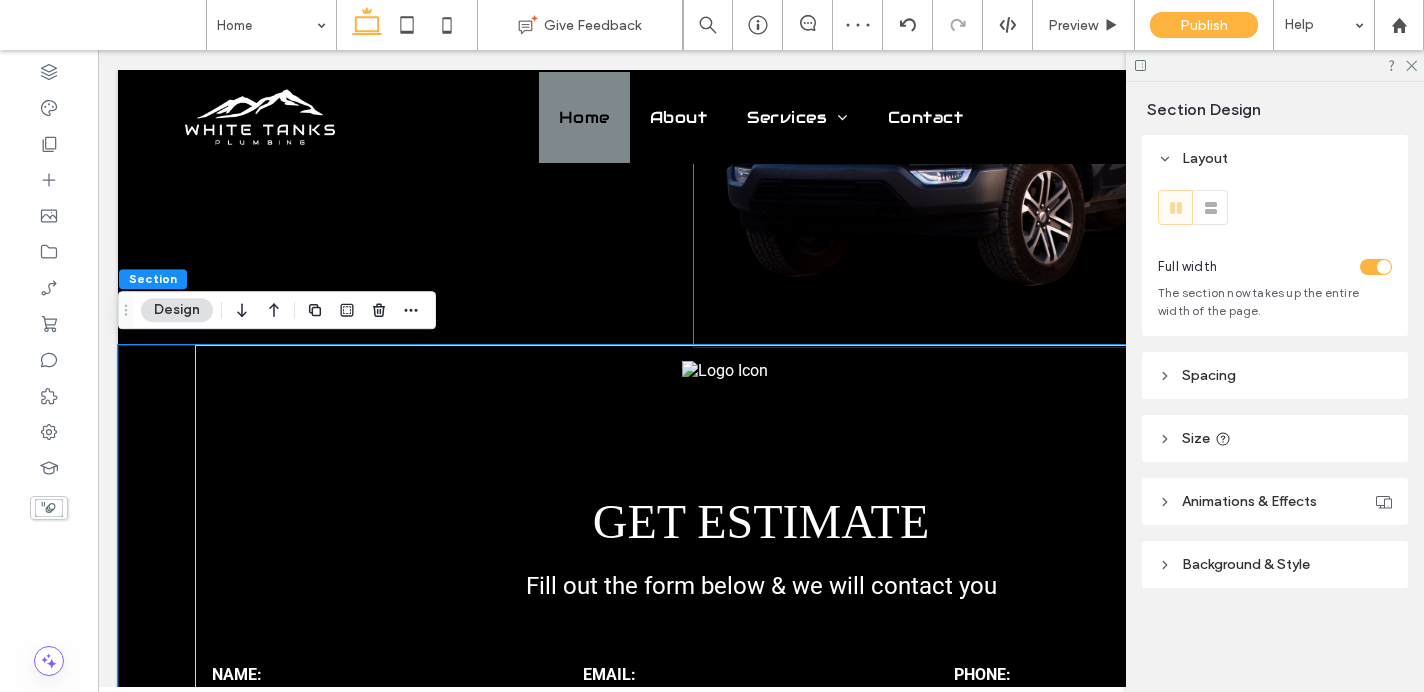 scroll, scrollTop: 749, scrollLeft: 0, axis: vertical 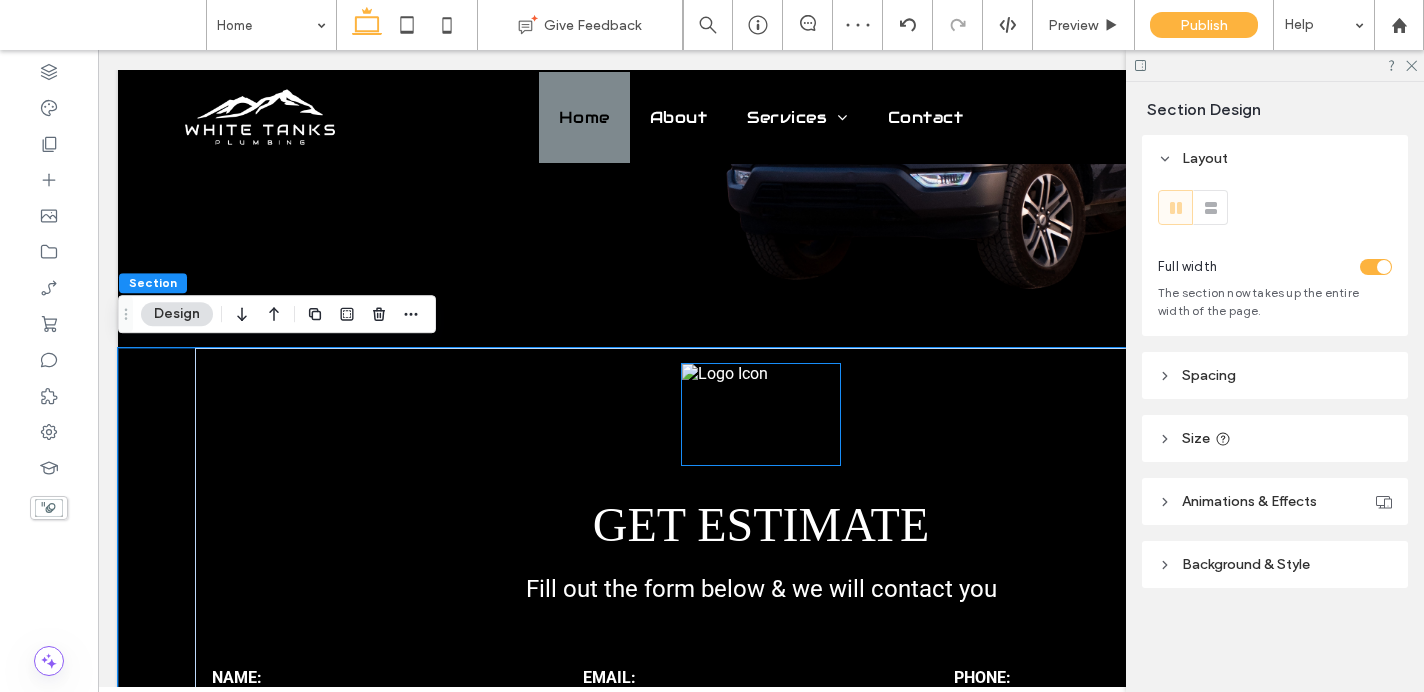 click at bounding box center [761, 414] 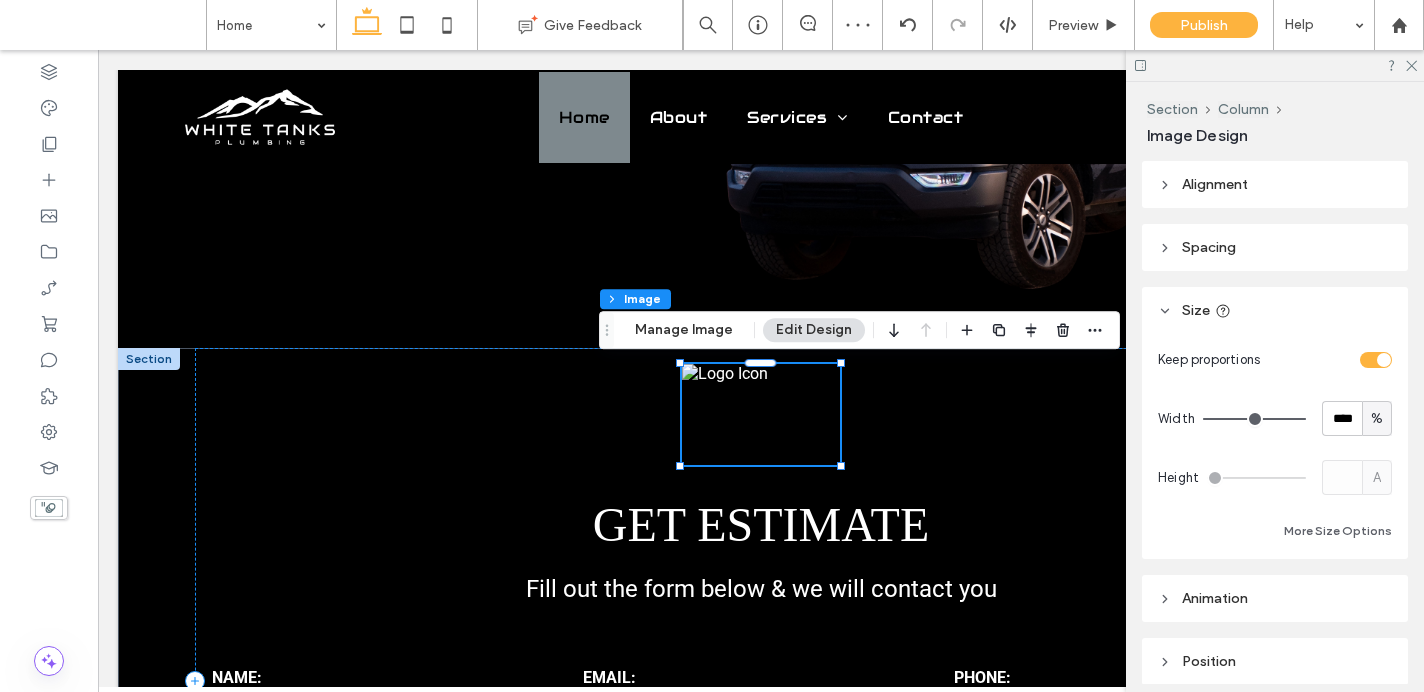 click at bounding box center (761, 414) 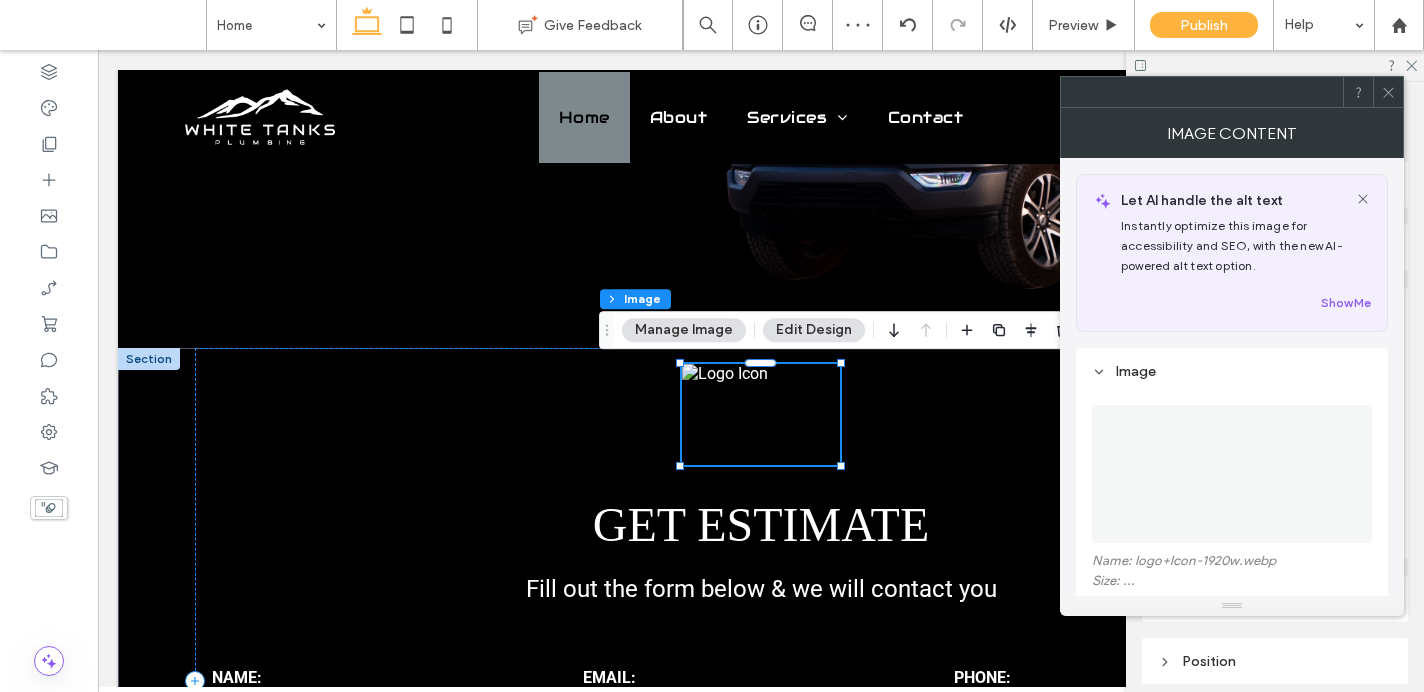 scroll, scrollTop: 88, scrollLeft: 0, axis: vertical 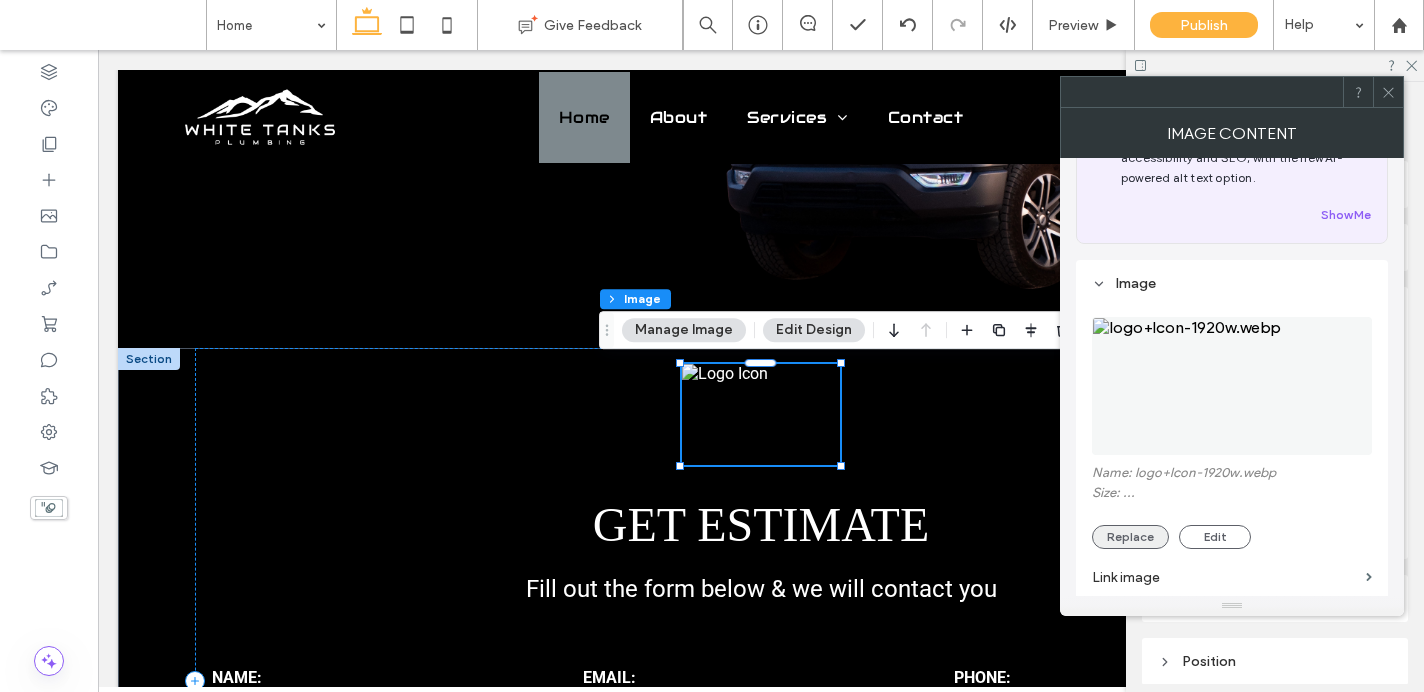 click on "Replace" at bounding box center (1130, 537) 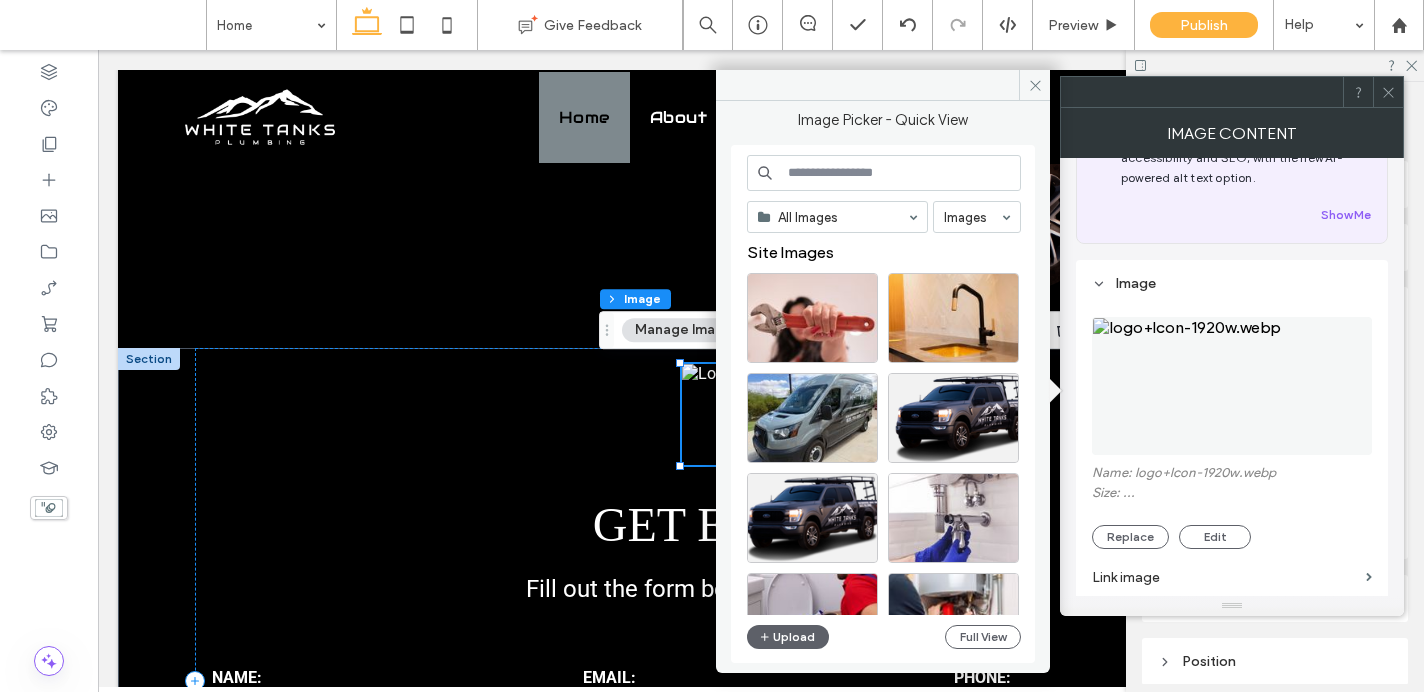 click at bounding box center (884, 173) 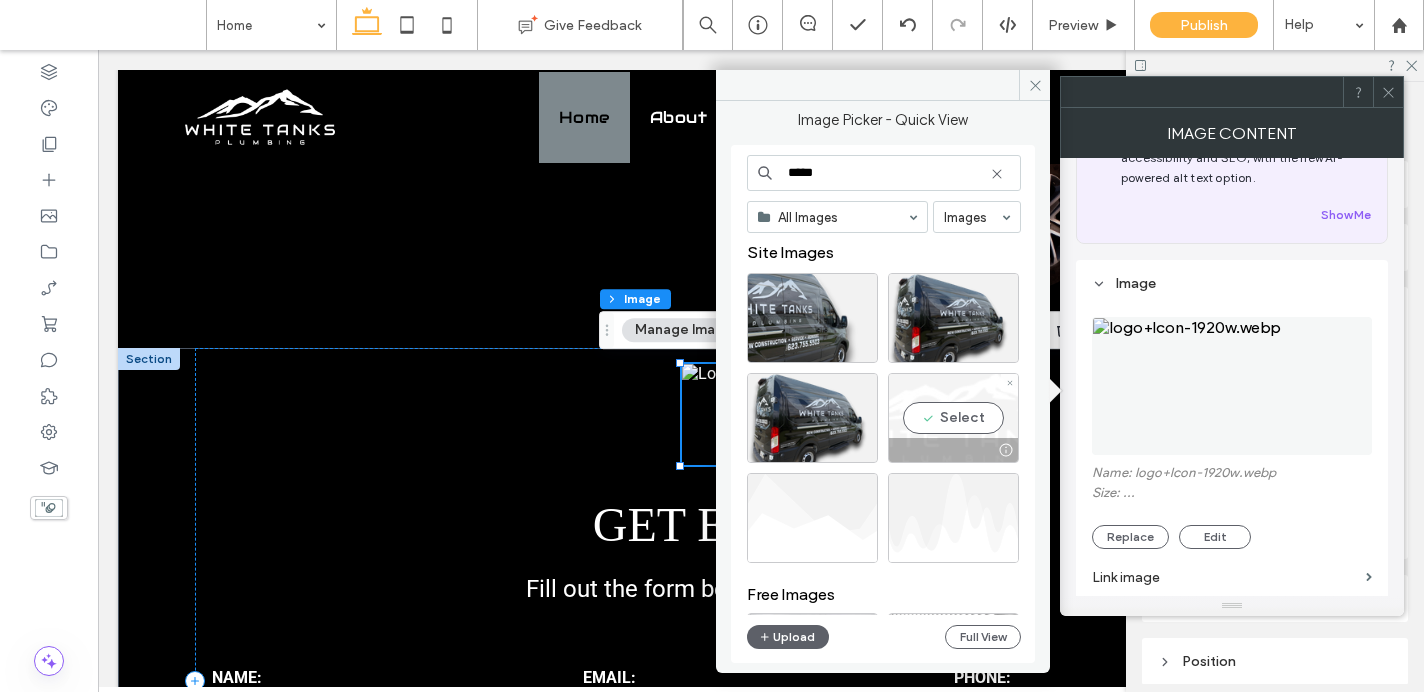 type on "*****" 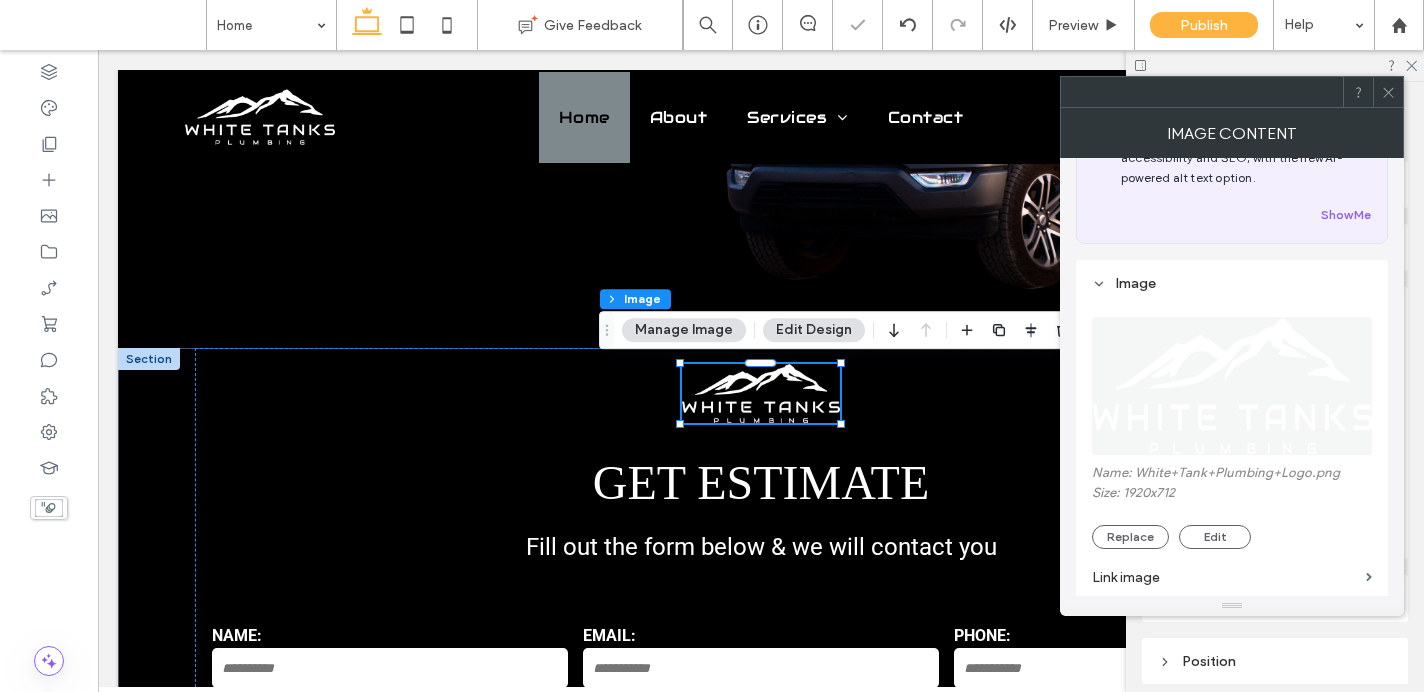 click 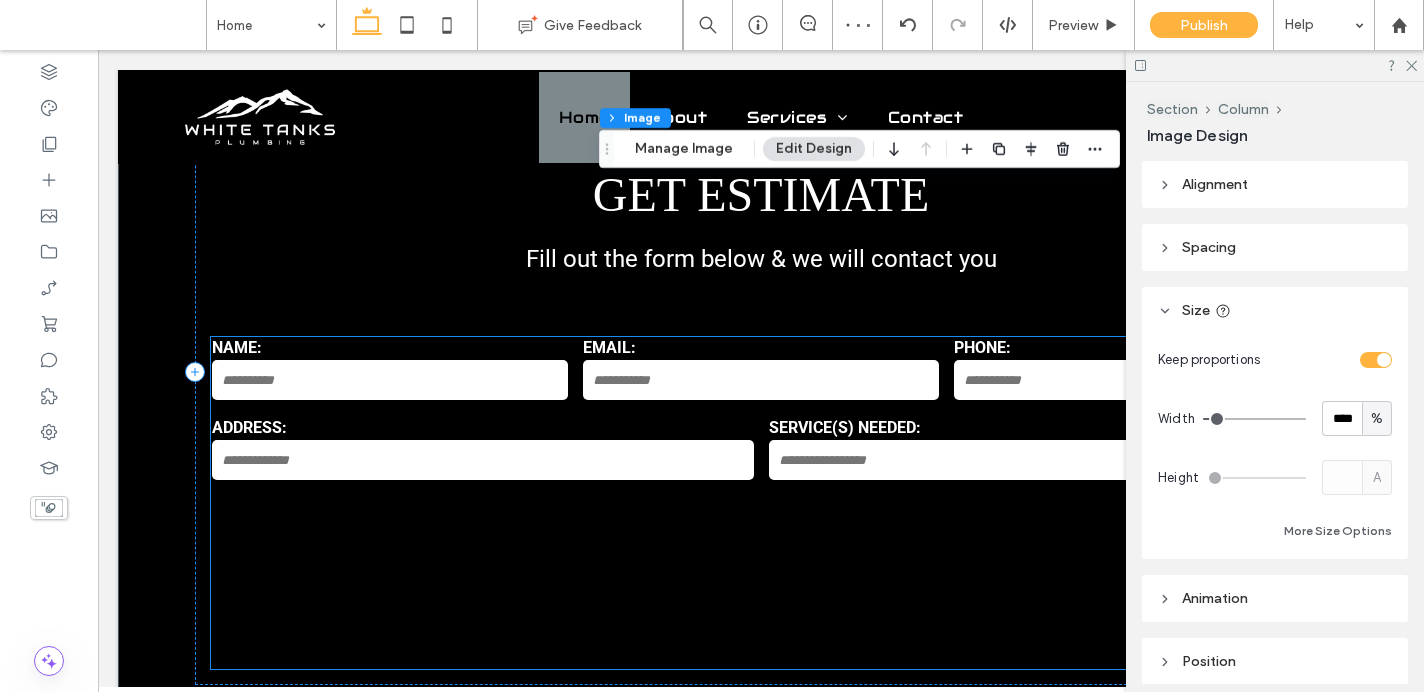 scroll, scrollTop: 1056, scrollLeft: 0, axis: vertical 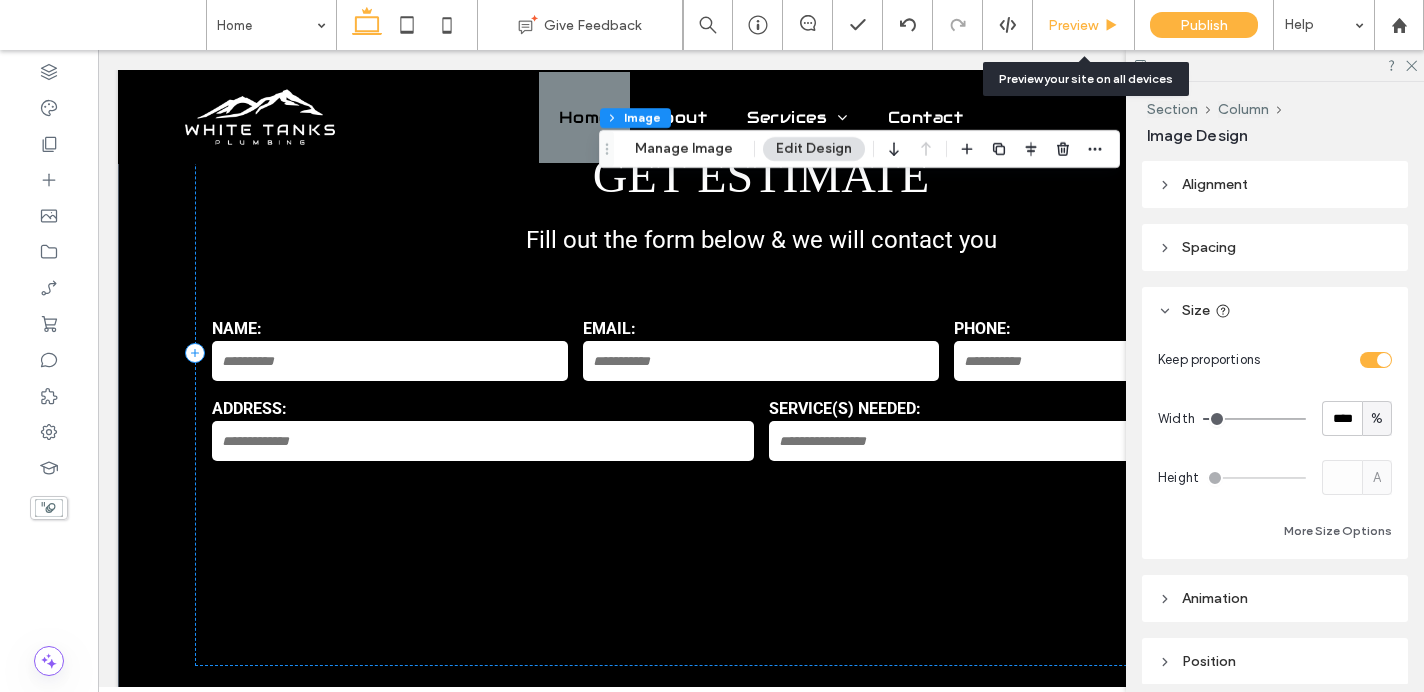 click on "Preview" at bounding box center (1083, 25) 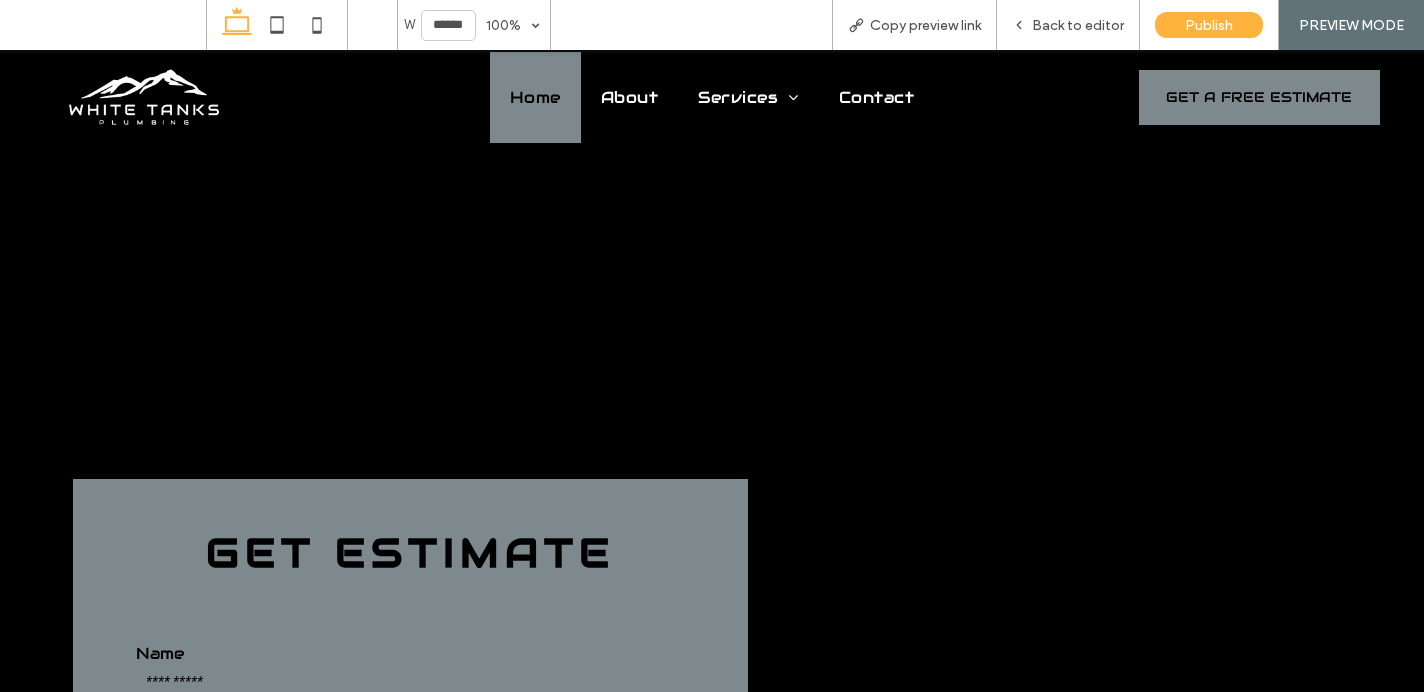 scroll, scrollTop: 1399, scrollLeft: 0, axis: vertical 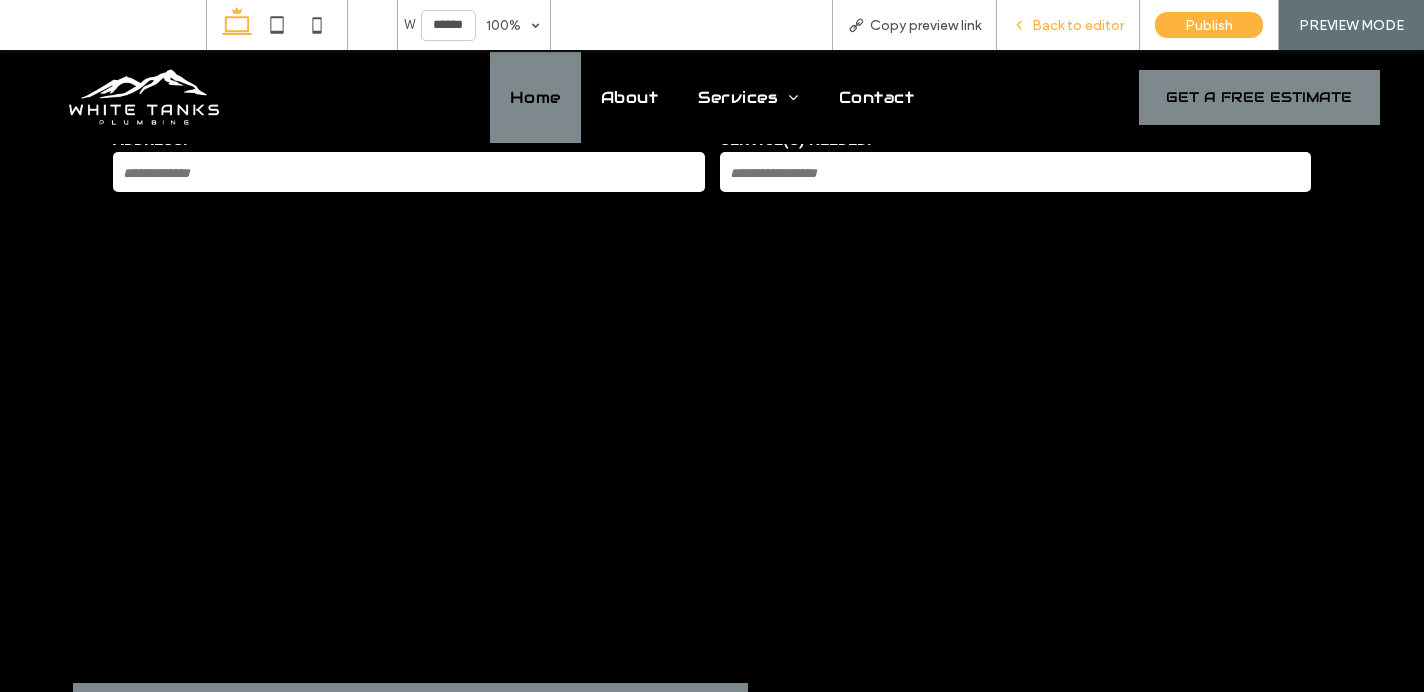 click on "Back to editor" at bounding box center (1078, 25) 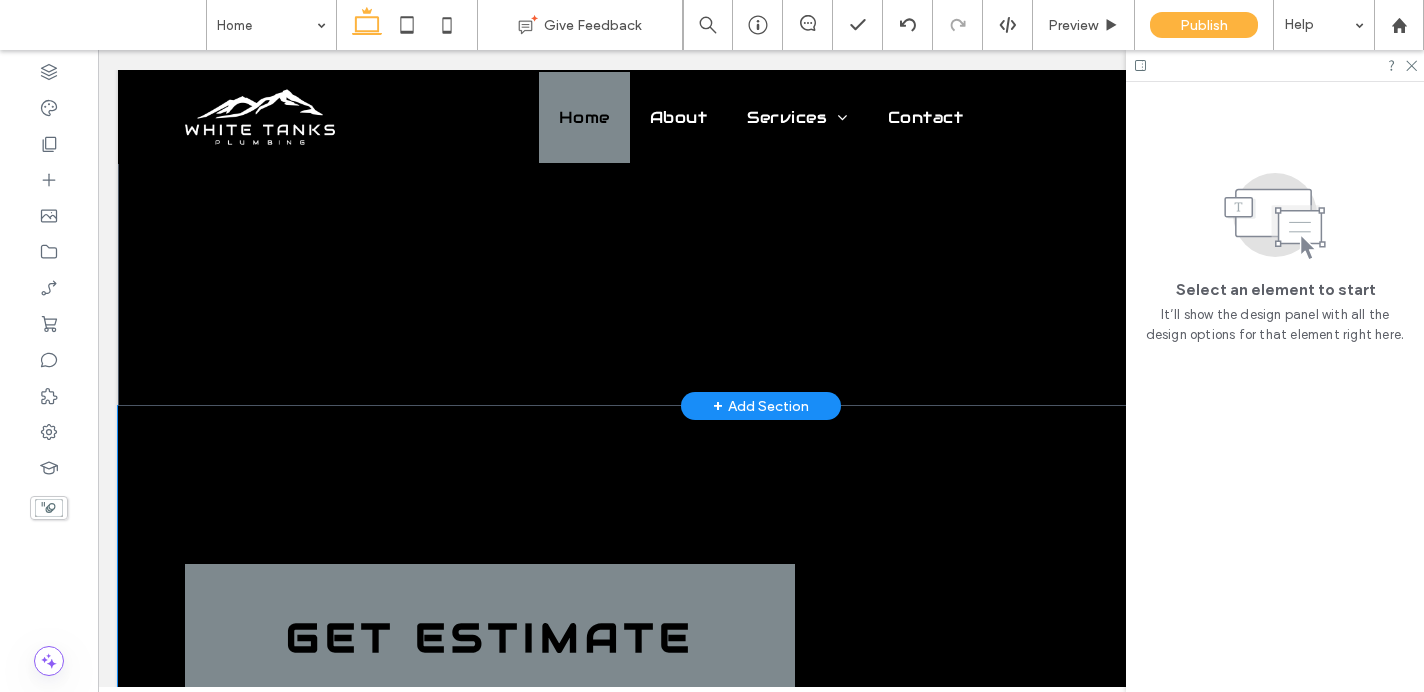 scroll, scrollTop: 1426, scrollLeft: 0, axis: vertical 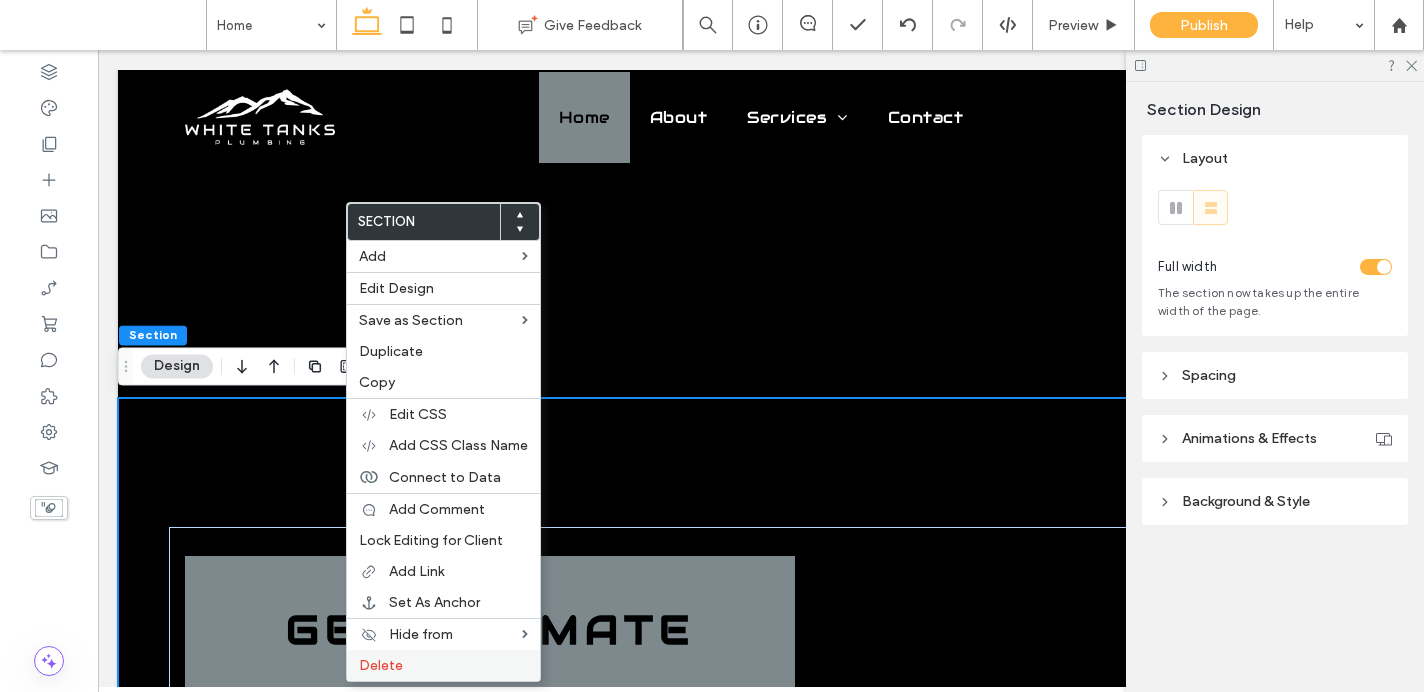 click on "Delete" at bounding box center (443, 665) 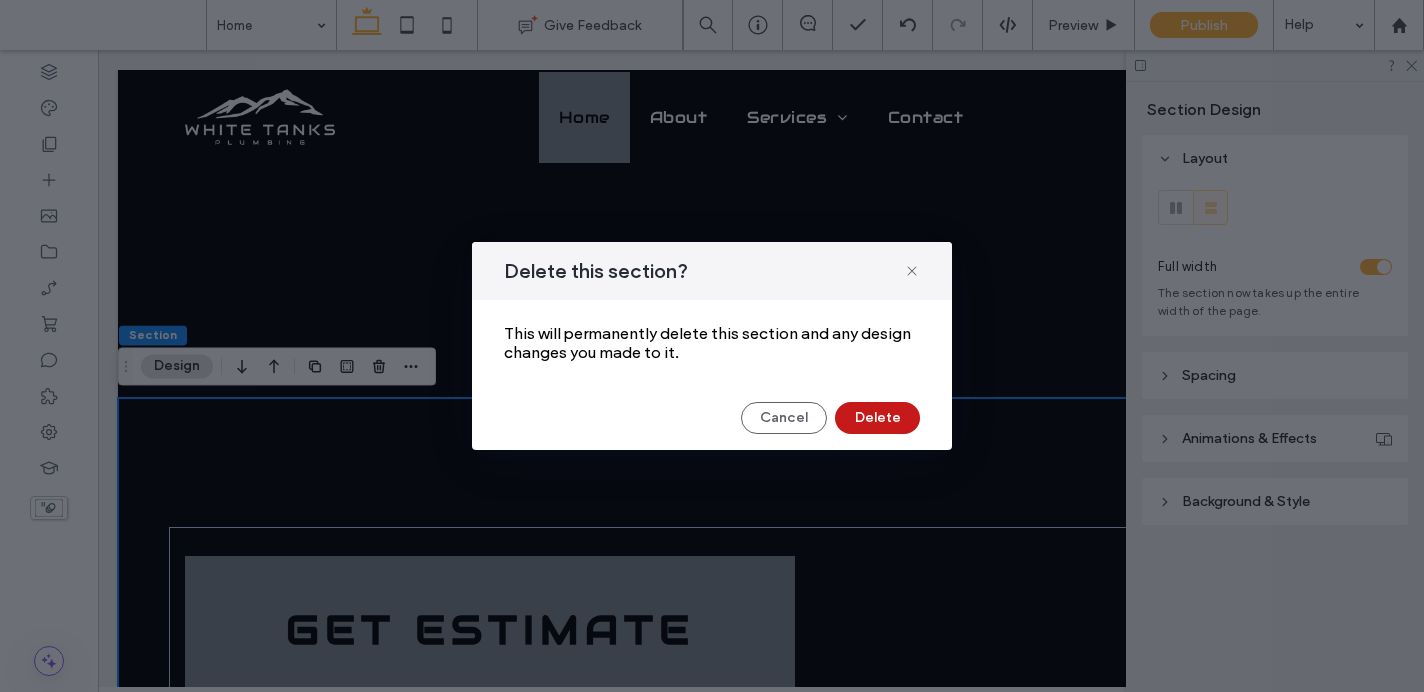 click on "Delete" at bounding box center (877, 418) 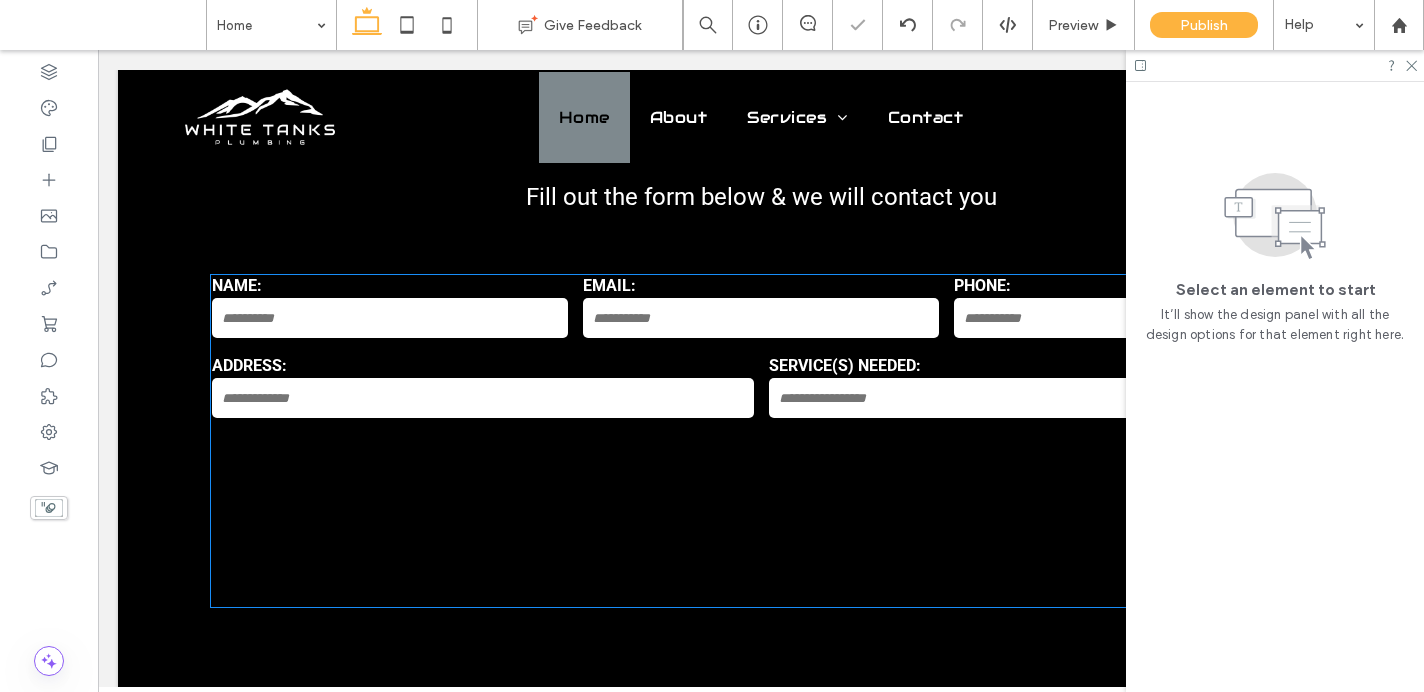 scroll, scrollTop: 1021, scrollLeft: 0, axis: vertical 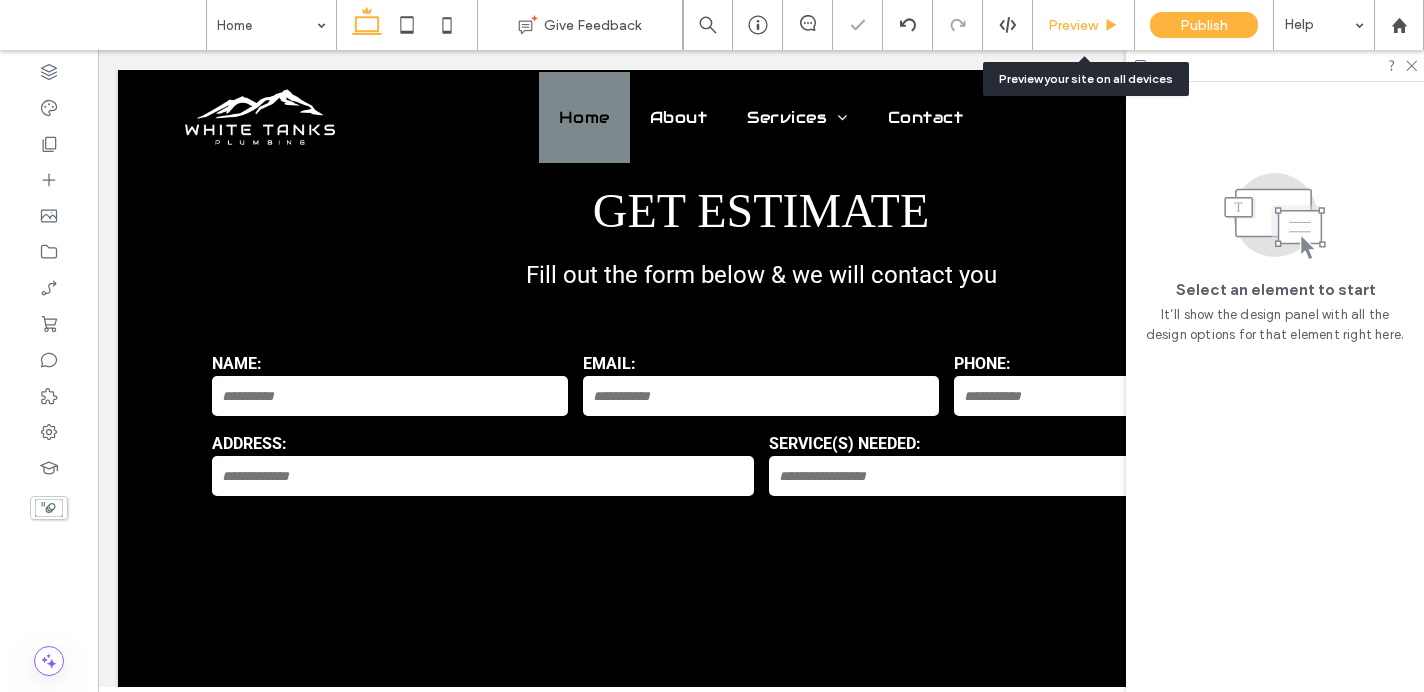 click on "Preview" at bounding box center (1084, 25) 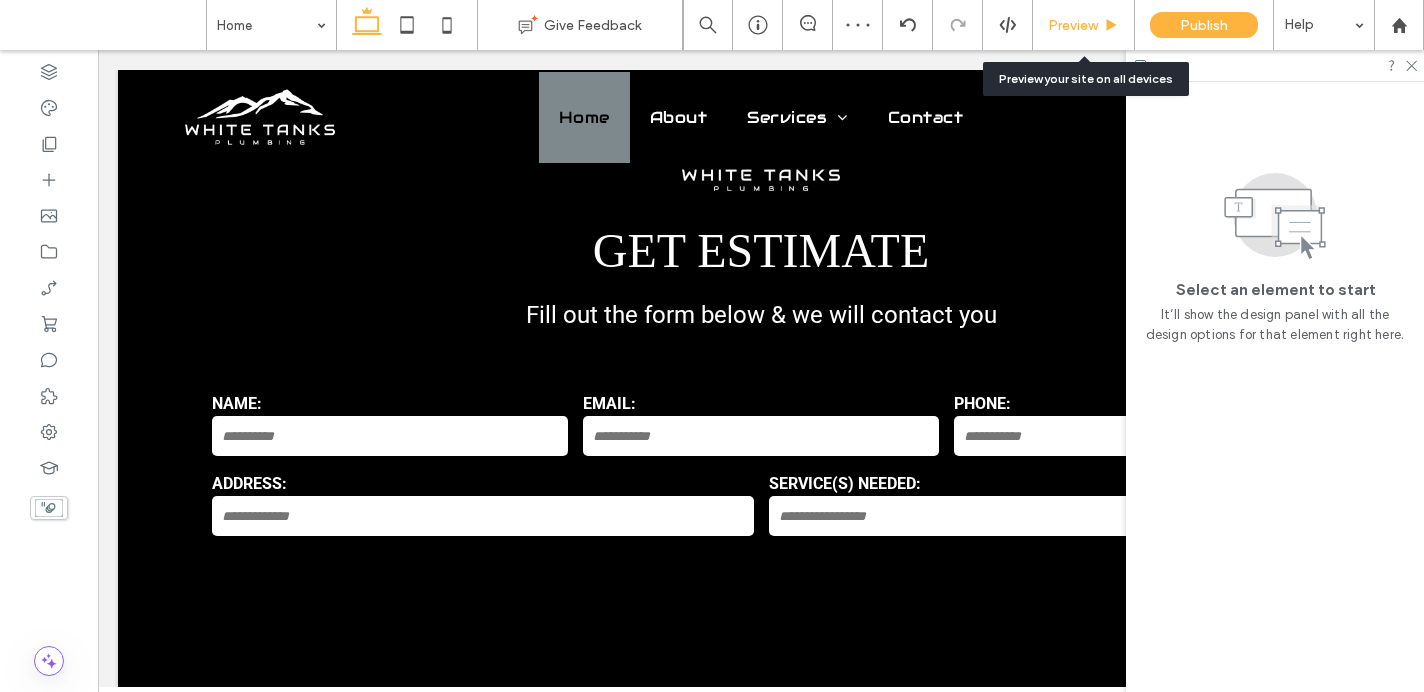 click on "Preview" at bounding box center (1073, 25) 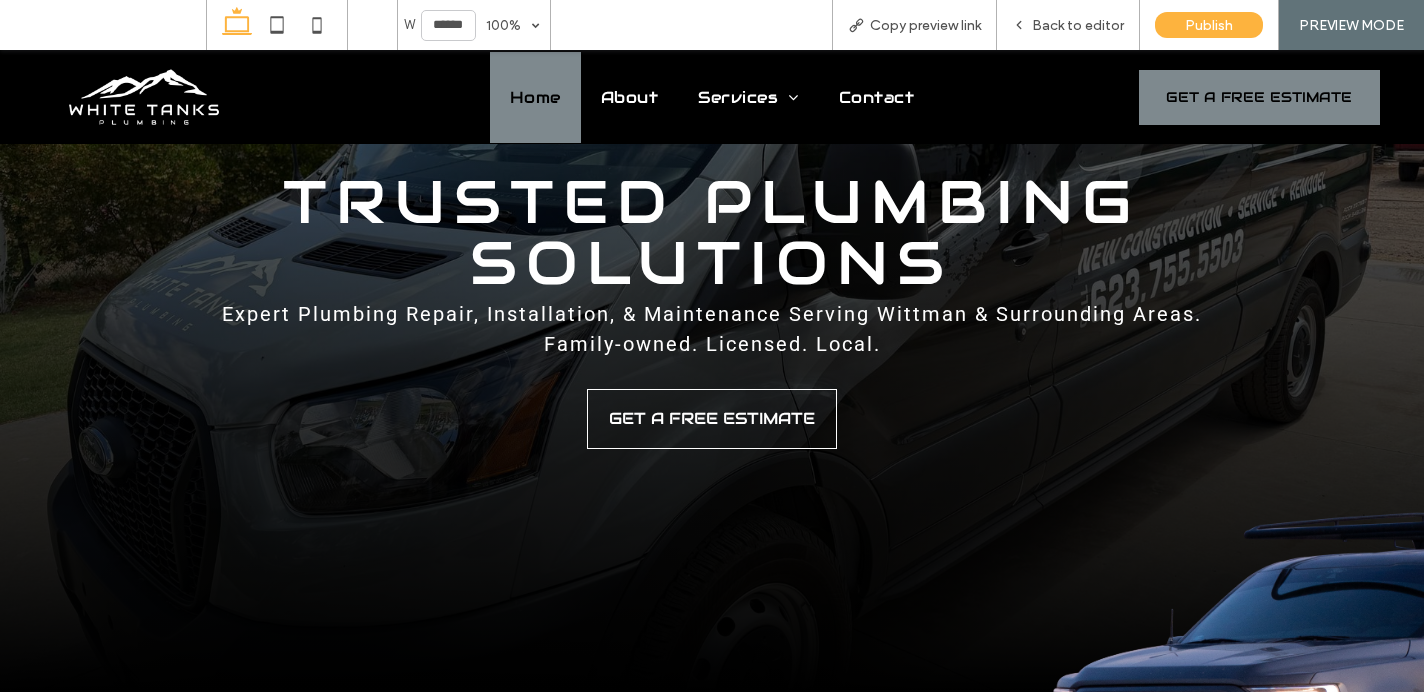 scroll, scrollTop: 187, scrollLeft: 0, axis: vertical 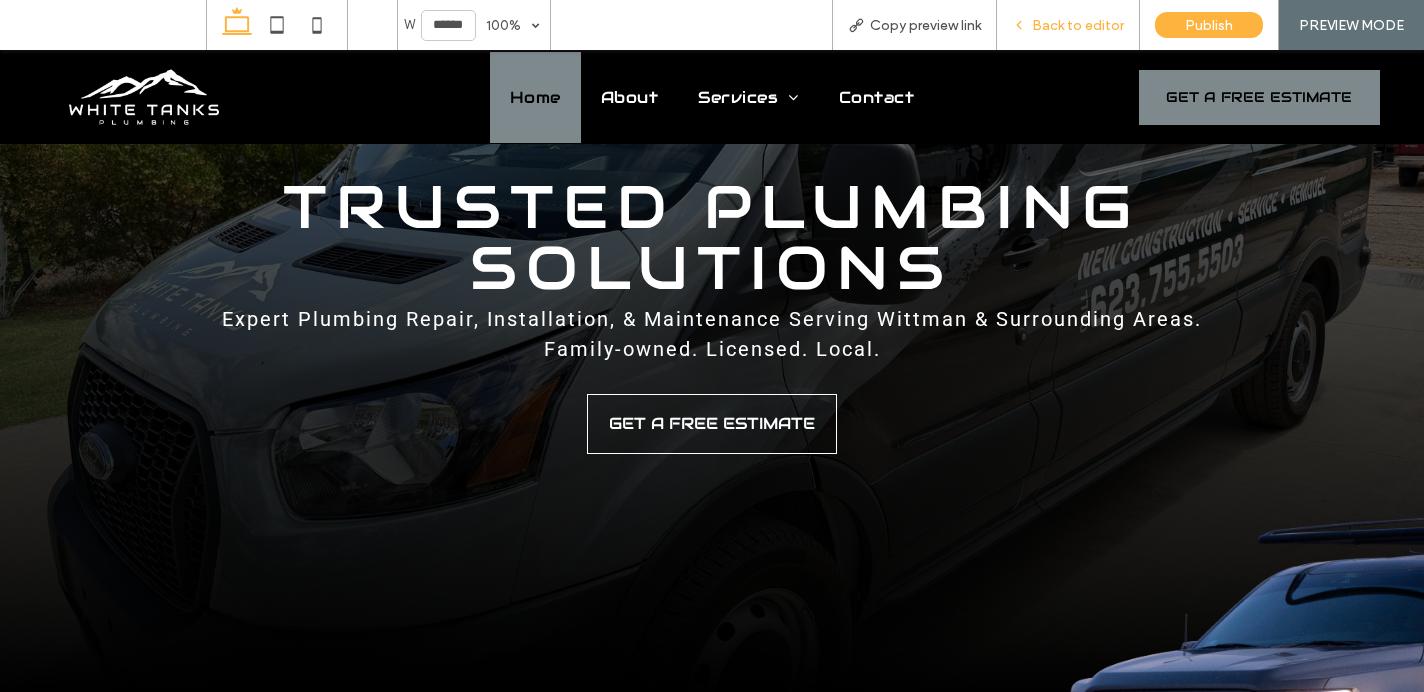 click on "Back to editor" at bounding box center [1068, 25] 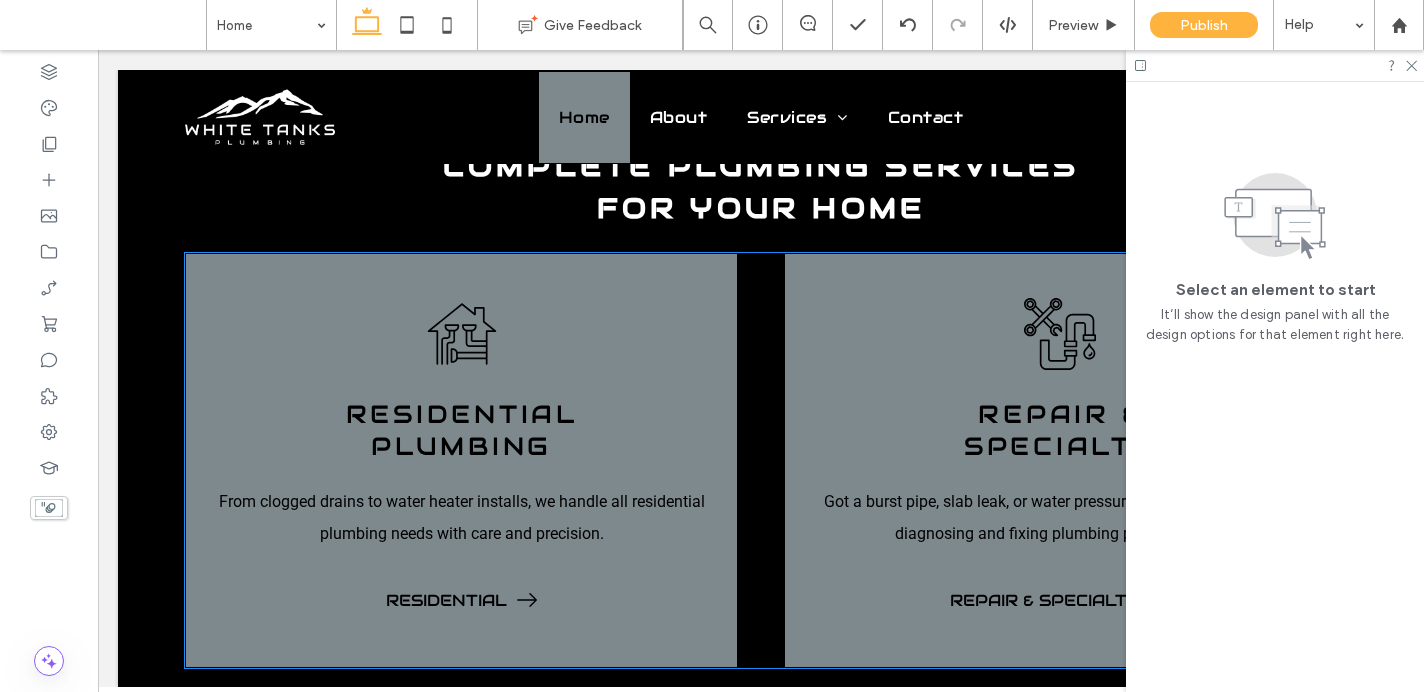 scroll, scrollTop: 2718, scrollLeft: 0, axis: vertical 